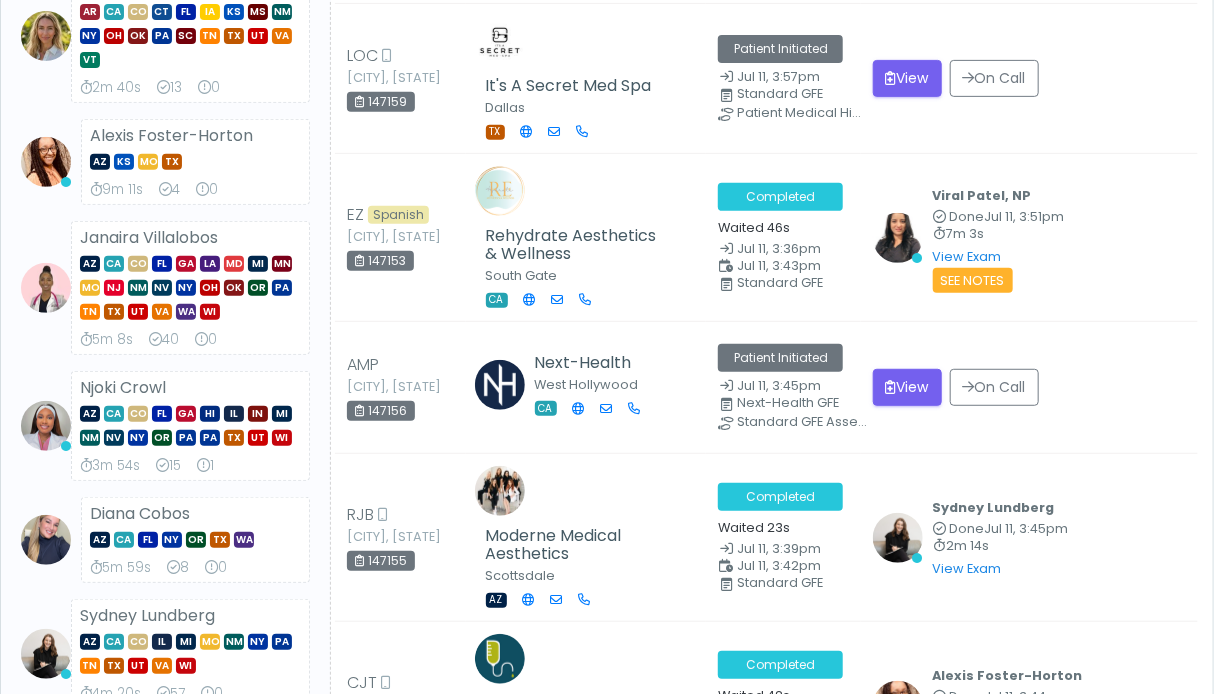 scroll, scrollTop: 0, scrollLeft: 0, axis: both 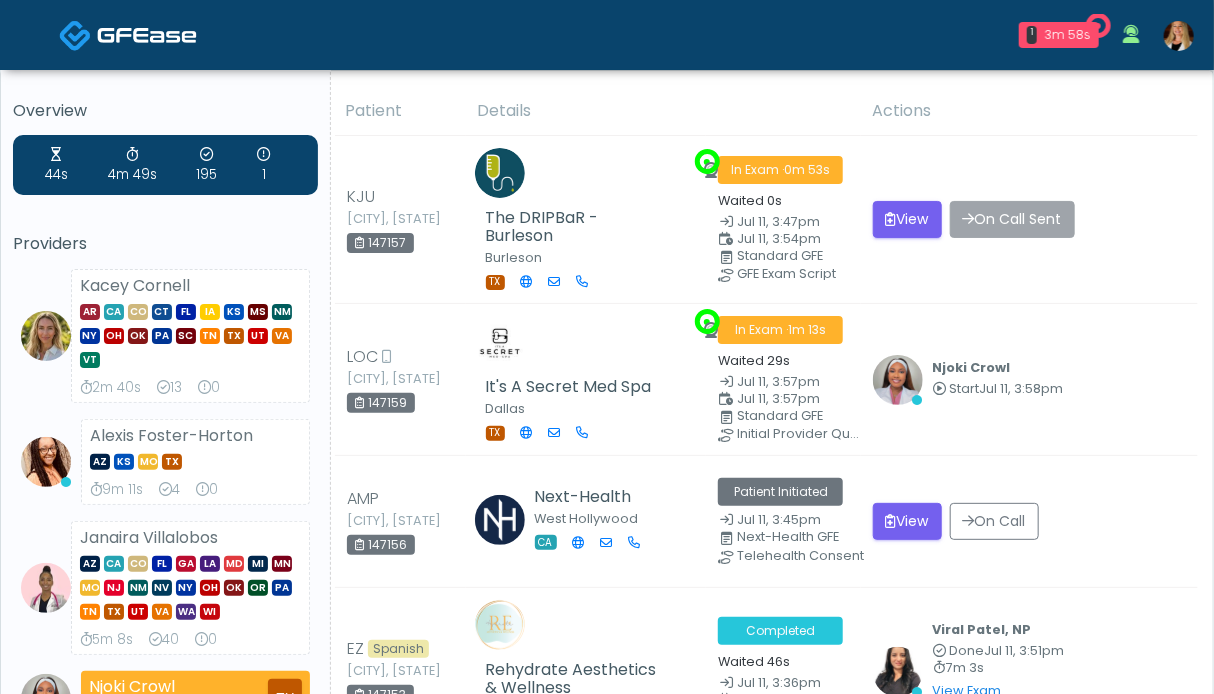 click at bounding box center [1179, 36] 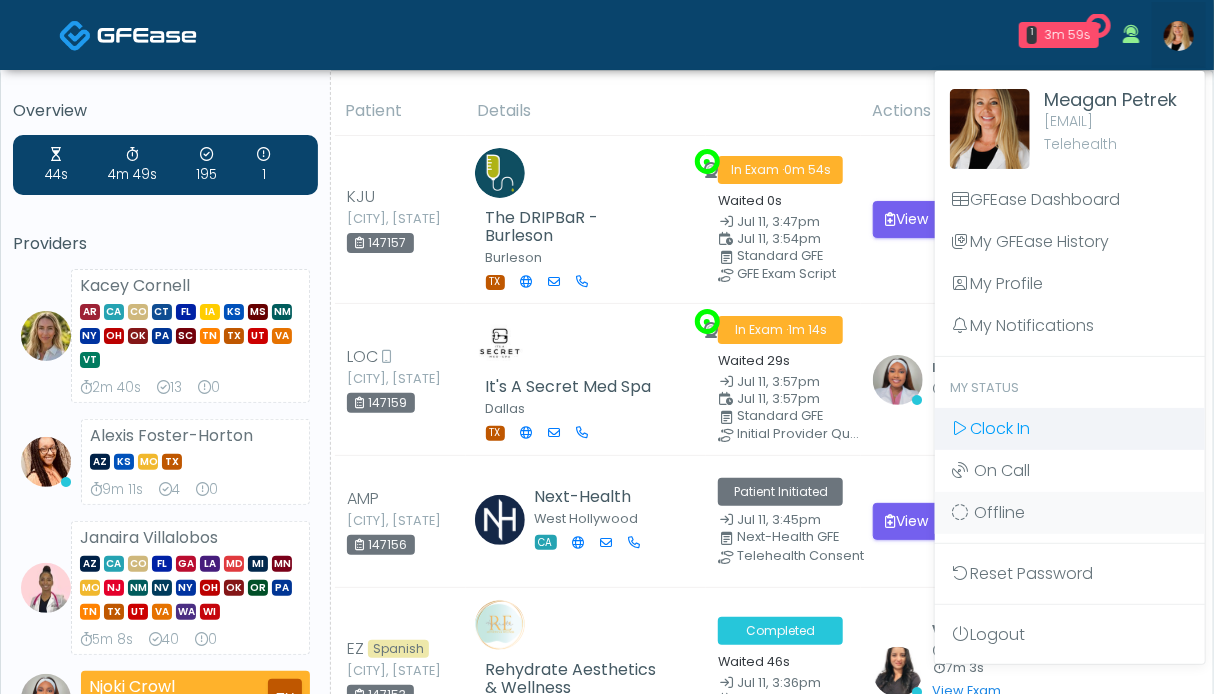 scroll, scrollTop: 0, scrollLeft: 0, axis: both 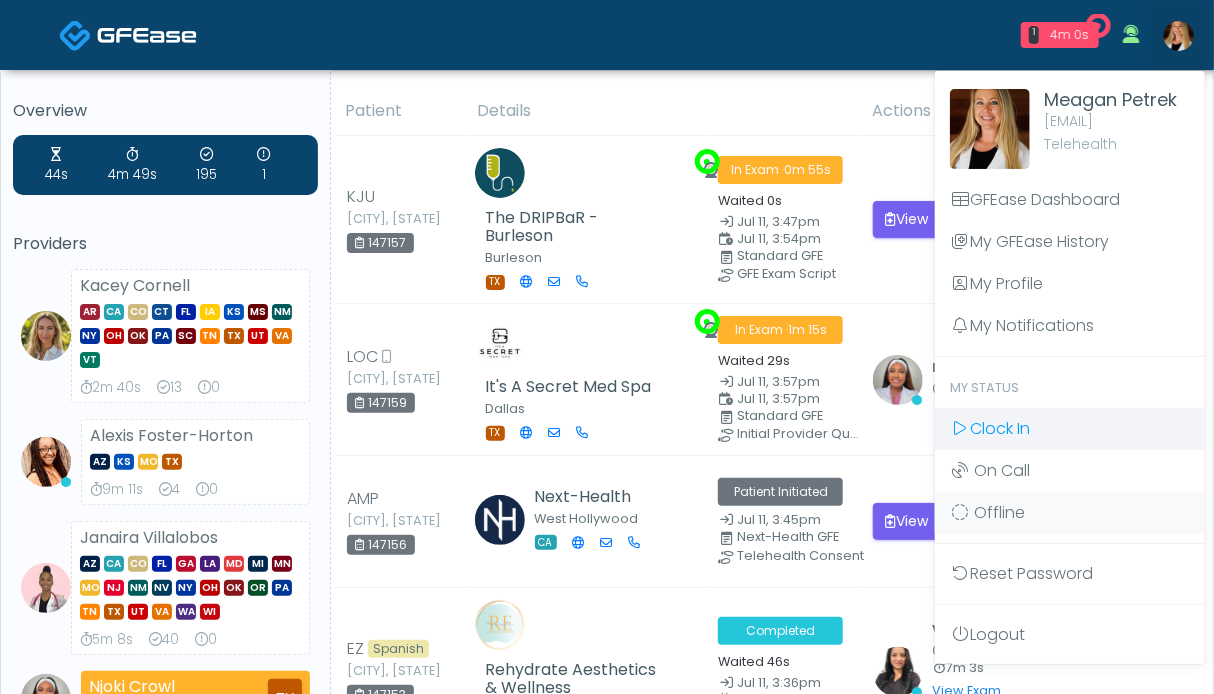 click on "Clock In" at bounding box center [1070, 429] 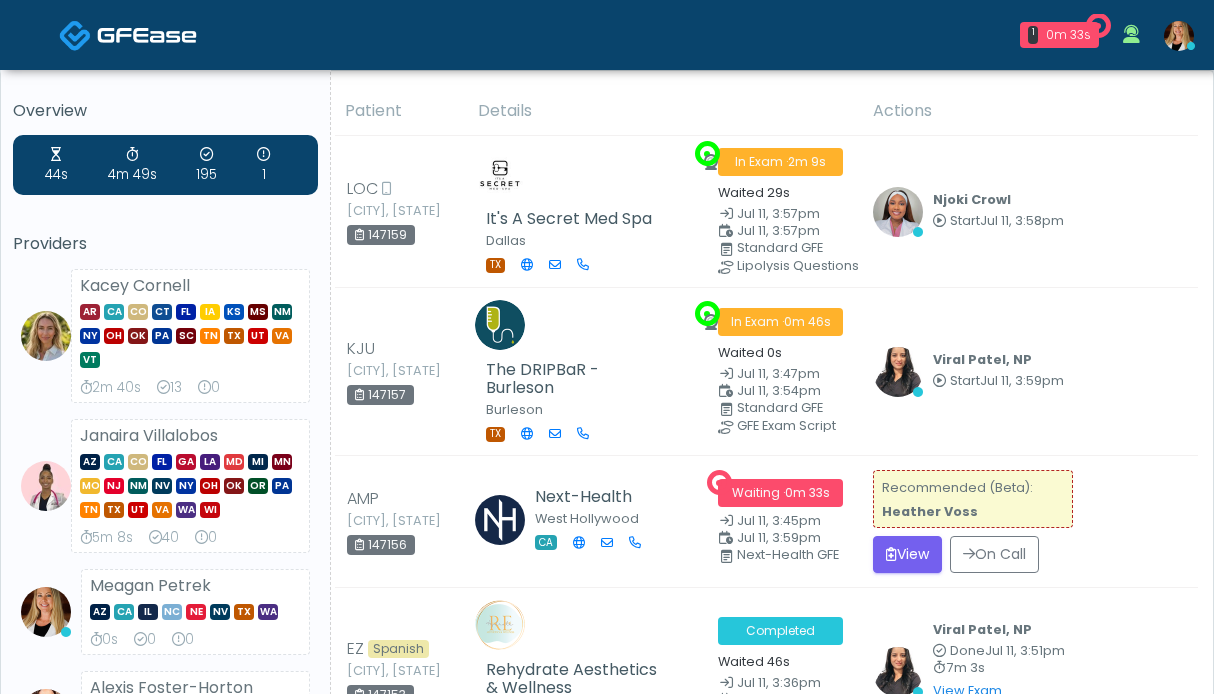 scroll, scrollTop: 0, scrollLeft: 0, axis: both 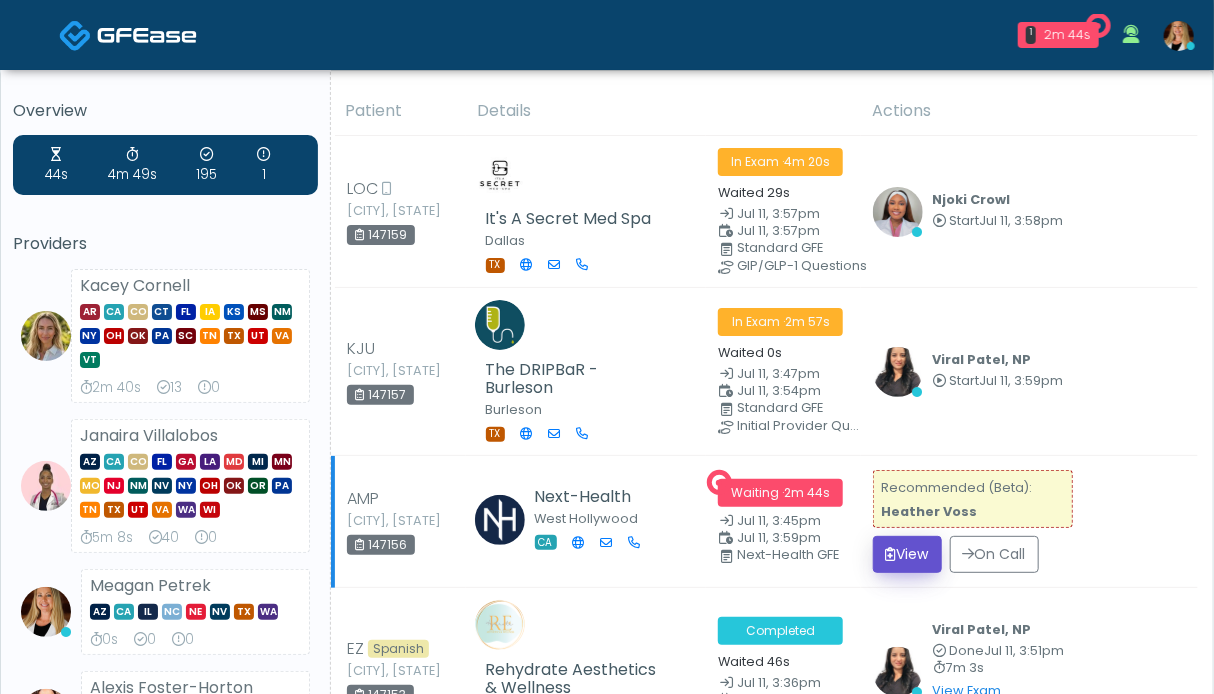 click on "View" at bounding box center [907, 554] 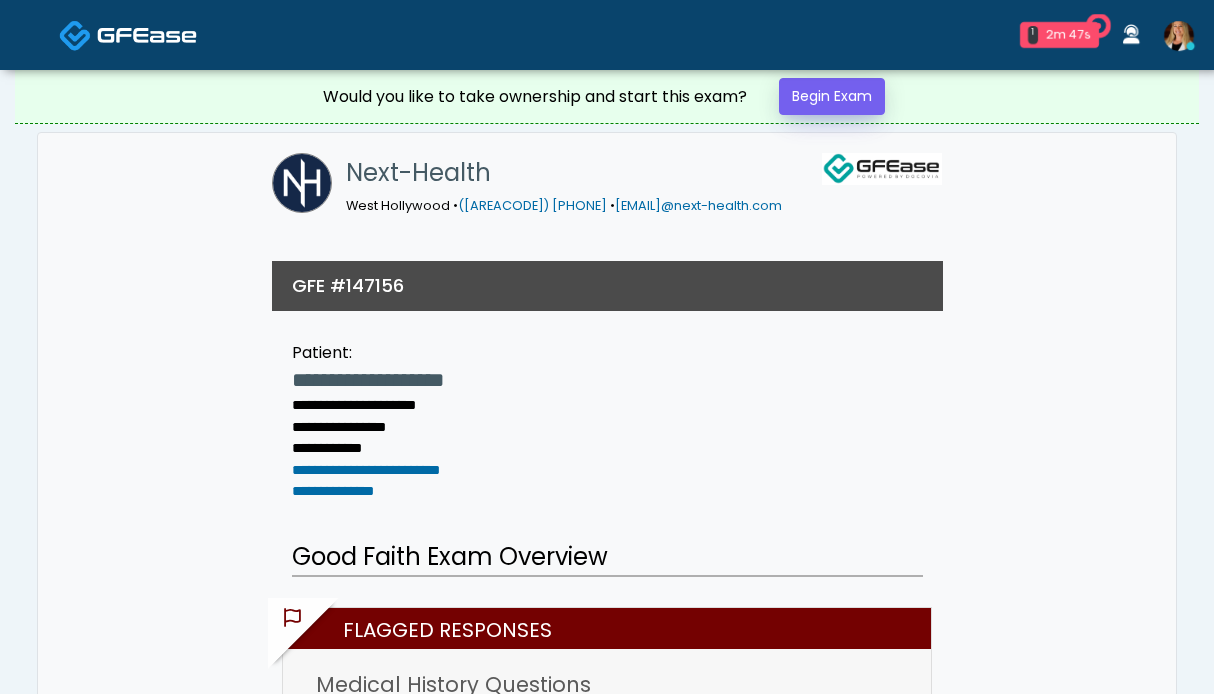 scroll, scrollTop: 0, scrollLeft: 0, axis: both 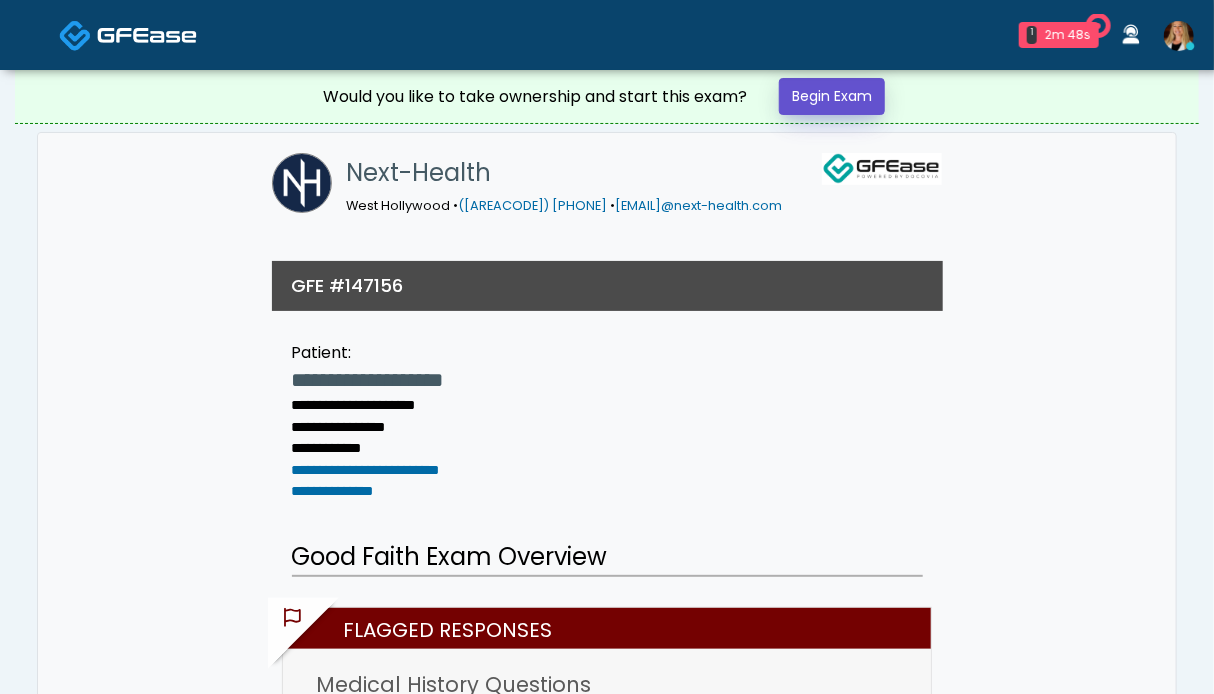 click on "Begin Exam" at bounding box center [832, 96] 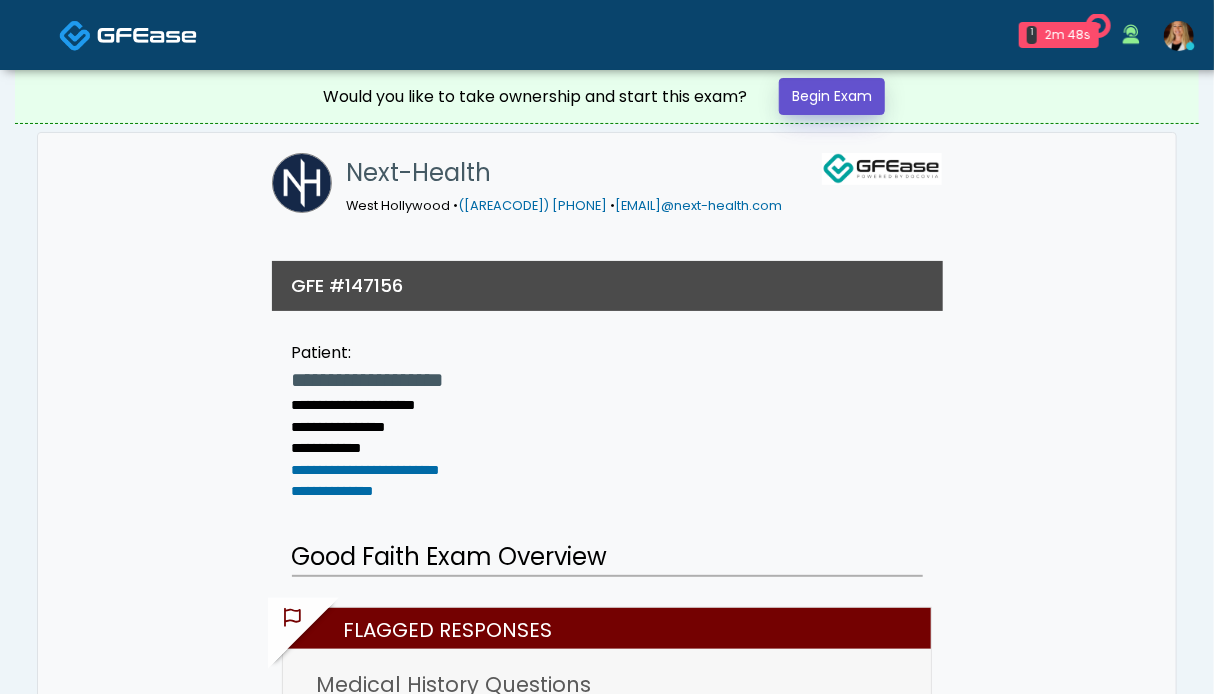 scroll, scrollTop: 0, scrollLeft: 0, axis: both 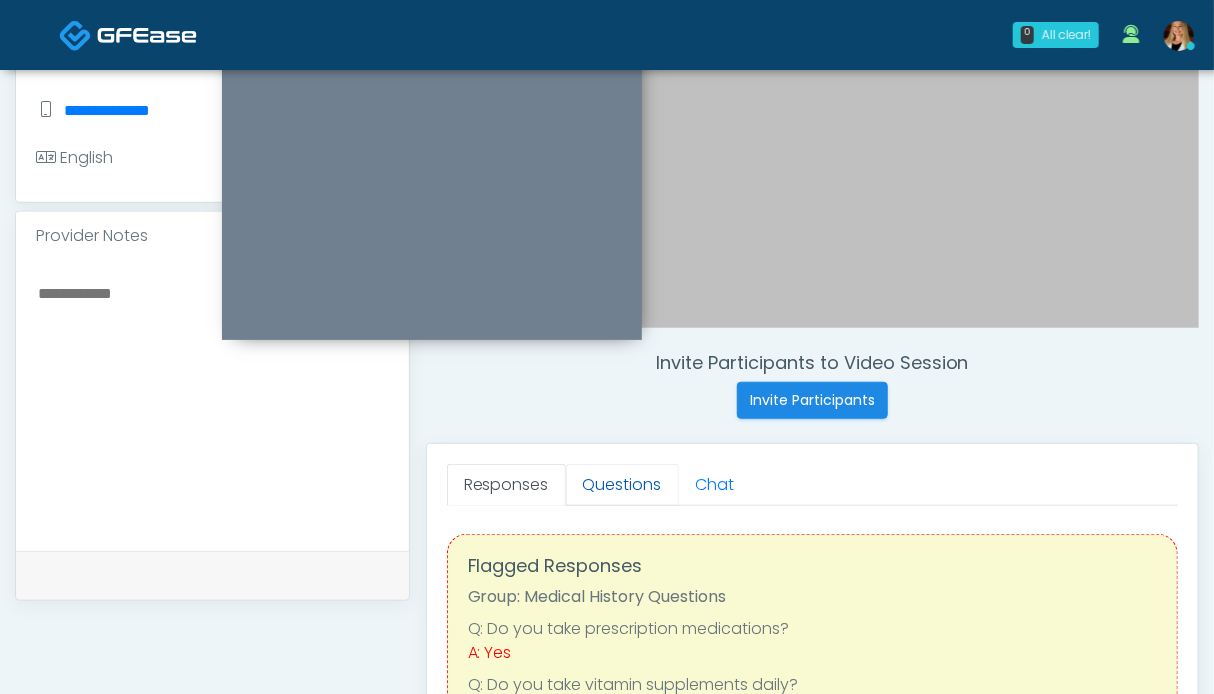 drag, startPoint x: 607, startPoint y: 487, endPoint x: 584, endPoint y: 478, distance: 24.698177 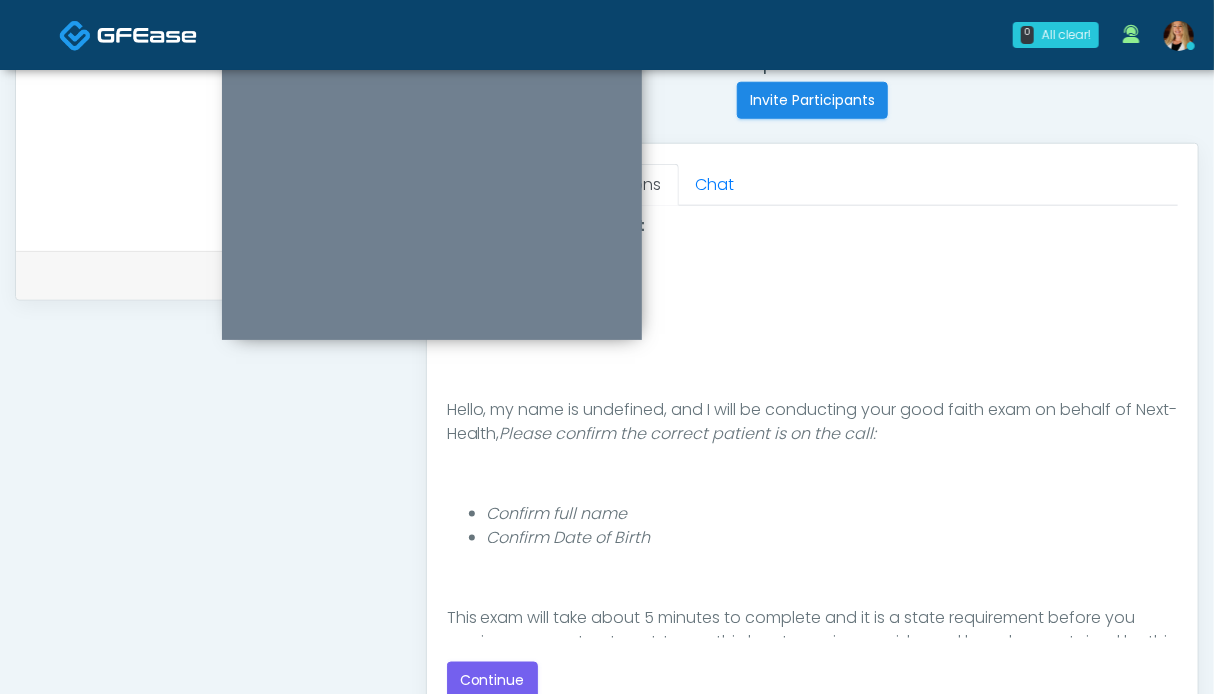 scroll, scrollTop: 900, scrollLeft: 0, axis: vertical 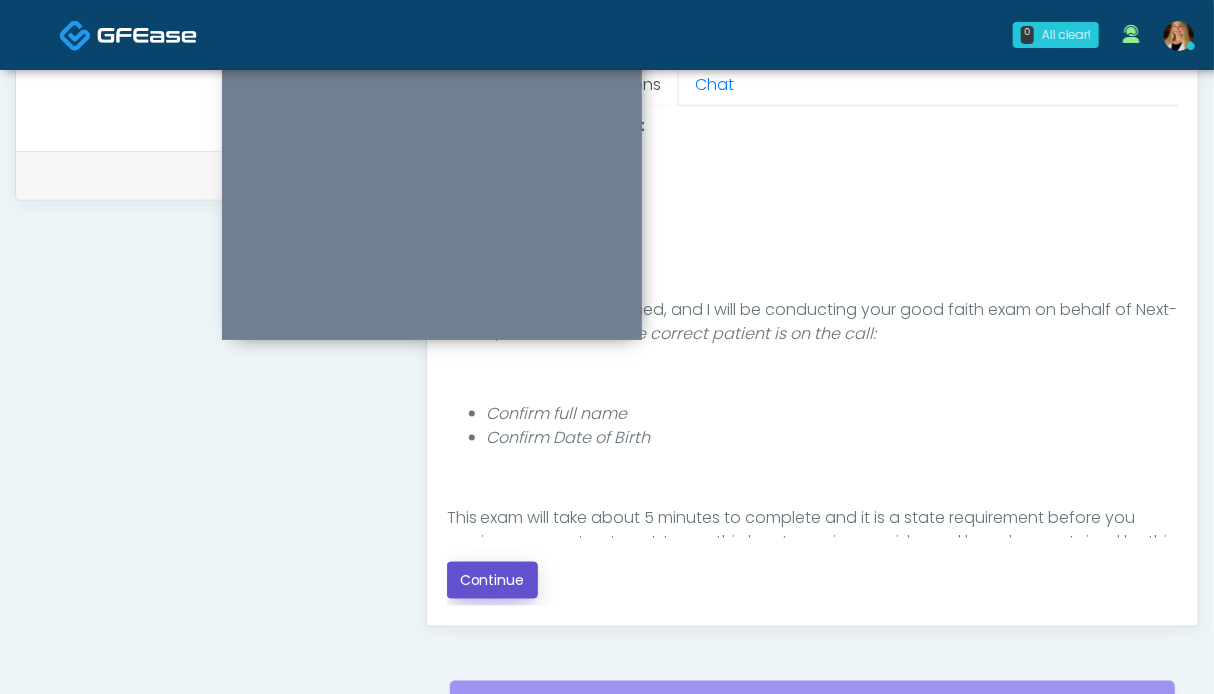click on "Continue" at bounding box center (492, 580) 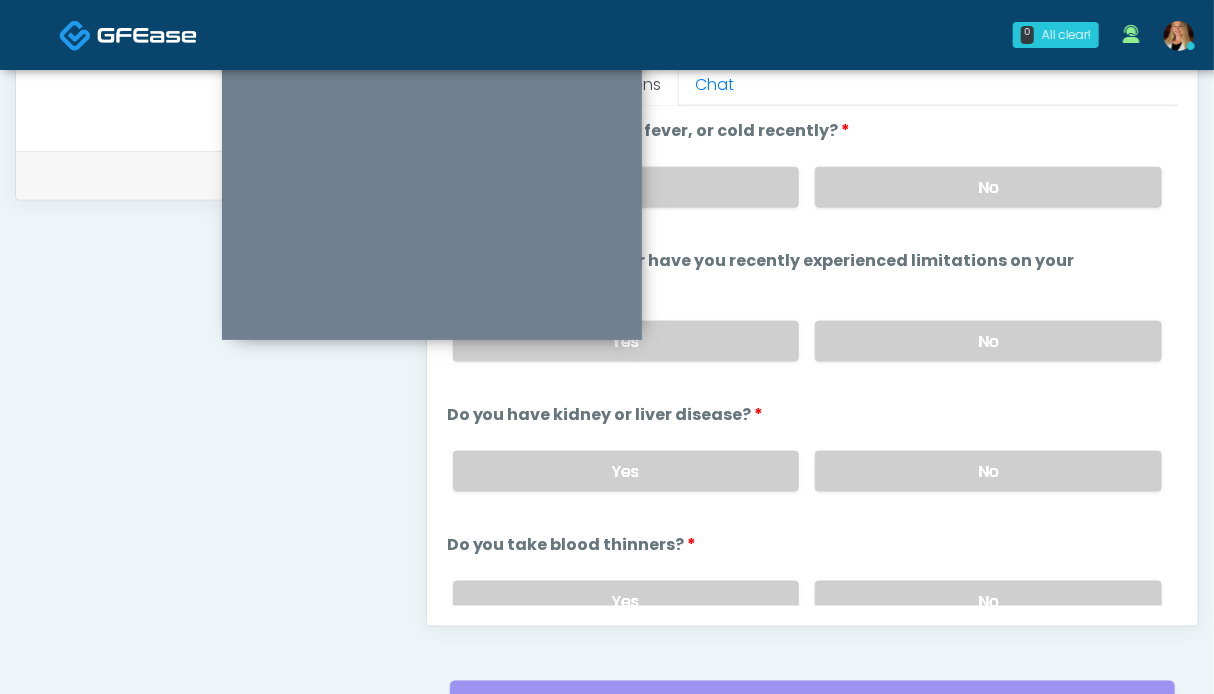 drag, startPoint x: 910, startPoint y: 335, endPoint x: 910, endPoint y: 256, distance: 79 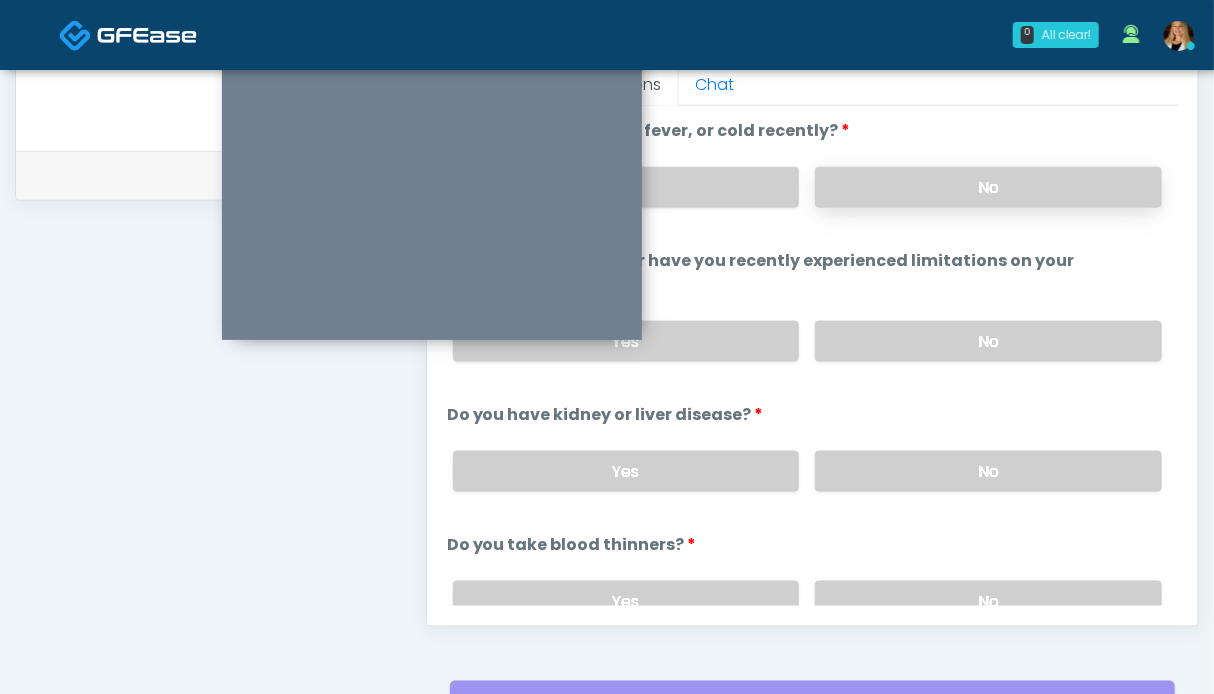 click on "No" at bounding box center (988, 187) 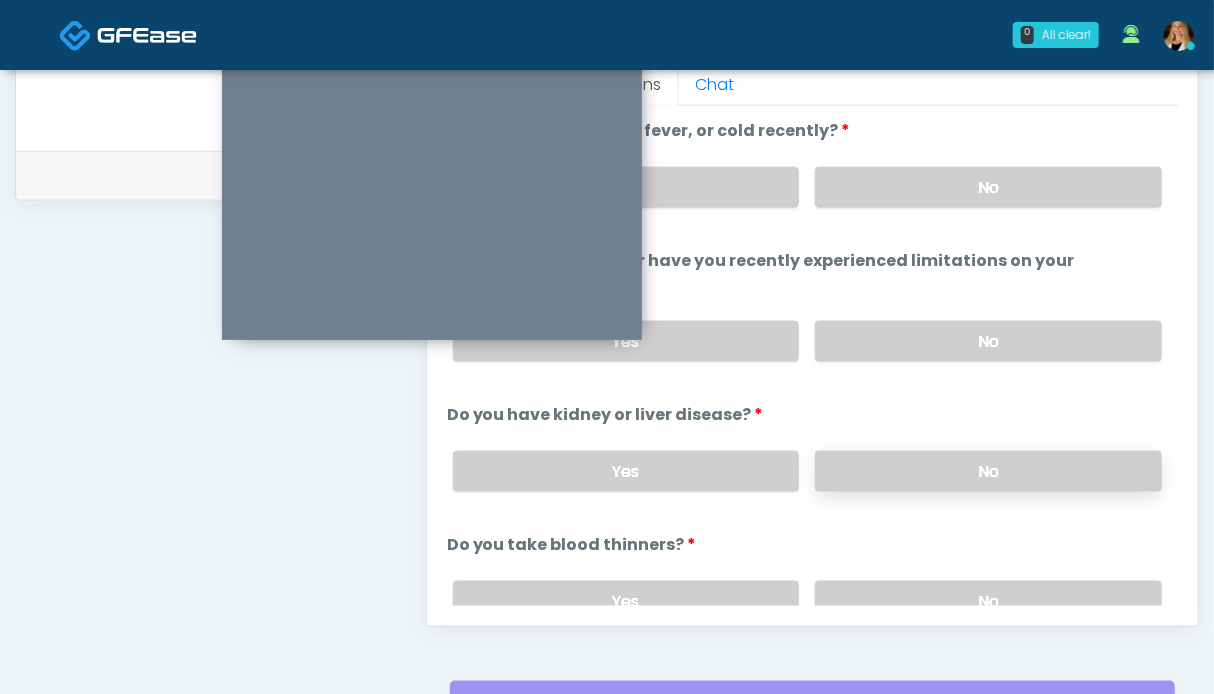 click on "No" at bounding box center (988, 471) 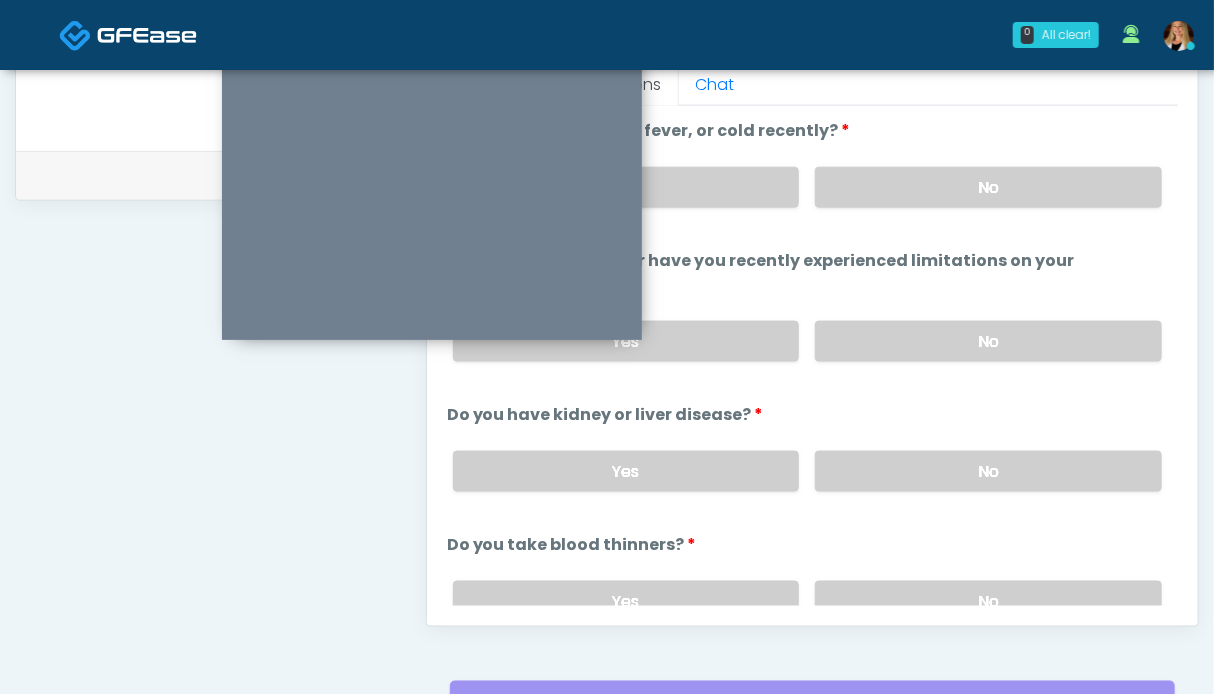 drag, startPoint x: 955, startPoint y: 585, endPoint x: 829, endPoint y: 613, distance: 129.07362 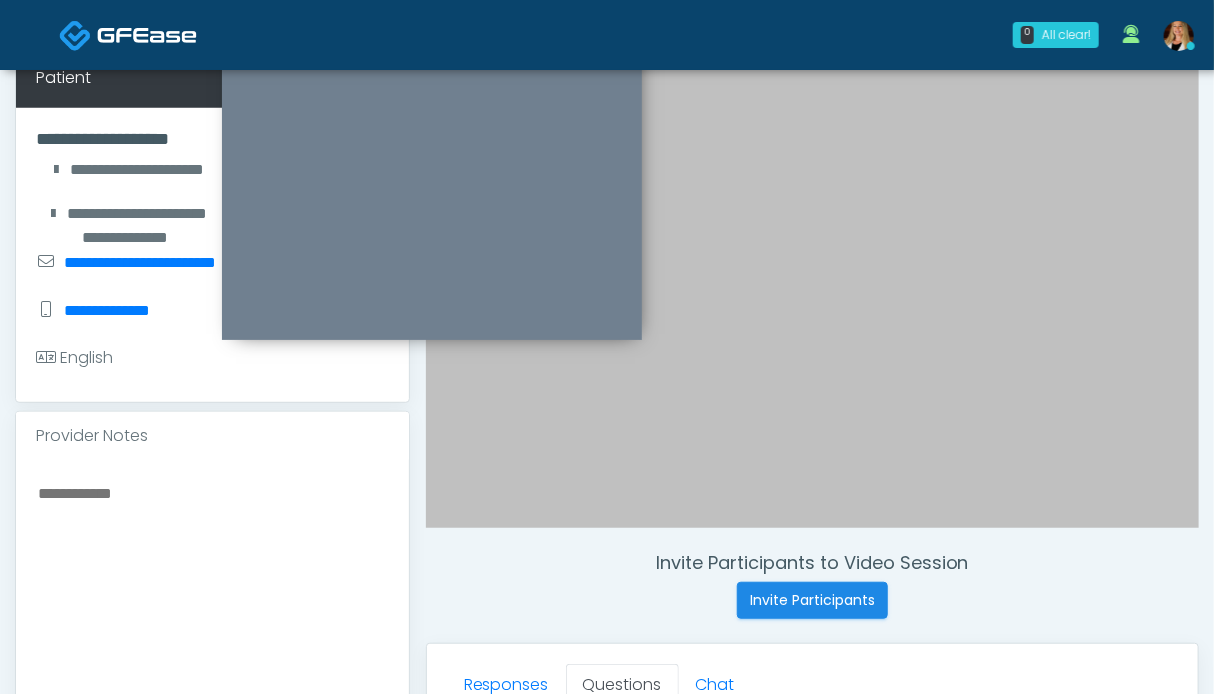 scroll, scrollTop: 700, scrollLeft: 0, axis: vertical 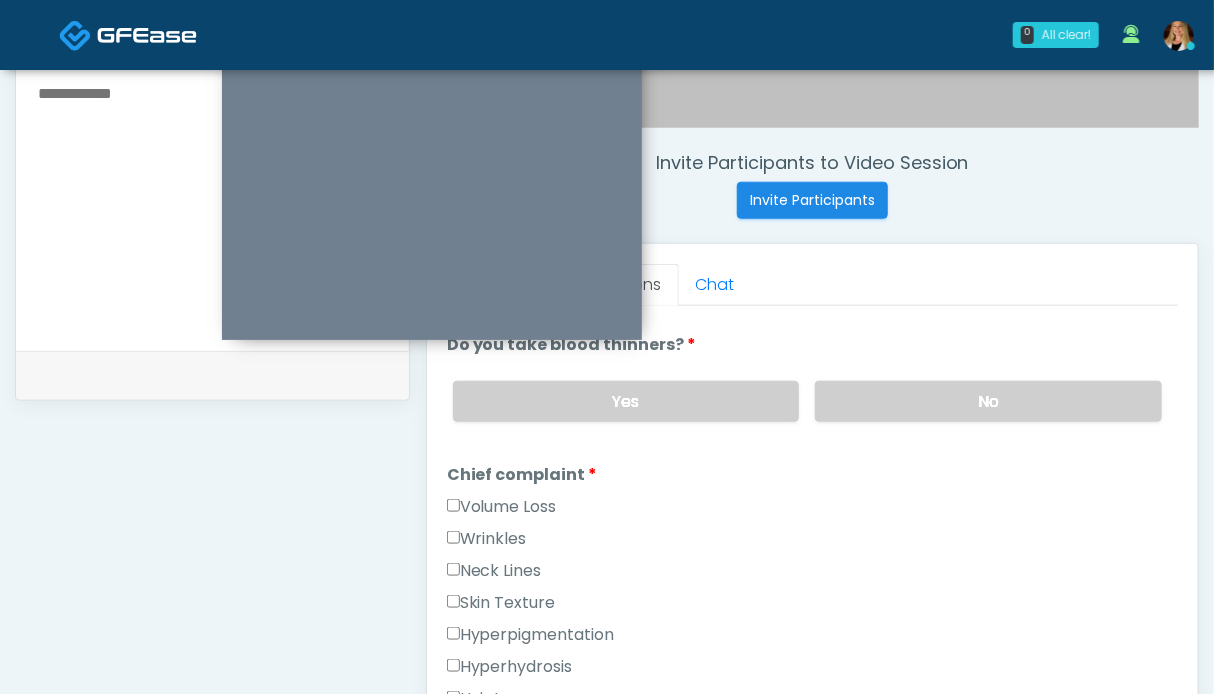 click on "Wrinkles" at bounding box center [487, 539] 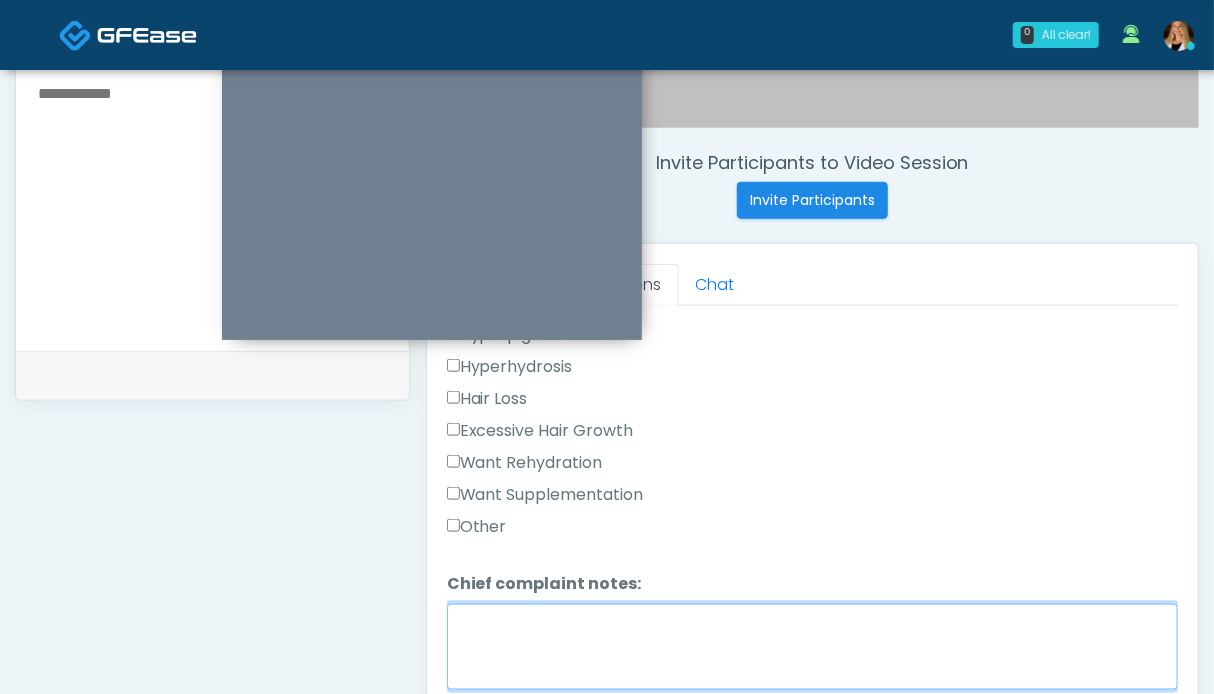 click on "Chief complaint notes:" at bounding box center (812, 647) 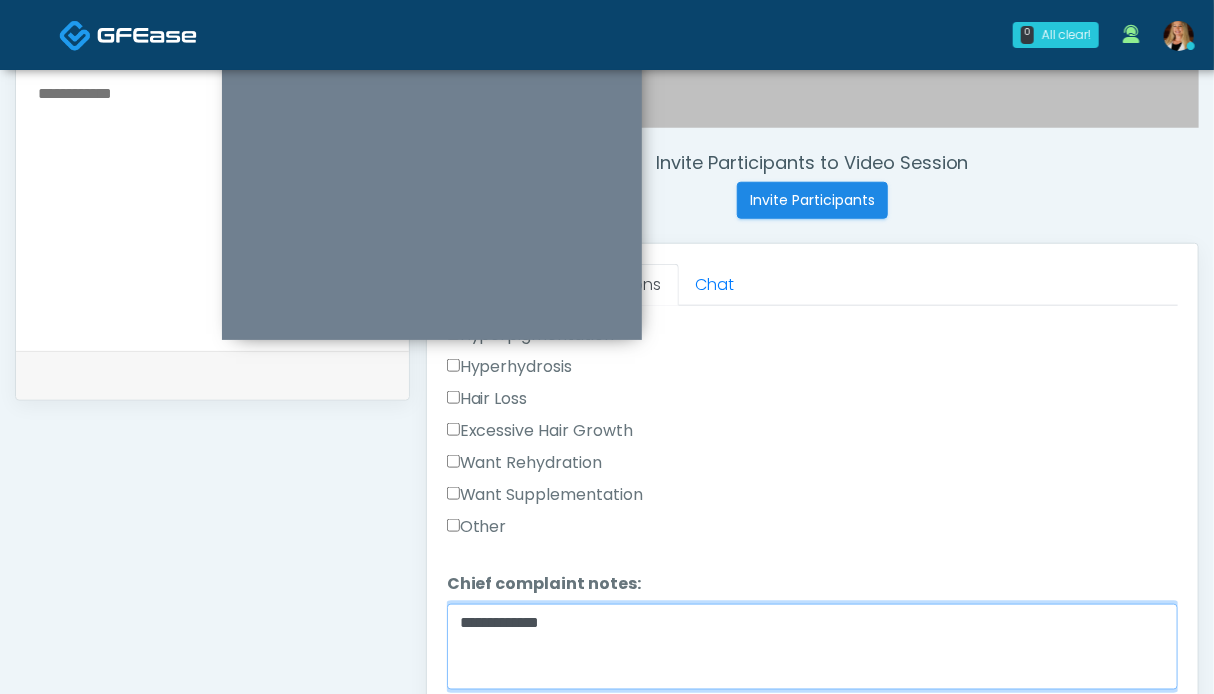 scroll, scrollTop: 1000, scrollLeft: 0, axis: vertical 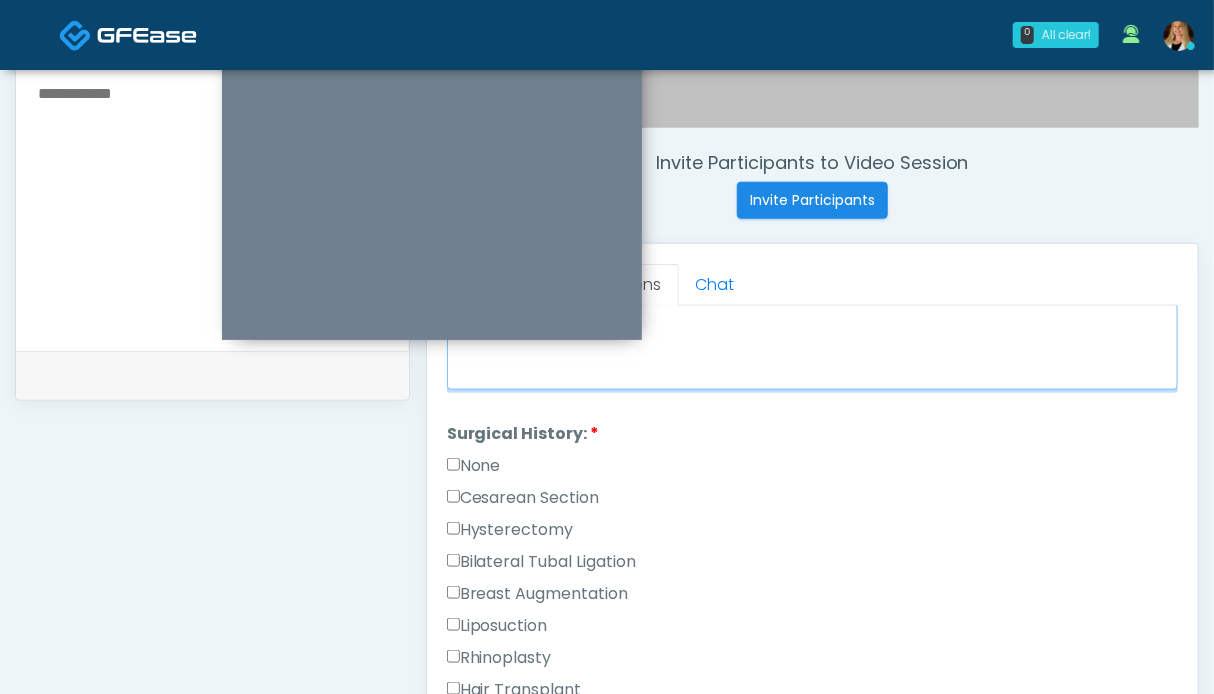 type on "**********" 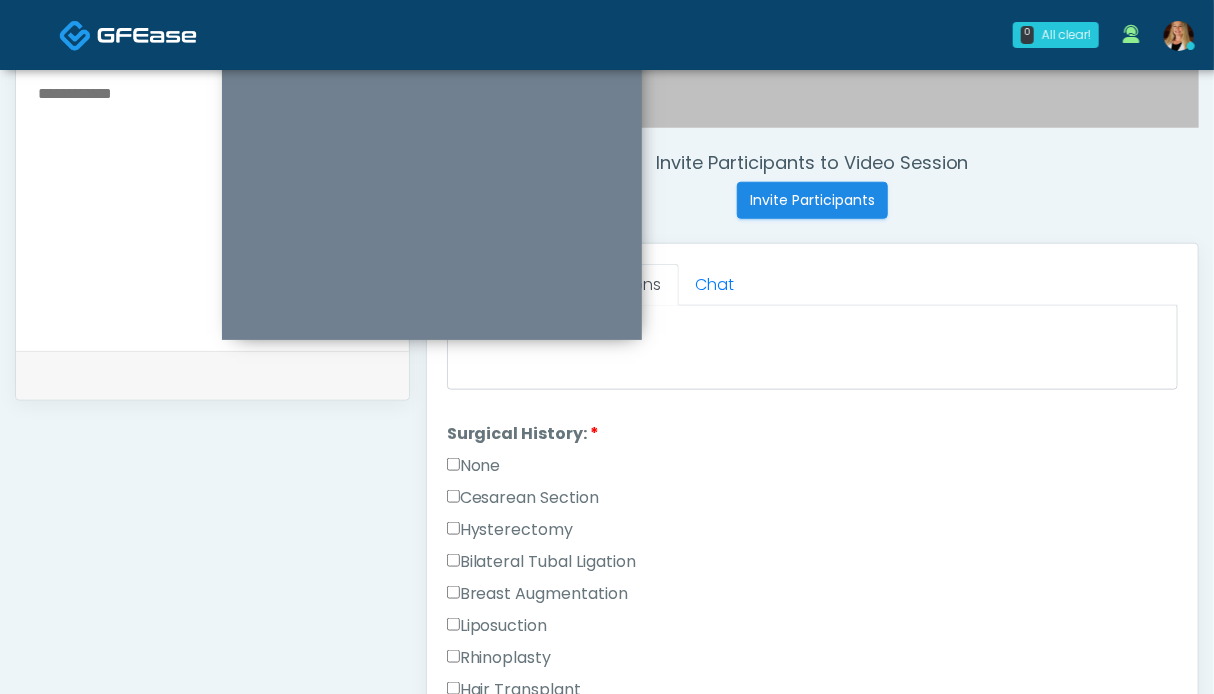 click on "None" at bounding box center [474, 466] 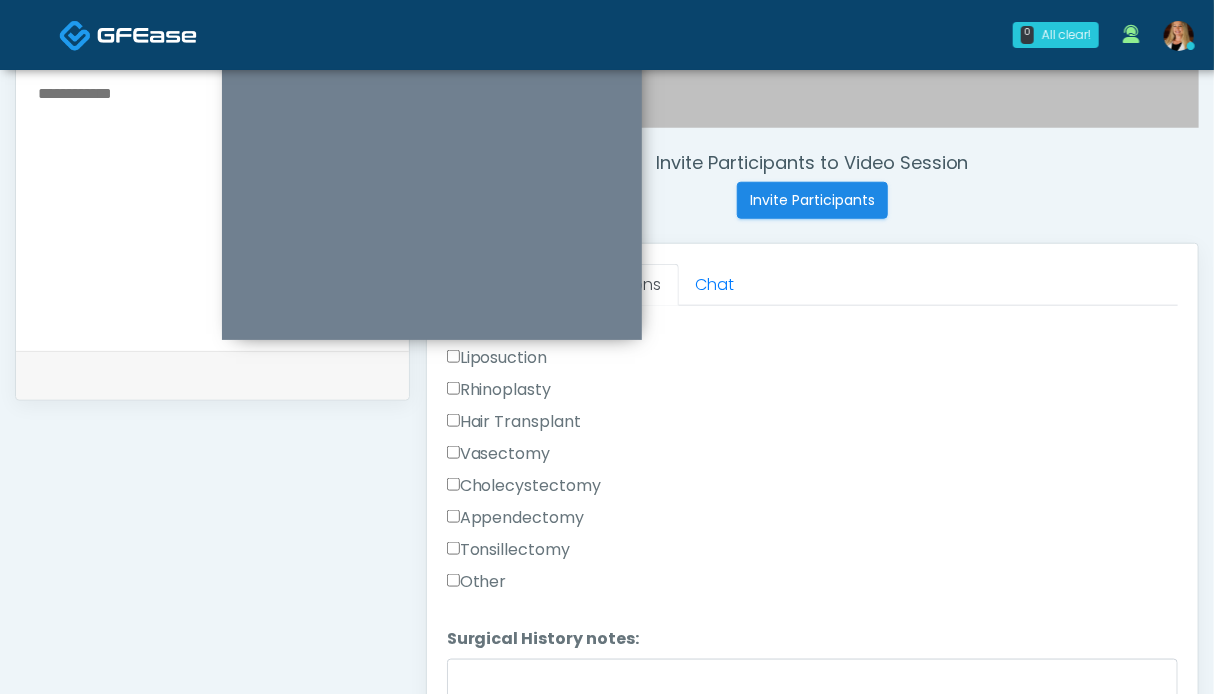 scroll, scrollTop: 800, scrollLeft: 0, axis: vertical 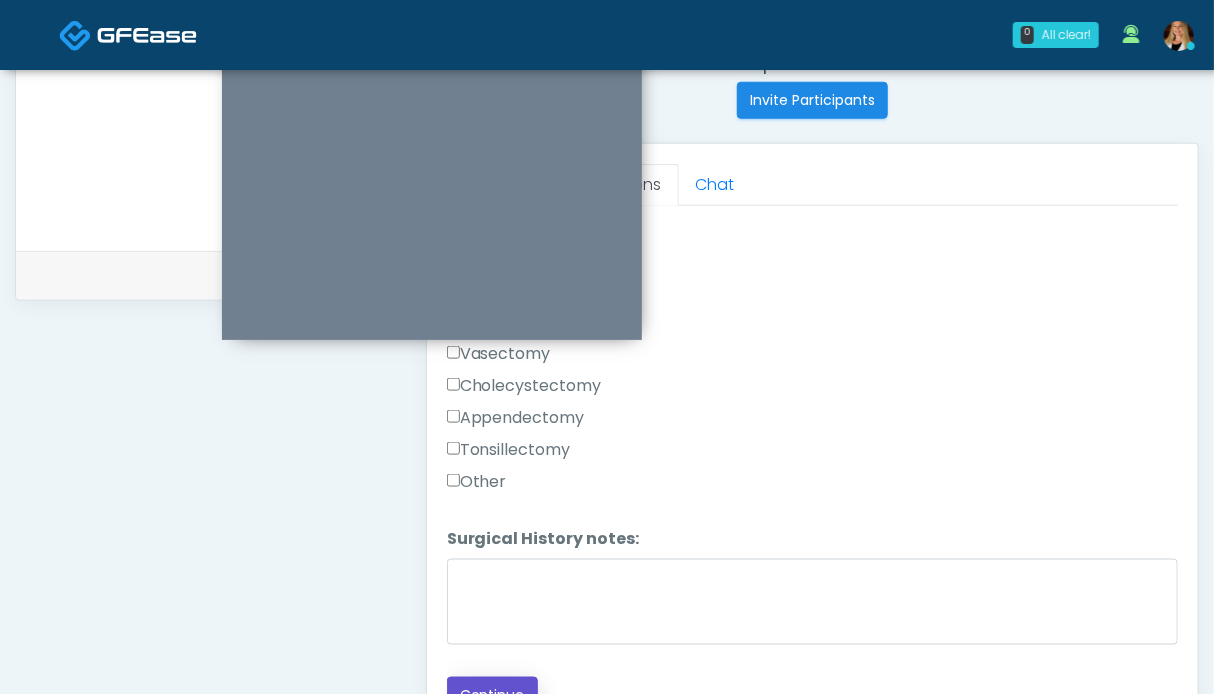 click on "Continue" at bounding box center [492, 695] 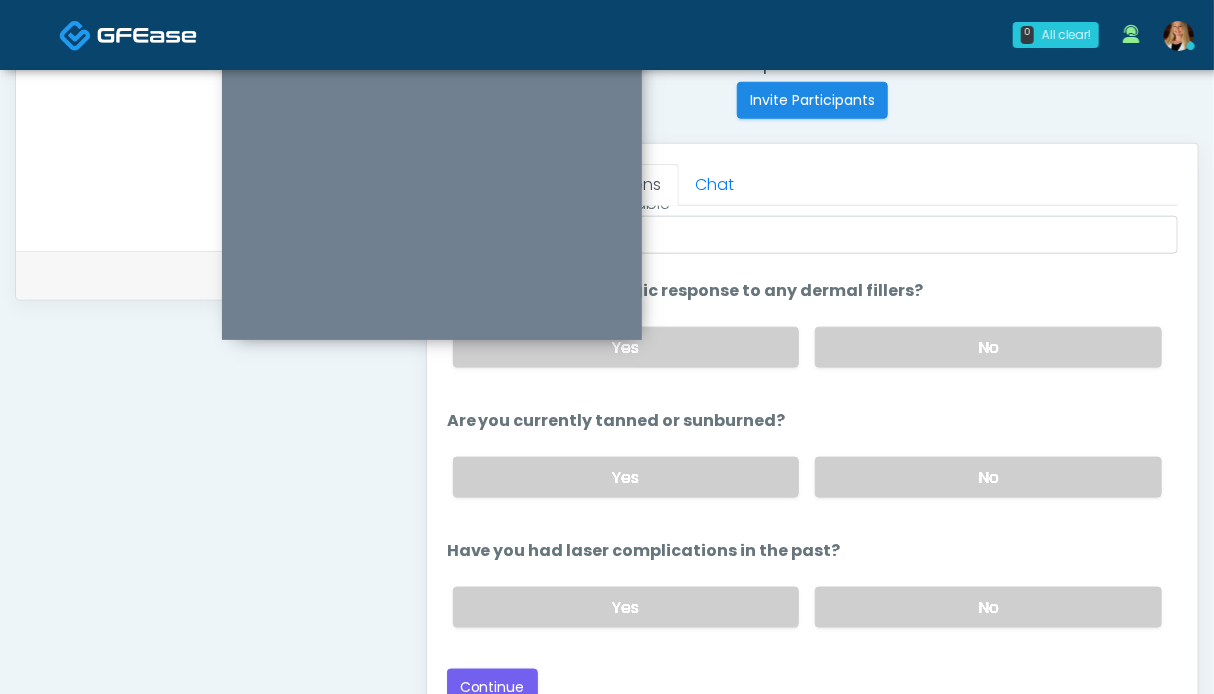 scroll, scrollTop: 230, scrollLeft: 0, axis: vertical 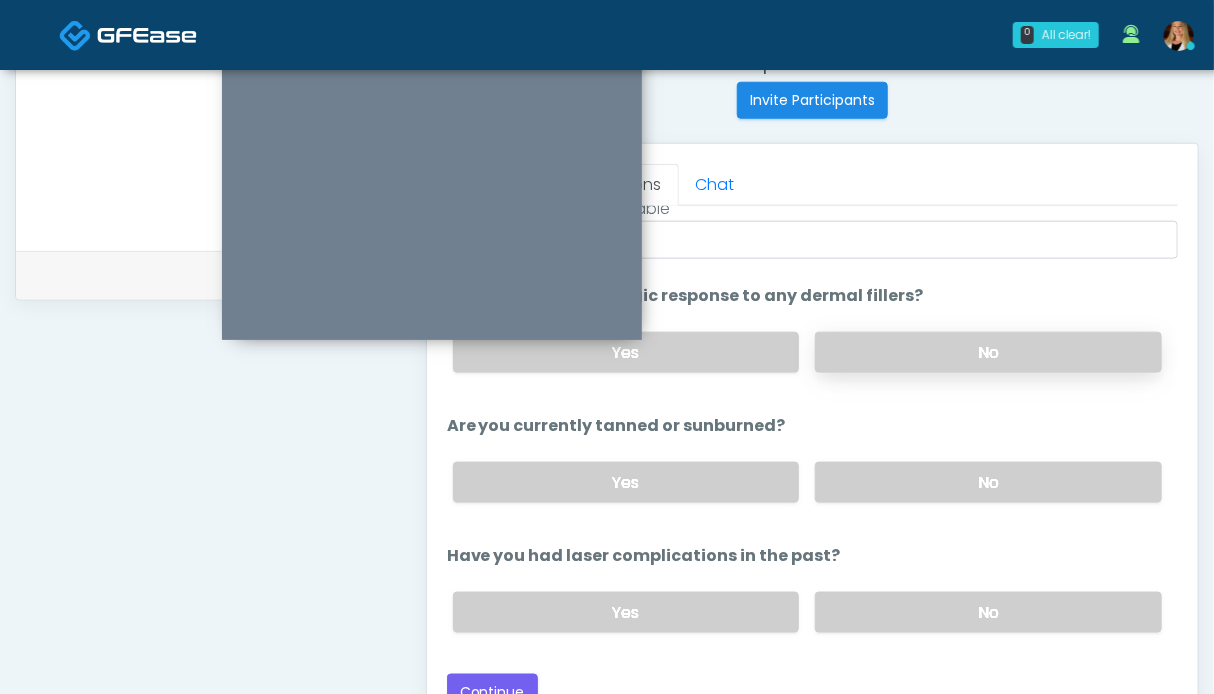 click on "No" at bounding box center (988, 352) 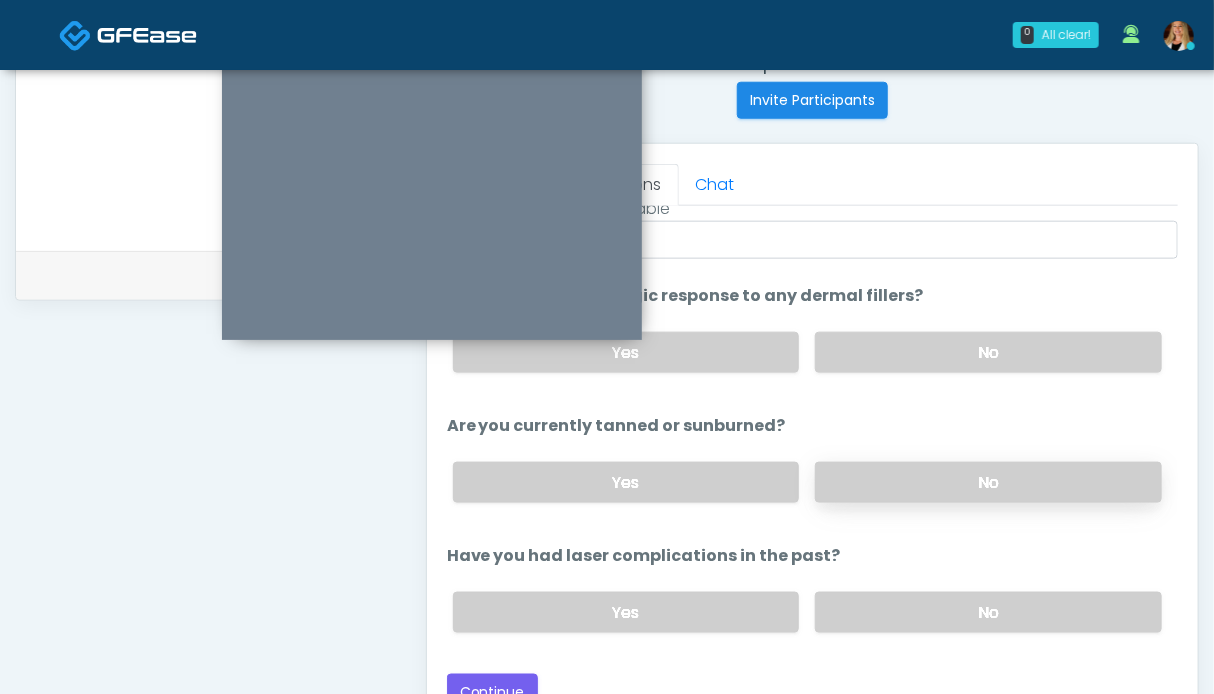 click on "No" at bounding box center (988, 482) 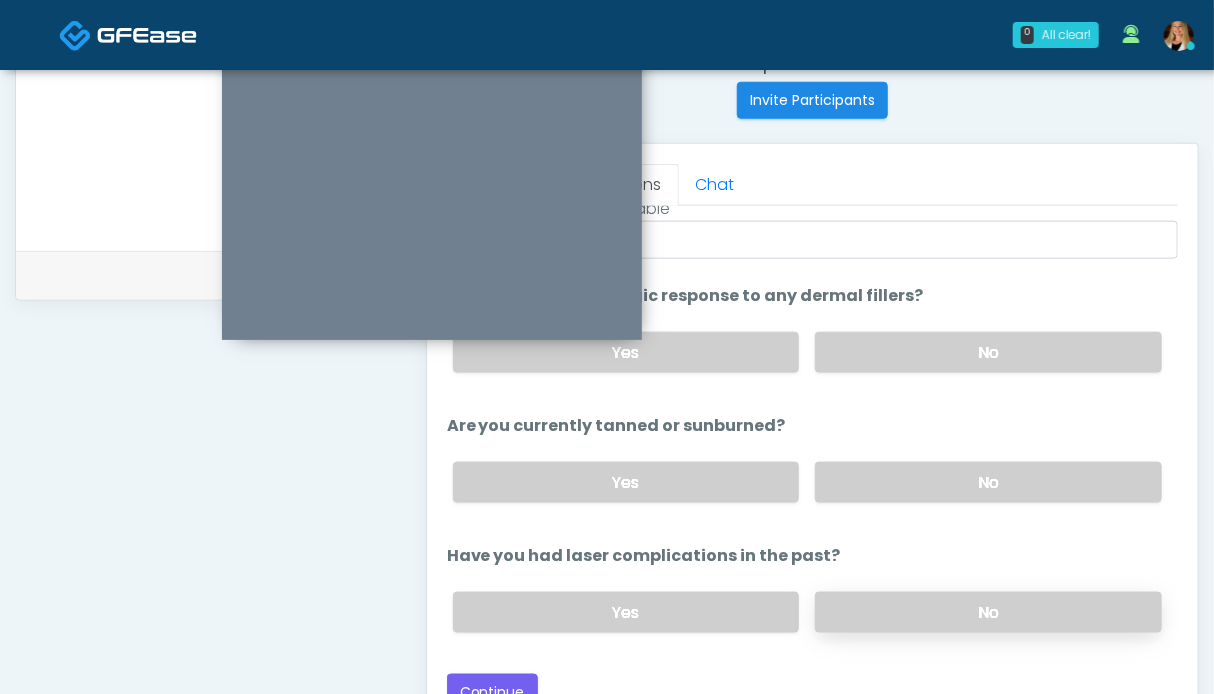 click on "No" at bounding box center [988, 612] 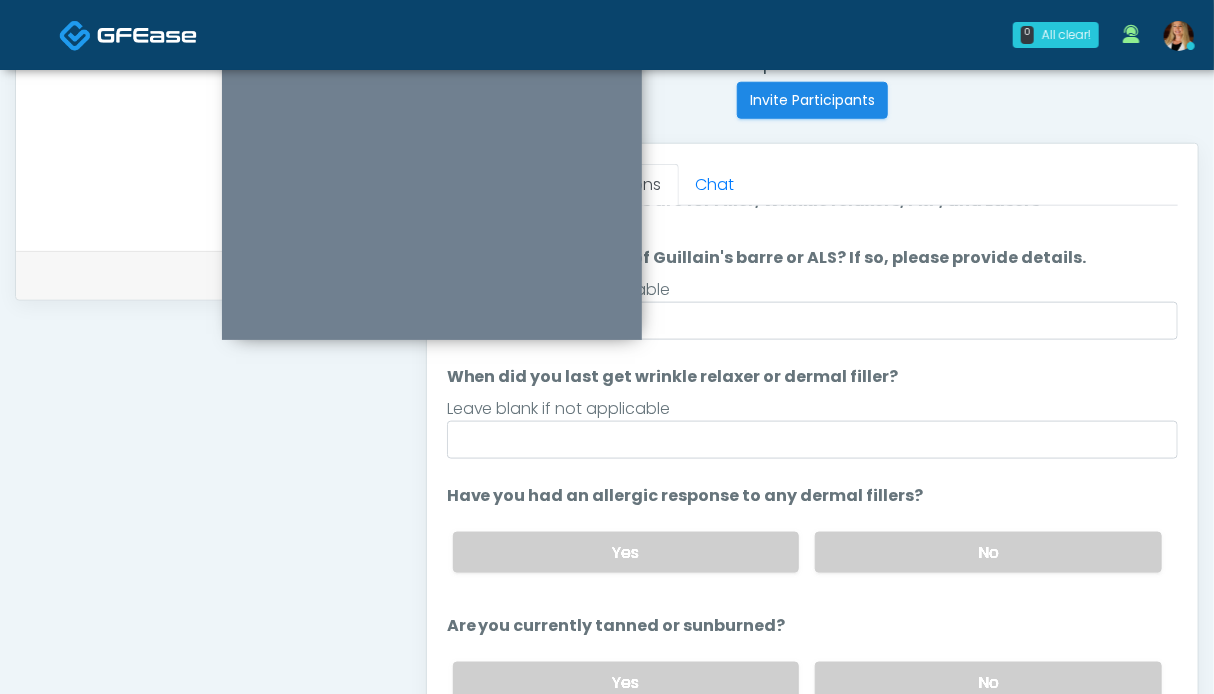 scroll, scrollTop: 0, scrollLeft: 0, axis: both 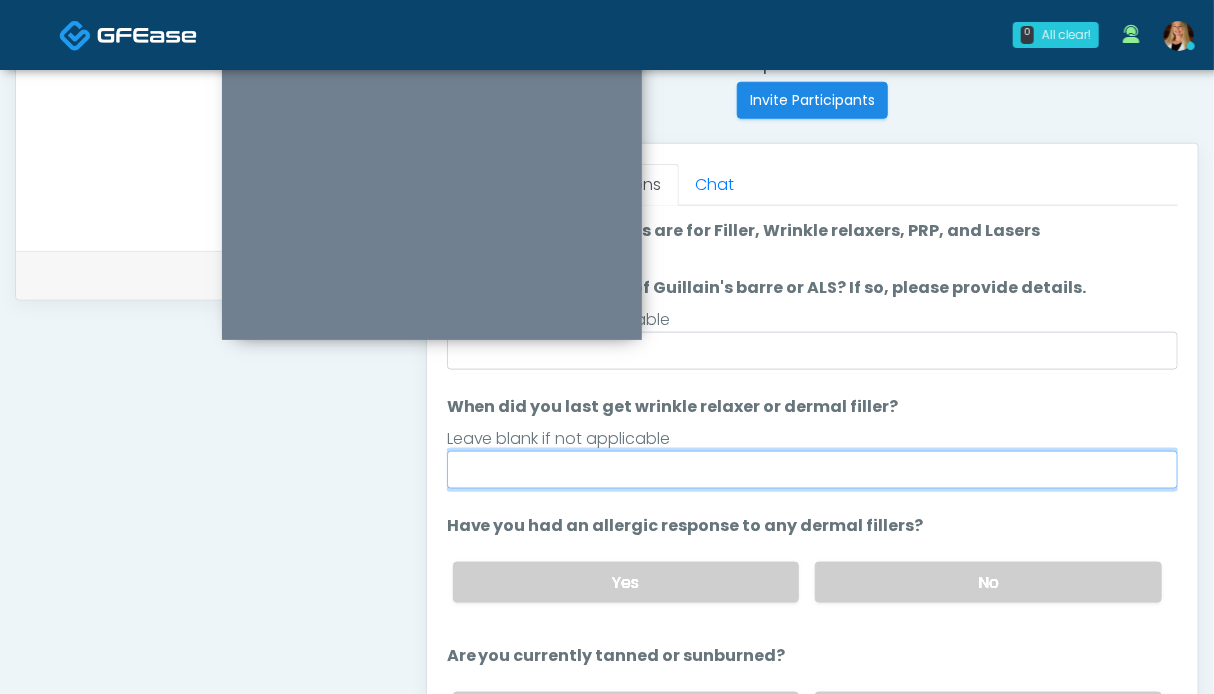 click on "When did you last get wrinkle relaxer or dermal filler?" at bounding box center [812, 470] 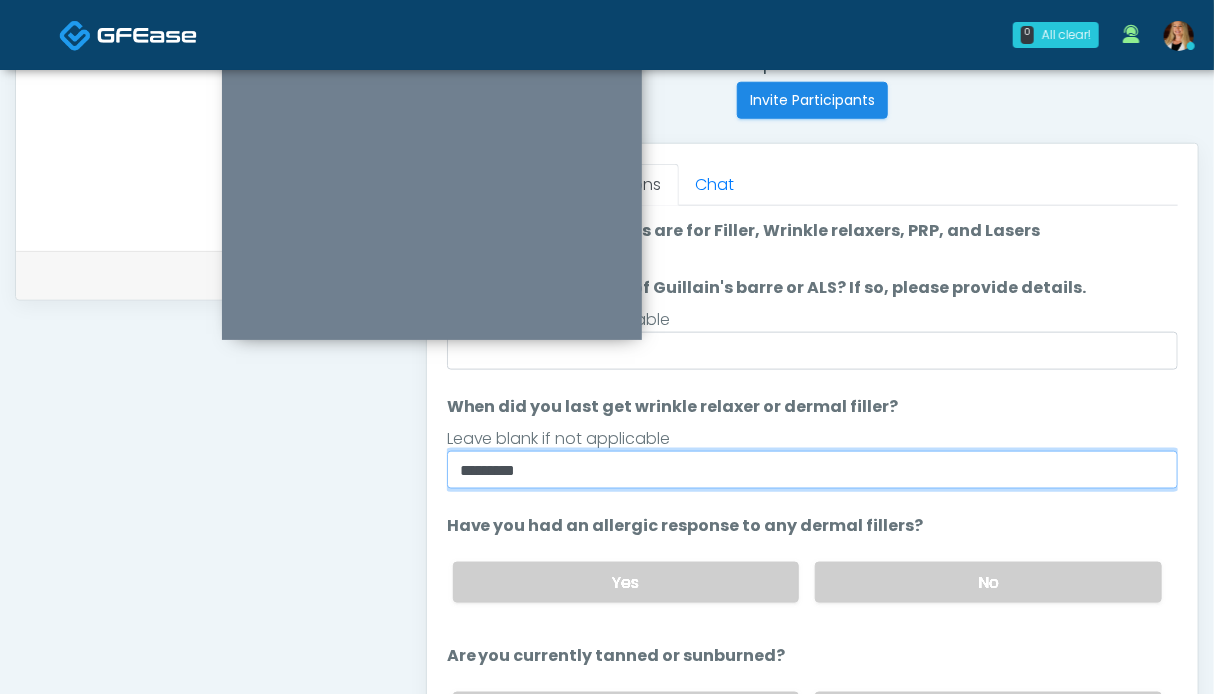 scroll, scrollTop: 230, scrollLeft: 0, axis: vertical 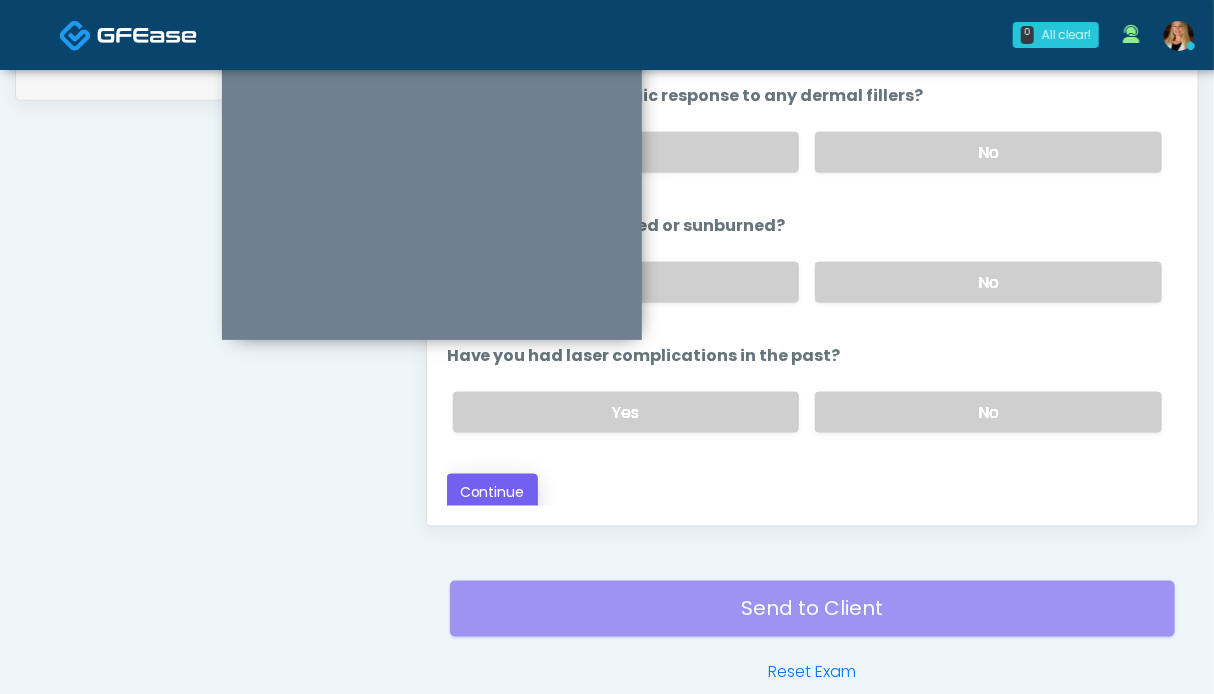 type on "********" 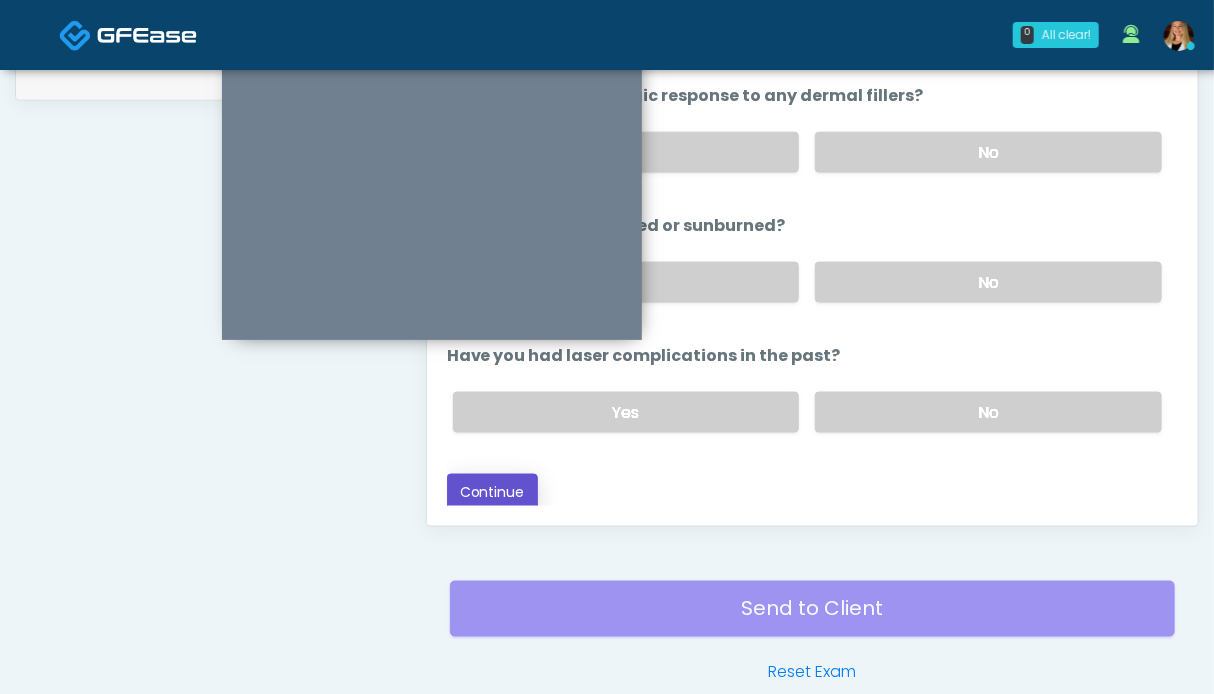click on "Continue" at bounding box center (492, 492) 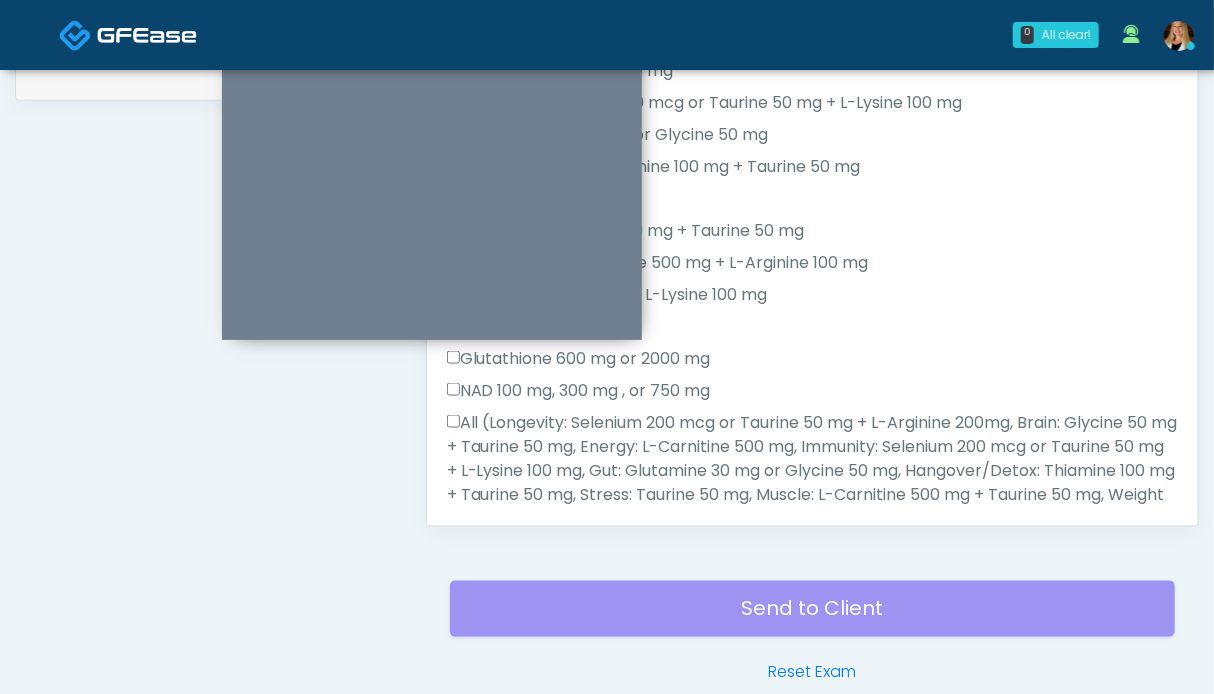 click on "All (Longevity: Selenium 200 mcg or Taurine 50 mg + L-Arginine 200mg, Brain: Glycine 50 mg + Taurine 50 mg, Energy: L-Carnitine 500 mg, Immunity: Selenium 200 mcg or Taurine 50 mg + L-Lysine 100 mg, Gut: Glutamine 30 mg or Glycine 50 mg, Hangover/Detox: Thiamine 100 mg + Taurine 50 mg, Stress: Taurine 50 mg, Muscle: L-Carnitine 500 mg + Taurine 50 mg, Weight Loss: L-Carnitine 500 mg + L-Arginine 100 mg, Glamour: Biotin 10 mg + L-Lysine 100 mg, Sleep: Taurine 50 mg Glutathione 600 mg or 2000 mg NAD 100 mg, 300 mg , or 750 mg)" at bounding box center [812, 483] 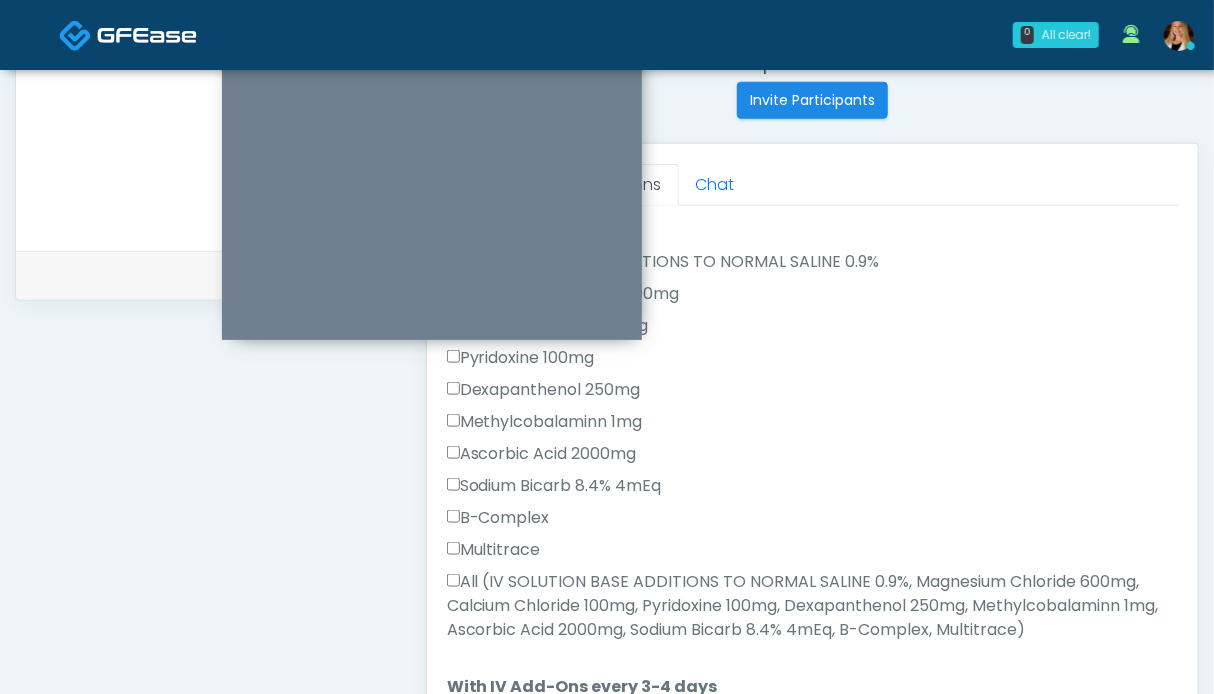 scroll, scrollTop: 900, scrollLeft: 0, axis: vertical 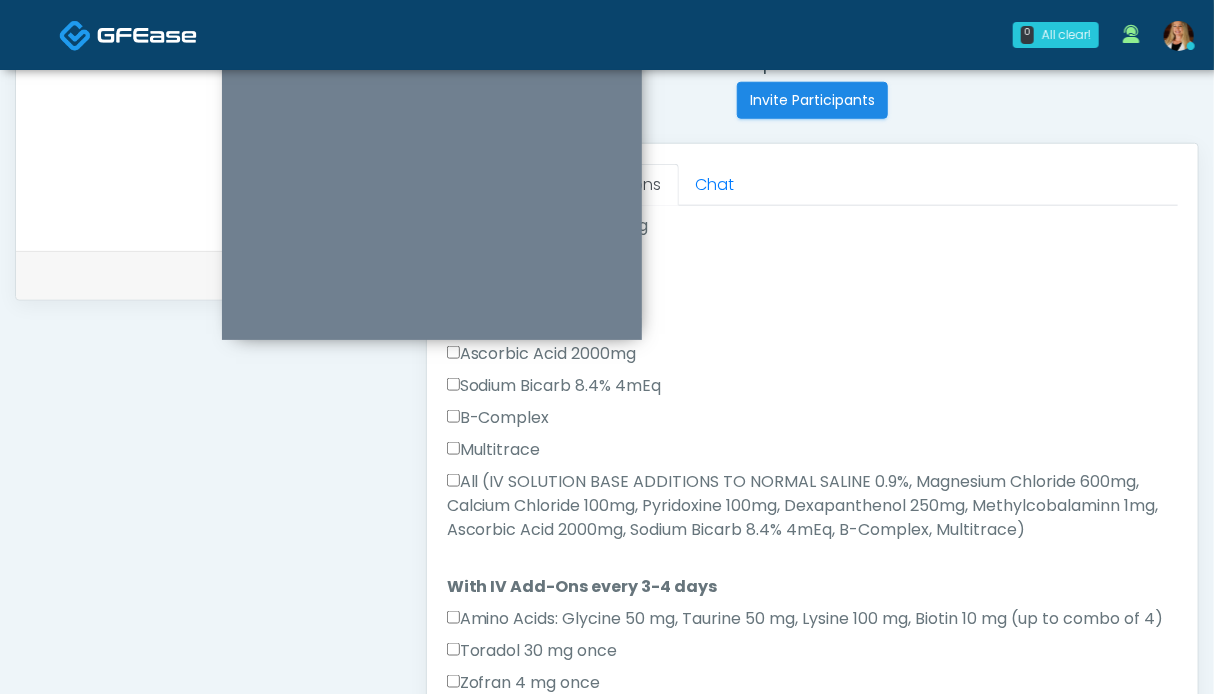 click on "All (IV SOLUTION BASE ADDITIONS TO NORMAL SALINE 0.9%, Magnesium Chloride 600mg, Calcium Chloride 100mg, Pyridoxine 100mg, Dexapanthenol 250mg, Methylcobalaminn 1mg, Ascorbic Acid 2000mg, Sodium Bicarb 8.4% 4mEq, B-Complex, Multitrace)" at bounding box center [812, 506] 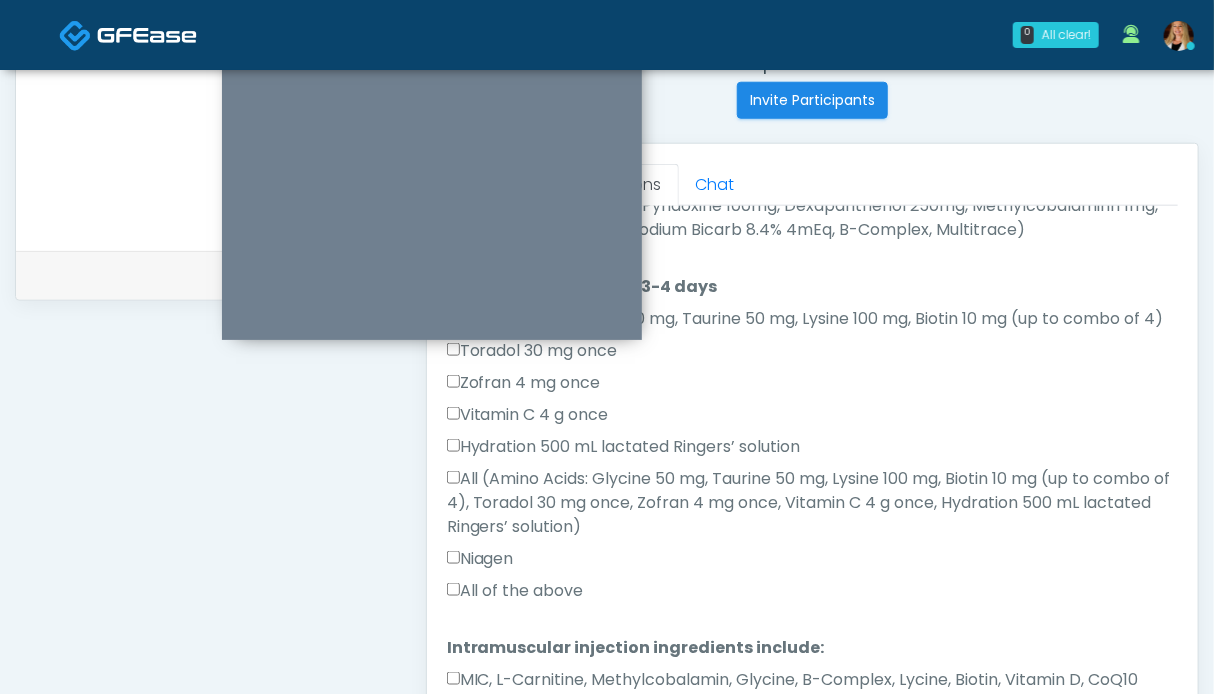 click on "All of the above" at bounding box center (515, 591) 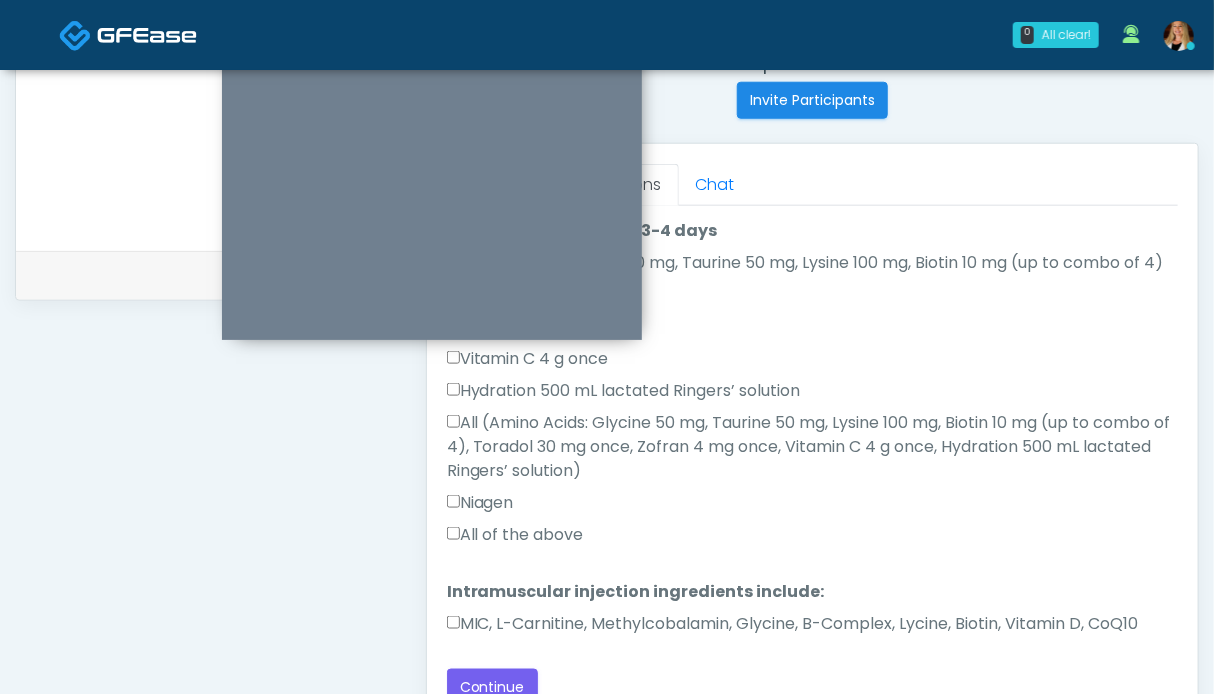 click on "MIC, L-Carnitine, Methylcobalamin, Glycine, B-Complex, Lycine, Biotin, Vitamin D, CoQ10" at bounding box center (793, 624) 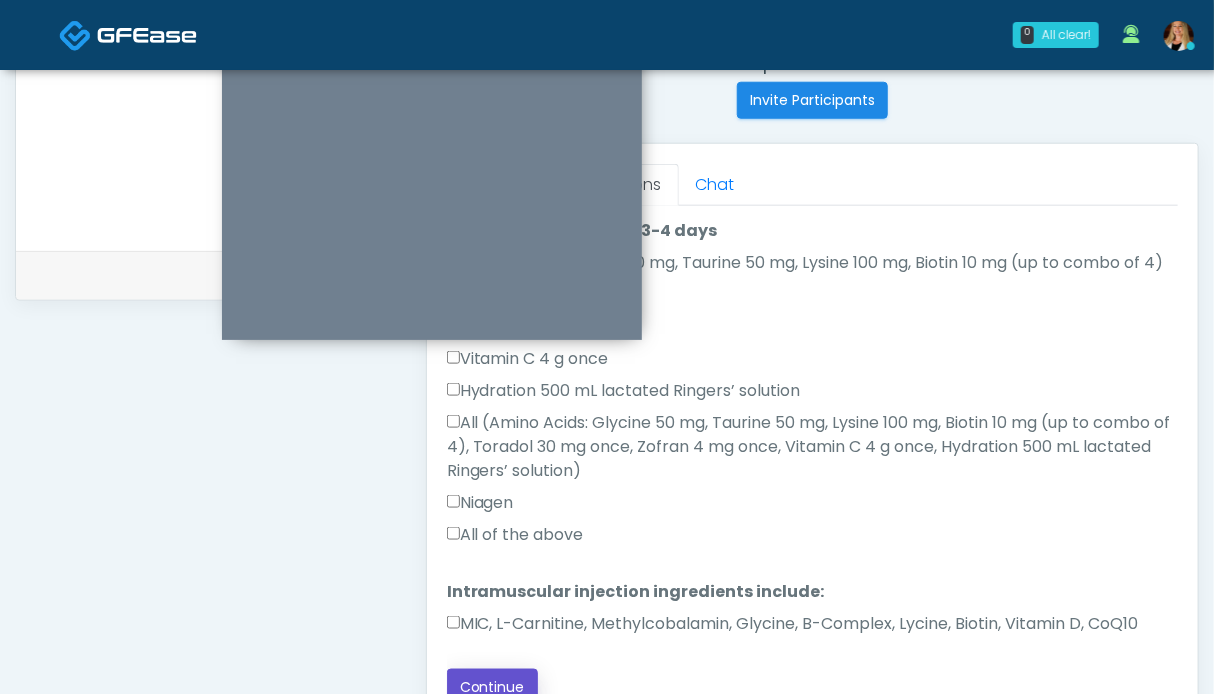 click on "Continue" at bounding box center [492, 687] 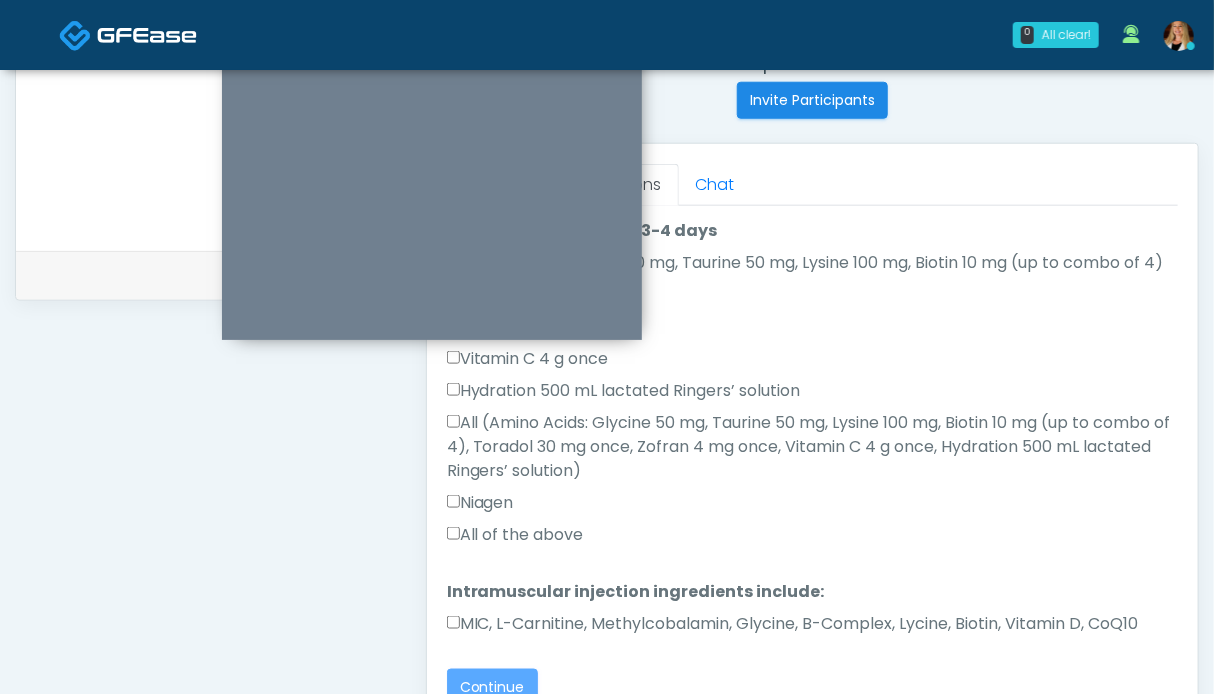 scroll, scrollTop: 0, scrollLeft: 0, axis: both 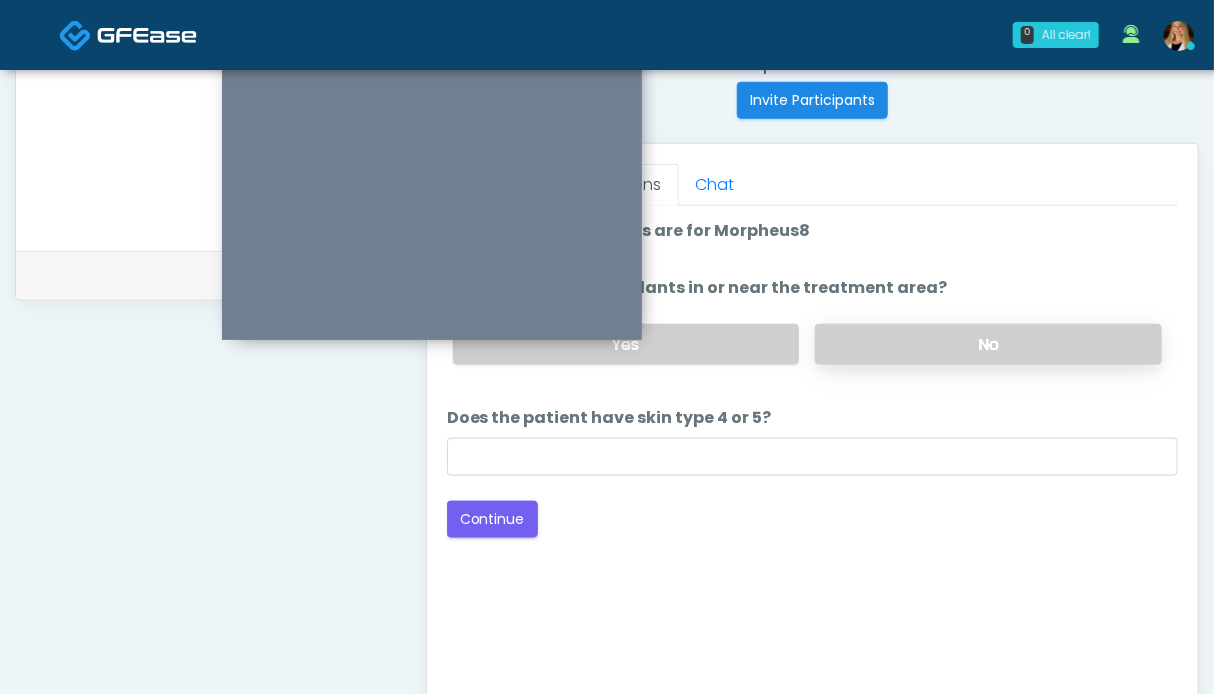 click on "No" at bounding box center [988, 344] 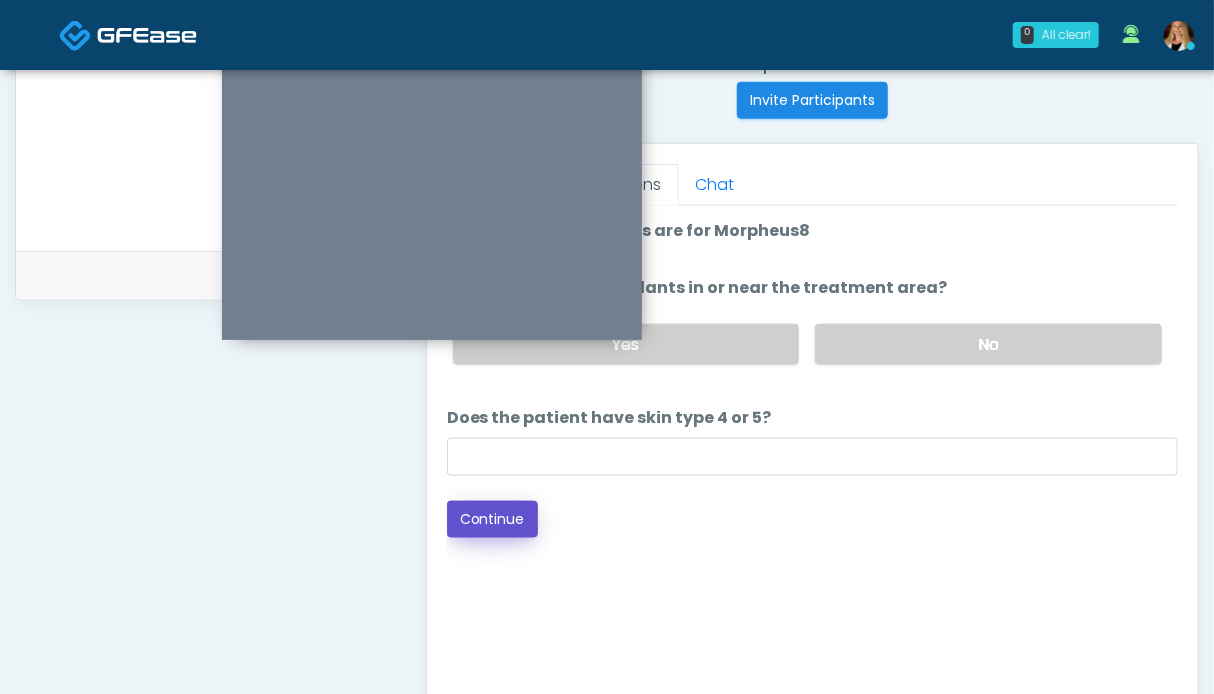 click on "Continue" at bounding box center (492, 519) 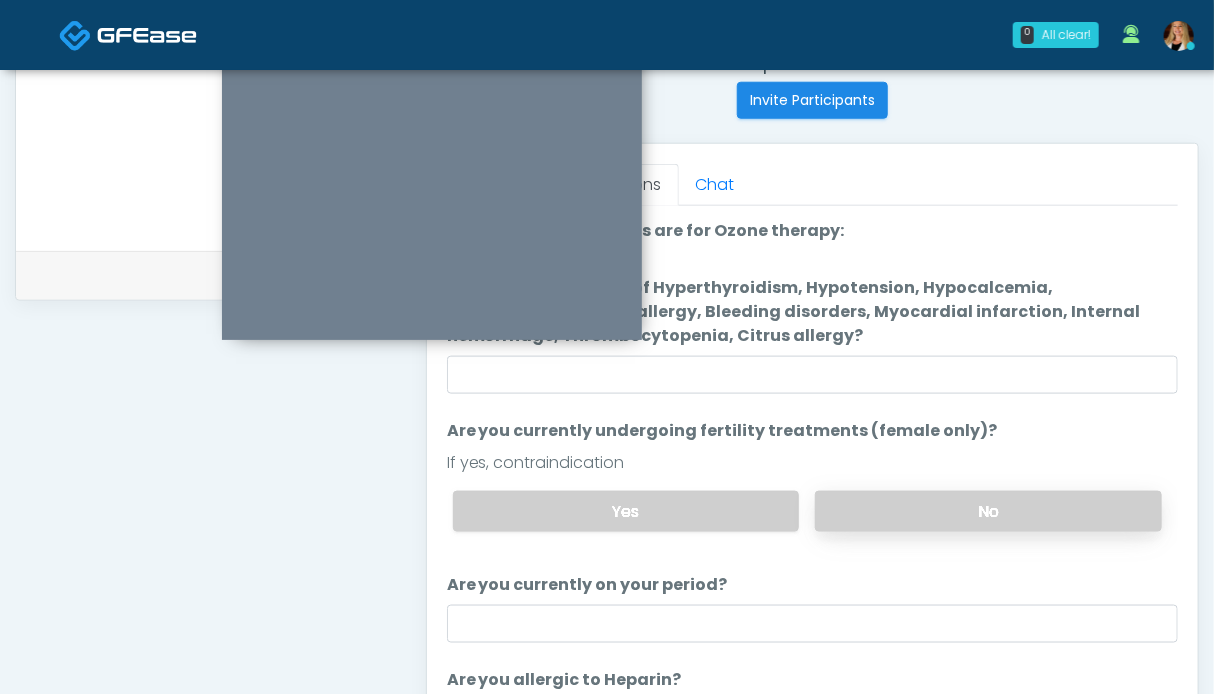 click on "No" at bounding box center [988, 511] 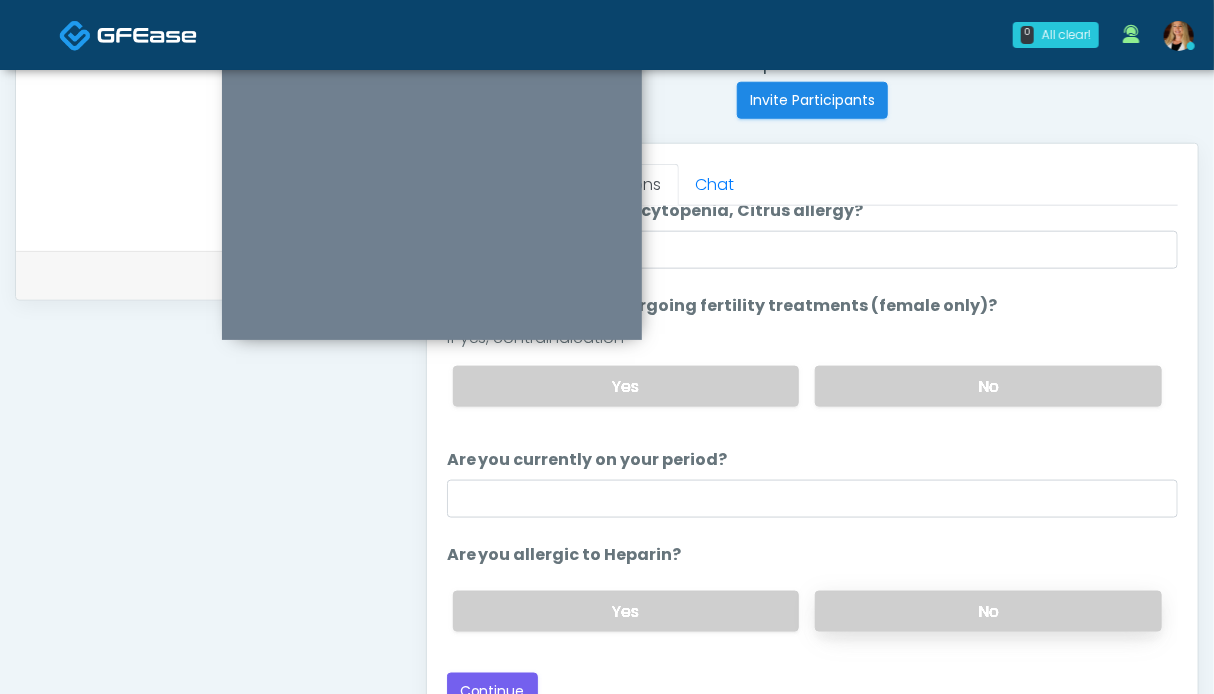 click on "No" at bounding box center (988, 611) 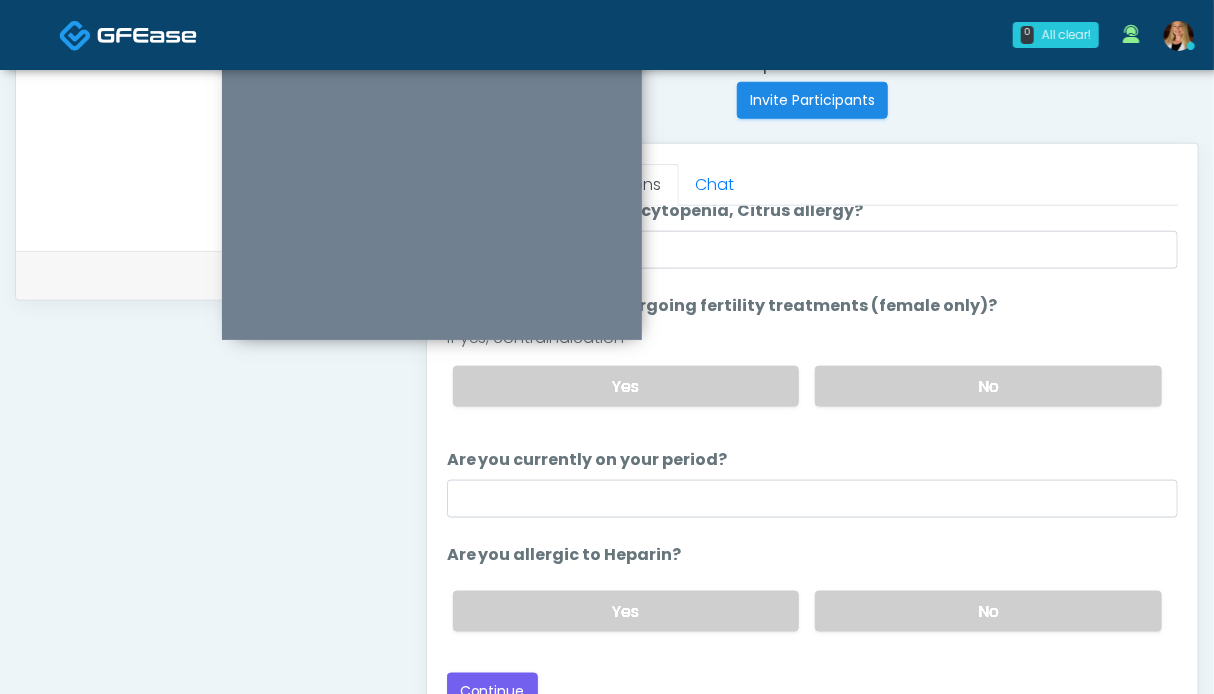 scroll, scrollTop: 1000, scrollLeft: 0, axis: vertical 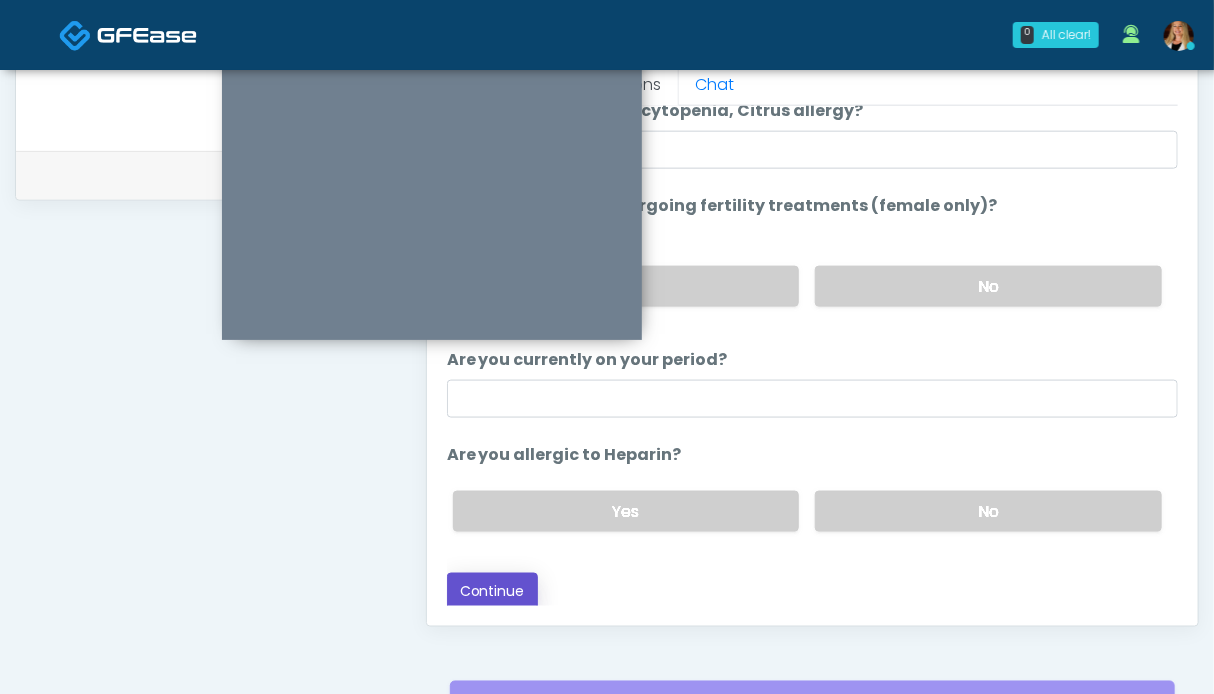 click on "Continue" at bounding box center [492, 591] 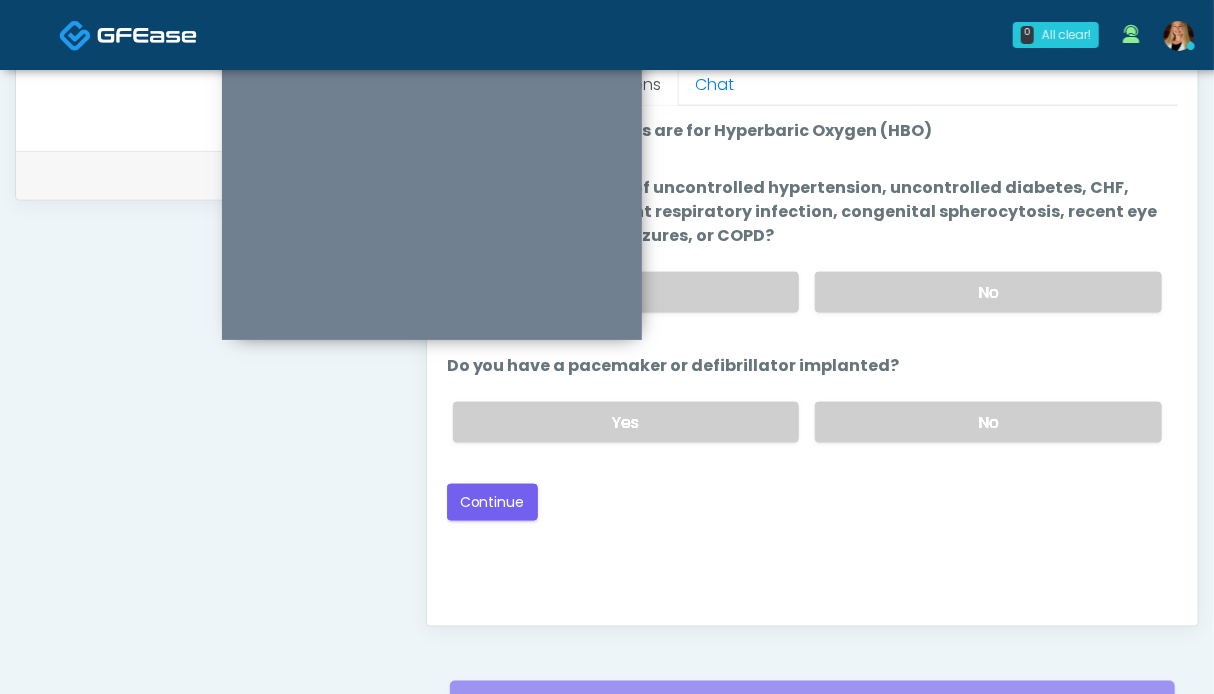scroll, scrollTop: 0, scrollLeft: 0, axis: both 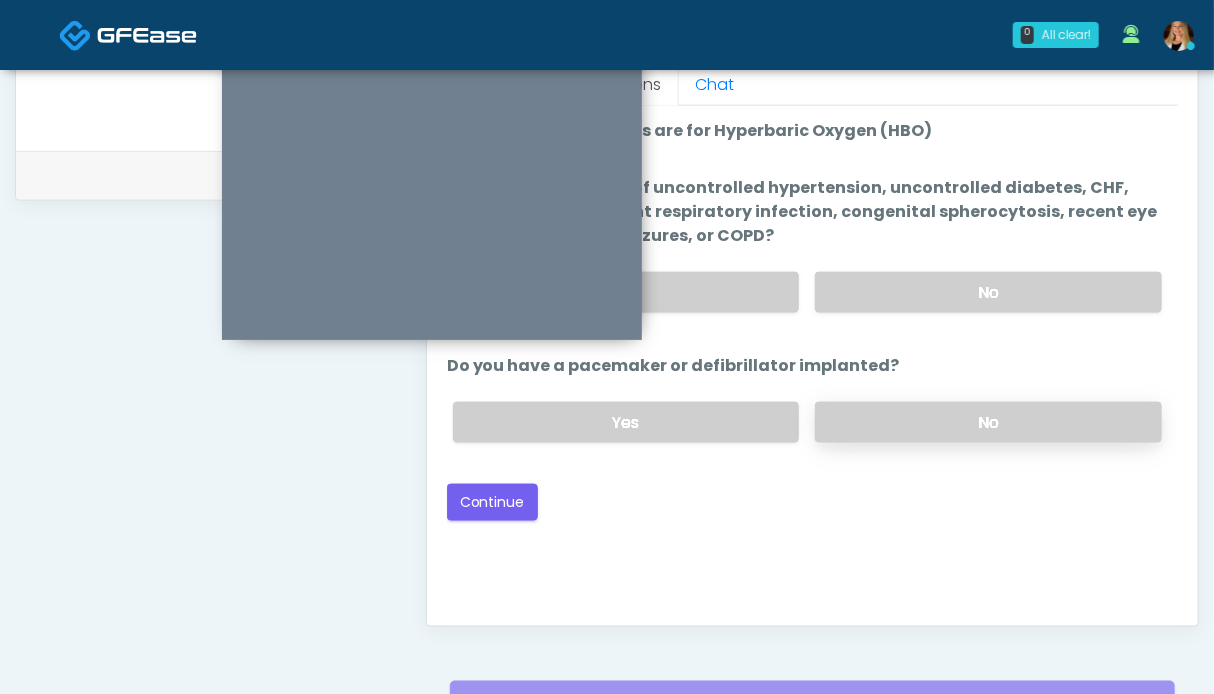 click on "No" at bounding box center (988, 422) 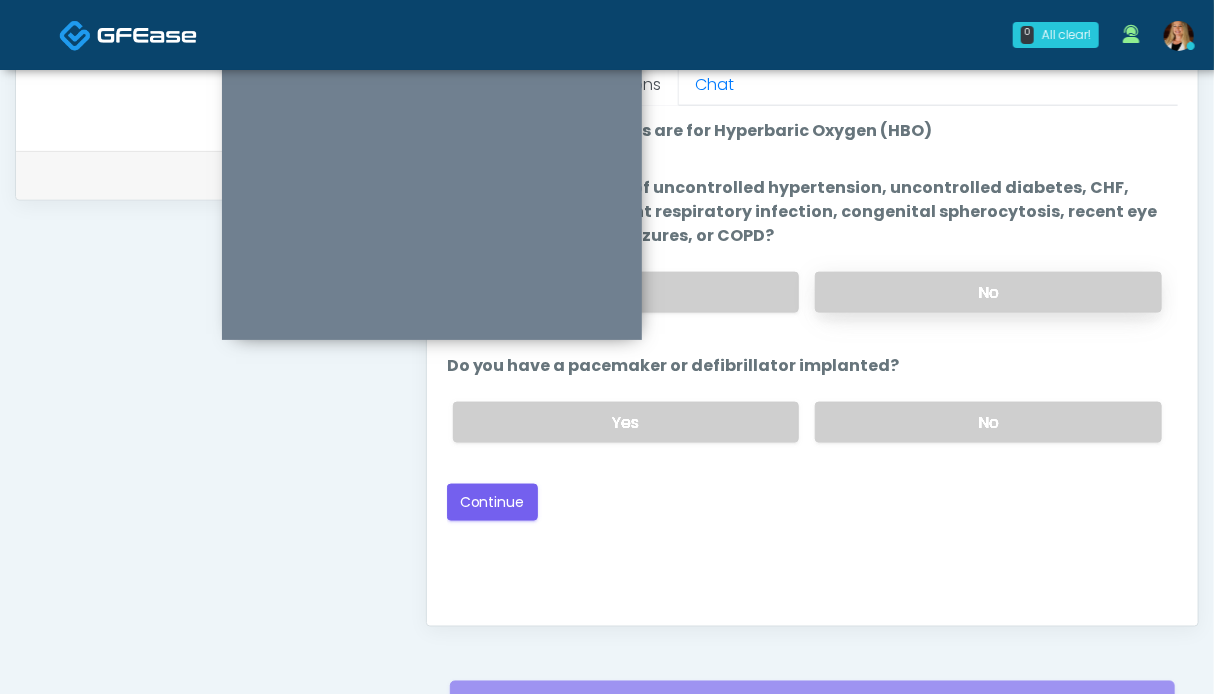 click on "No" at bounding box center [988, 292] 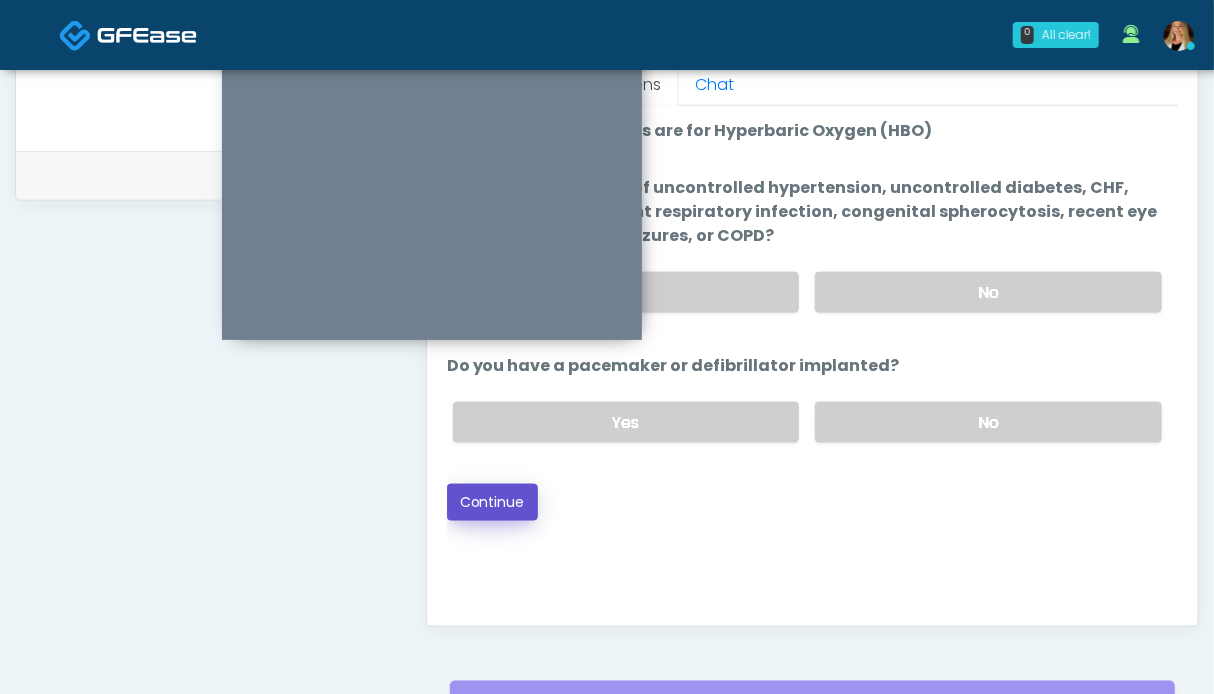 click on "Continue" at bounding box center (492, 502) 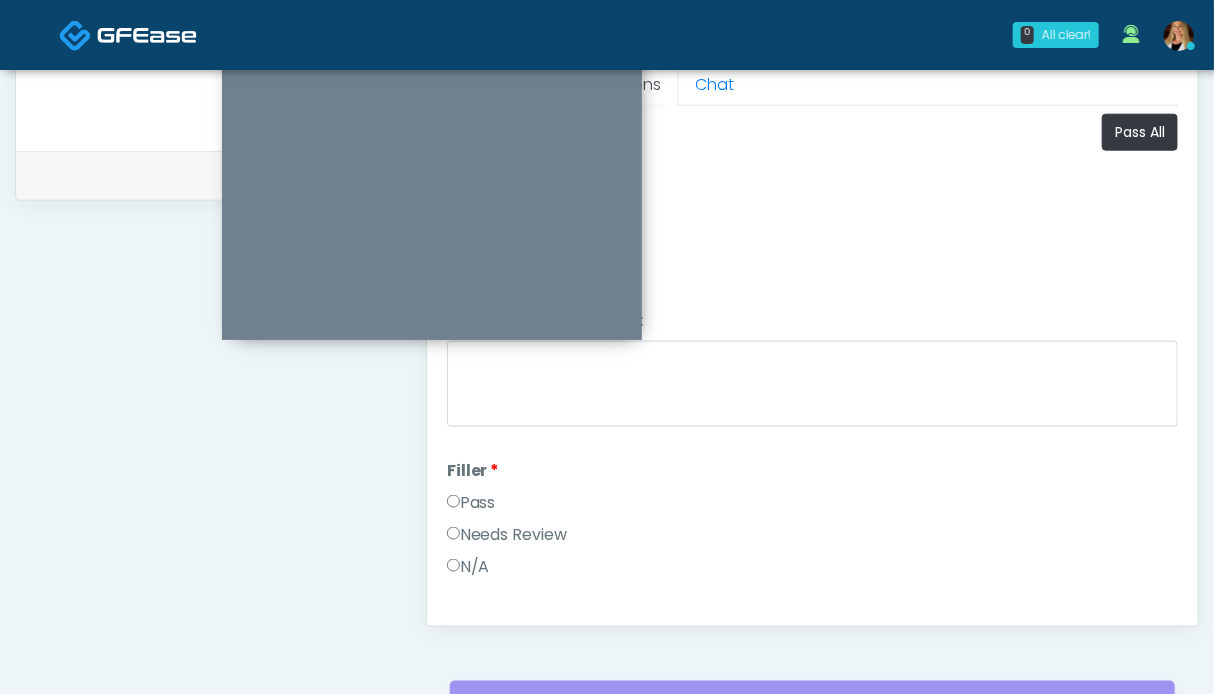 click on "Pass" at bounding box center (471, 503) 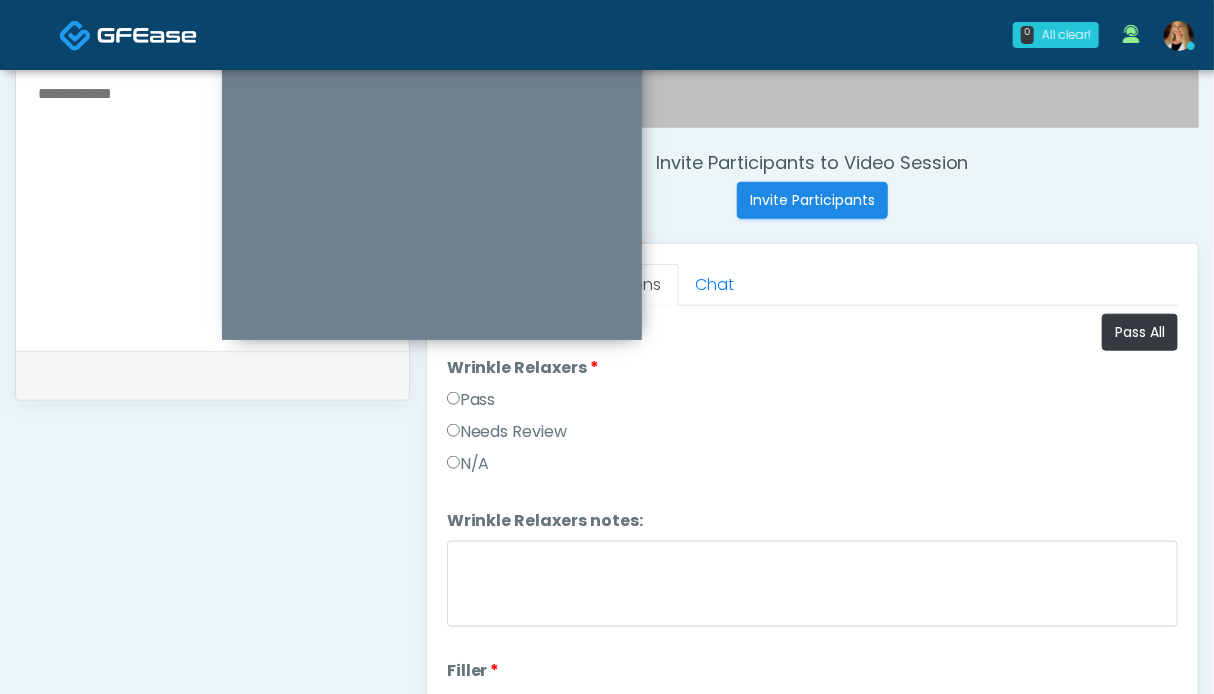 scroll, scrollTop: 600, scrollLeft: 0, axis: vertical 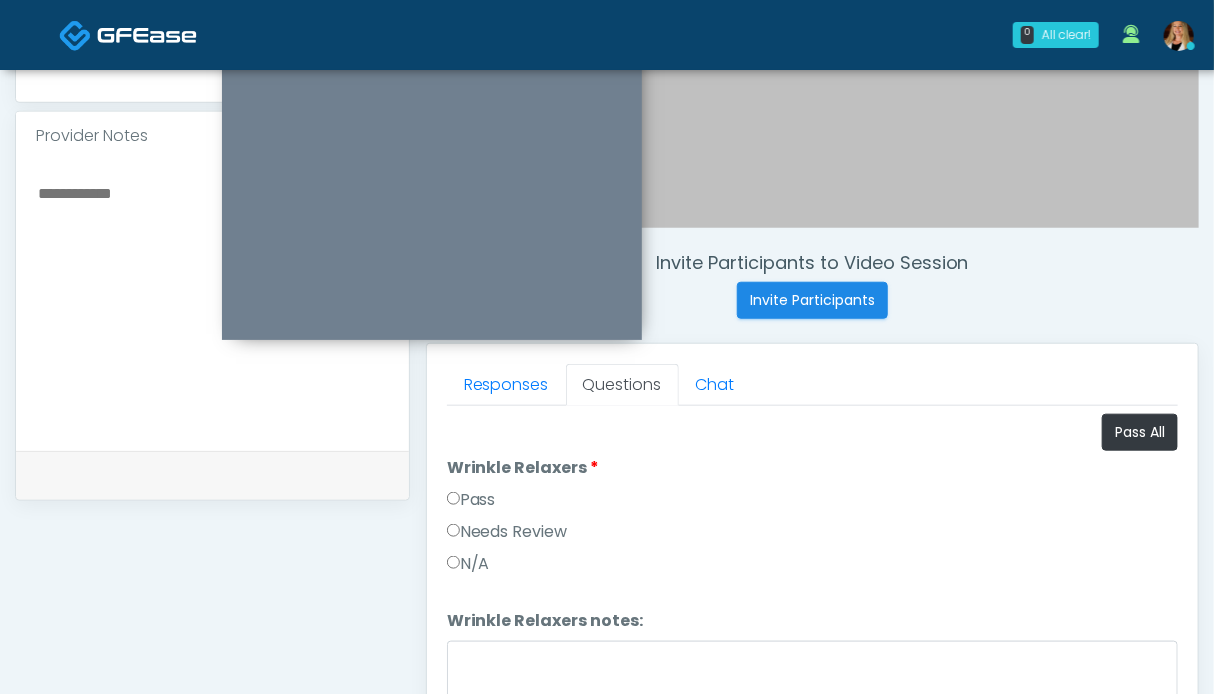 click on "Pass" at bounding box center (812, 504) 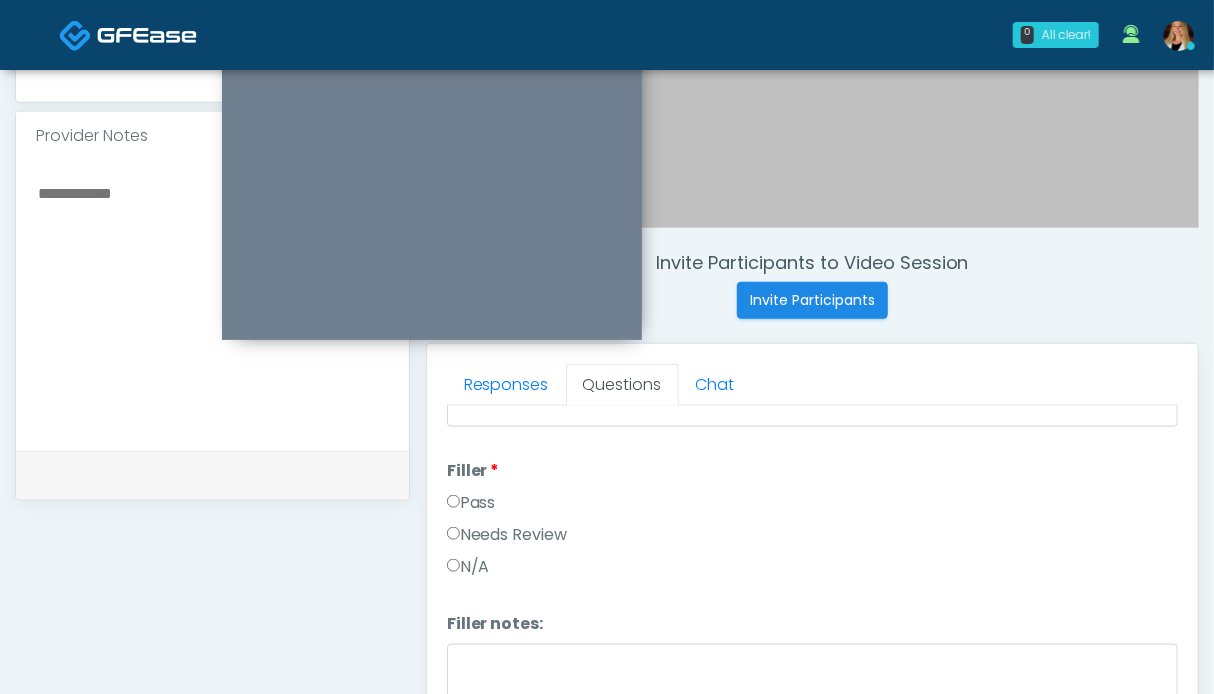 scroll, scrollTop: 500, scrollLeft: 0, axis: vertical 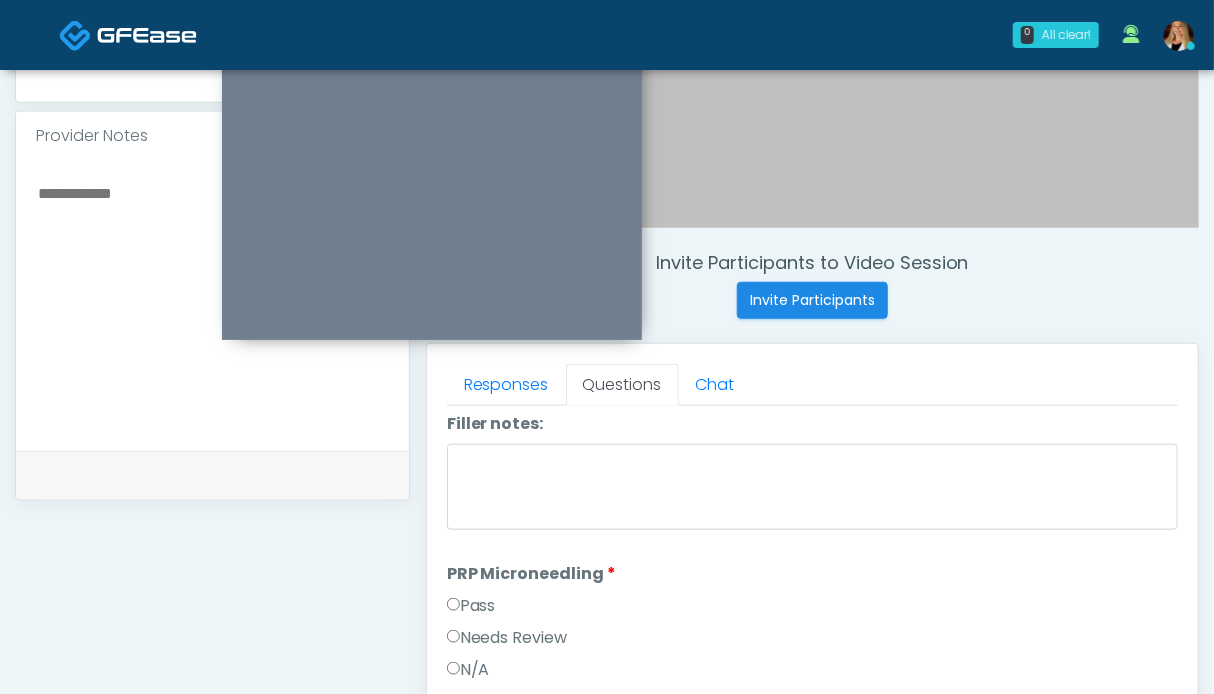 click on "Pass" at bounding box center [471, 606] 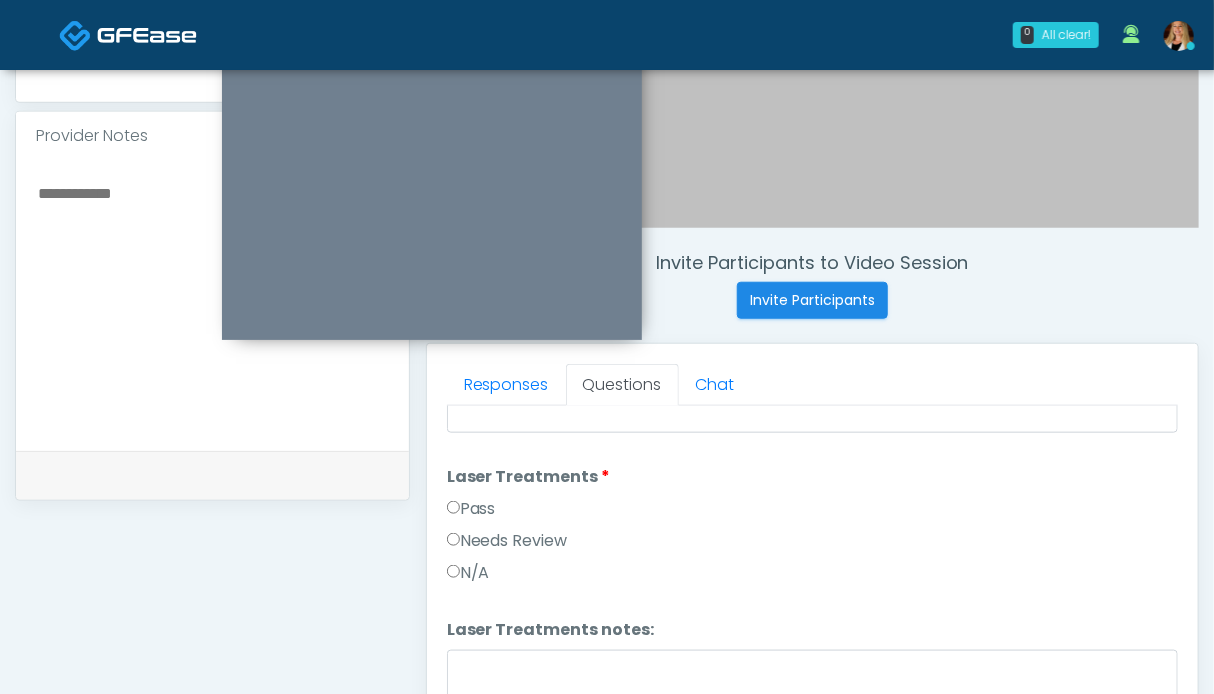 click on "Pass" at bounding box center [471, 509] 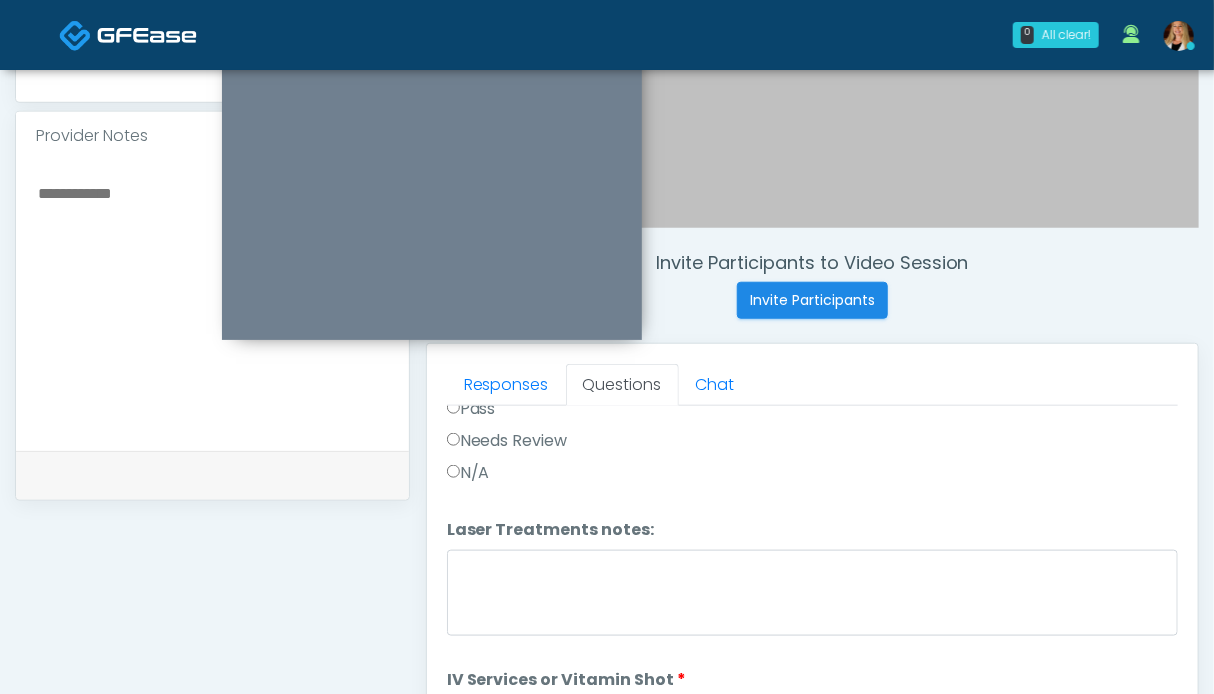 scroll, scrollTop: 1100, scrollLeft: 0, axis: vertical 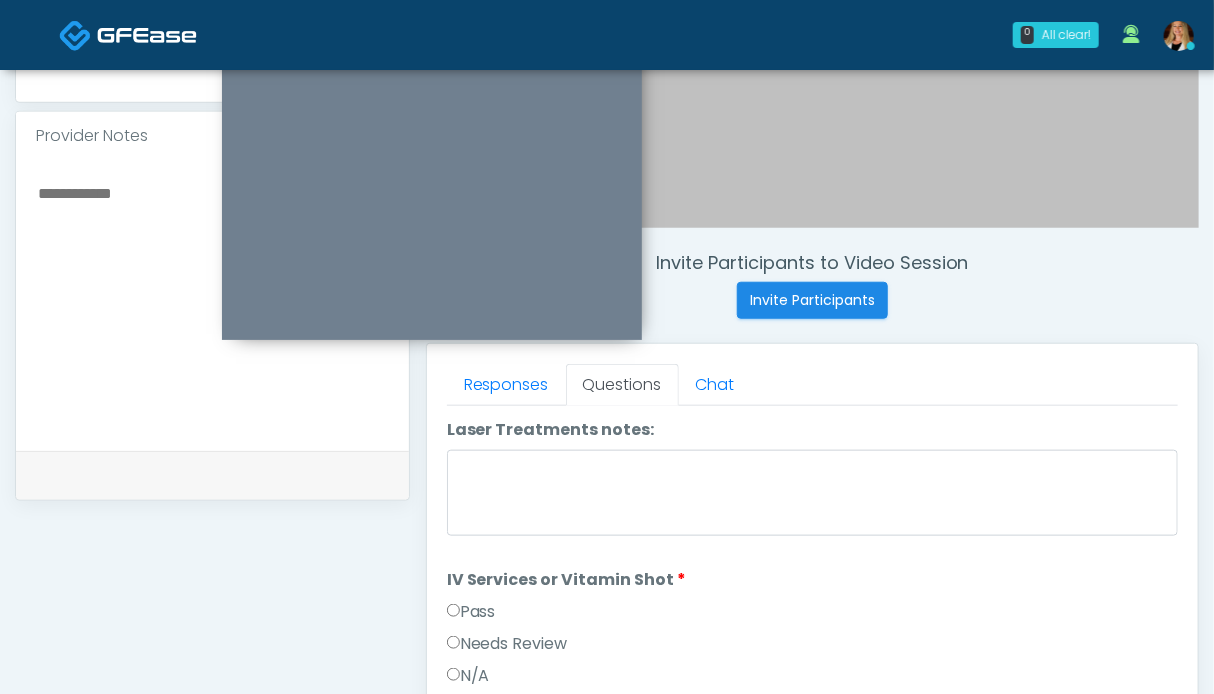 click on "Pass" at bounding box center [471, 612] 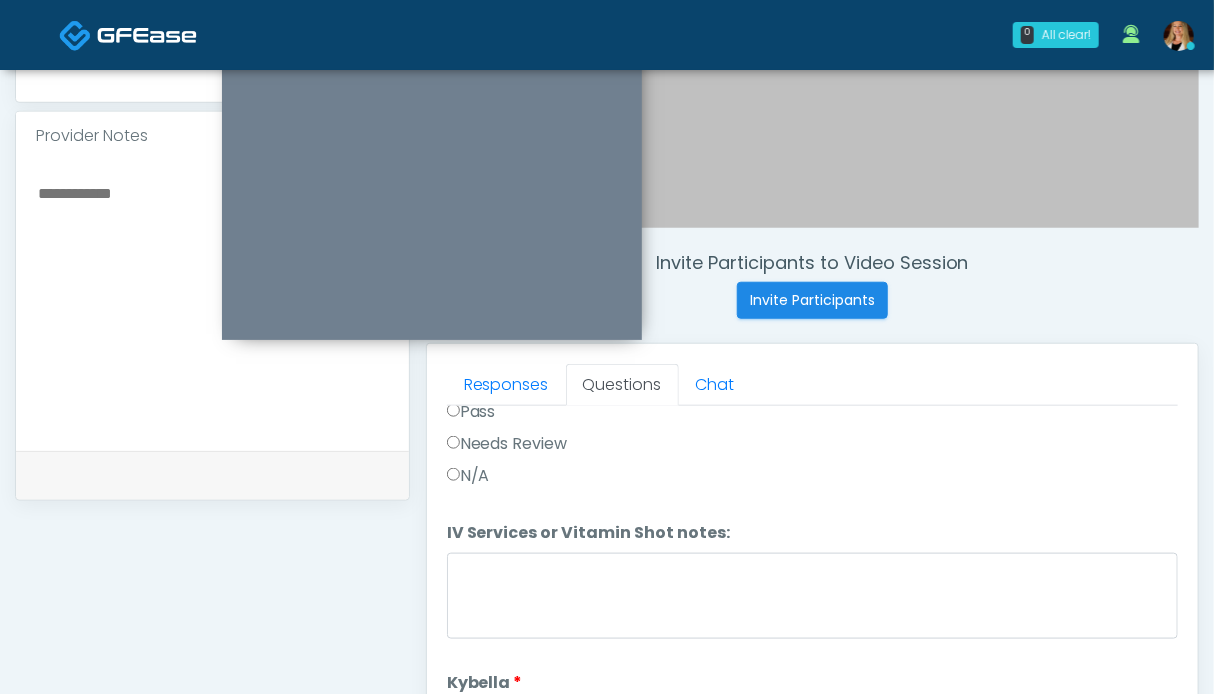 scroll, scrollTop: 1400, scrollLeft: 0, axis: vertical 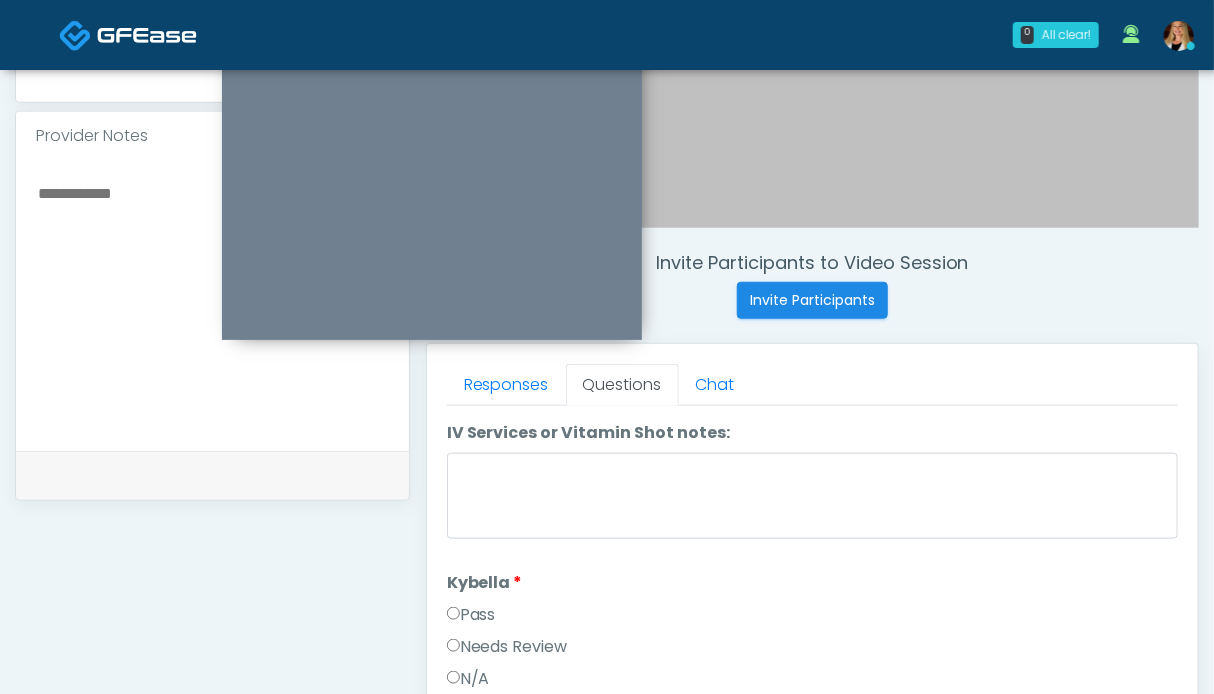 click on "Pass" at bounding box center (471, 615) 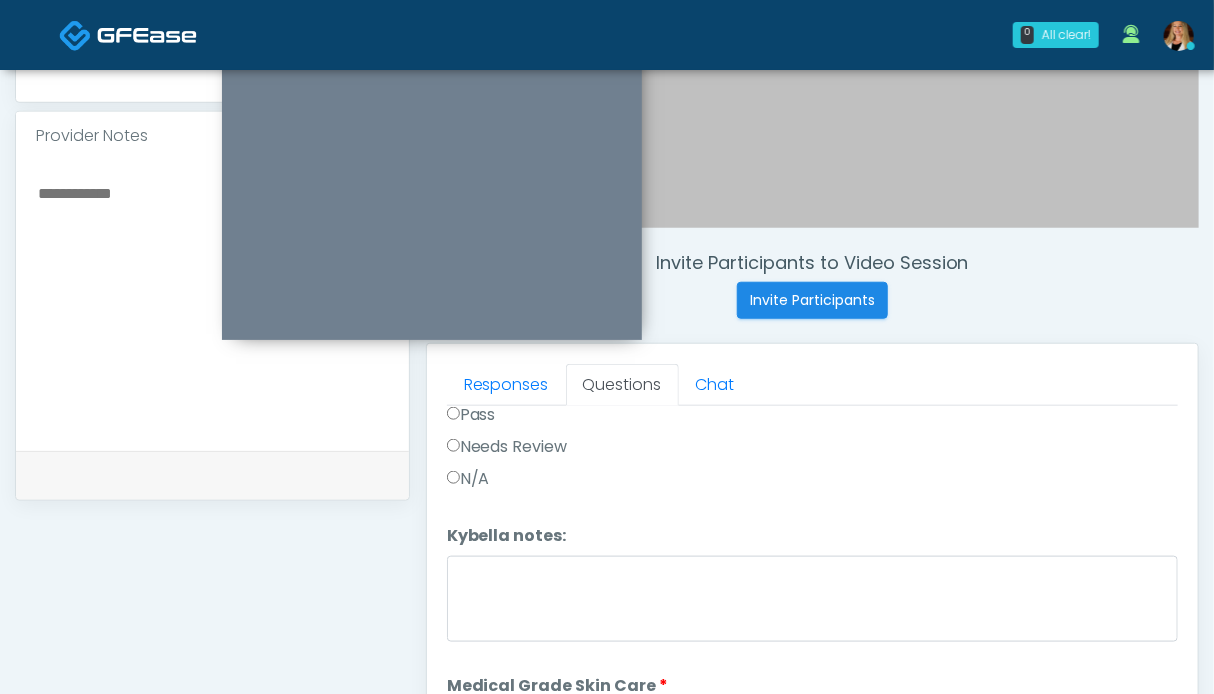 scroll, scrollTop: 1700, scrollLeft: 0, axis: vertical 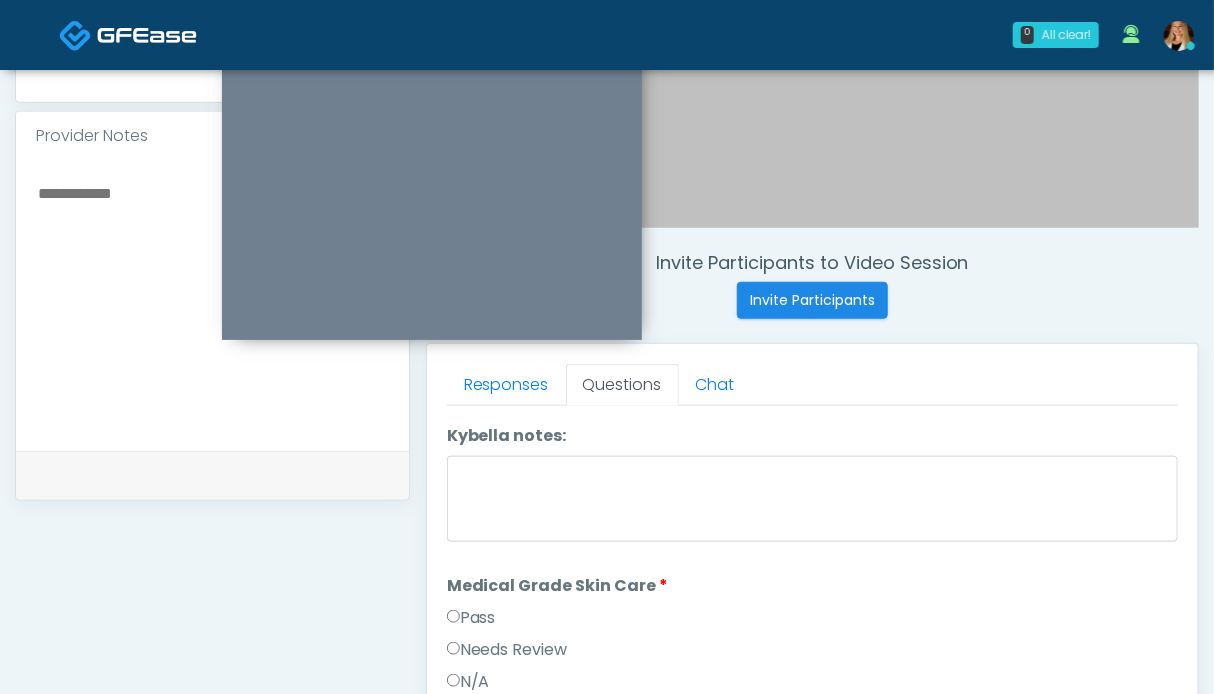 click on "Pass" at bounding box center (471, 618) 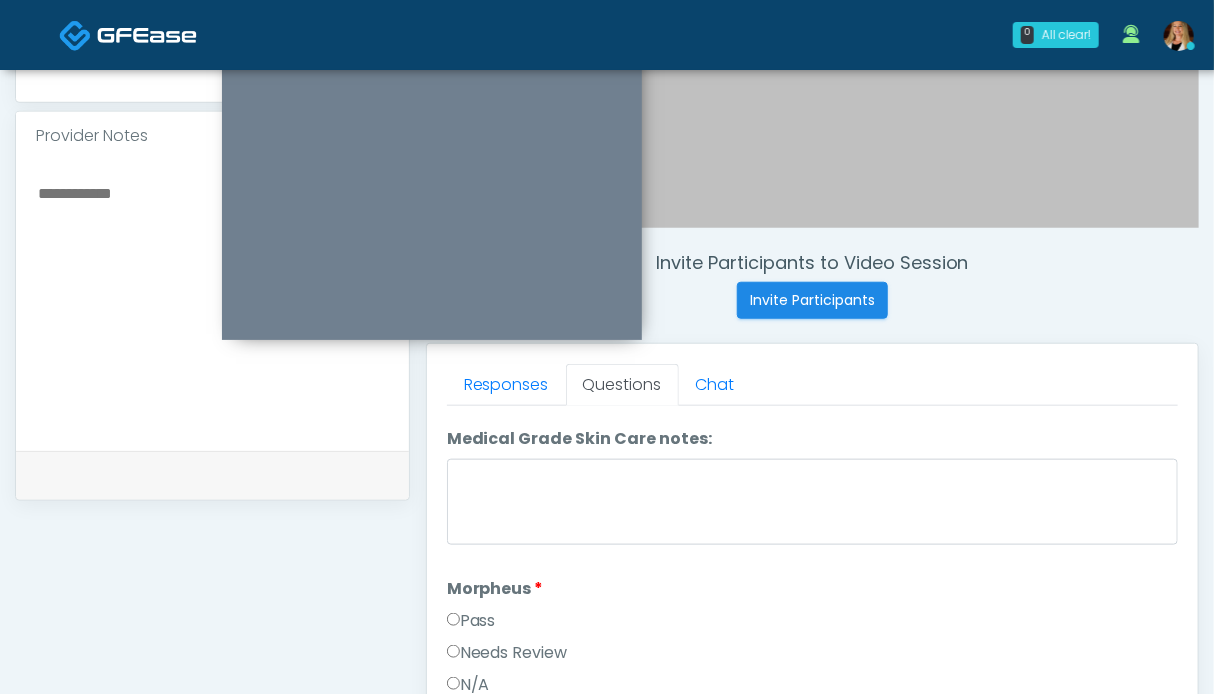 click on "Pass" at bounding box center (471, 621) 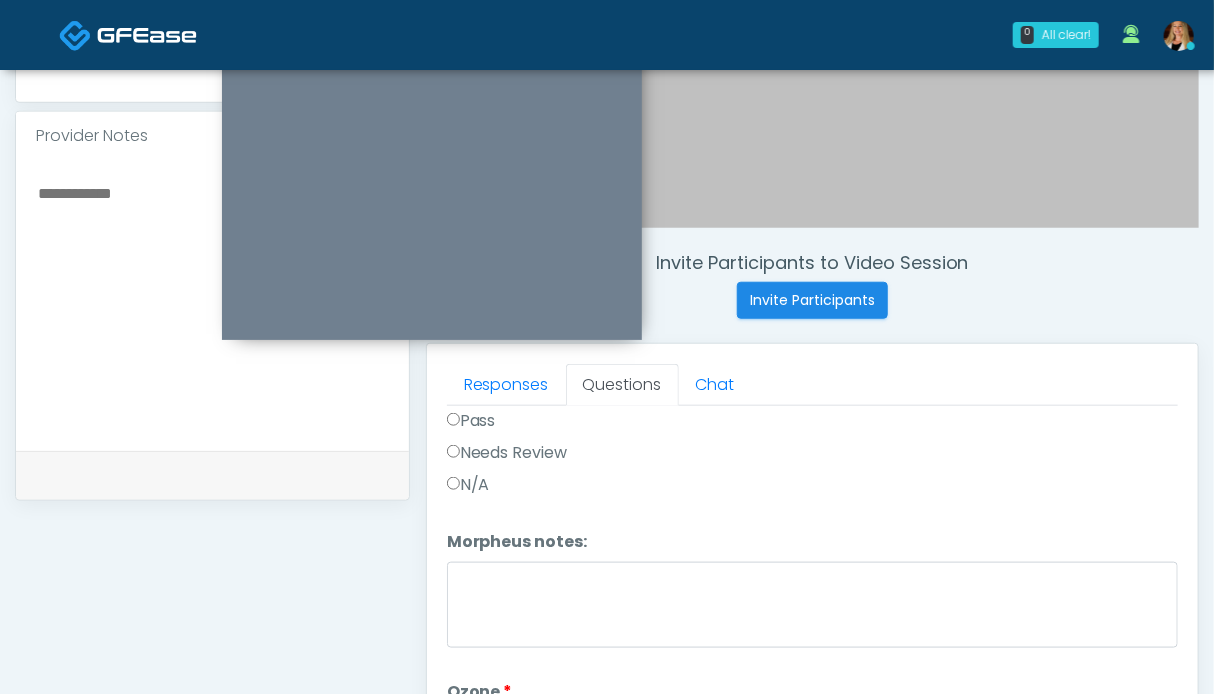 scroll, scrollTop: 2300, scrollLeft: 0, axis: vertical 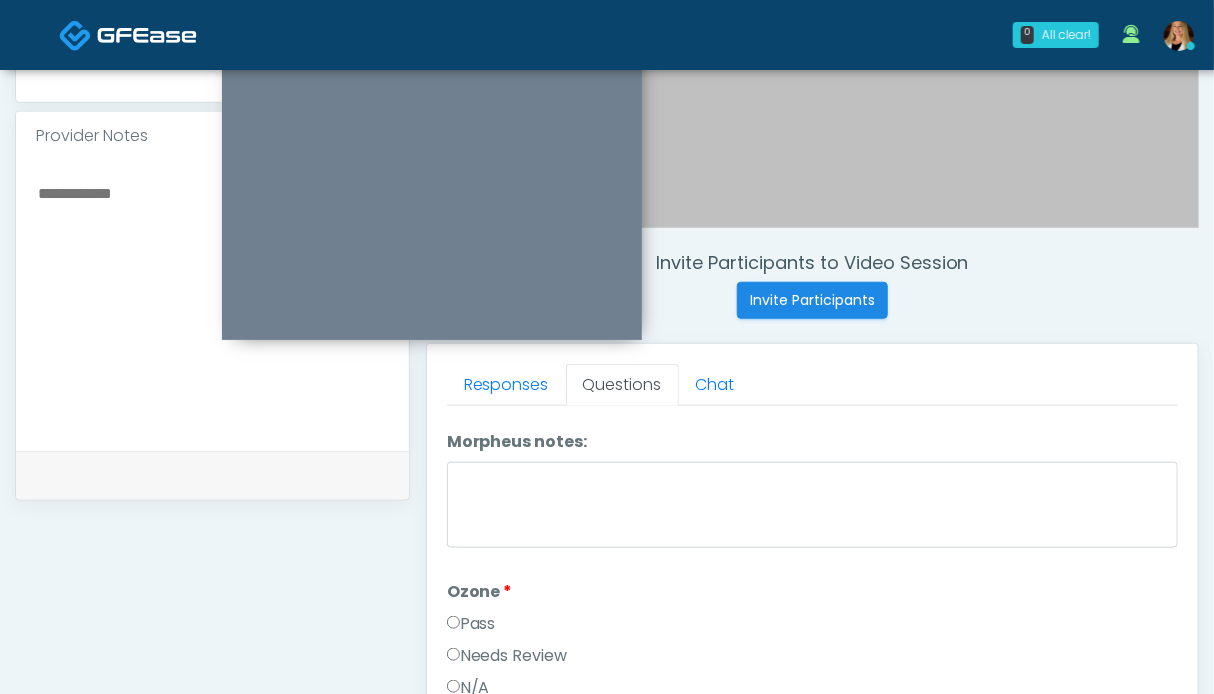 click on "Pass" at bounding box center (471, 624) 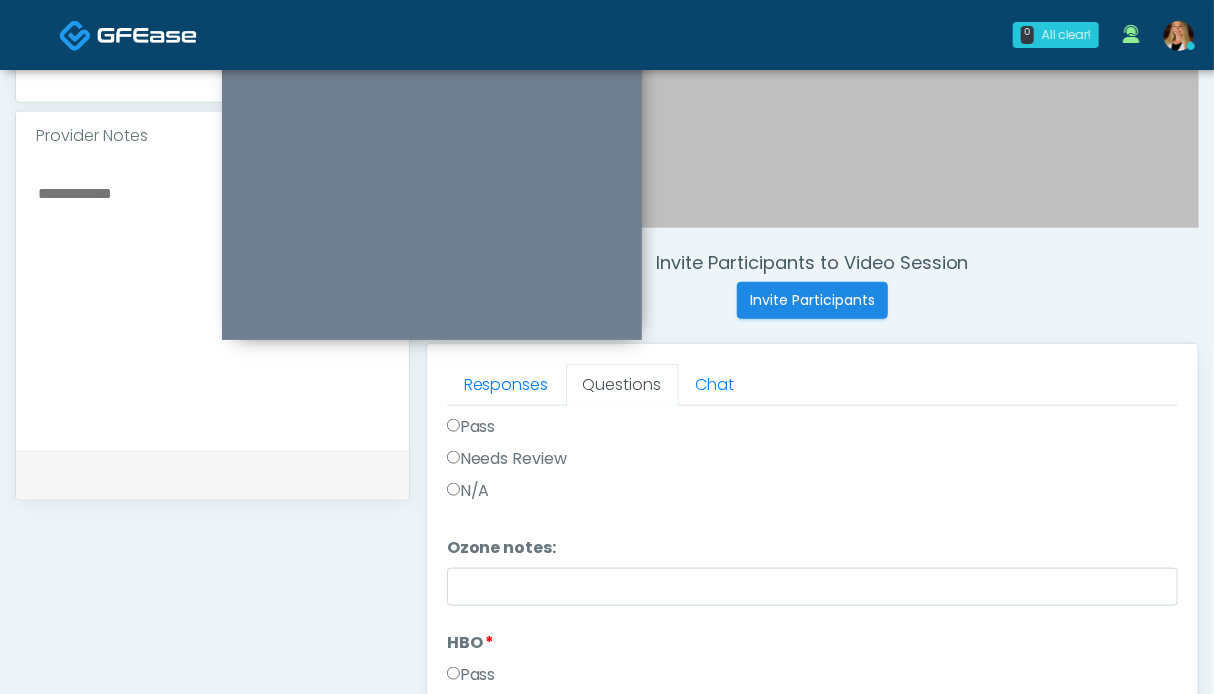 click on "Pass" at bounding box center (471, 675) 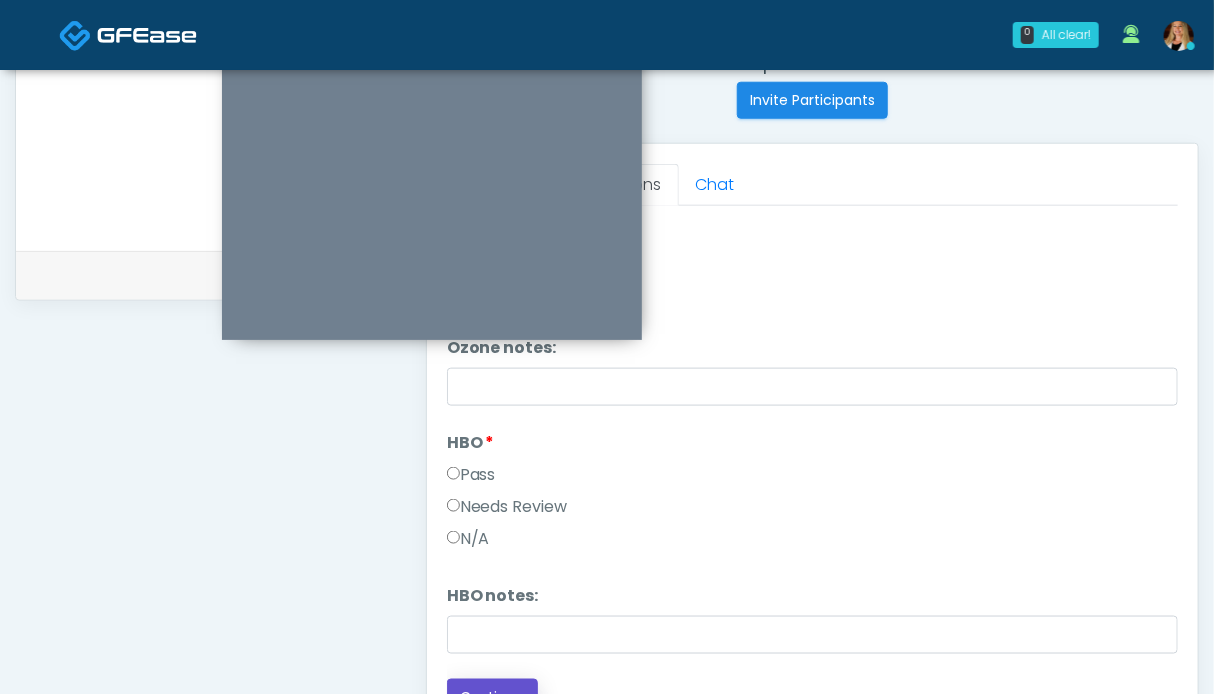 click on "Continue" at bounding box center (492, 697) 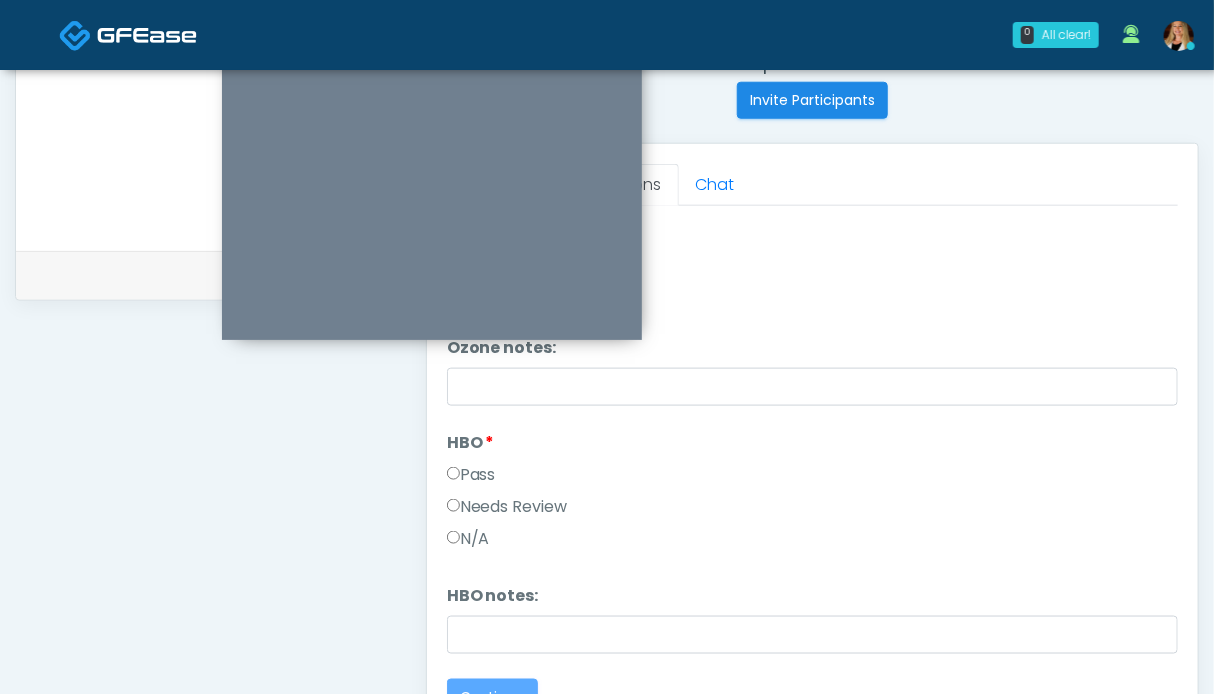 scroll, scrollTop: 0, scrollLeft: 0, axis: both 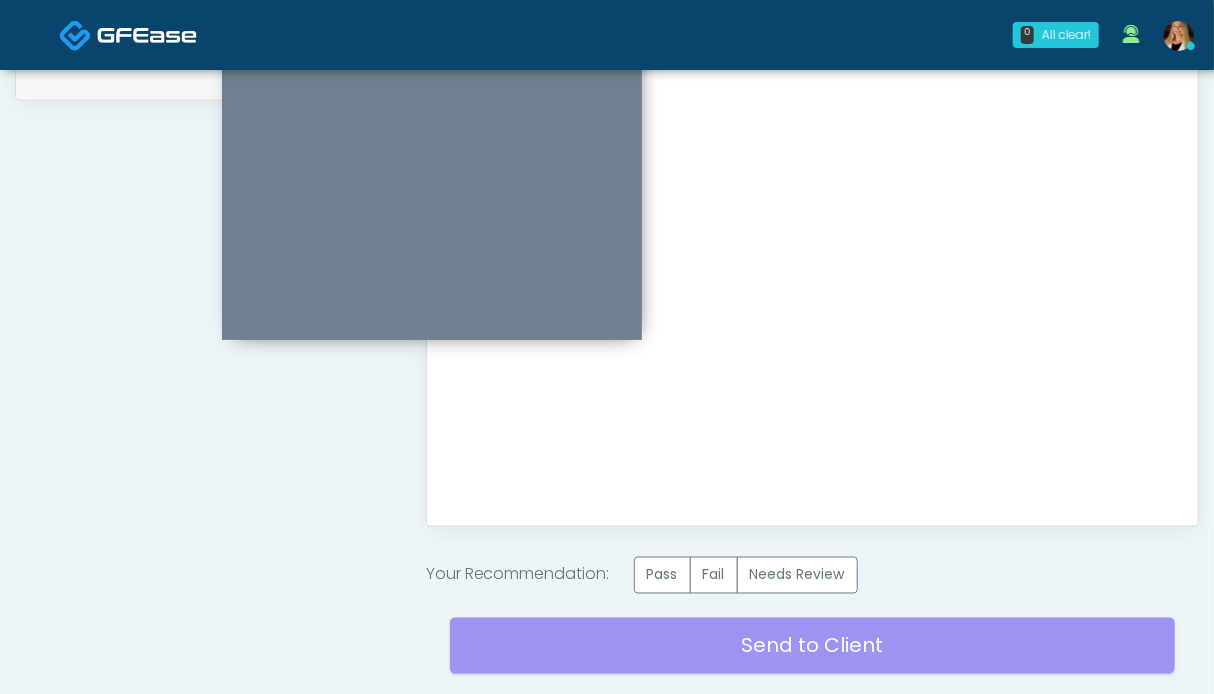 click on "Send to Client
Reset Exam" at bounding box center (812, 658) 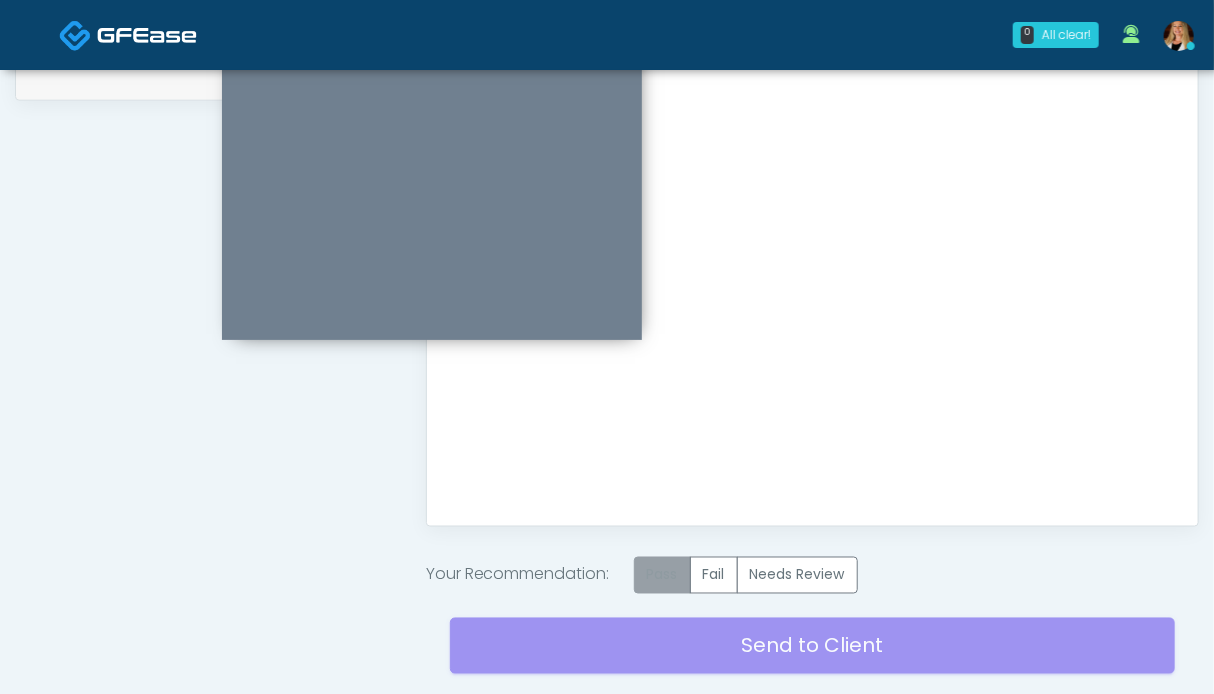 click on "Pass" at bounding box center [662, 575] 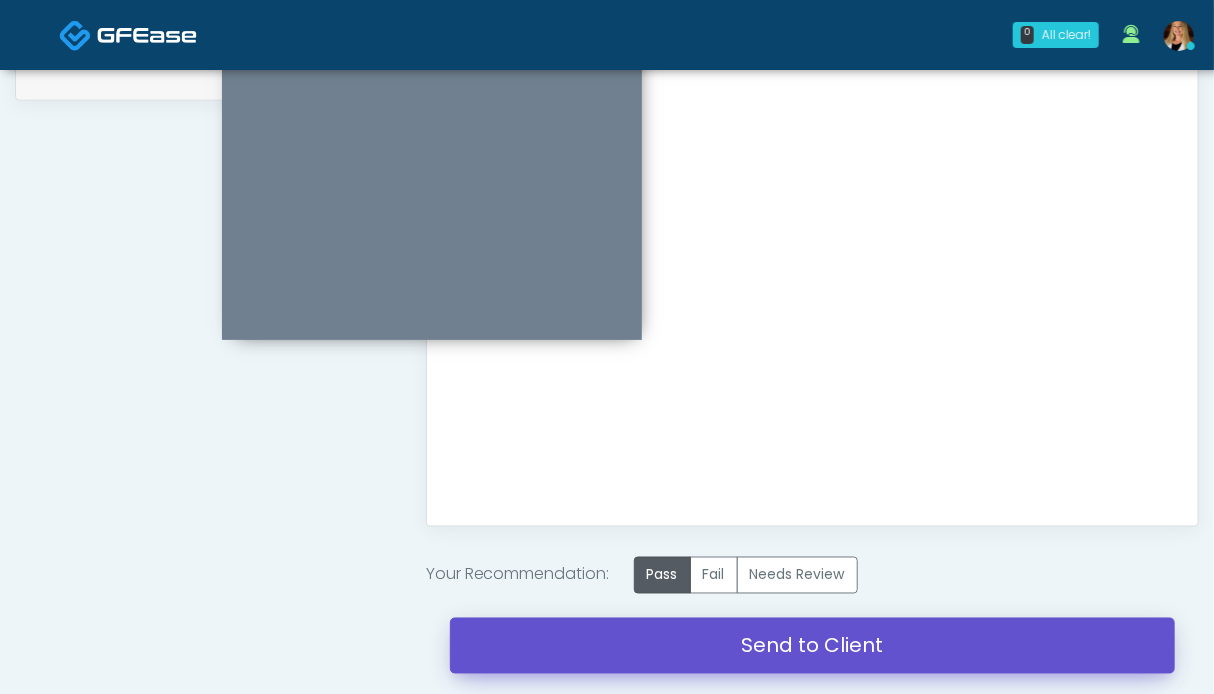 click on "Send to Client" at bounding box center (812, 646) 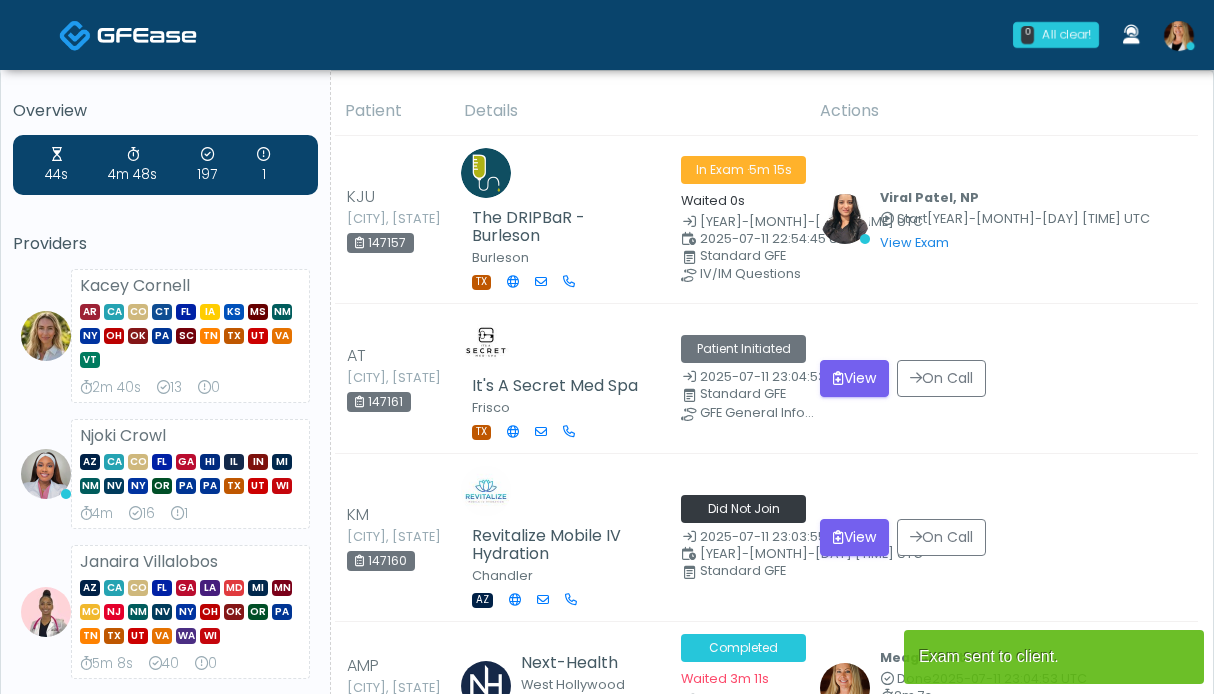 scroll, scrollTop: 0, scrollLeft: 0, axis: both 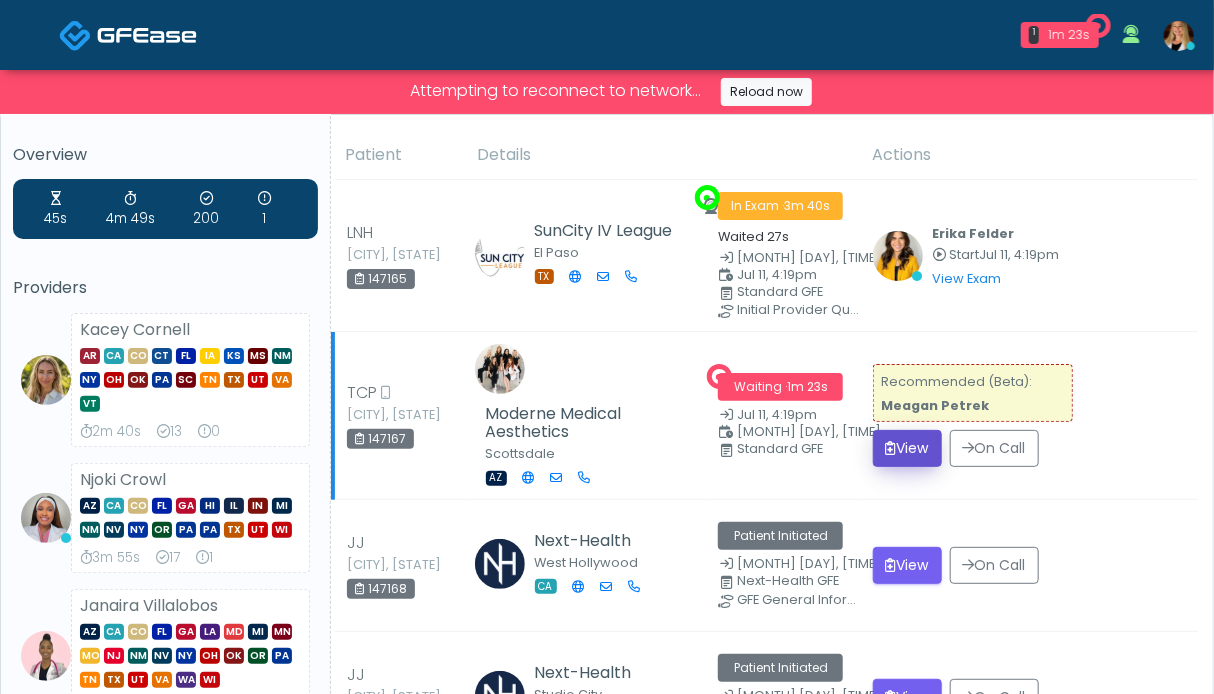 click on "View" at bounding box center [907, 448] 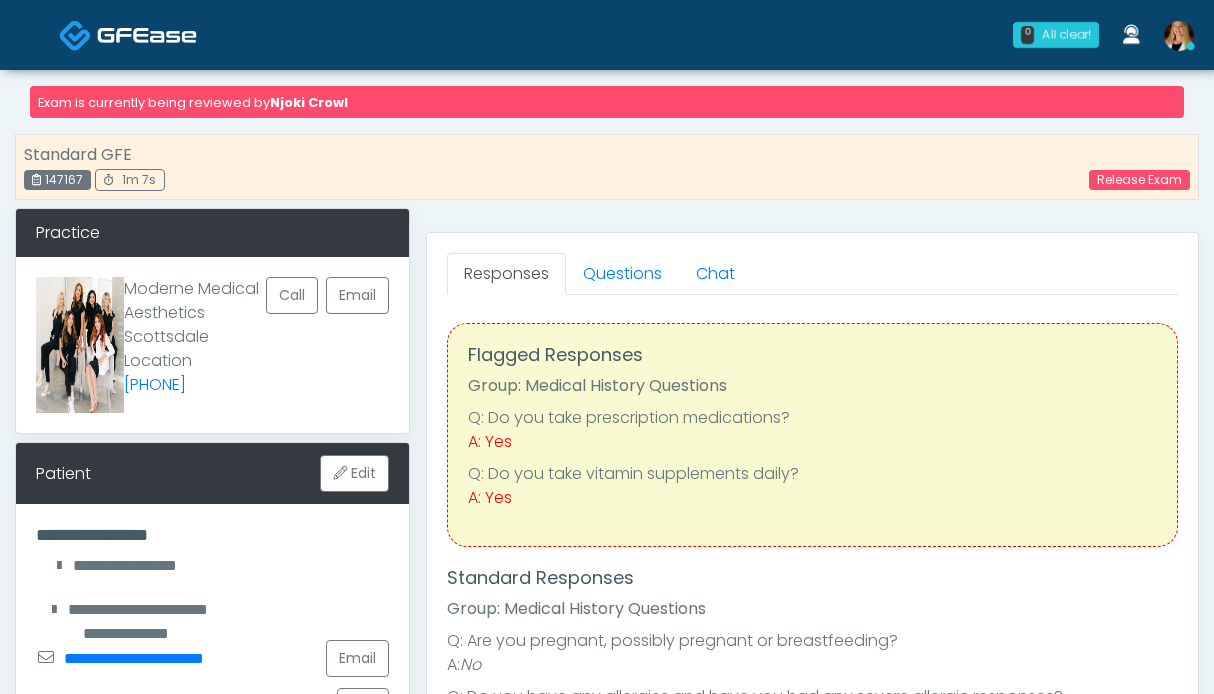 scroll, scrollTop: 0, scrollLeft: 0, axis: both 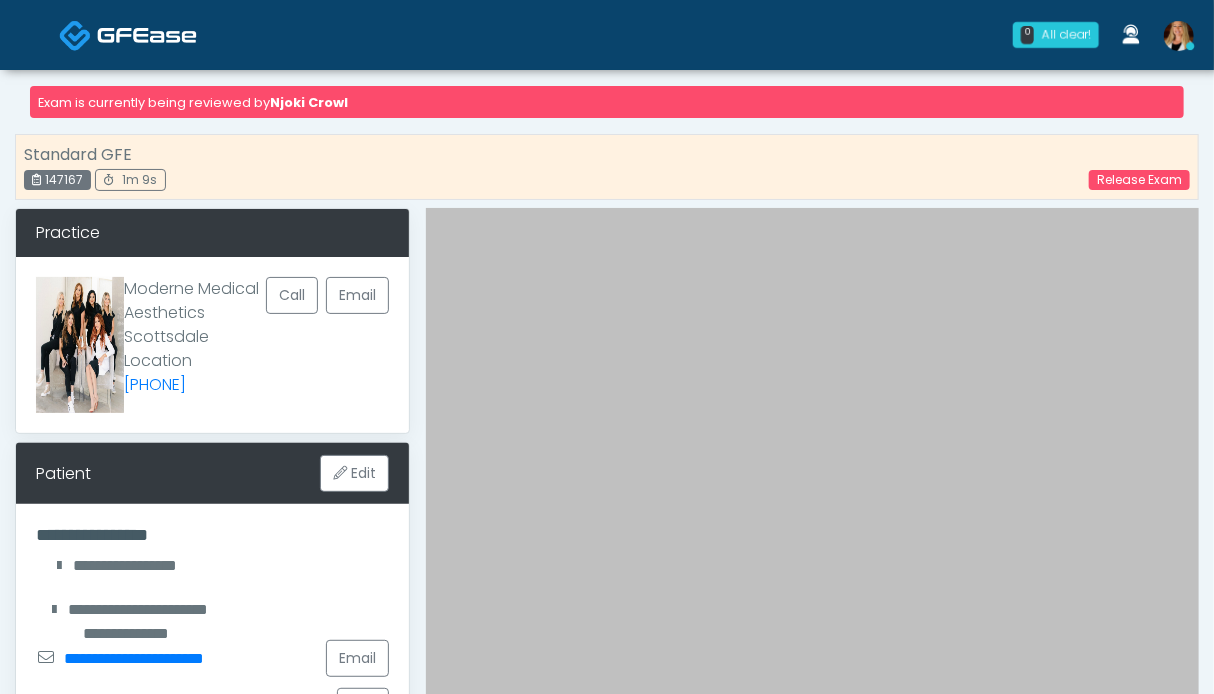 click at bounding box center [128, 34] 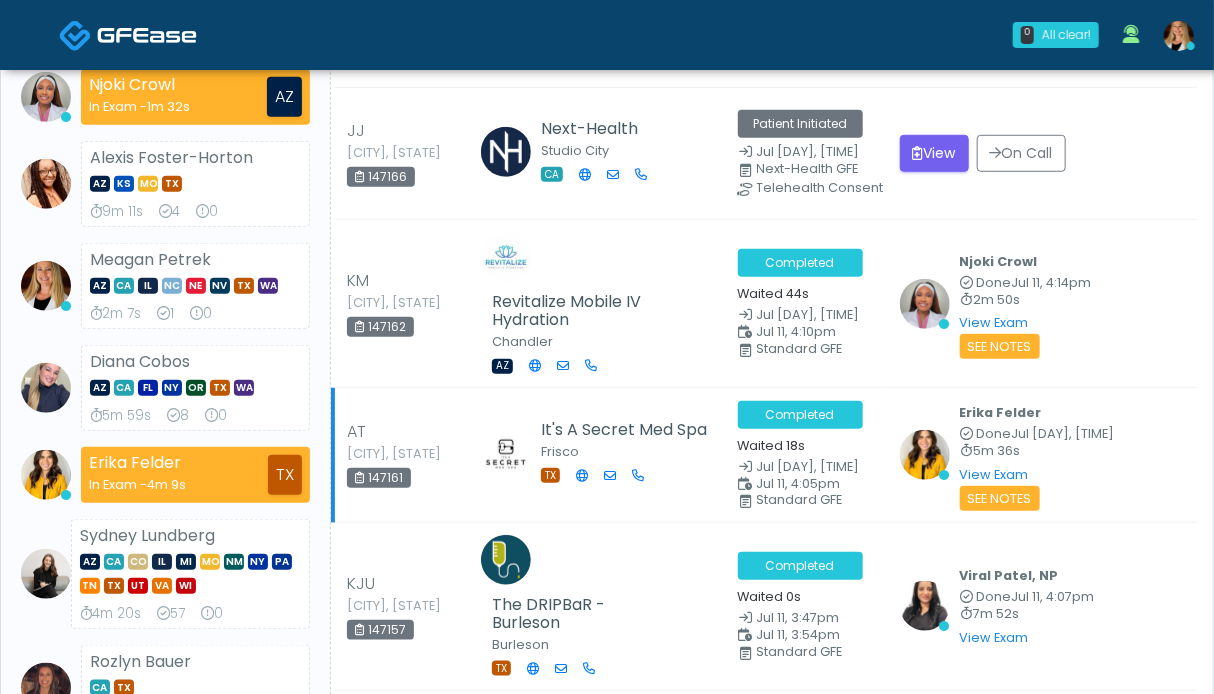 scroll, scrollTop: 100, scrollLeft: 0, axis: vertical 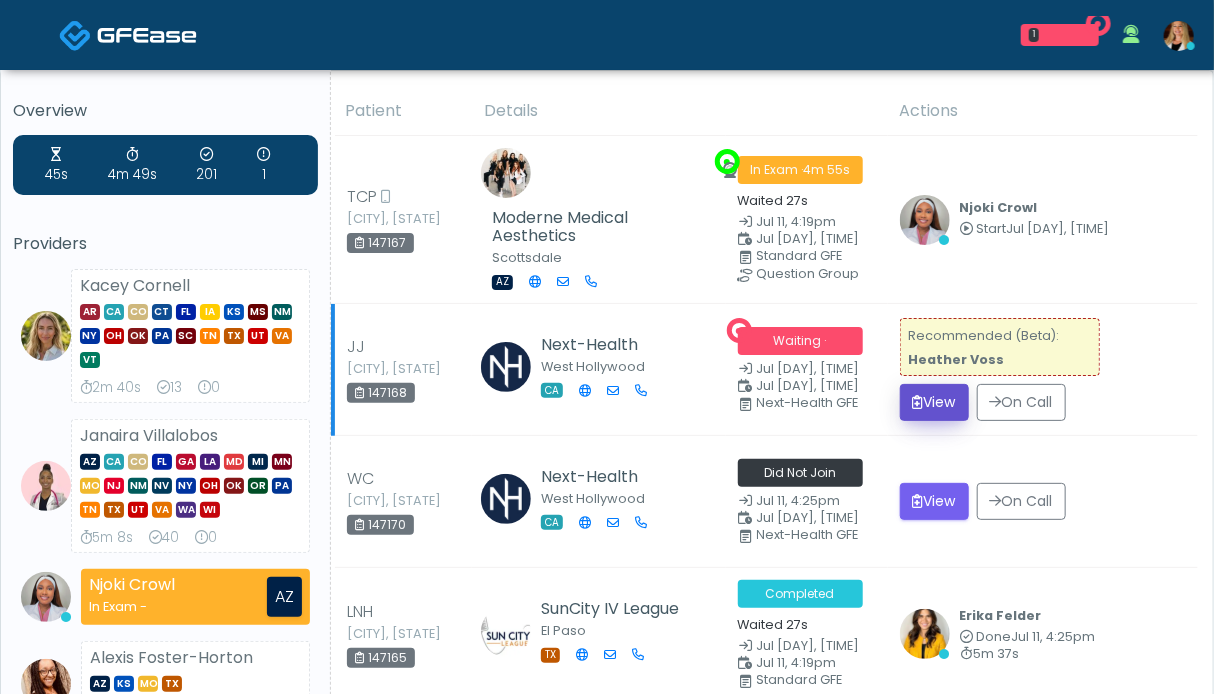 click on "View" at bounding box center [934, 402] 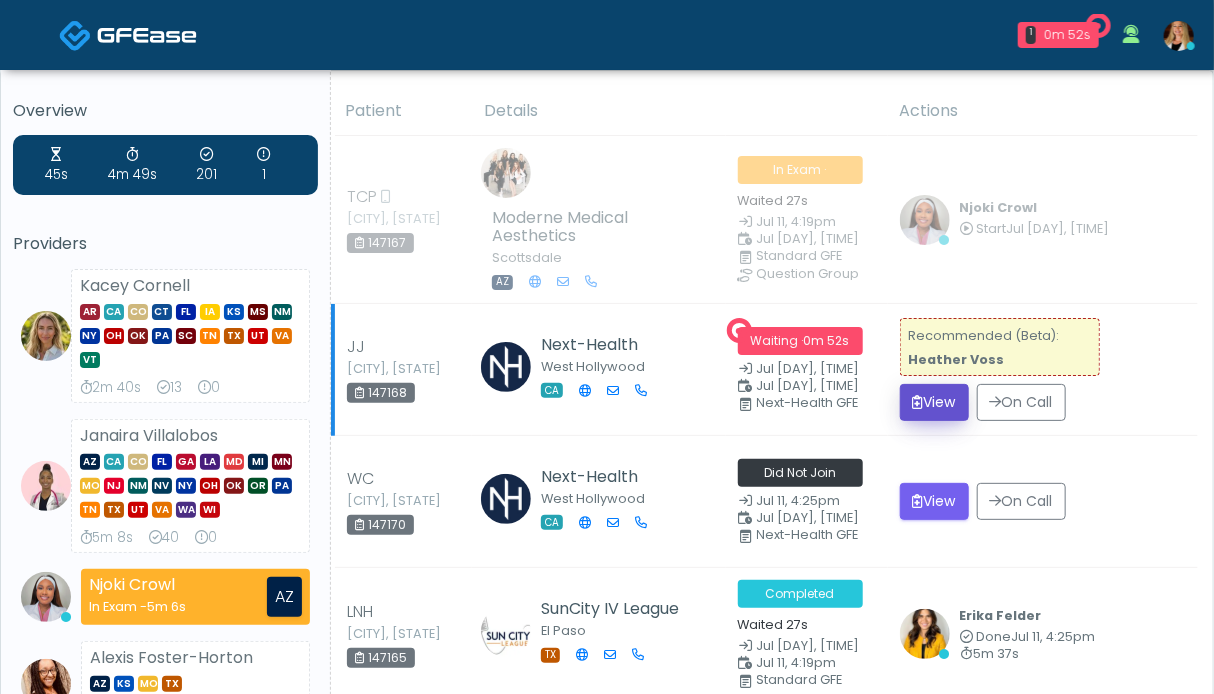 click on "View" at bounding box center [934, 402] 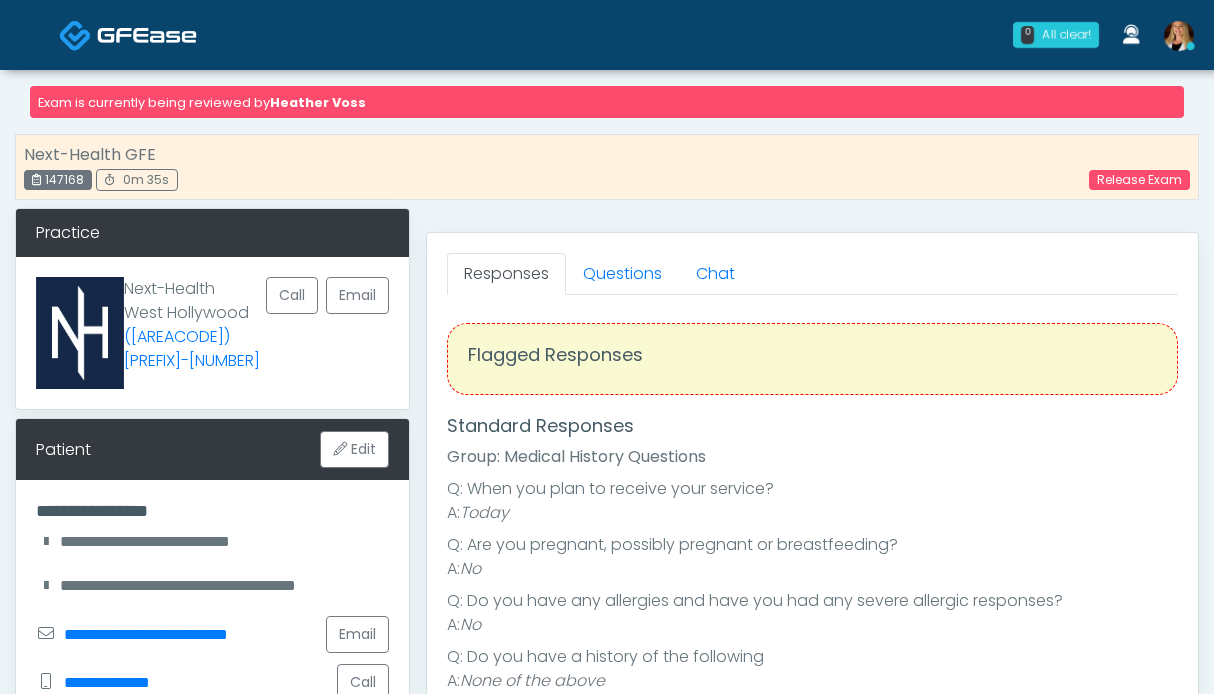 click at bounding box center (147, 35) 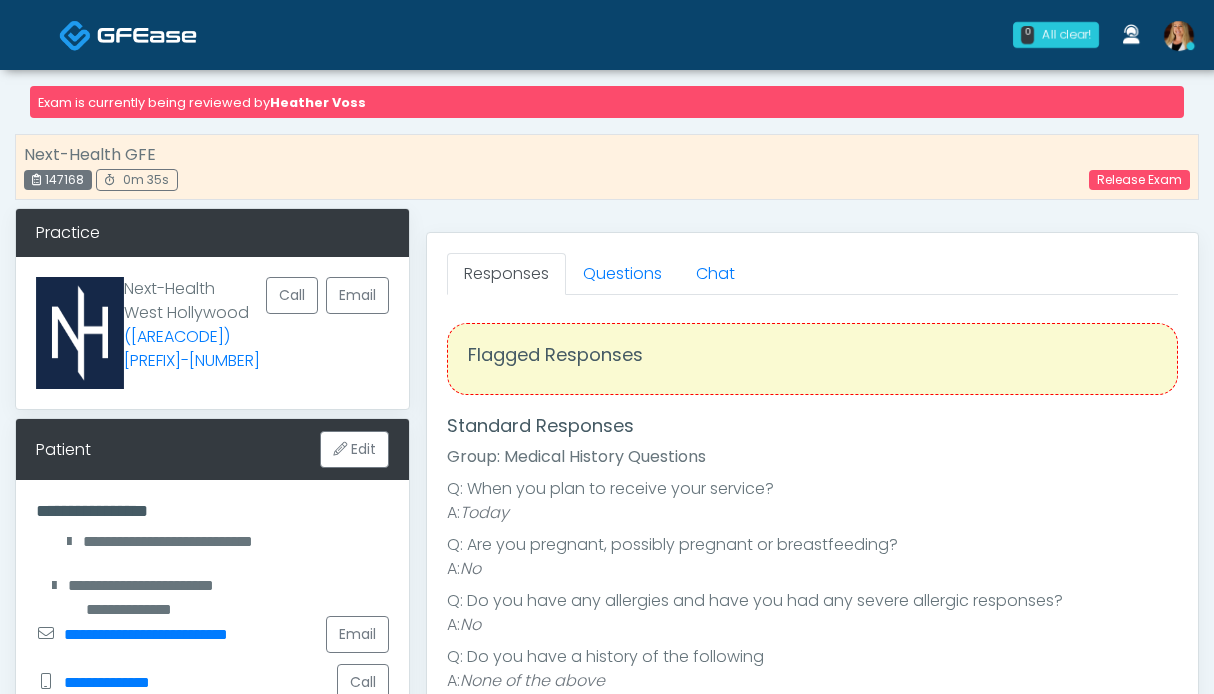 scroll, scrollTop: 0, scrollLeft: 0, axis: both 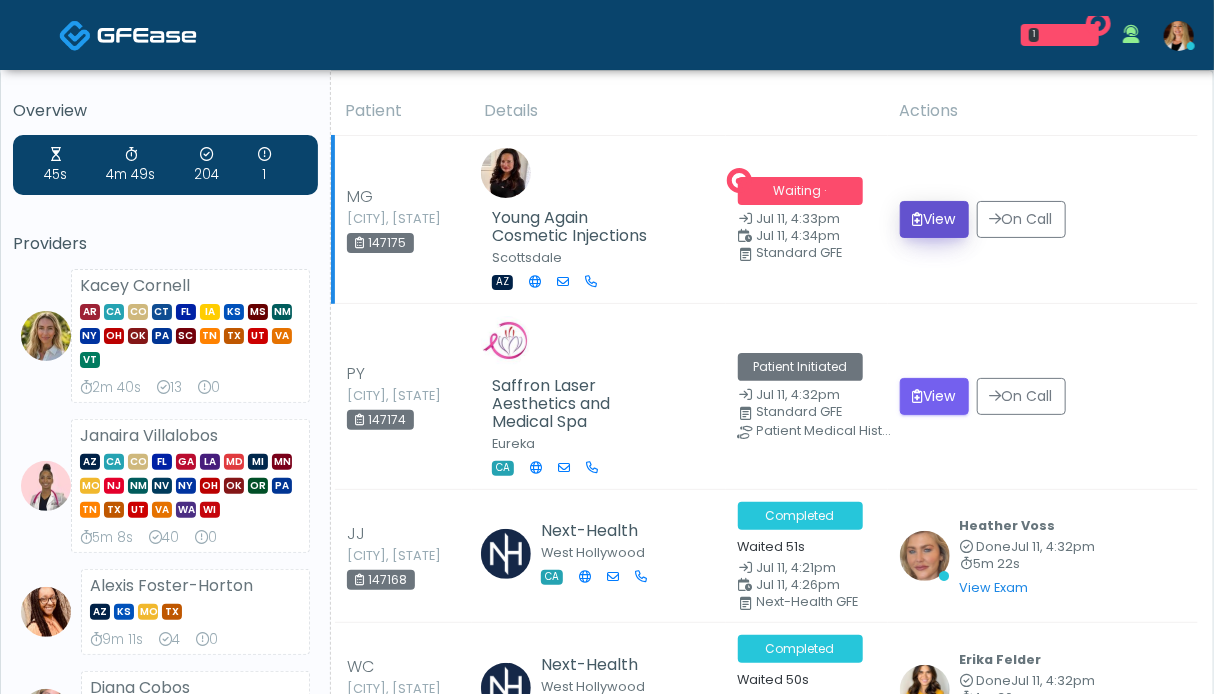 click on "View" at bounding box center [934, 219] 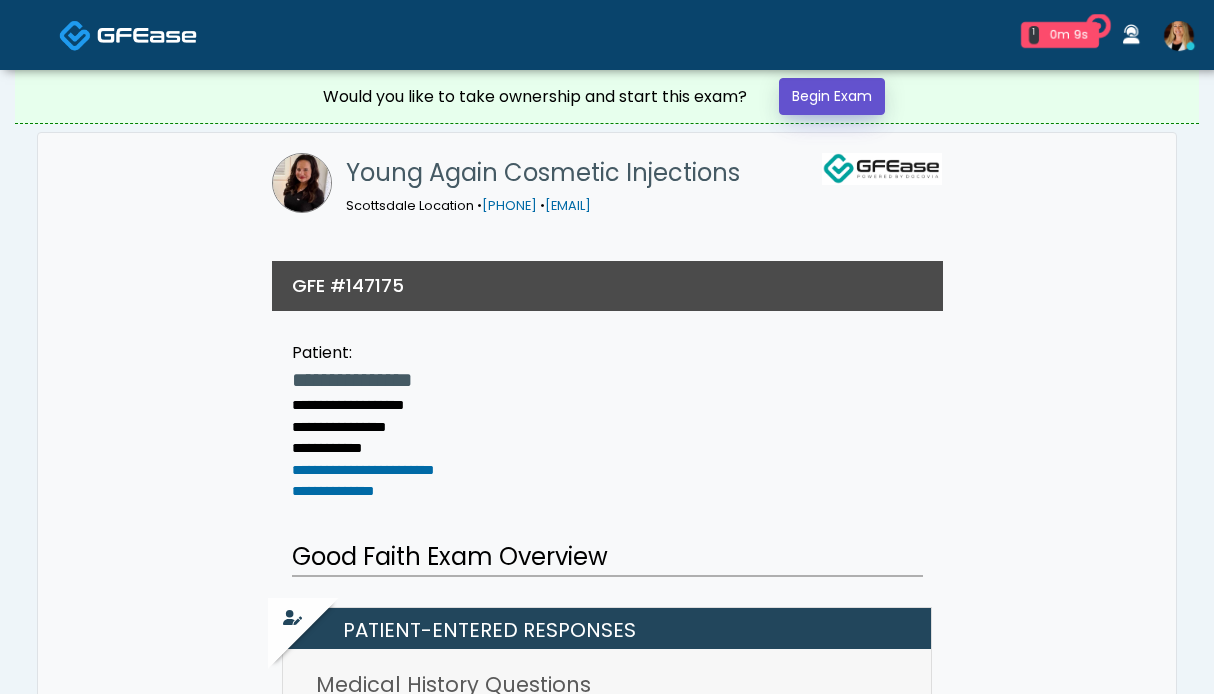 drag, startPoint x: 0, startPoint y: 0, endPoint x: 805, endPoint y: 93, distance: 810.35425 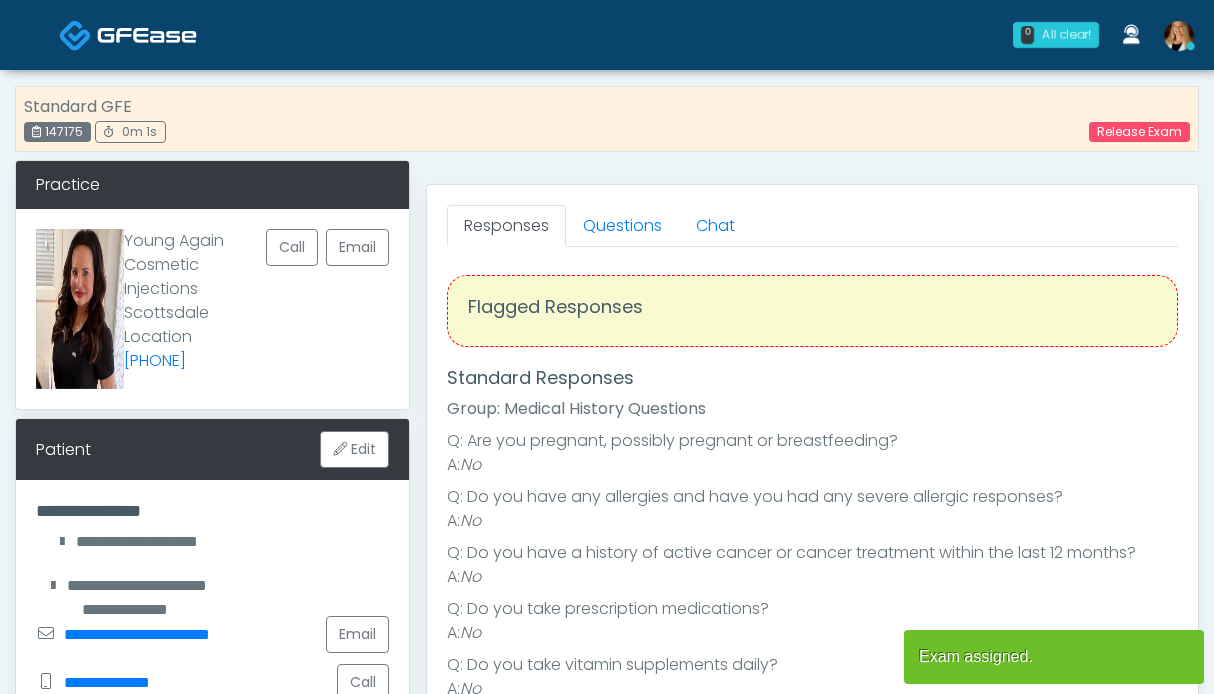 scroll, scrollTop: 0, scrollLeft: 0, axis: both 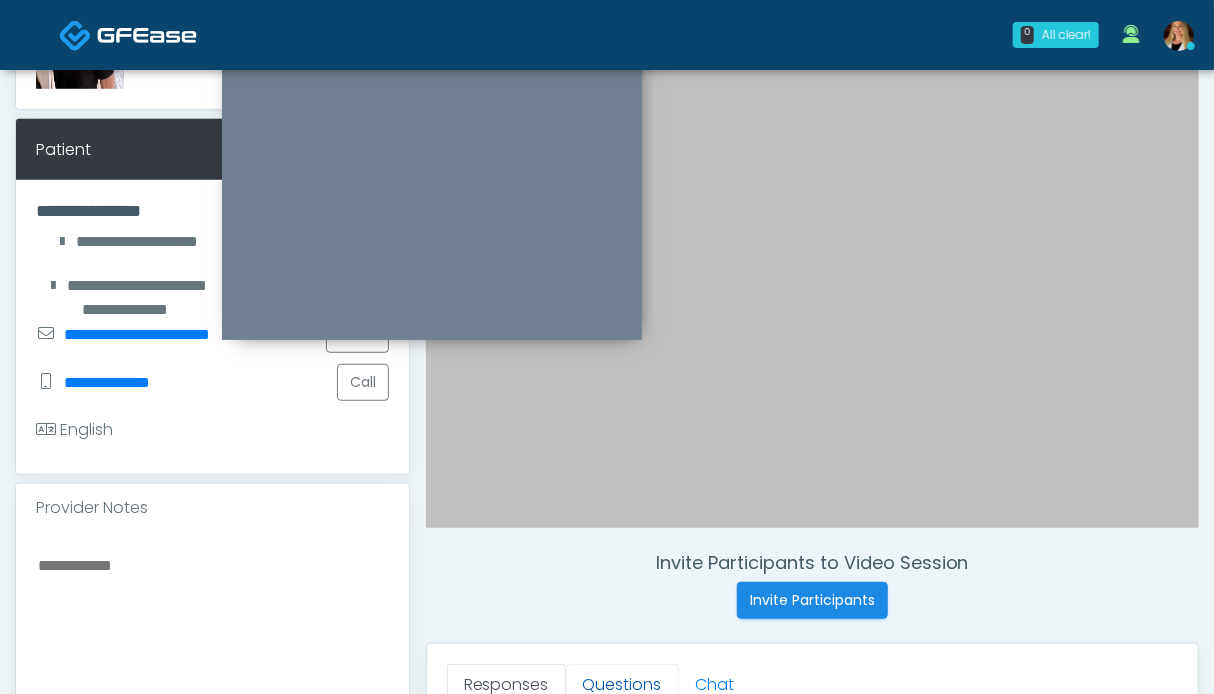 click on "Questions" at bounding box center [622, 685] 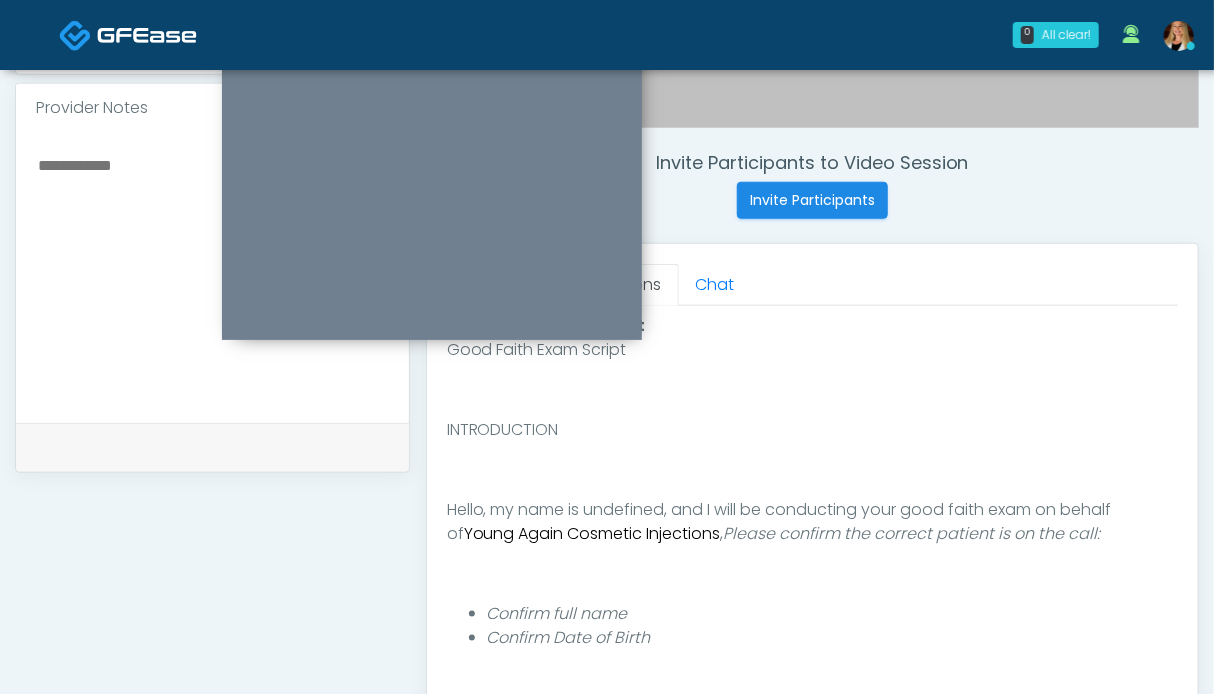 scroll, scrollTop: 800, scrollLeft: 0, axis: vertical 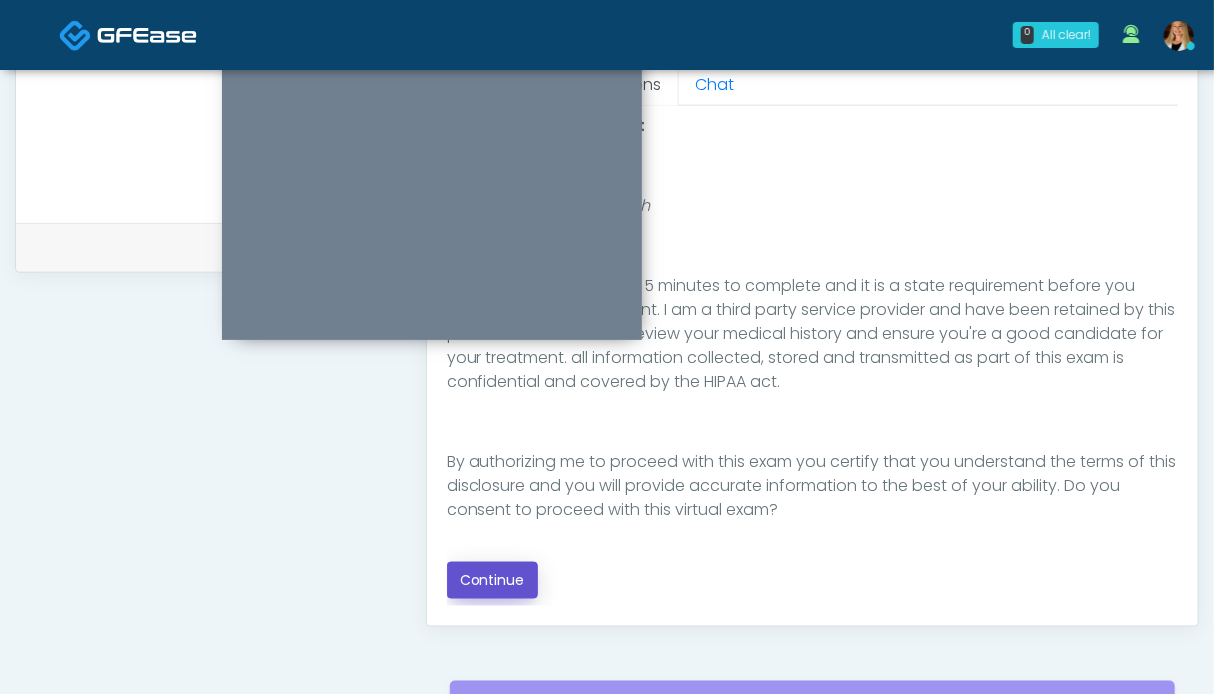 click on "Continue" at bounding box center [492, 580] 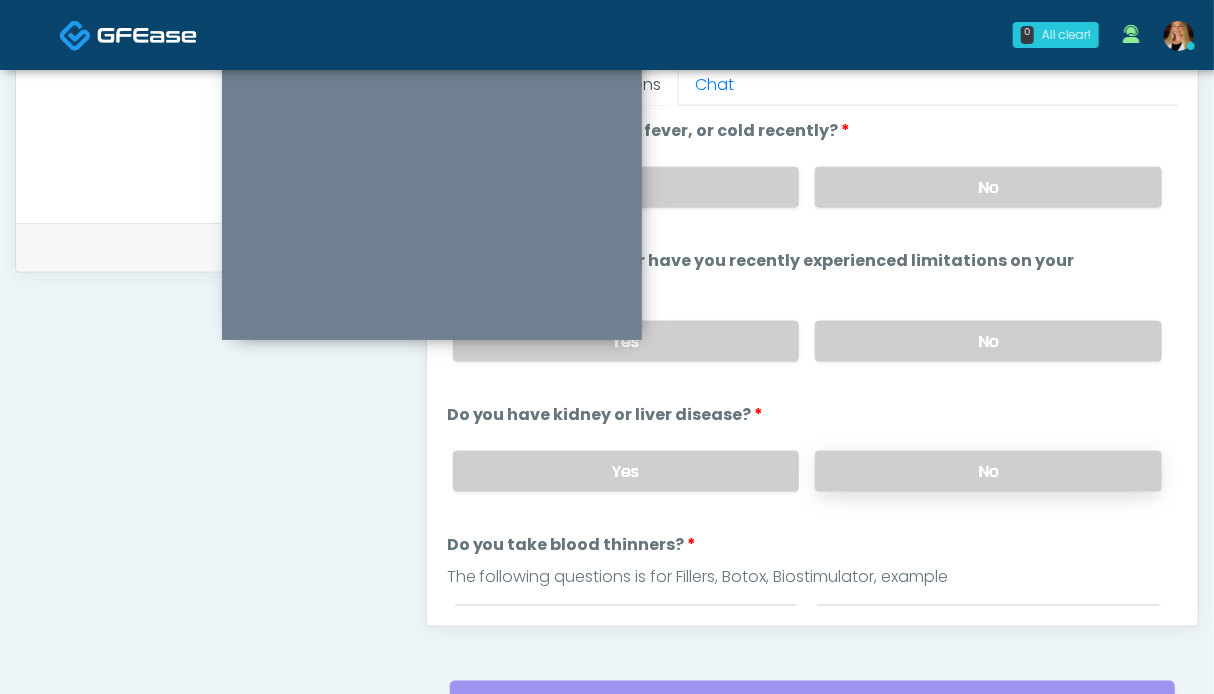 click on "No" at bounding box center (988, 471) 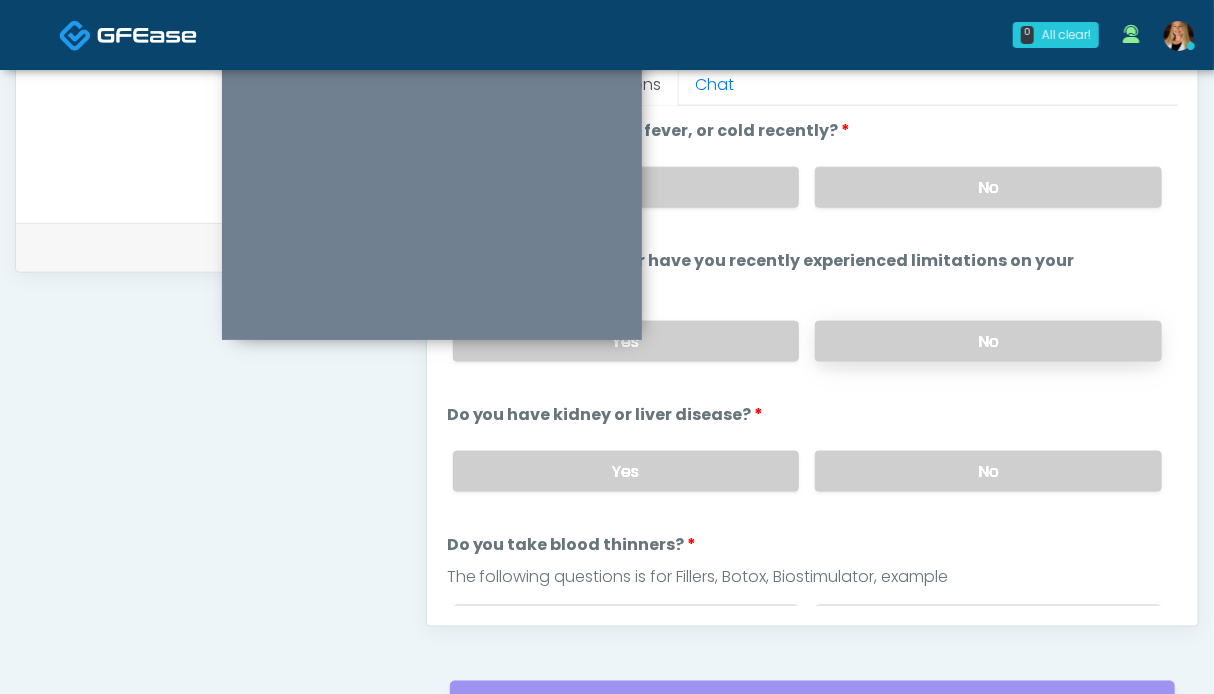 click on "No" at bounding box center [988, 341] 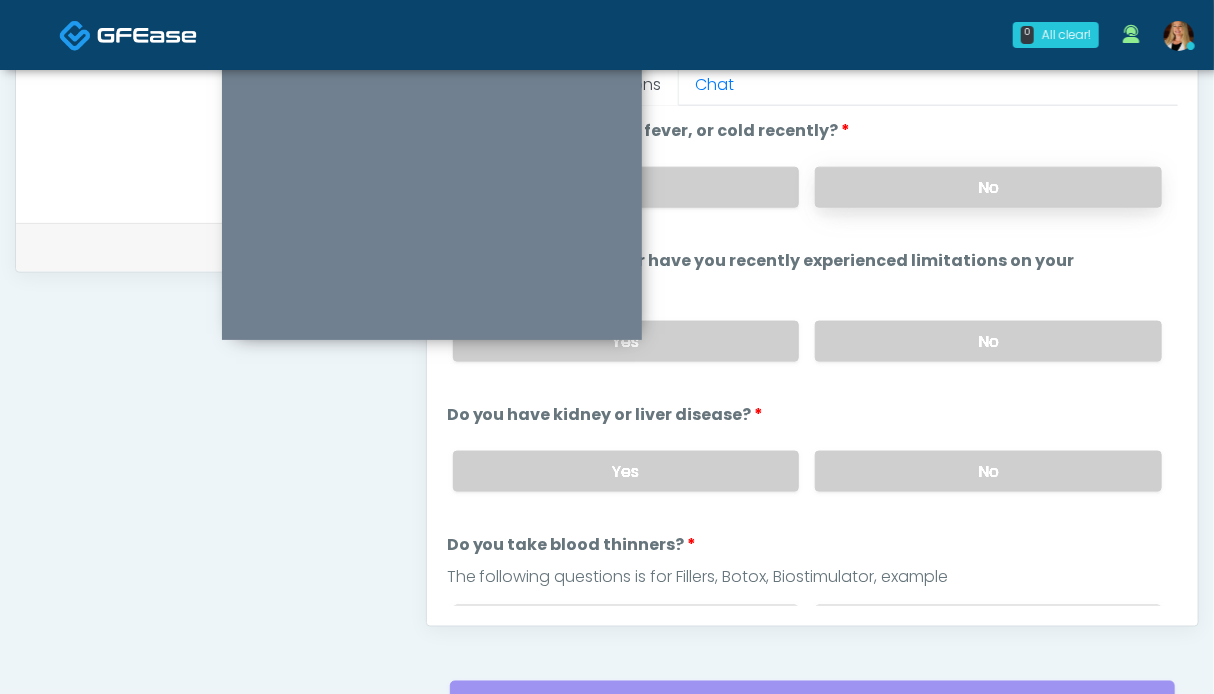 click on "No" at bounding box center [988, 187] 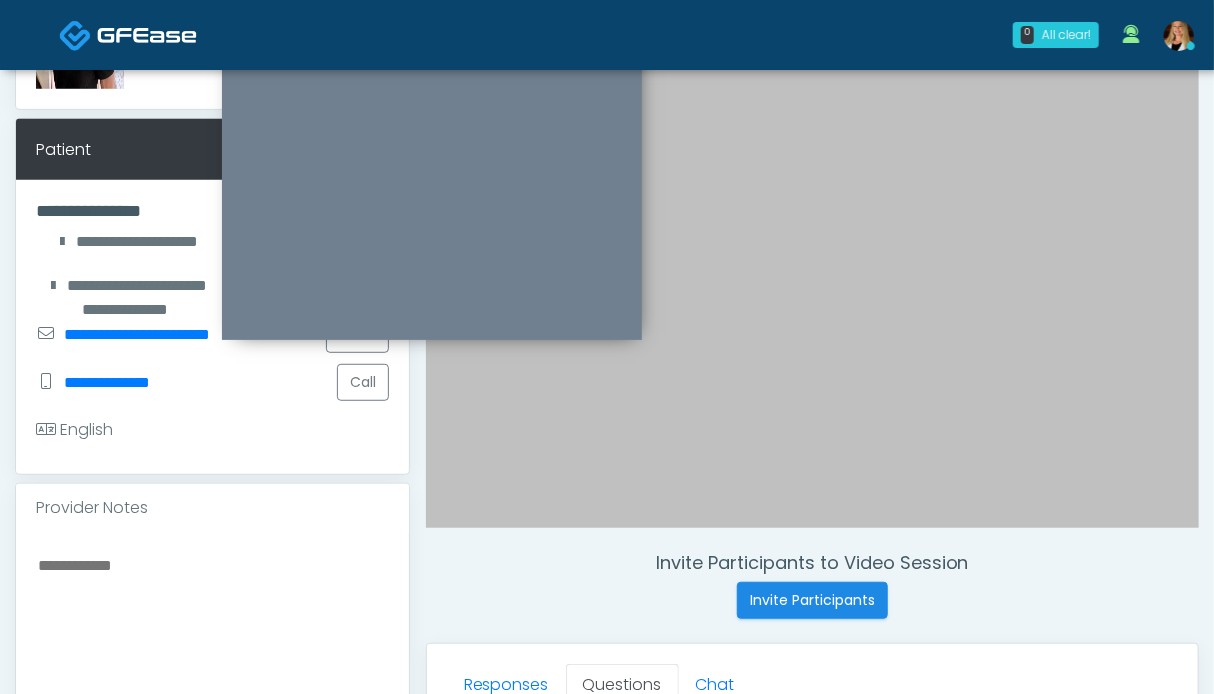 scroll, scrollTop: 800, scrollLeft: 0, axis: vertical 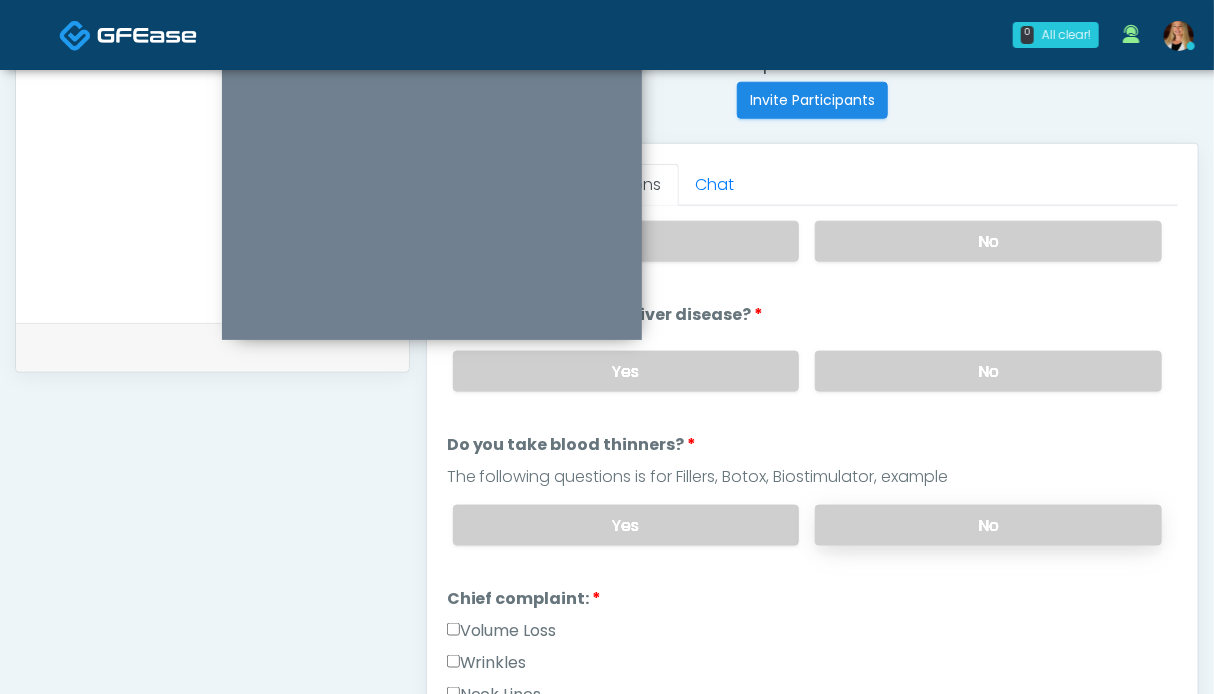 click on "No" at bounding box center [988, 525] 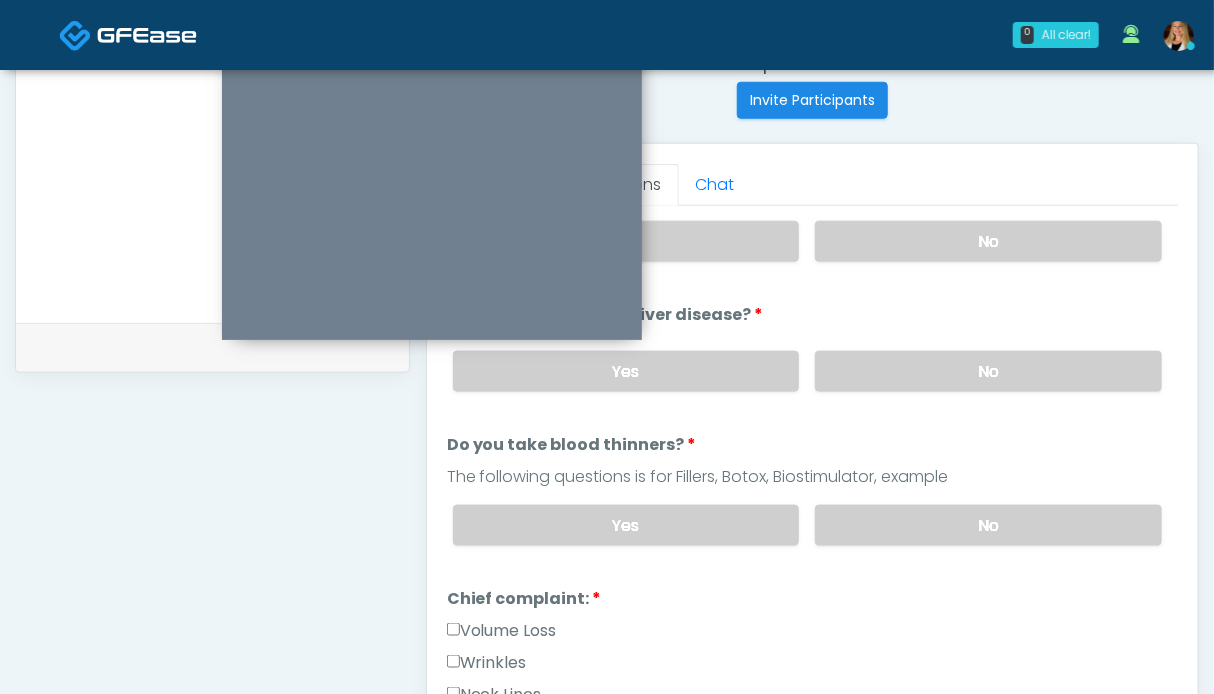 scroll, scrollTop: 300, scrollLeft: 0, axis: vertical 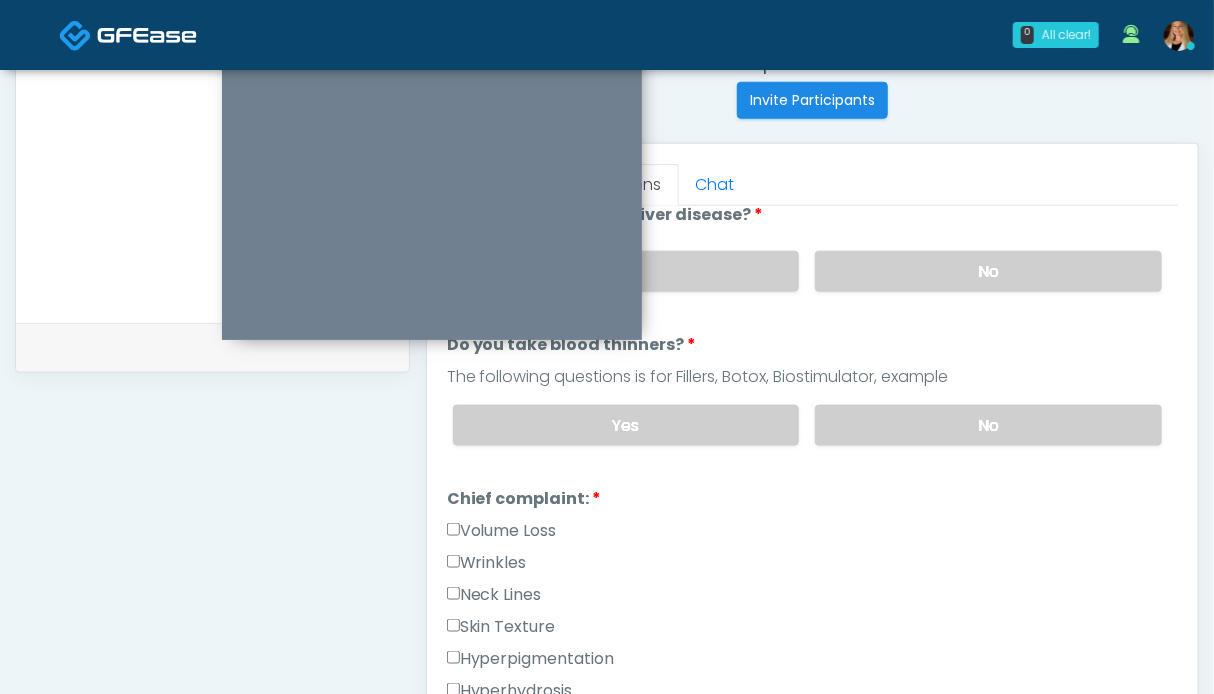 click on "Wrinkles" at bounding box center (487, 563) 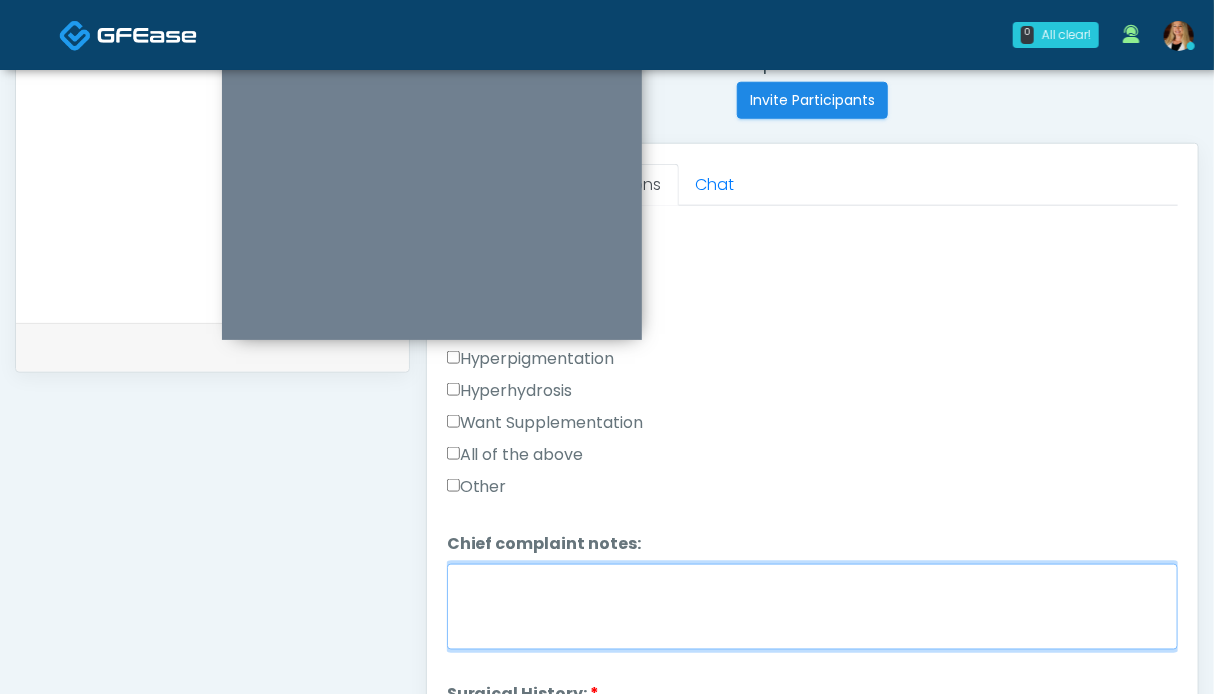 click on "Chief complaint notes:" at bounding box center (812, 607) 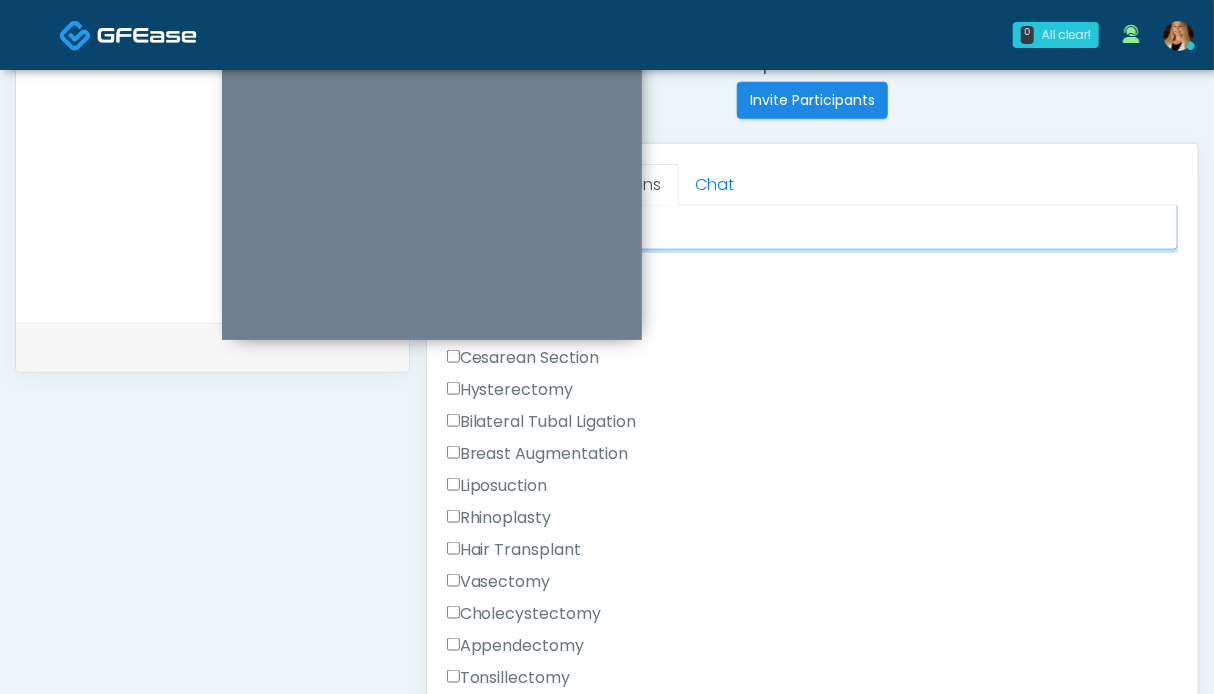 scroll, scrollTop: 1200, scrollLeft: 0, axis: vertical 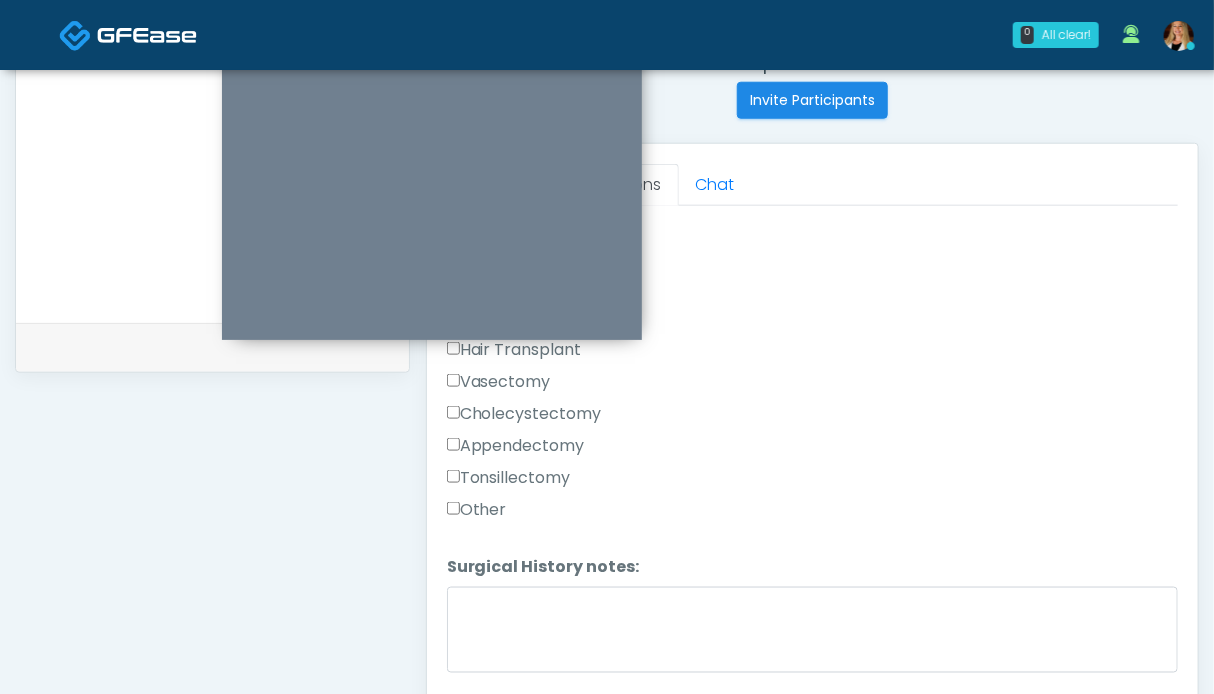 type on "******" 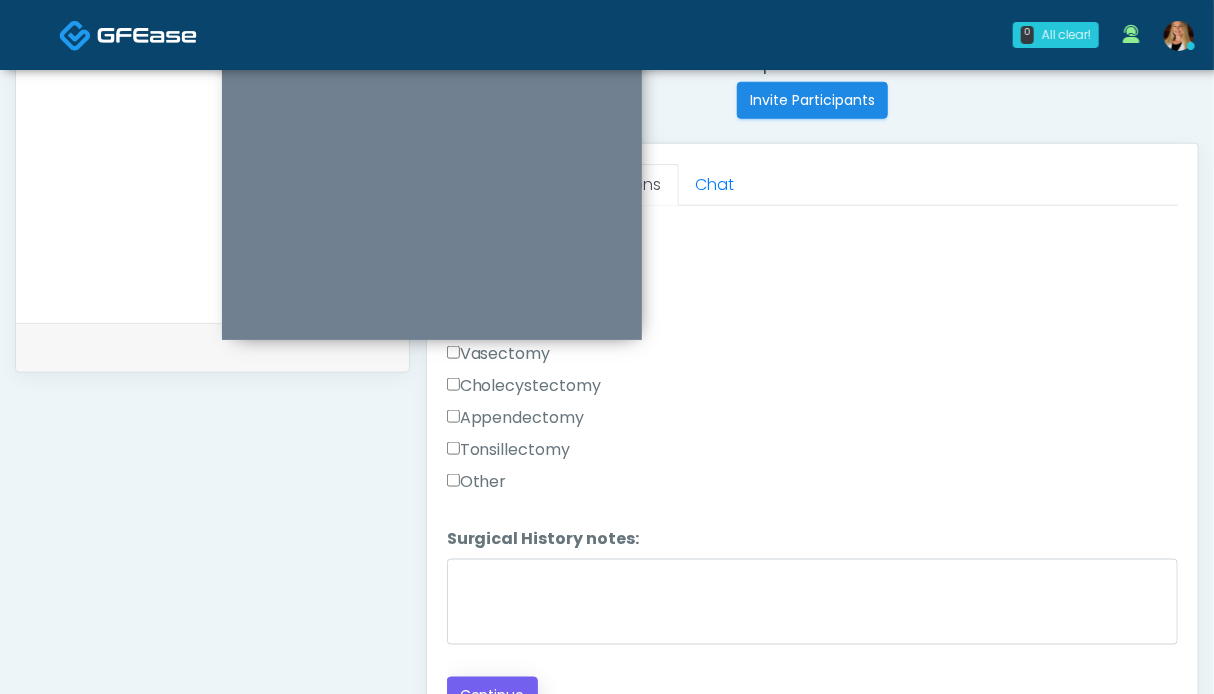 scroll, scrollTop: 900, scrollLeft: 0, axis: vertical 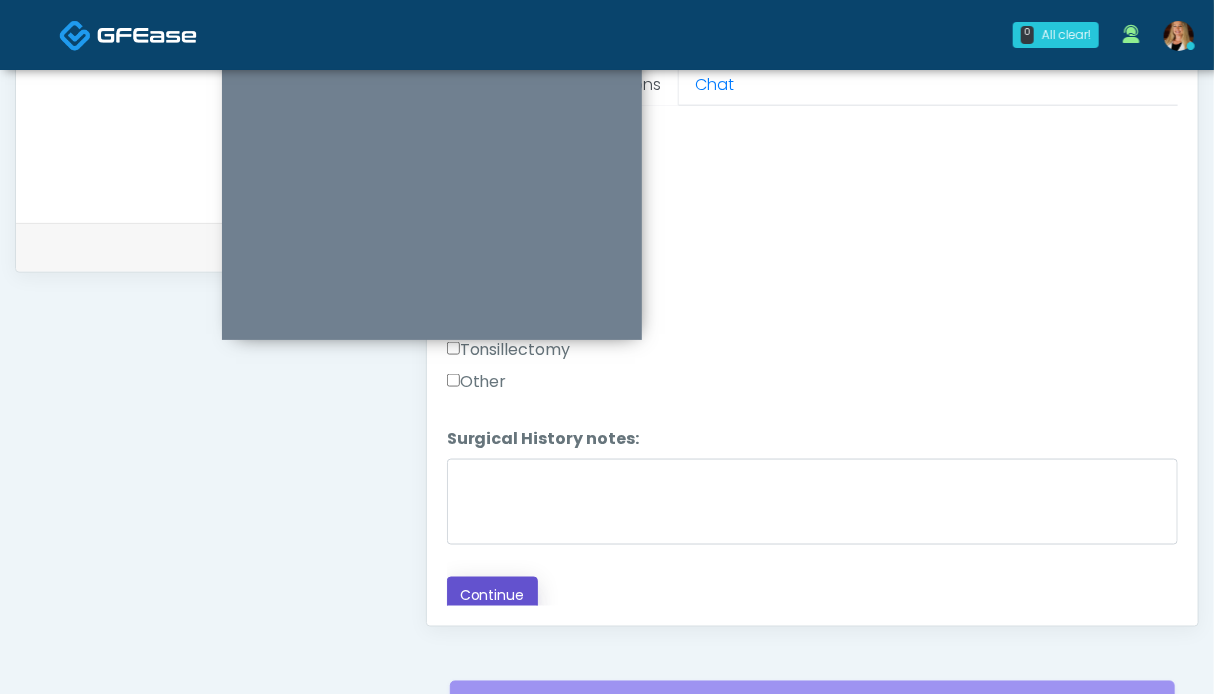 click on "Continue" at bounding box center (492, 595) 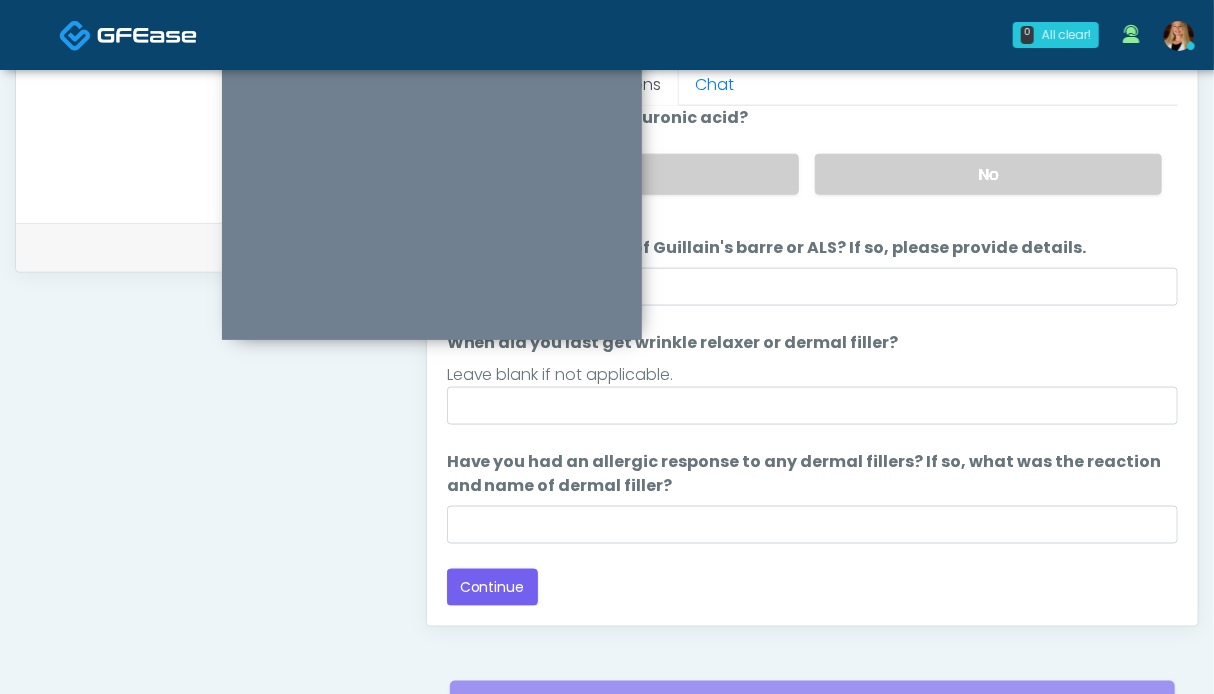 scroll, scrollTop: 68, scrollLeft: 0, axis: vertical 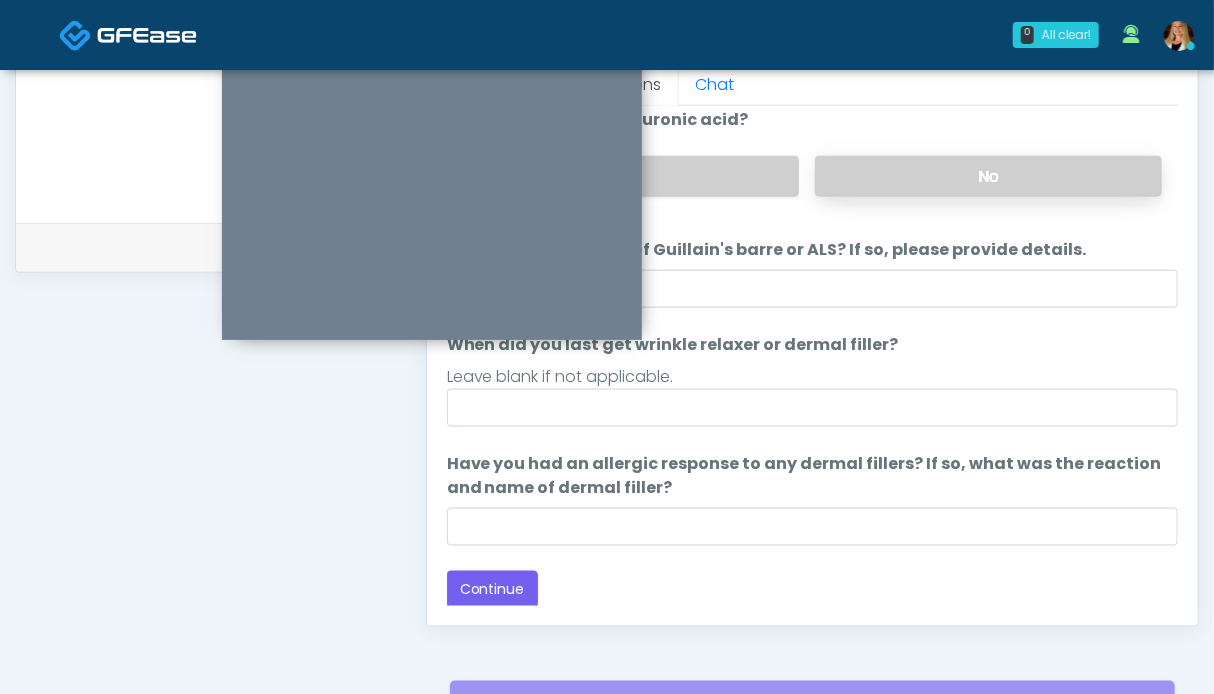 click on "No" at bounding box center [988, 176] 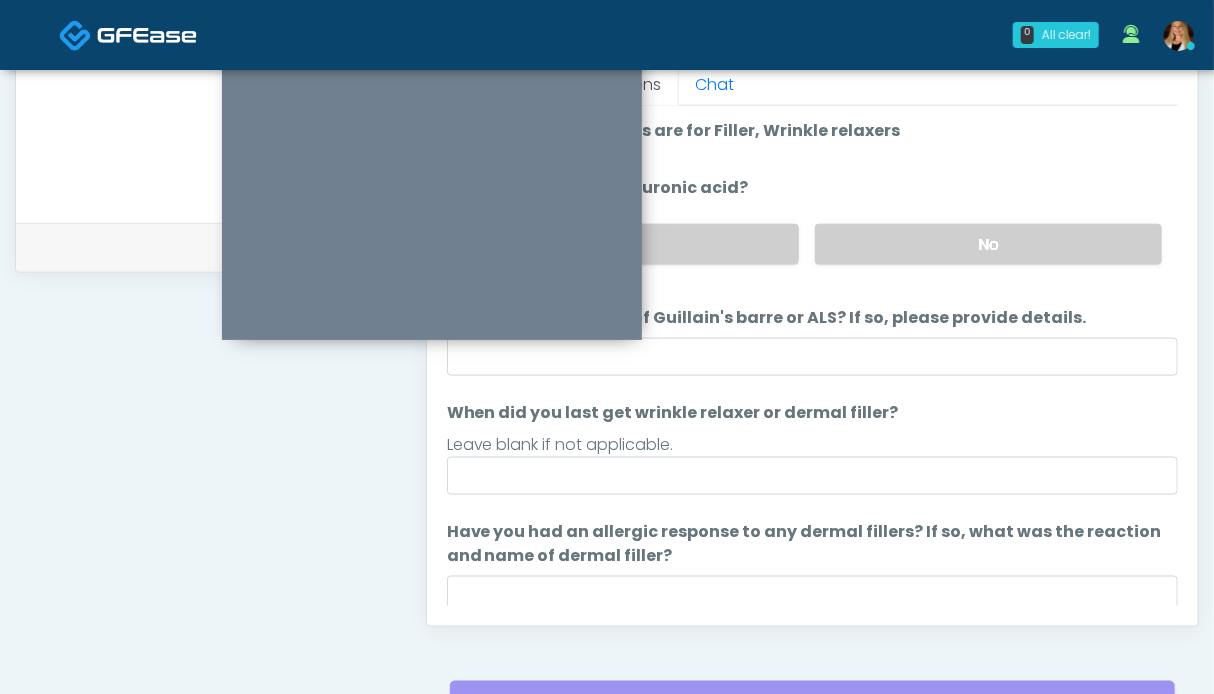 scroll, scrollTop: 68, scrollLeft: 0, axis: vertical 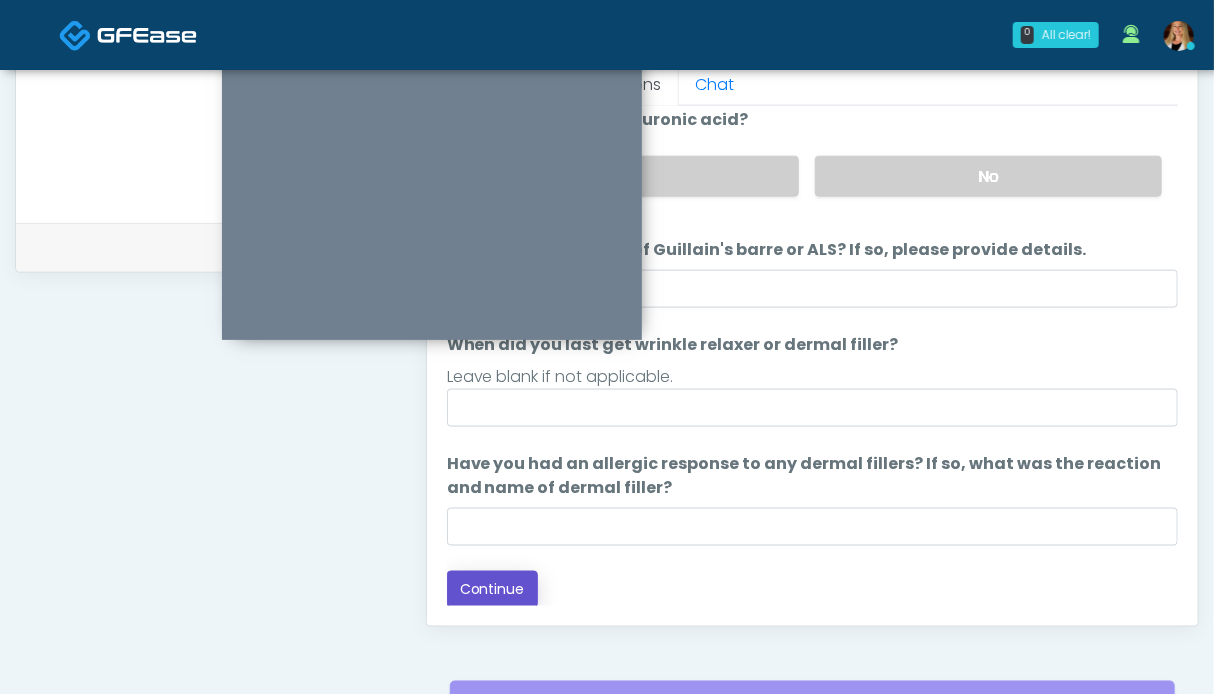 click on "Continue" at bounding box center (492, 589) 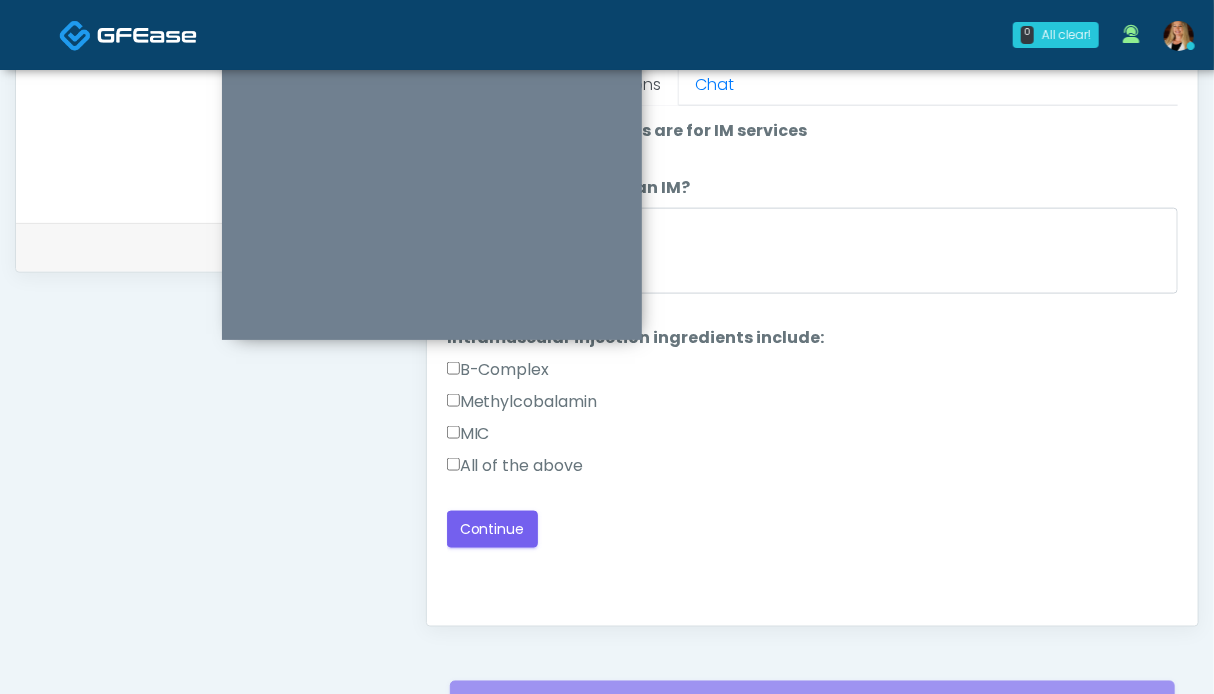 scroll, scrollTop: 0, scrollLeft: 0, axis: both 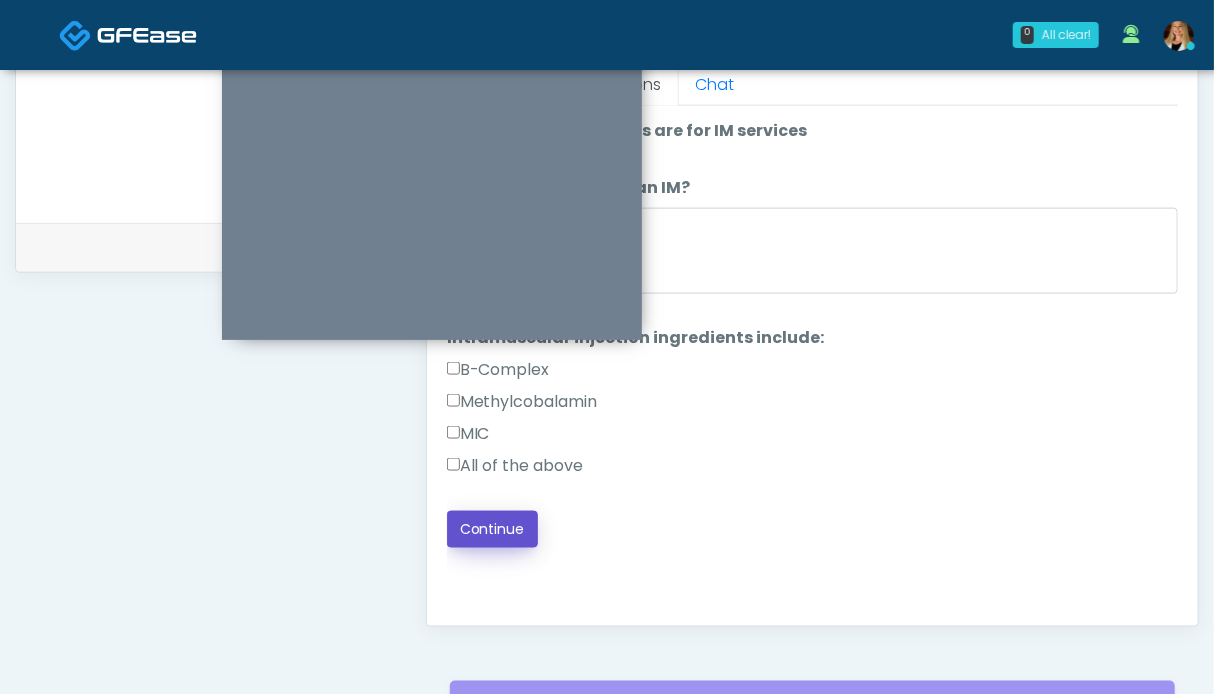 click on "Continue" at bounding box center (492, 529) 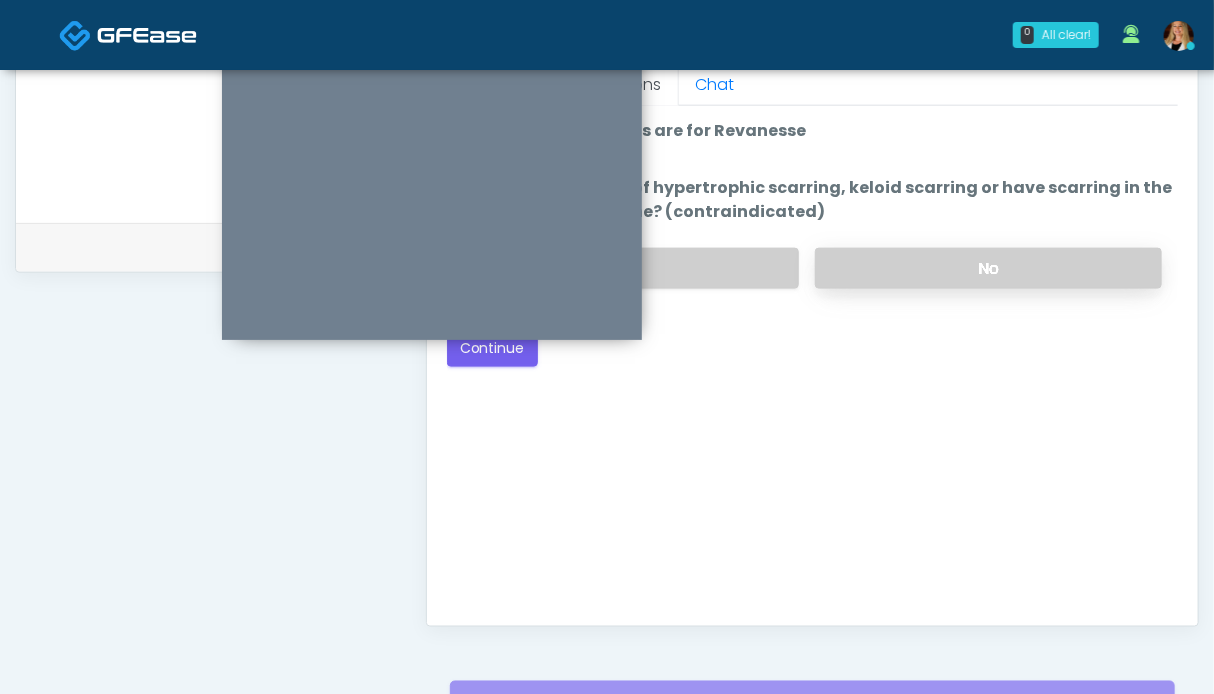 click on "No" at bounding box center (988, 268) 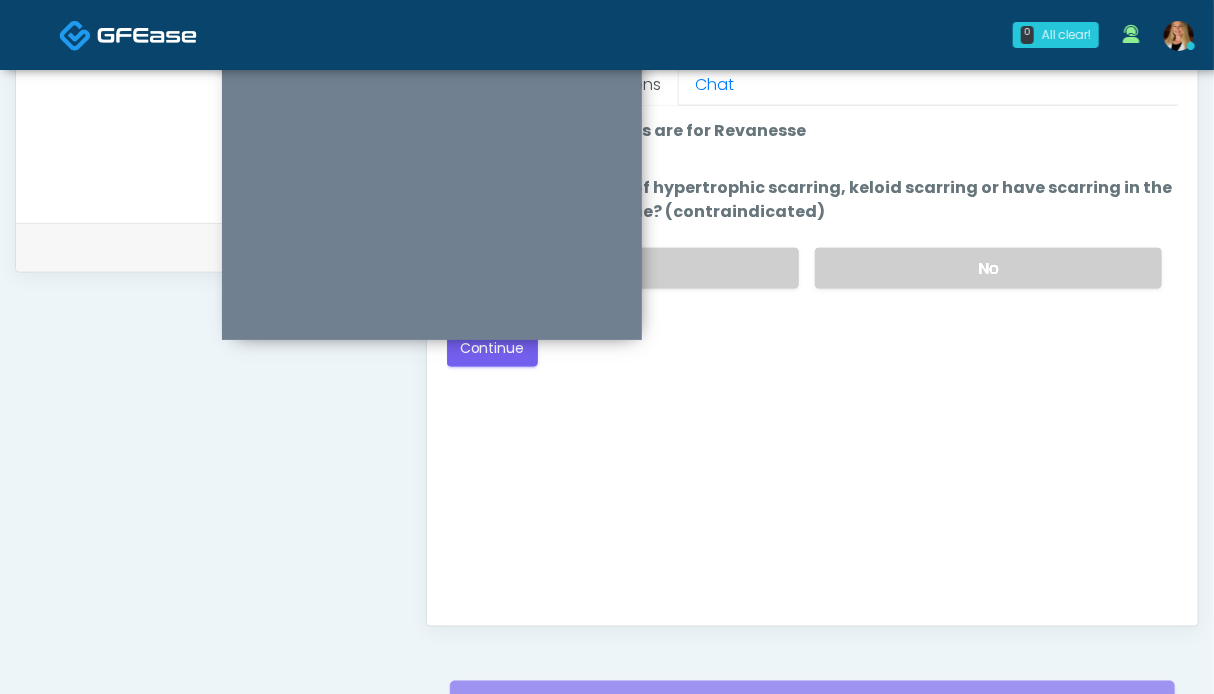 scroll, scrollTop: 700, scrollLeft: 0, axis: vertical 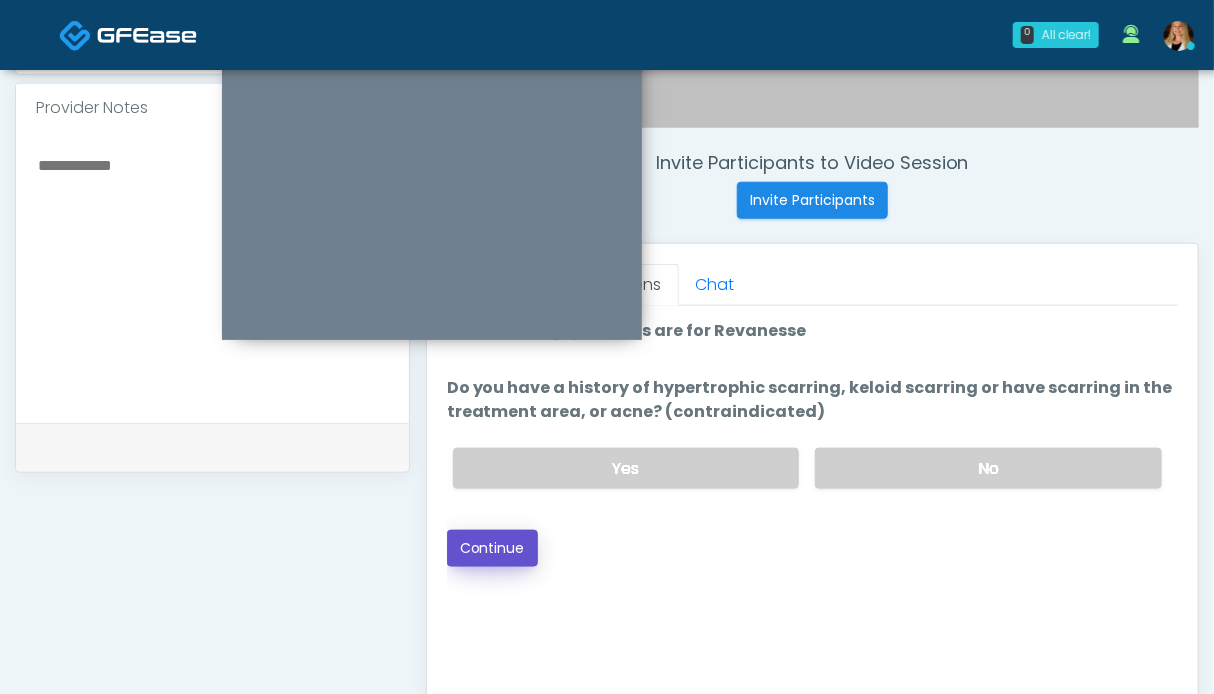 click on "Continue" at bounding box center [492, 548] 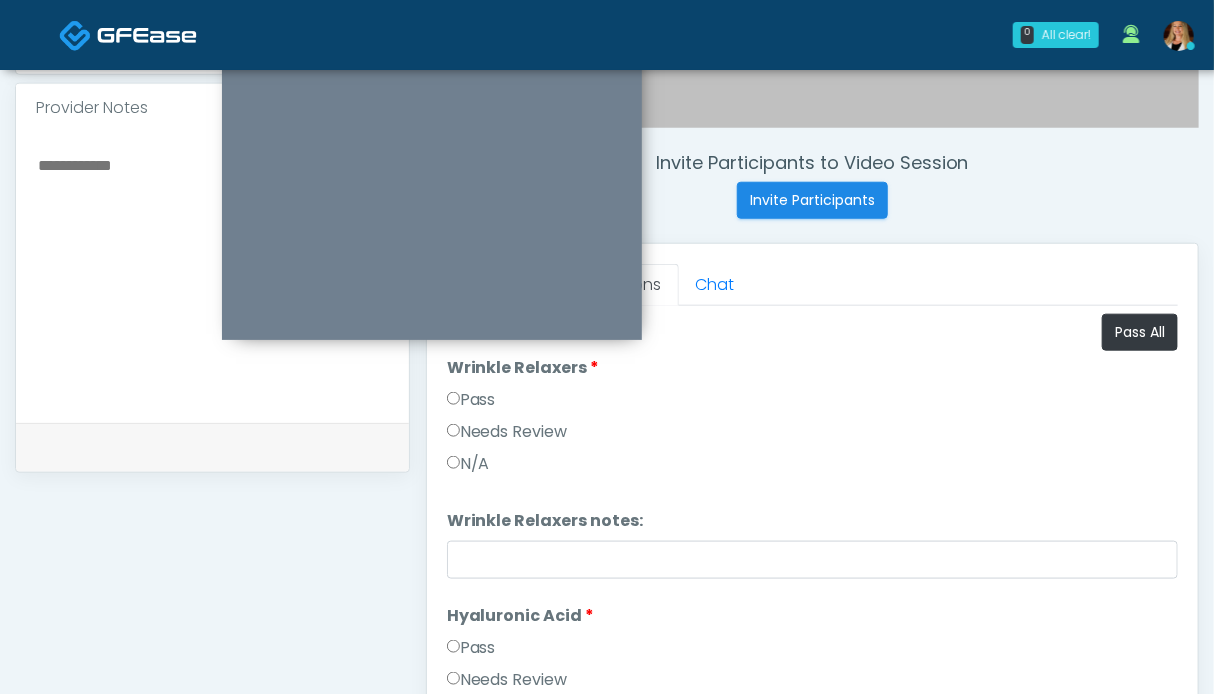 click on "Pass" at bounding box center (471, 400) 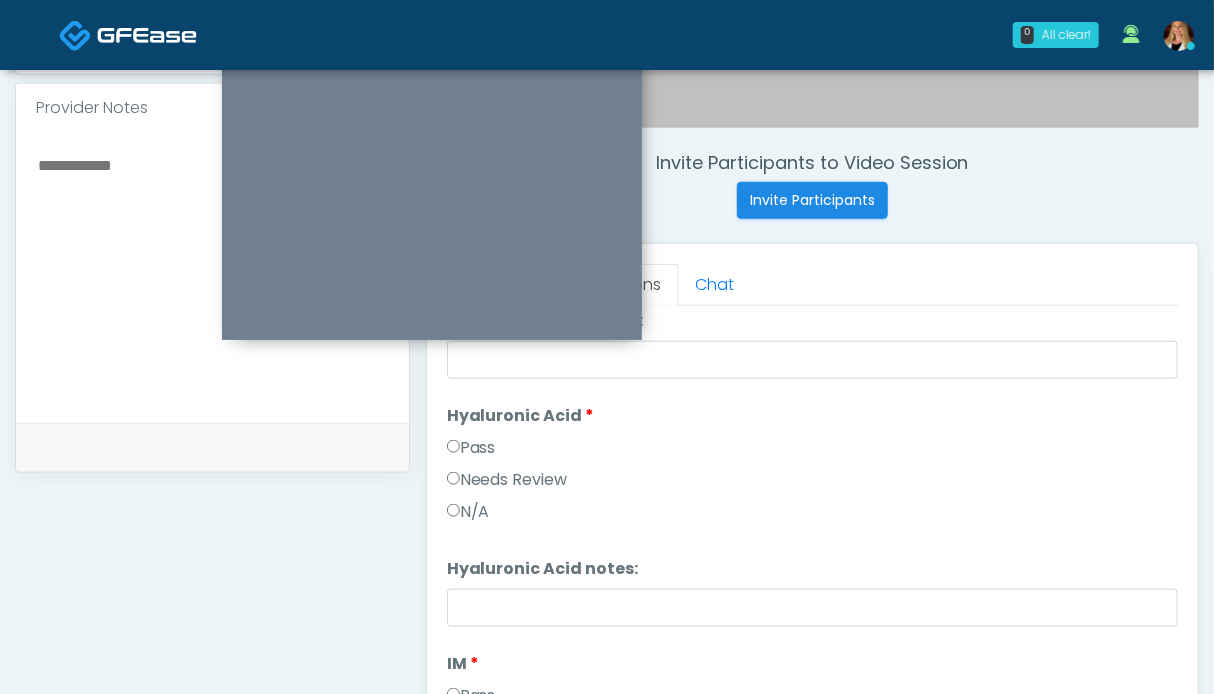 click on "Pass" at bounding box center [471, 448] 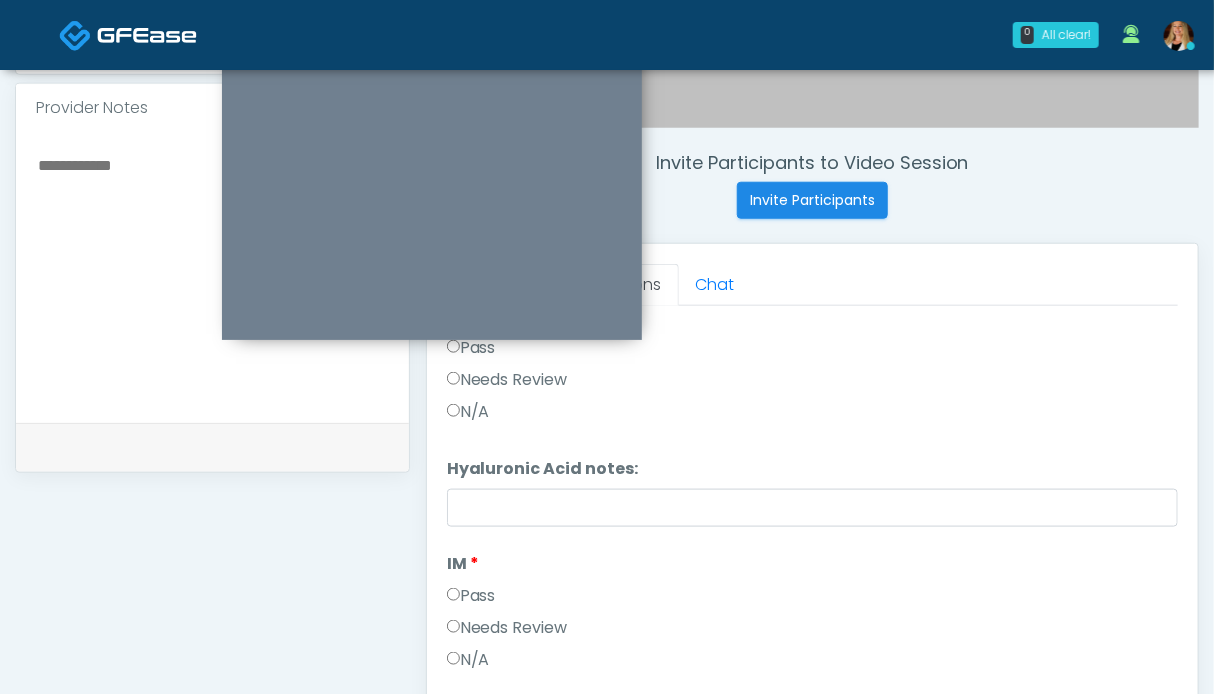 click on "Pass" at bounding box center [471, 596] 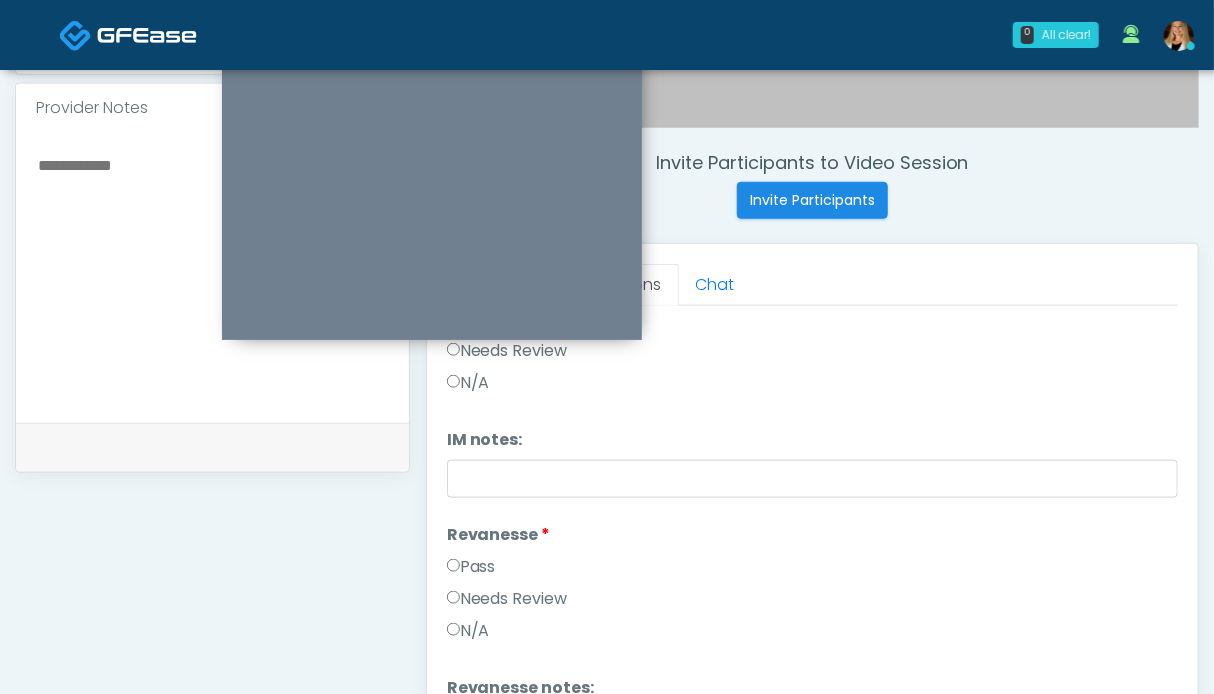 click on "Pass" at bounding box center [471, 567] 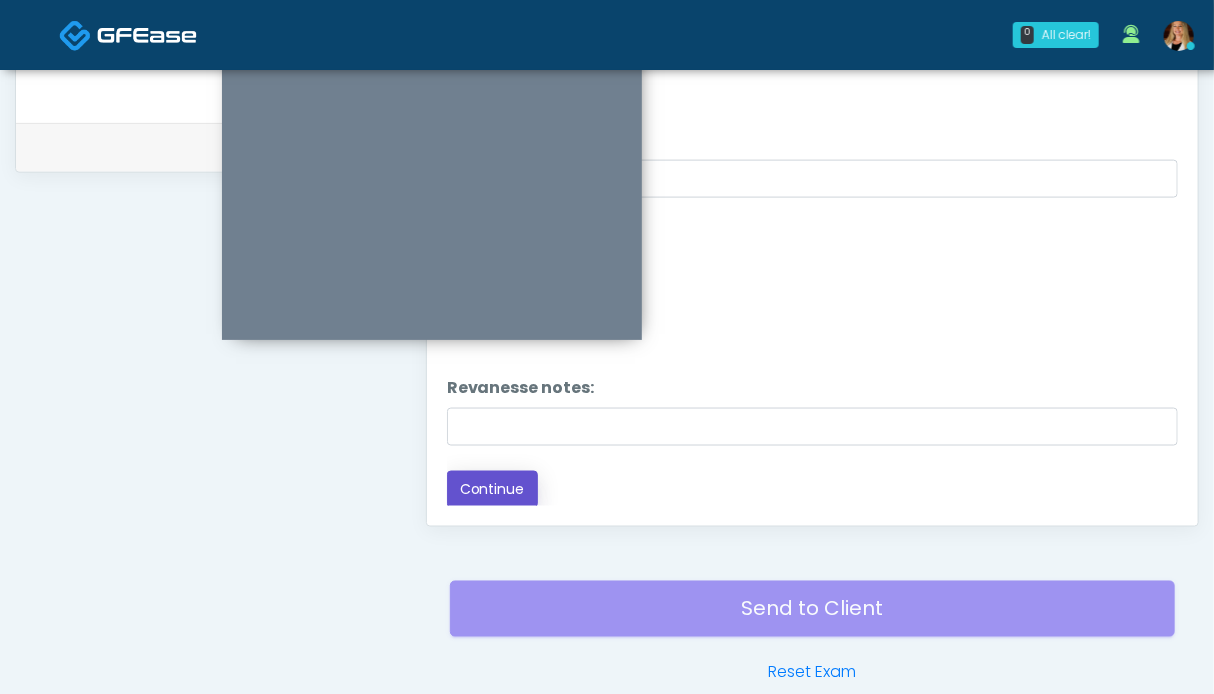 click on "Continue" at bounding box center (492, 489) 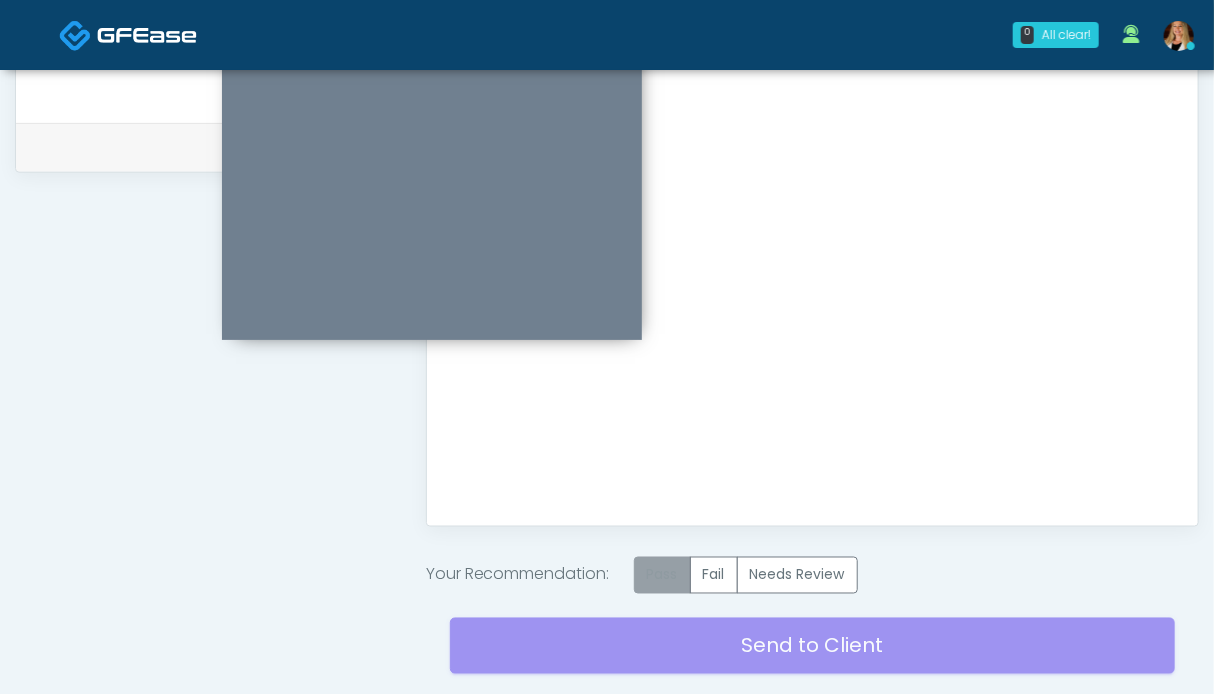 scroll, scrollTop: 0, scrollLeft: 0, axis: both 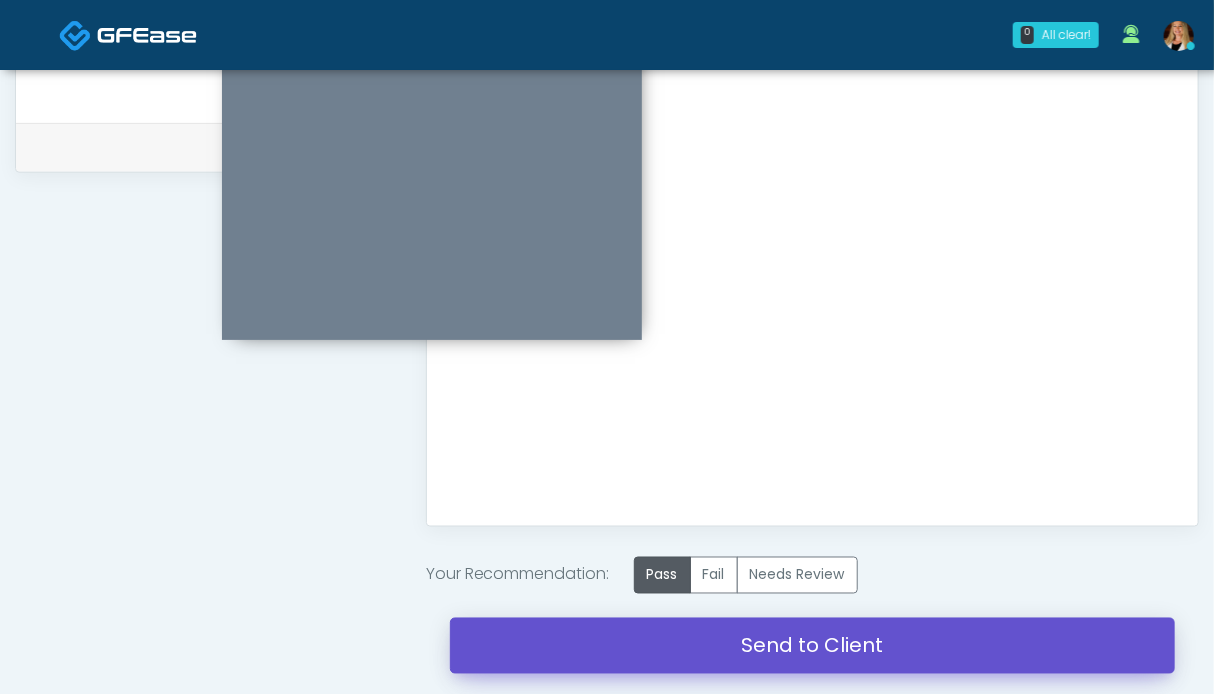 click on "Send to Client" at bounding box center (812, 646) 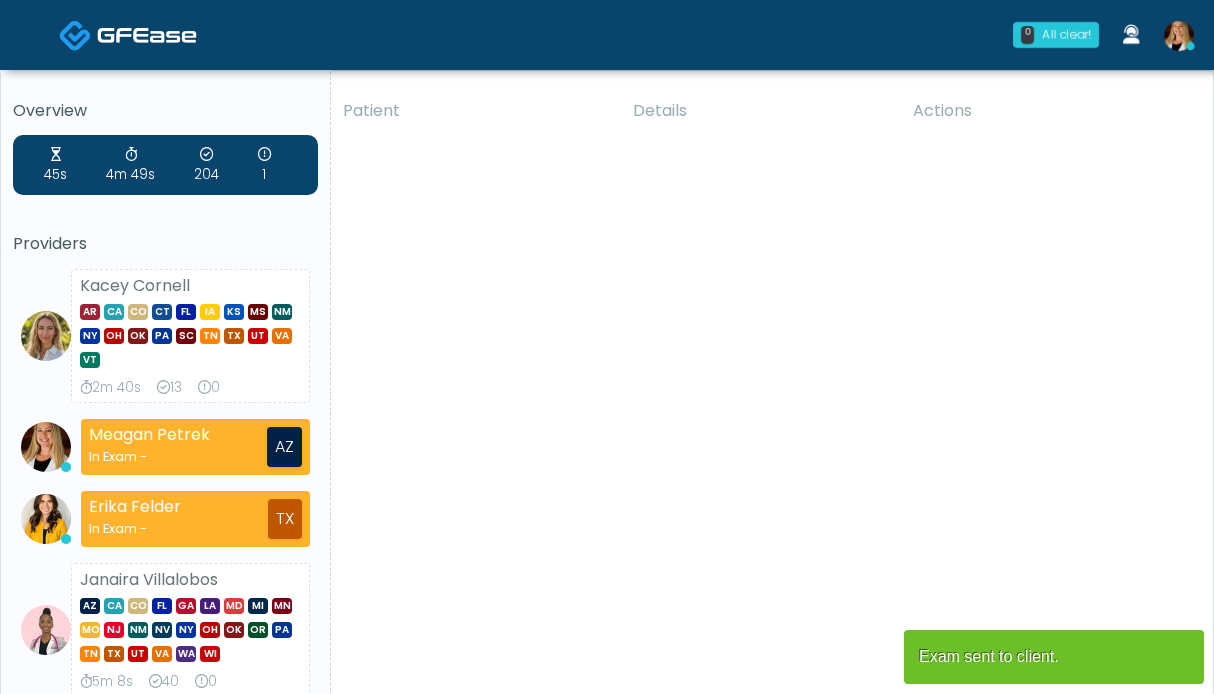 scroll, scrollTop: 0, scrollLeft: 0, axis: both 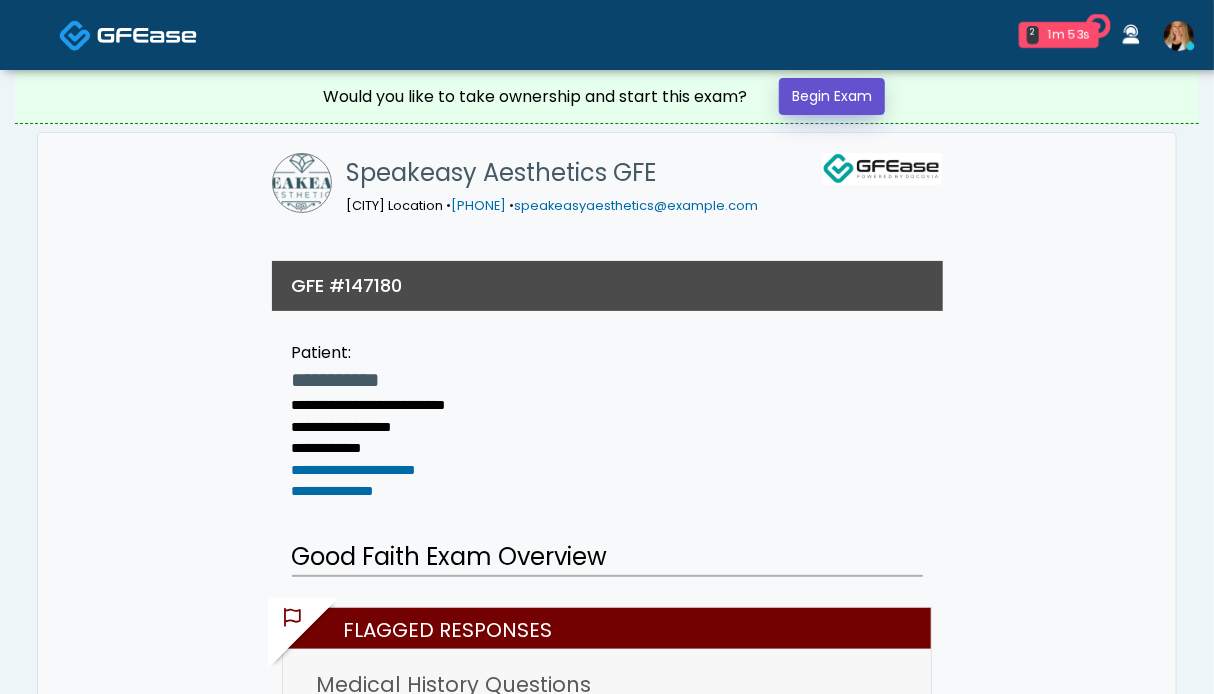 click on "Begin Exam" at bounding box center (832, 96) 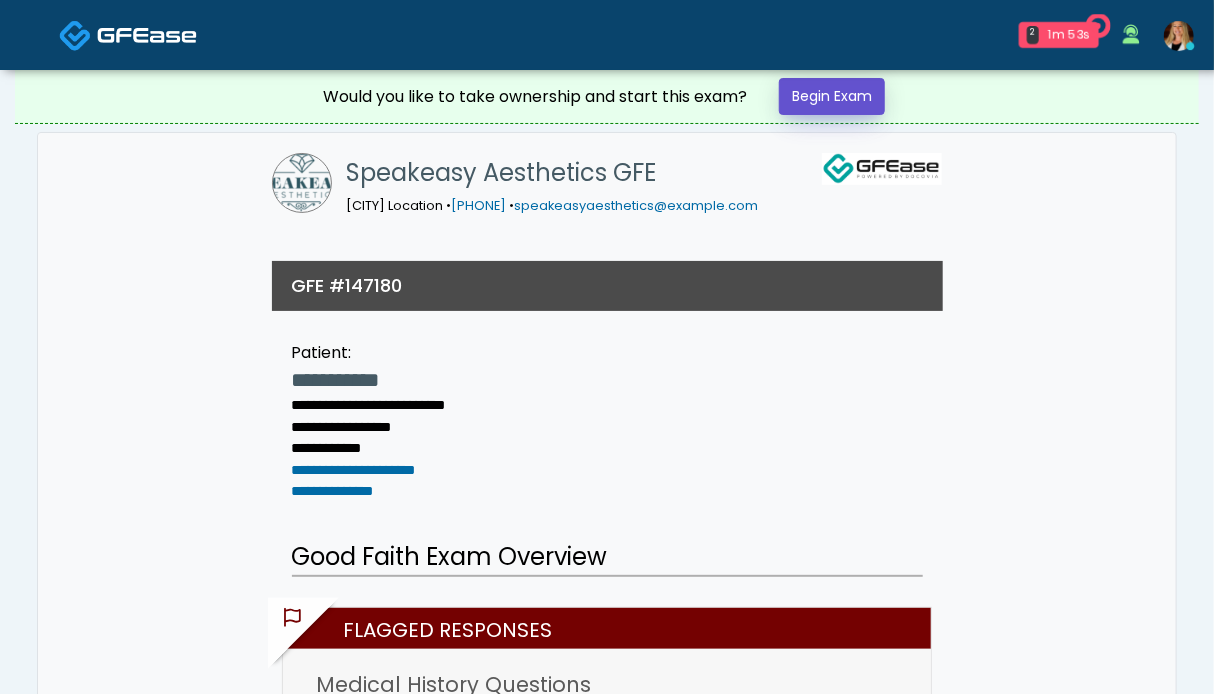 scroll, scrollTop: 0, scrollLeft: 0, axis: both 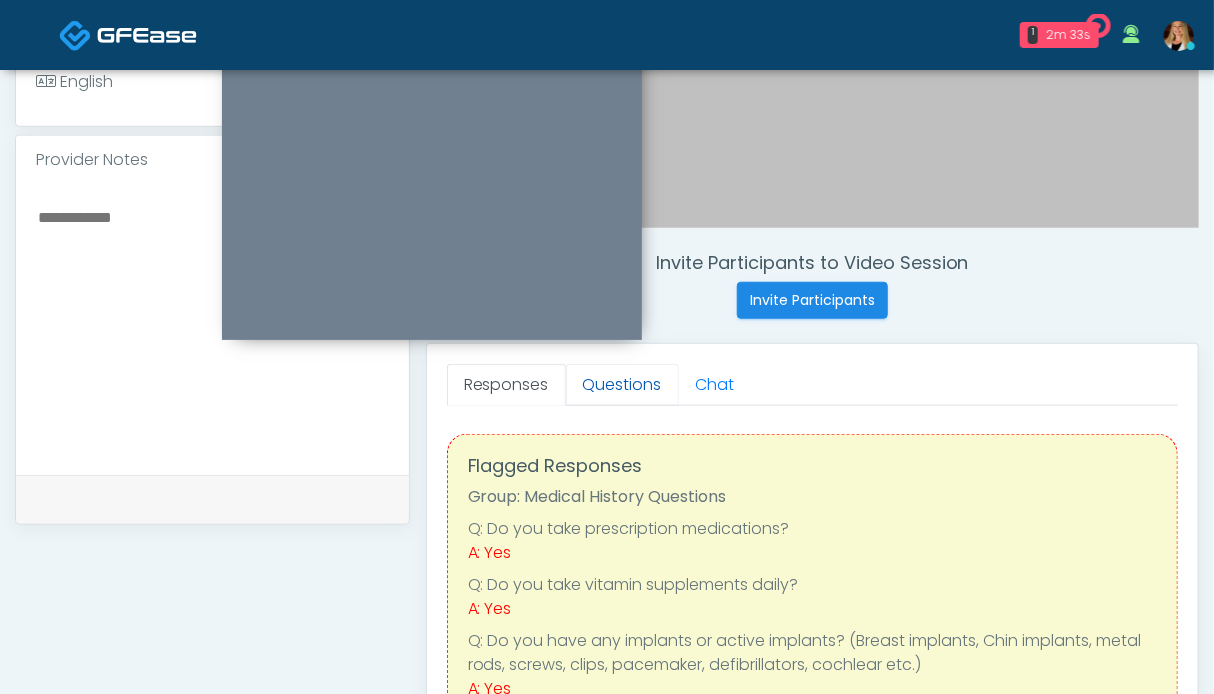 click on "Questions" at bounding box center [622, 385] 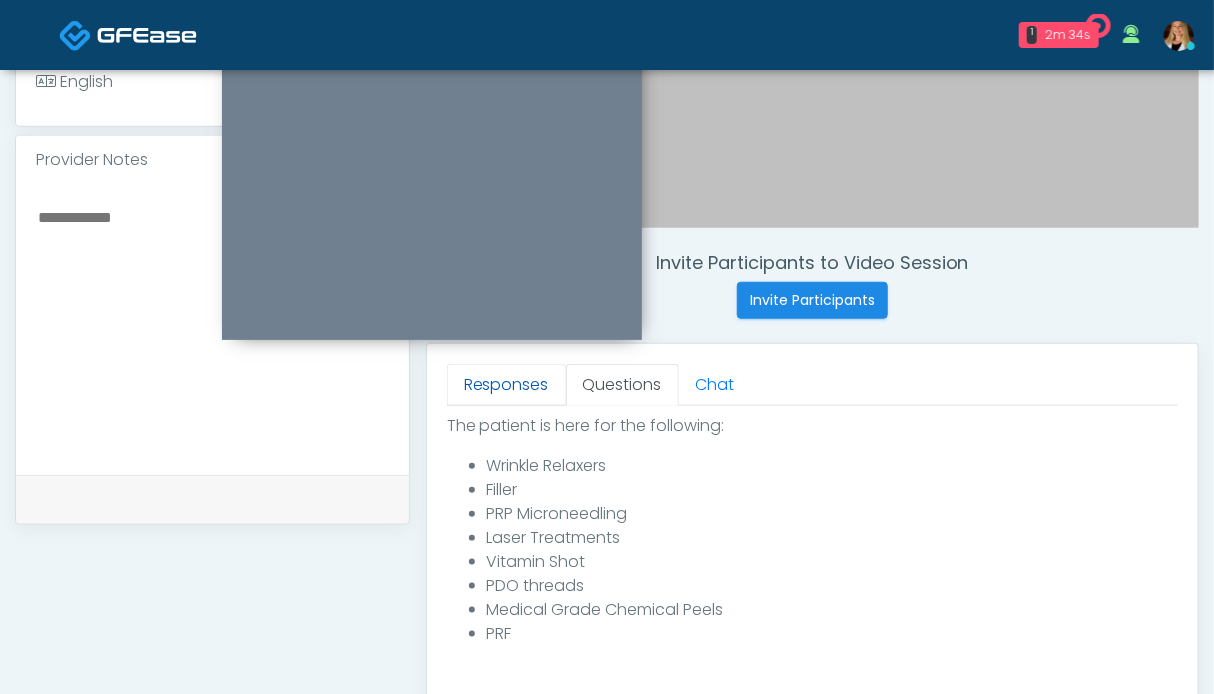 click on "Responses" at bounding box center [506, 385] 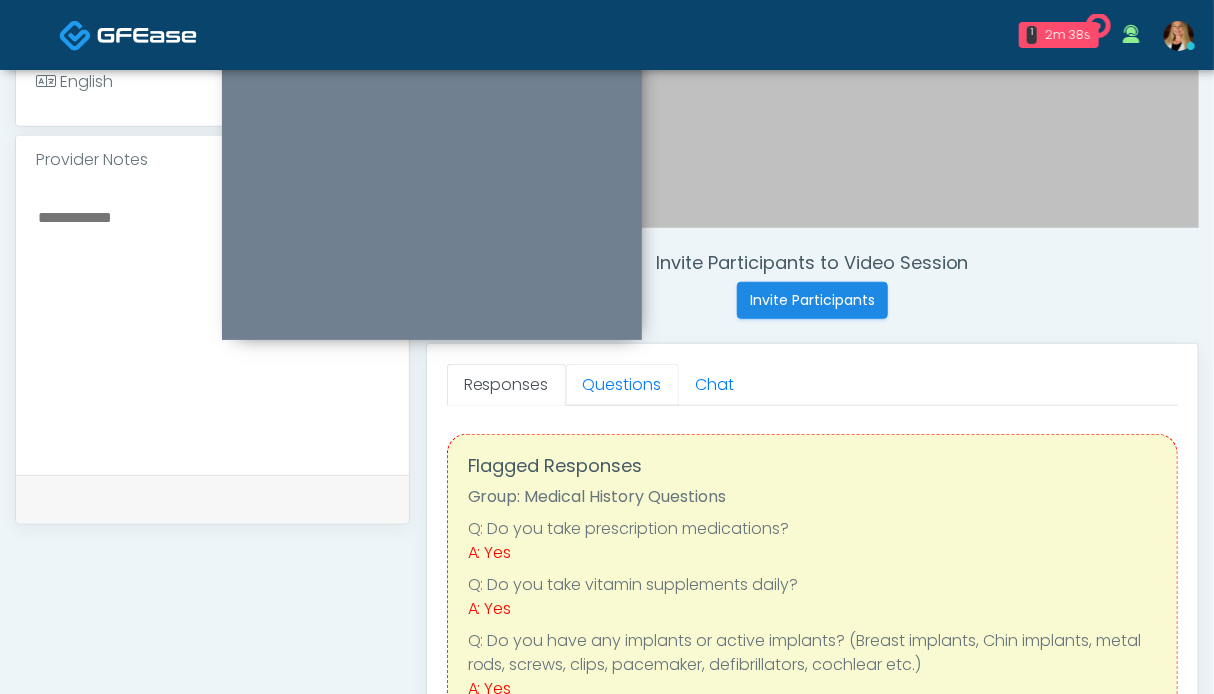 drag, startPoint x: 617, startPoint y: 375, endPoint x: 335, endPoint y: 517, distance: 315.73407 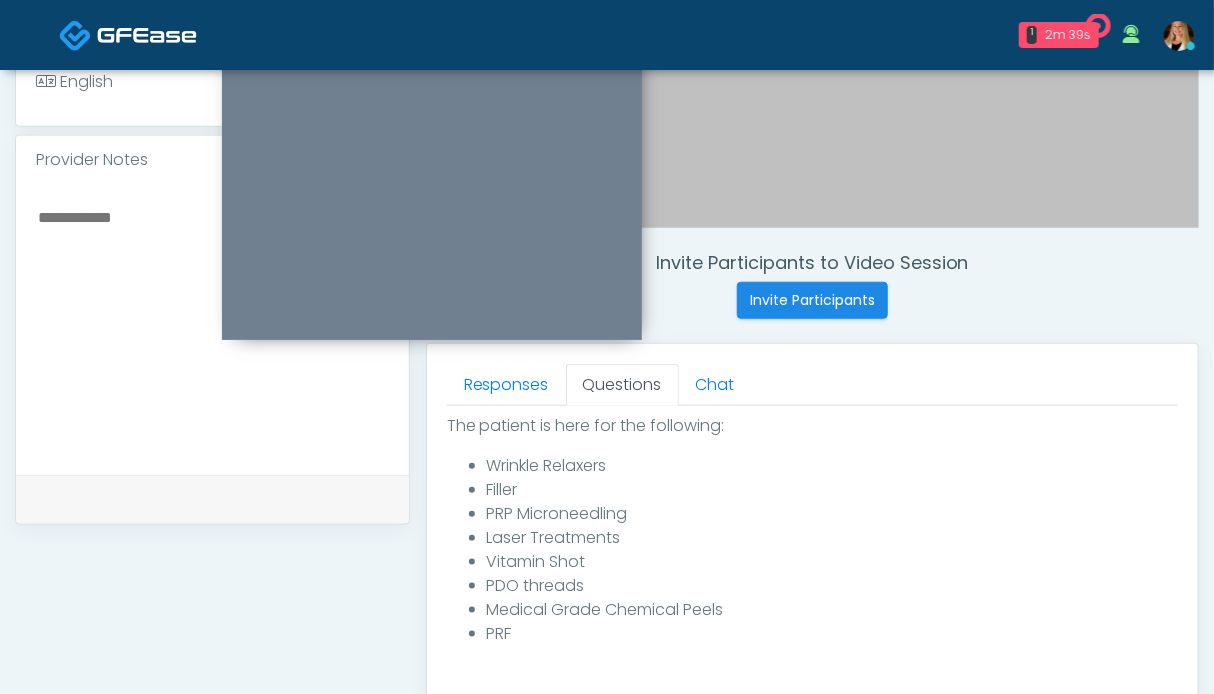 scroll, scrollTop: 1099, scrollLeft: 0, axis: vertical 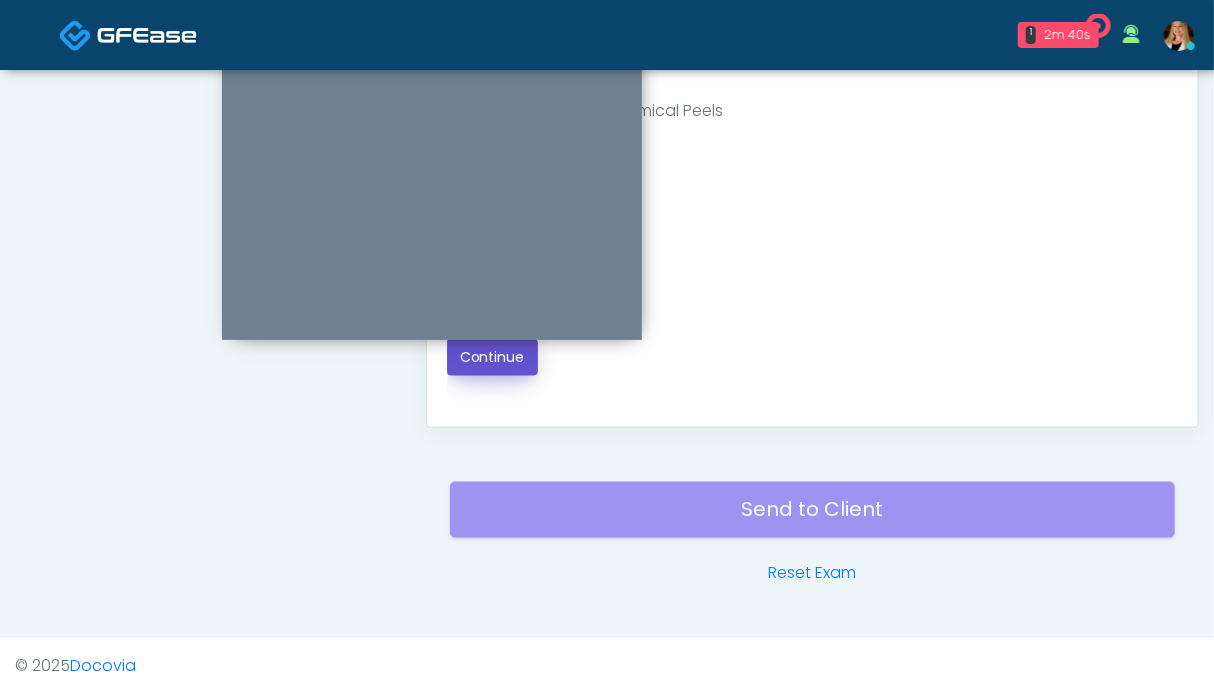 click on "Continue" at bounding box center [492, 357] 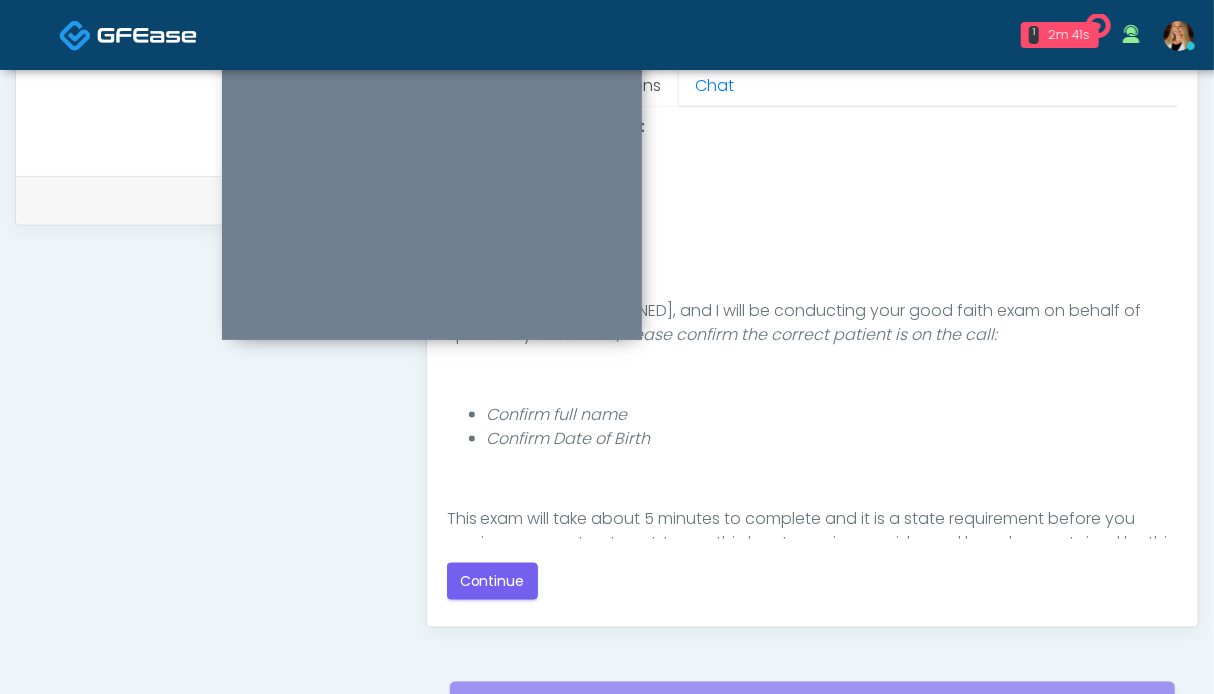 scroll, scrollTop: 799, scrollLeft: 0, axis: vertical 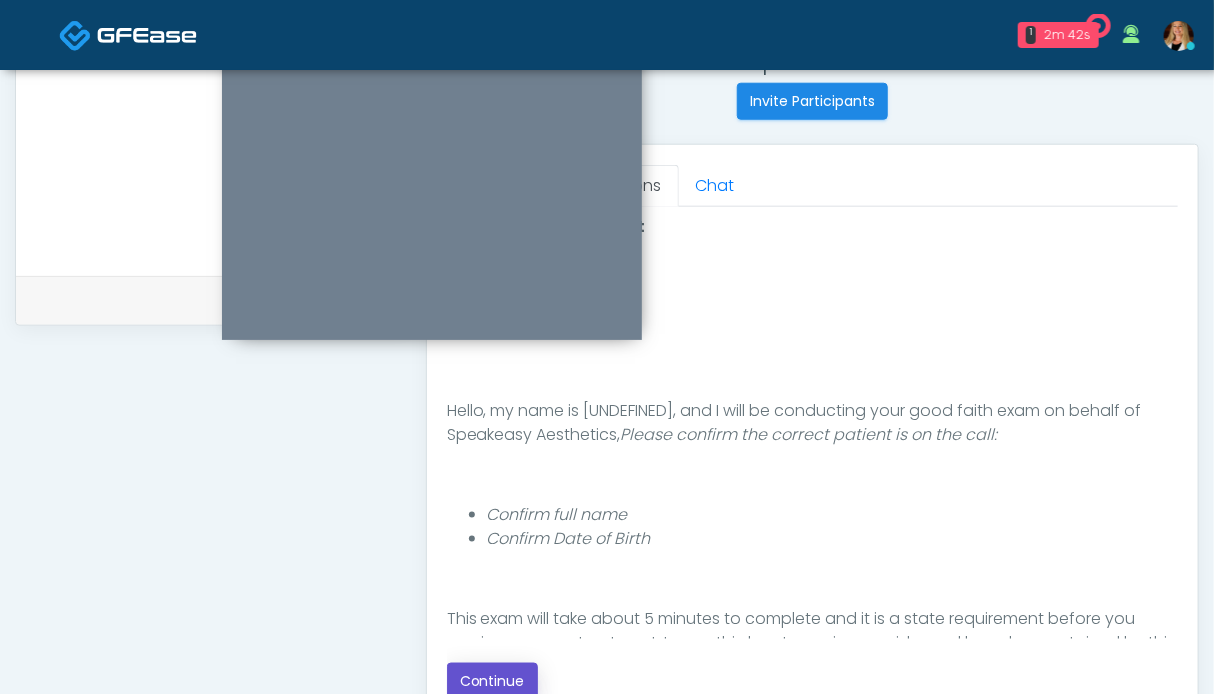 click on "Continue" at bounding box center [492, 681] 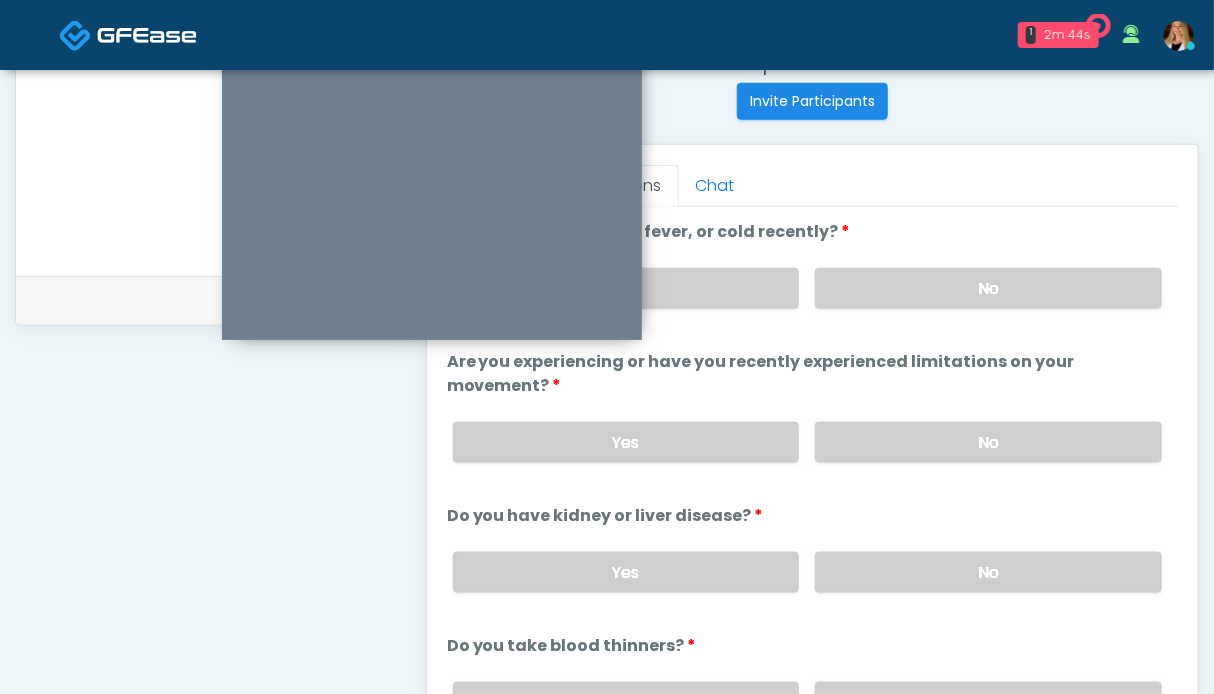 drag, startPoint x: 892, startPoint y: 297, endPoint x: 898, endPoint y: 314, distance: 18.027756 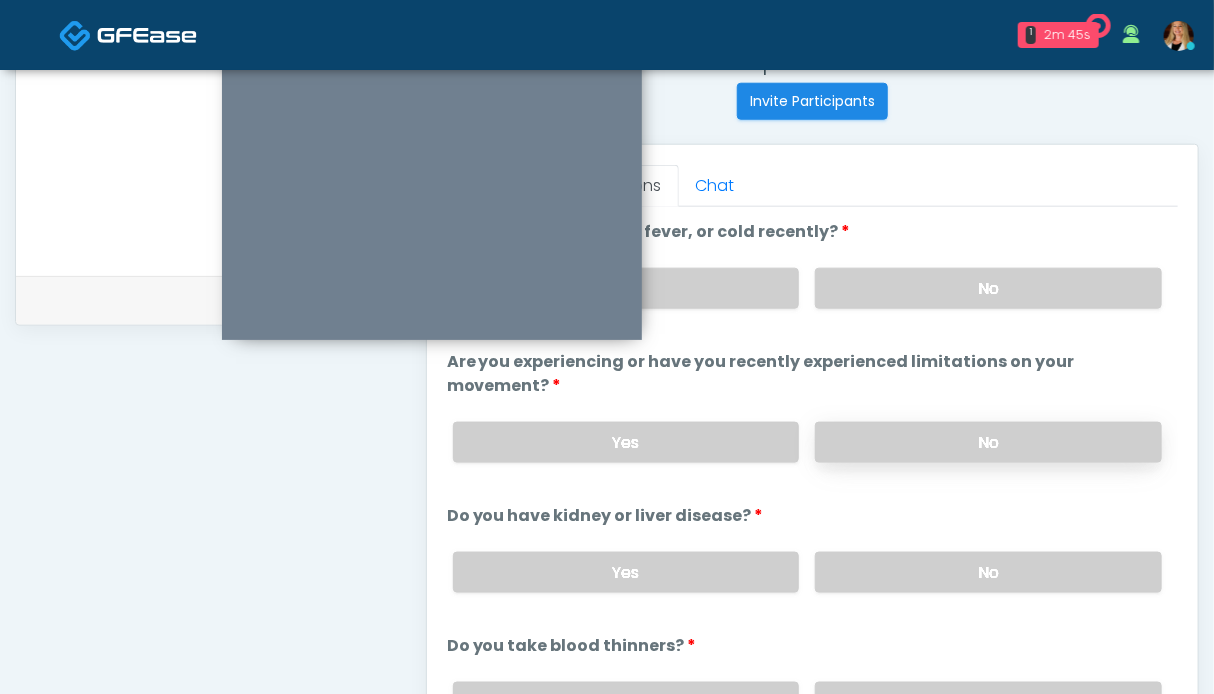 click on "No" at bounding box center [988, 442] 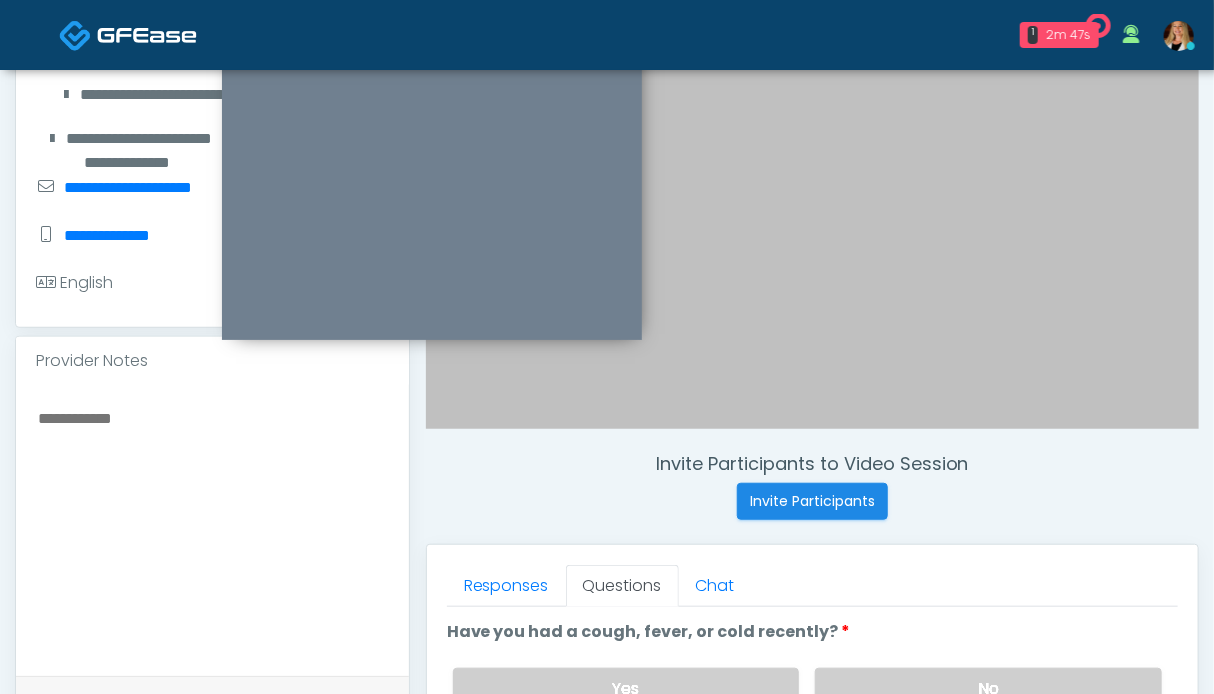 scroll, scrollTop: 699, scrollLeft: 0, axis: vertical 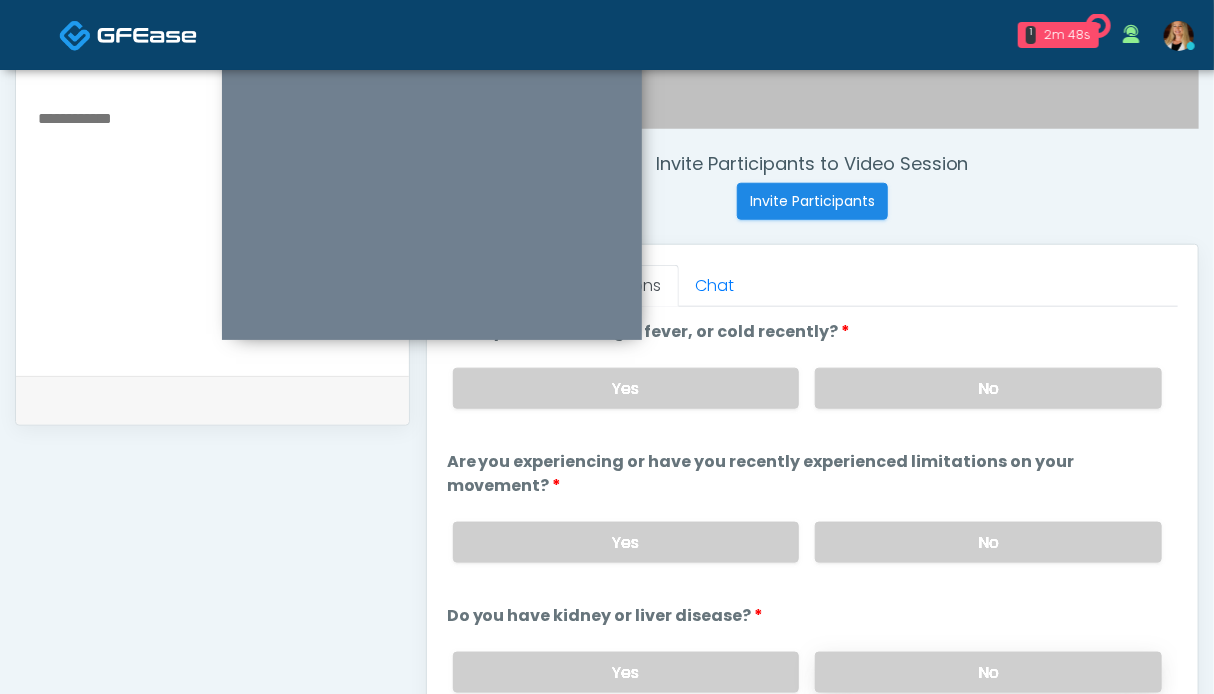 click on "No" at bounding box center [988, 672] 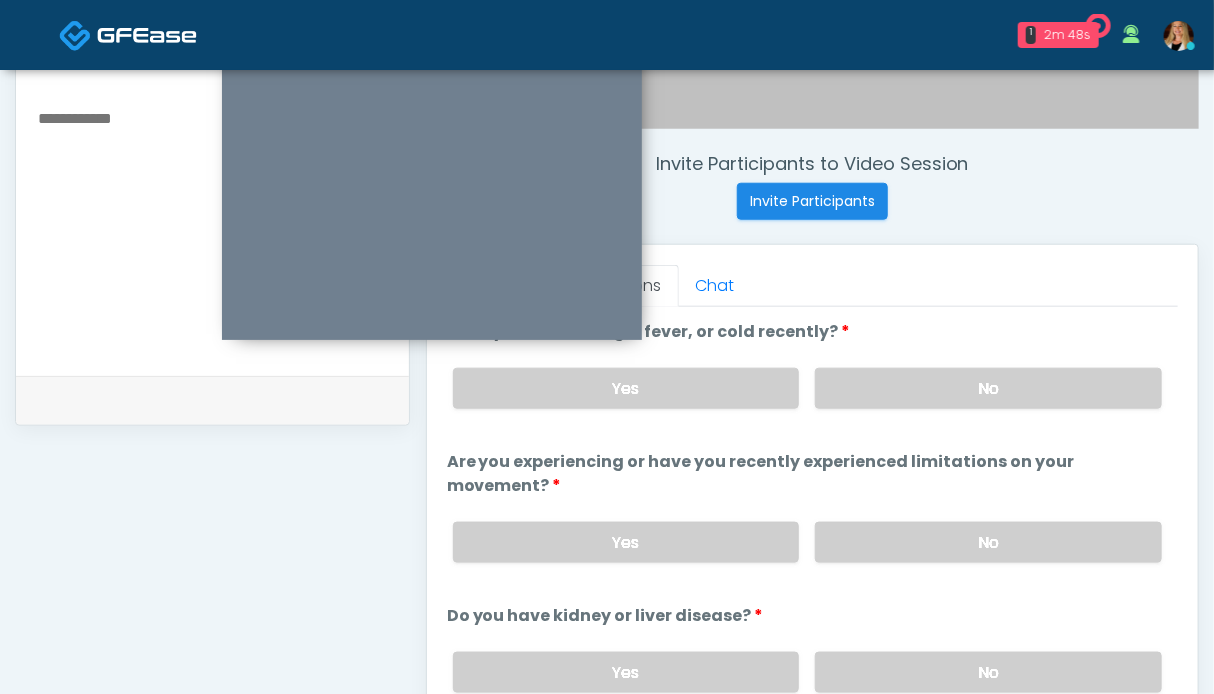 scroll, scrollTop: 200, scrollLeft: 0, axis: vertical 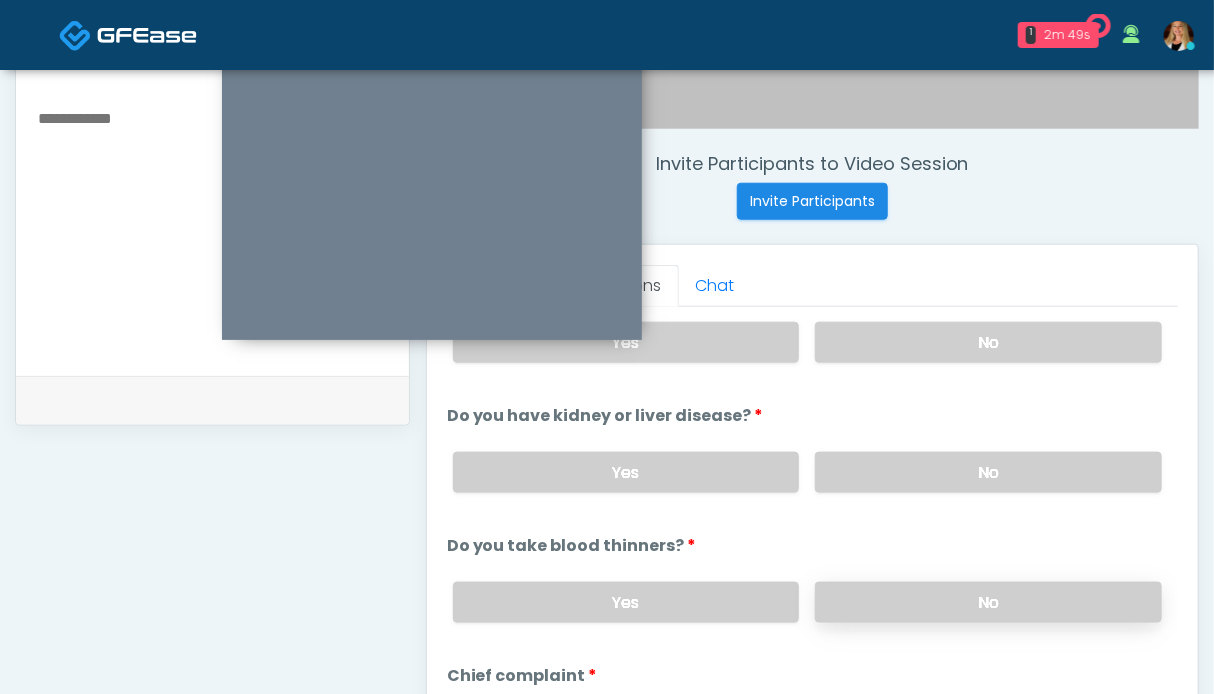 click on "No" at bounding box center [988, 602] 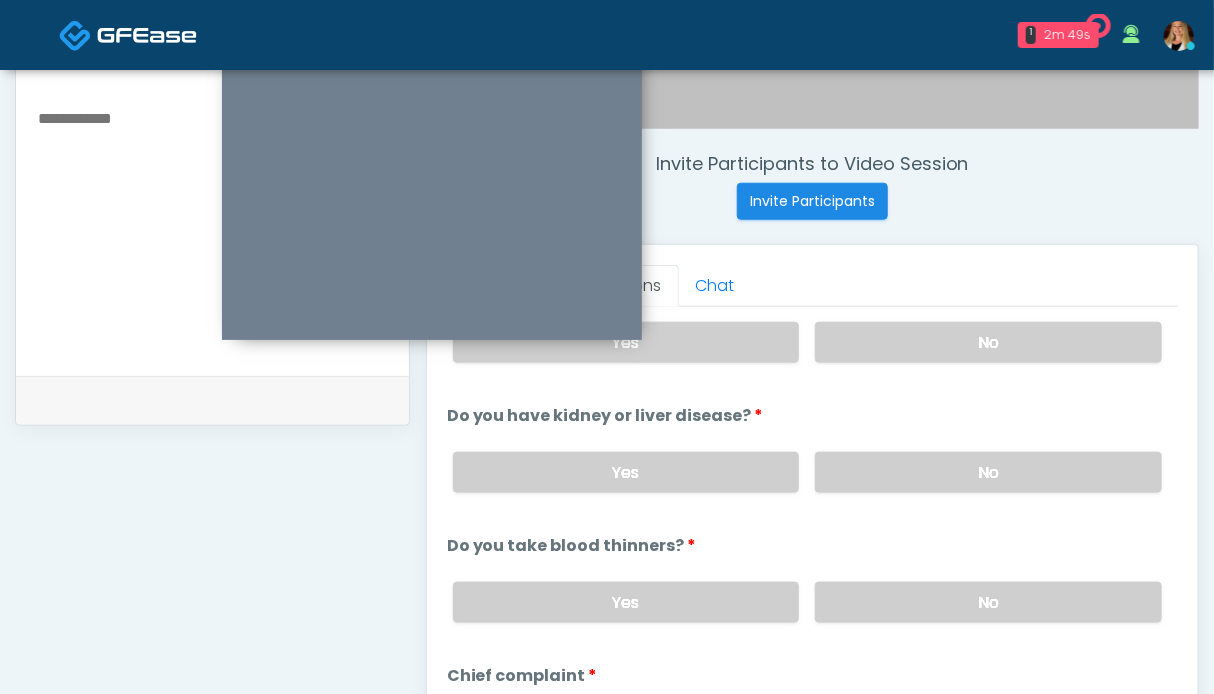 scroll, scrollTop: 400, scrollLeft: 0, axis: vertical 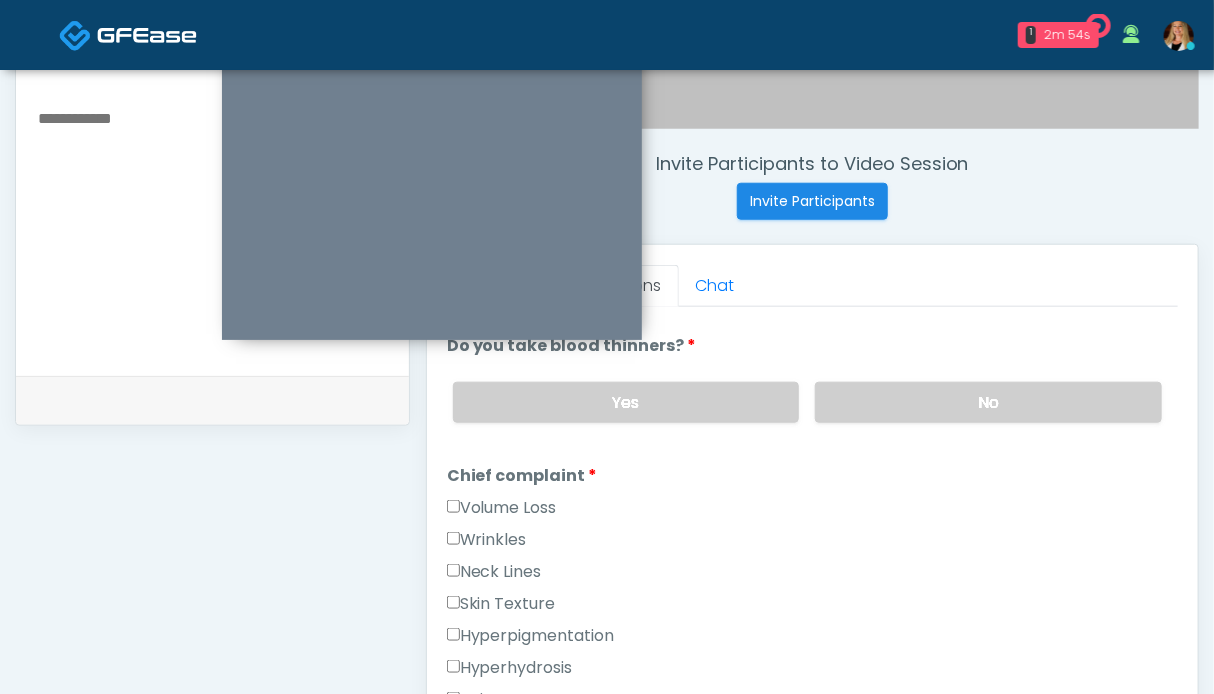 click on "Wrinkles" at bounding box center [487, 540] 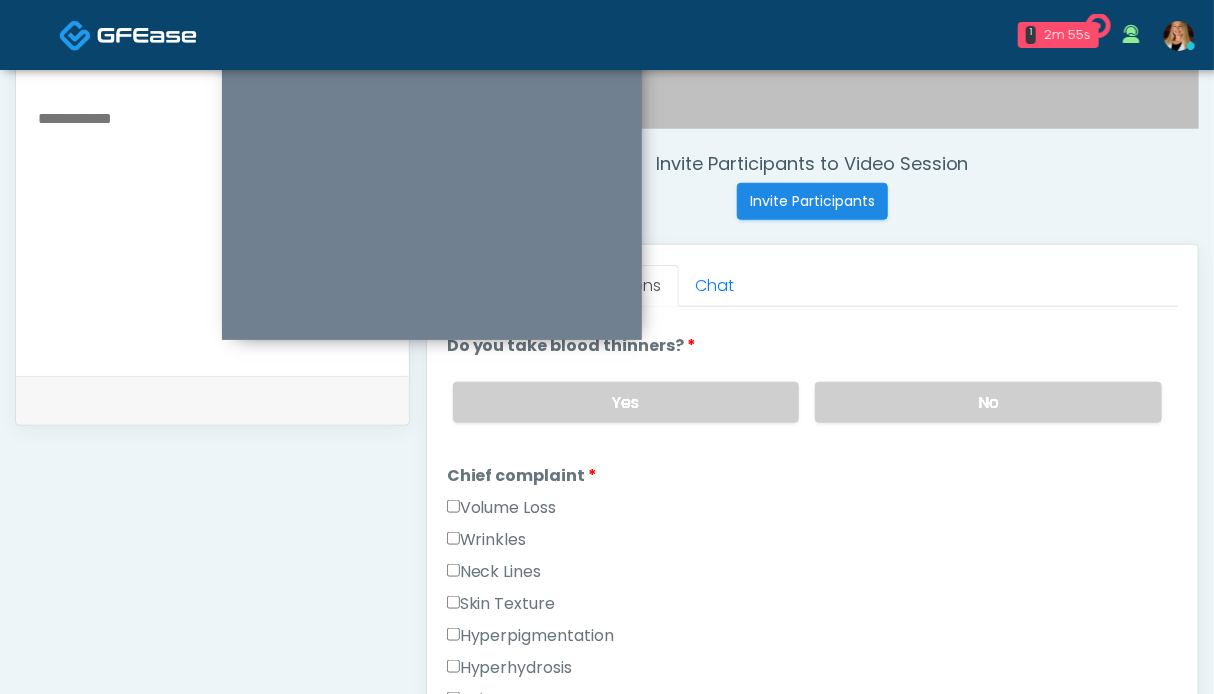 click on "Neck Lines" at bounding box center (494, 572) 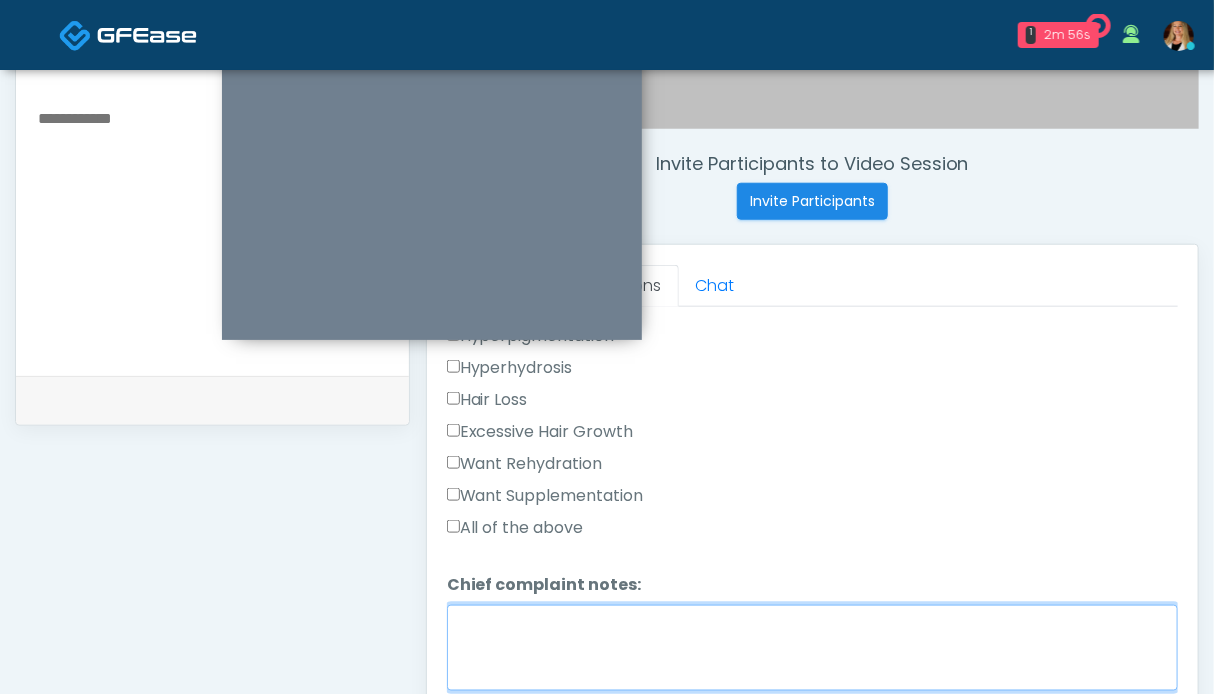 click on "Chief complaint notes:" at bounding box center [812, 648] 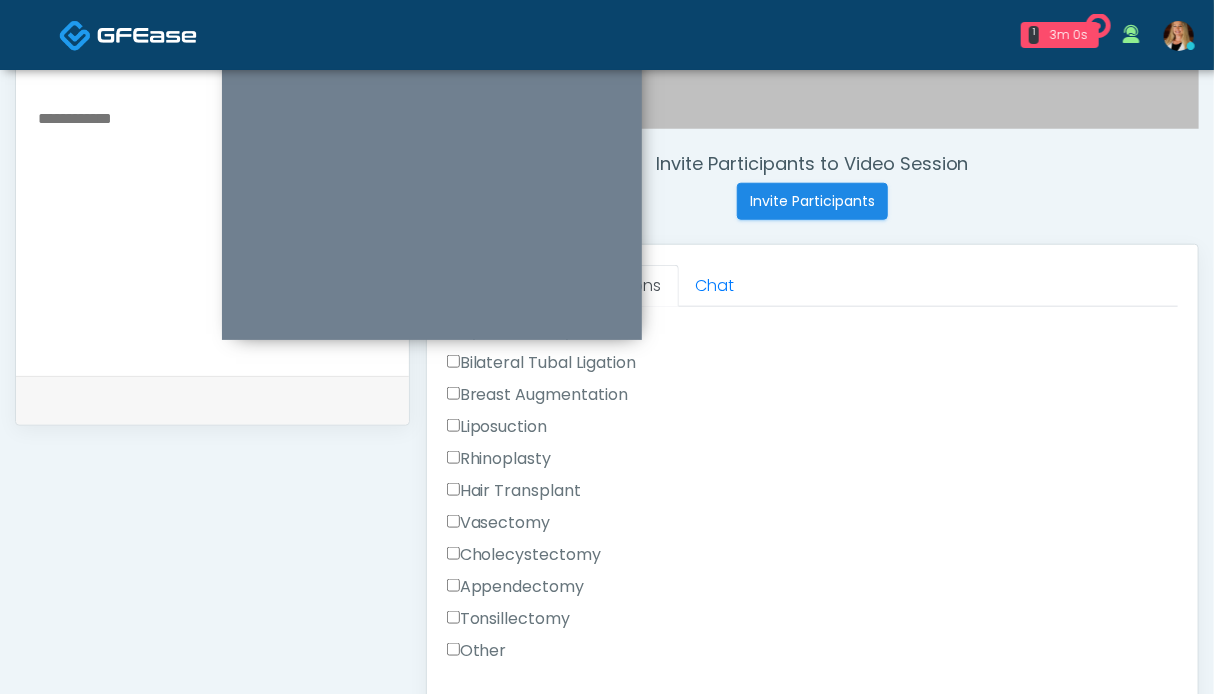 scroll, scrollTop: 900, scrollLeft: 0, axis: vertical 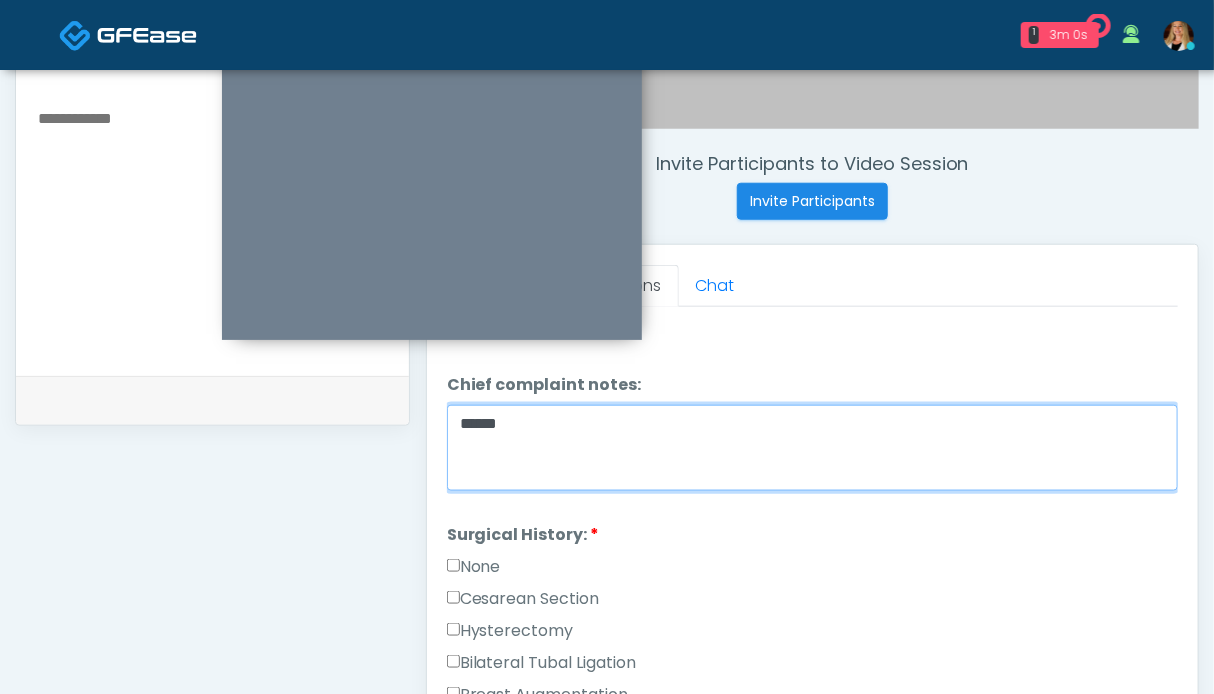 type on "*****" 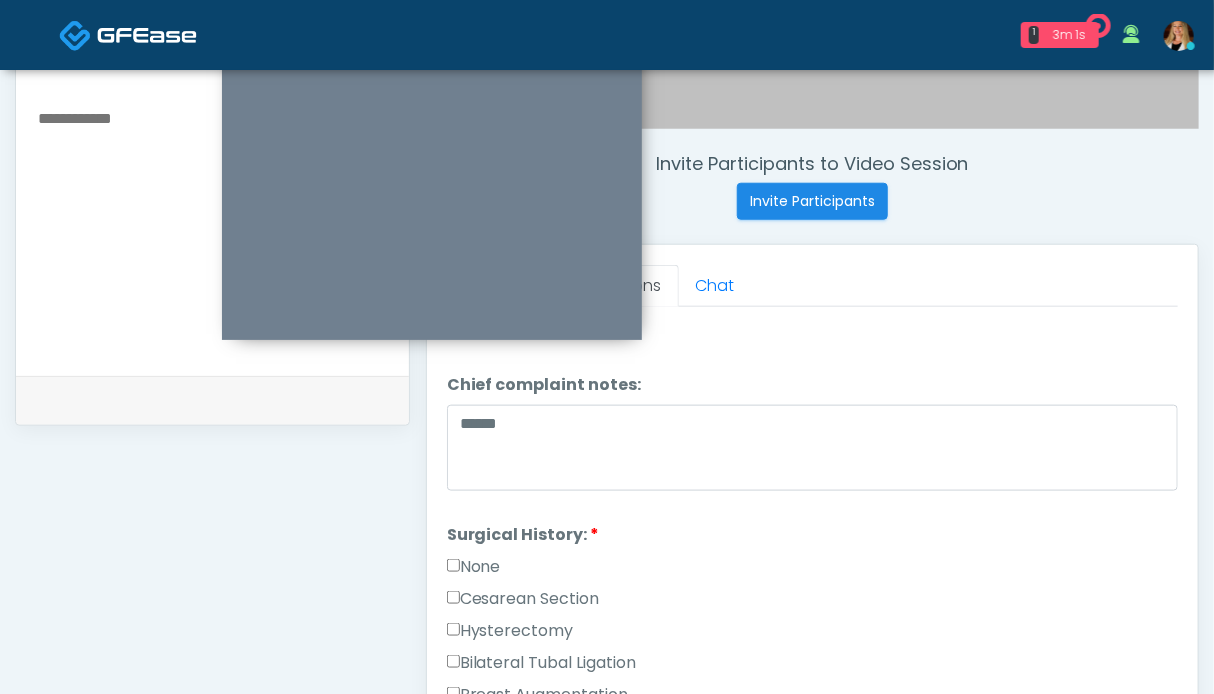 click on "None" at bounding box center [812, 571] 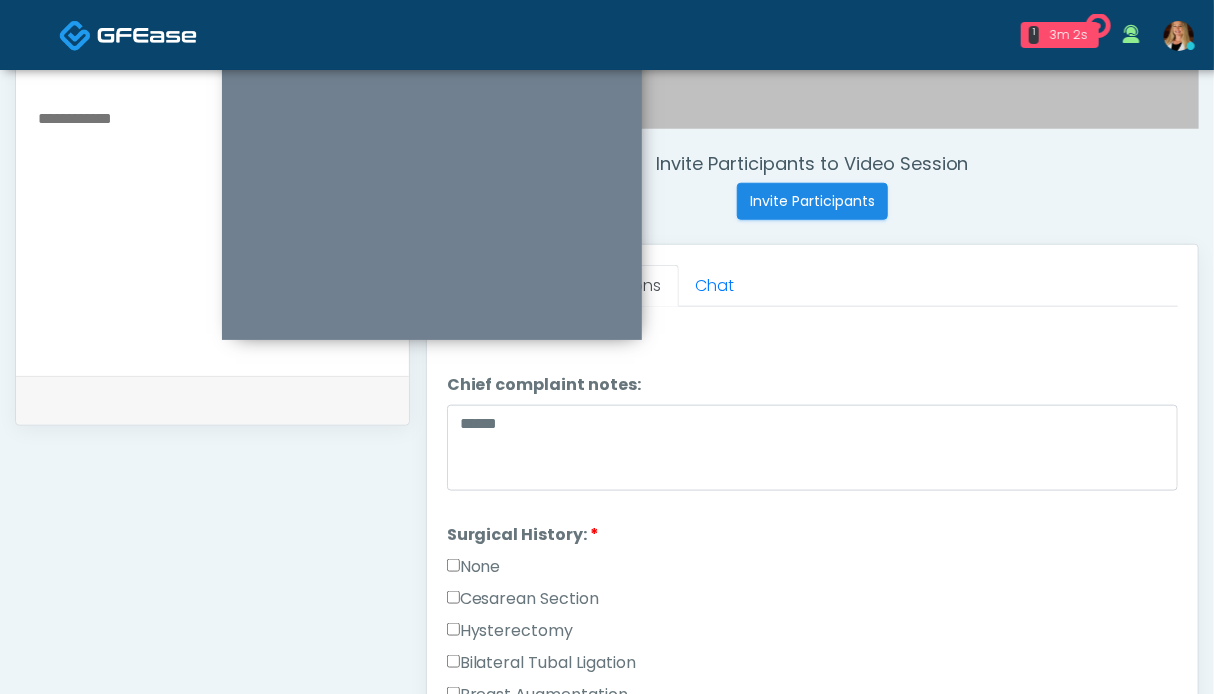 scroll, scrollTop: 1268, scrollLeft: 0, axis: vertical 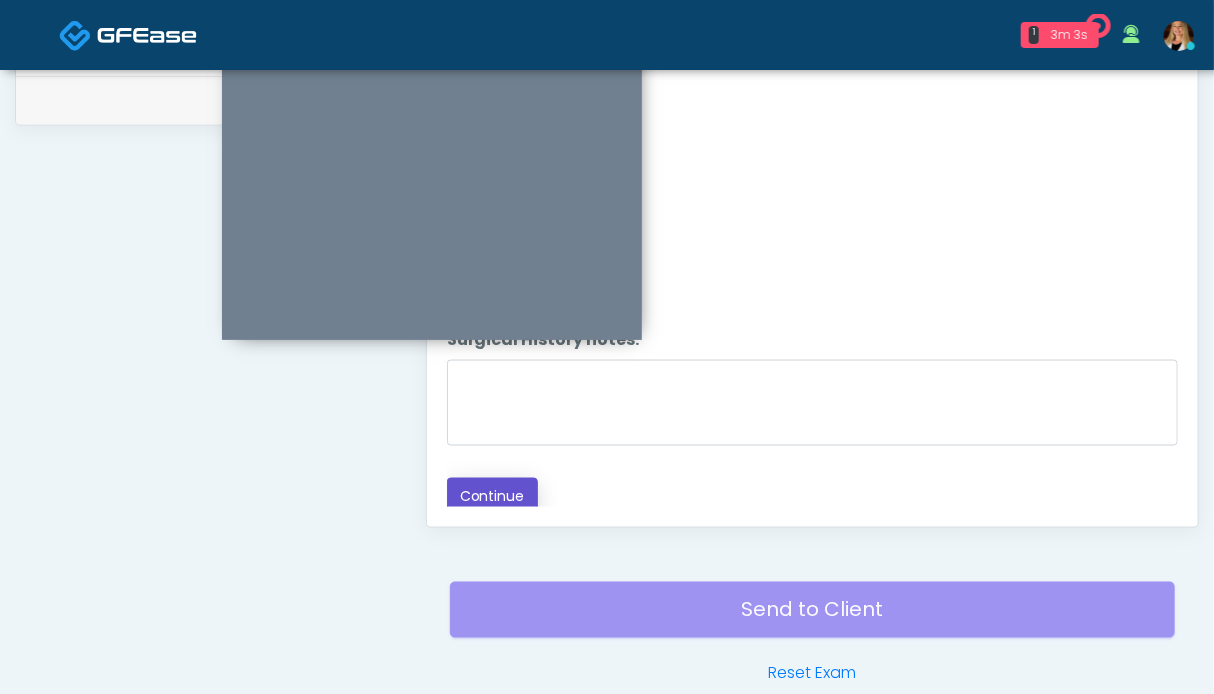 click on "Continue" at bounding box center [492, 496] 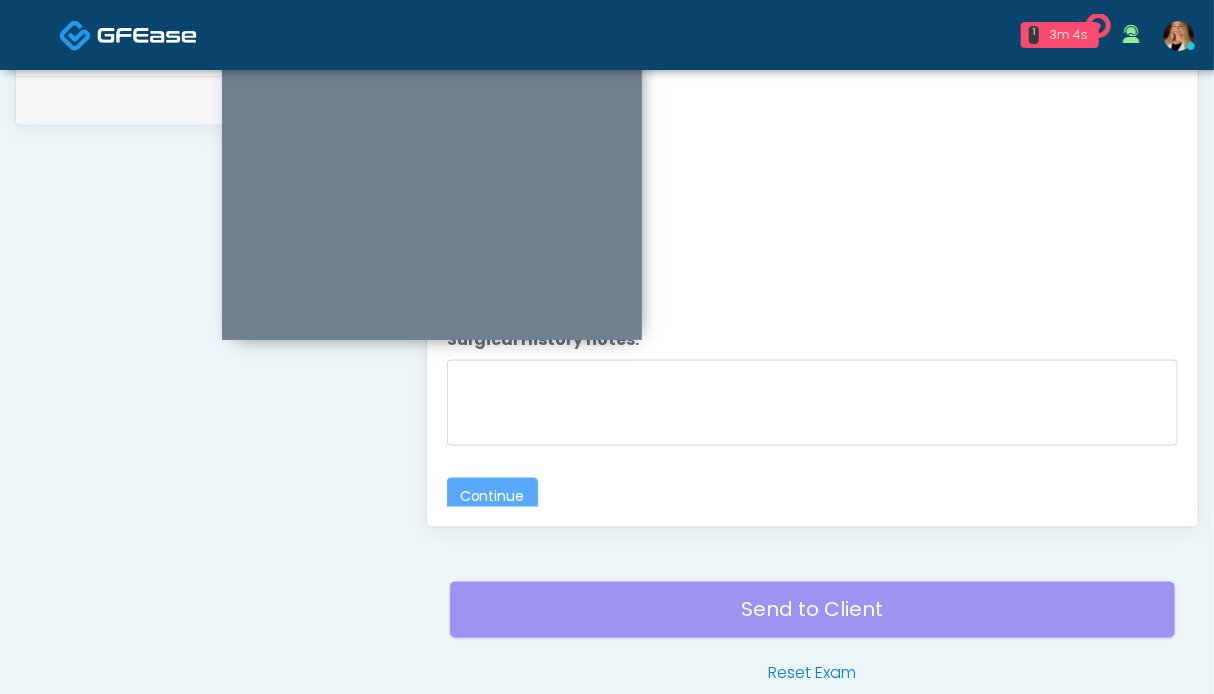 scroll, scrollTop: 235, scrollLeft: 0, axis: vertical 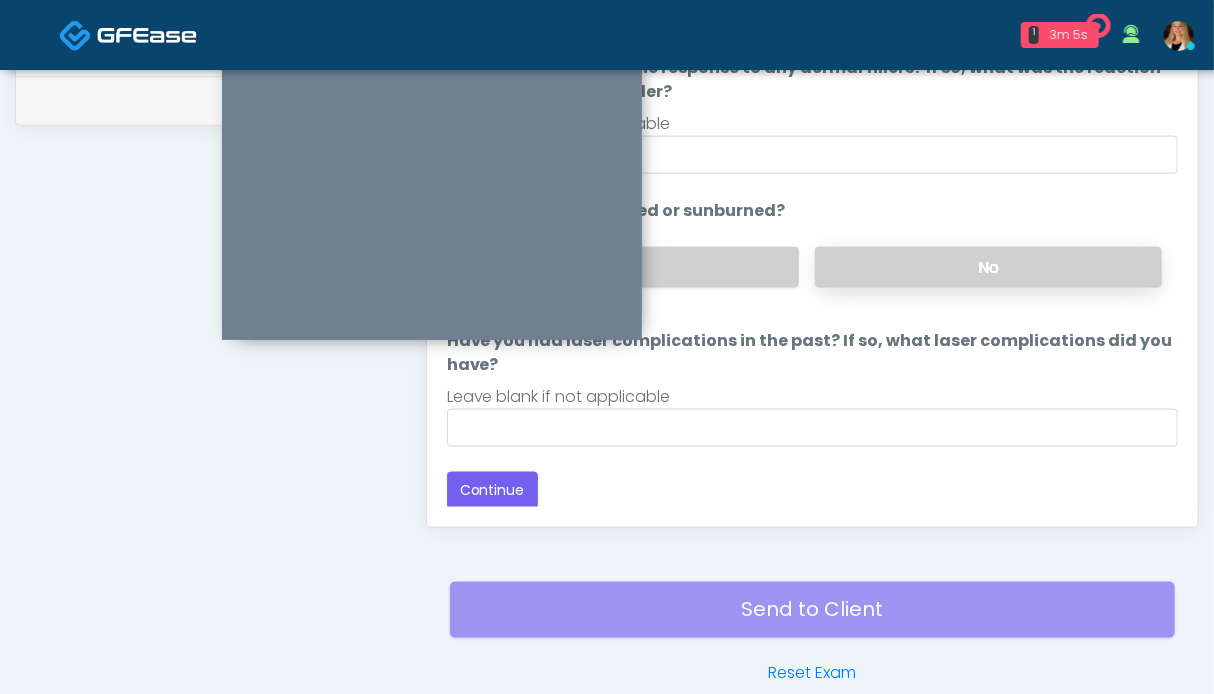 click on "No" at bounding box center (988, 267) 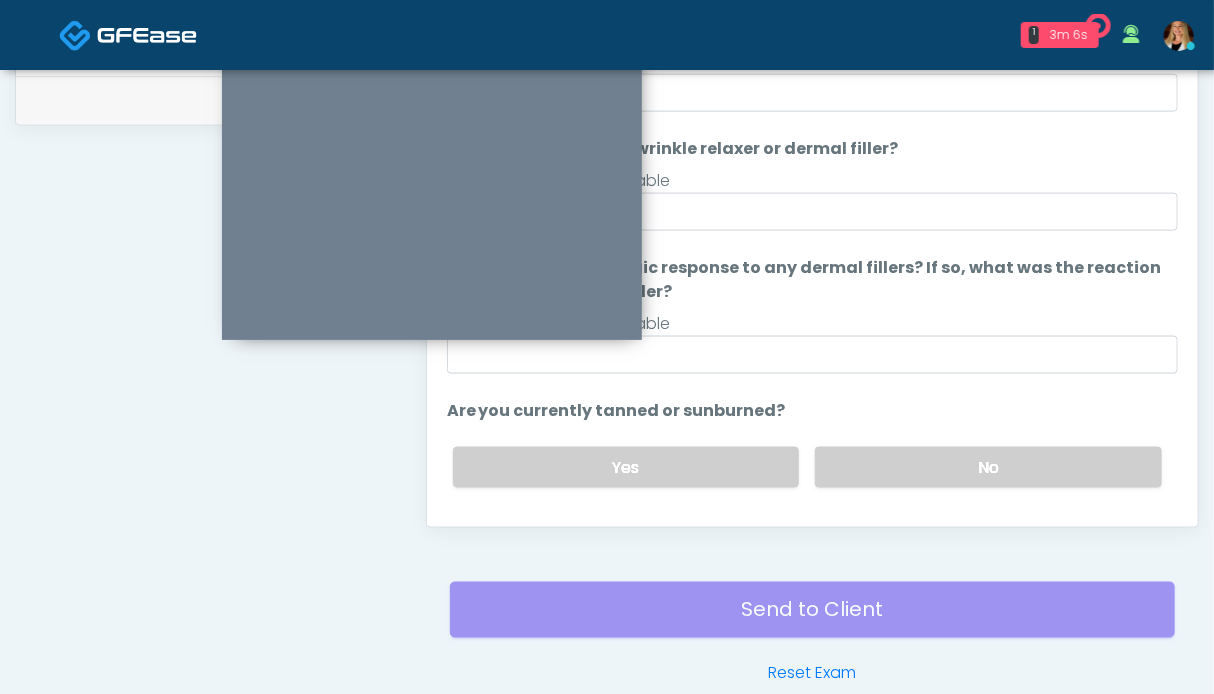 scroll, scrollTop: 235, scrollLeft: 0, axis: vertical 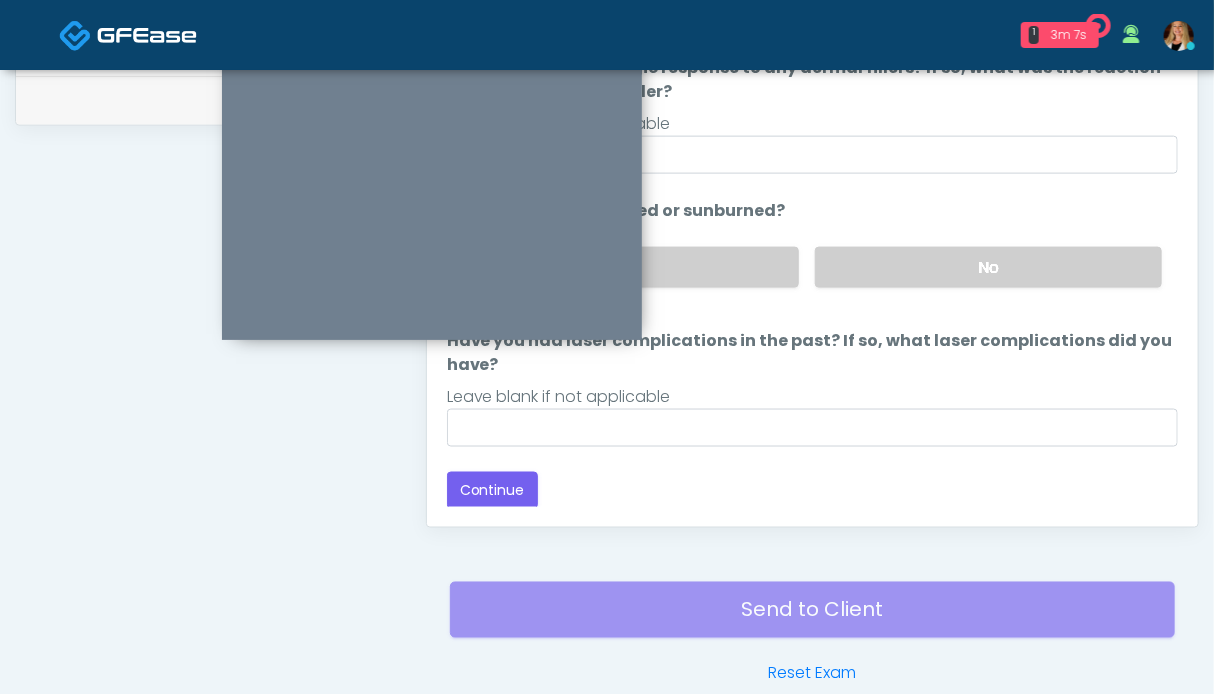 click on "Loading...
Connecting to your agent...
Please wait while we prepare your personalized experience.
The following questions are for Filler, Wrinkle relaxers, PRP, and Lasers
The following questions are for Filler, Wrinkle relaxers, PRP, and Lasers
Do you have a history of Guillain's barre or ALS? If so, please provide details.
Do you have a history of Guillain's barre or ALS? If so, please provide details.
When did you last get wrinkle relaxer or dermal filler?
Leave blank if not applicable" at bounding box center (812, 147) 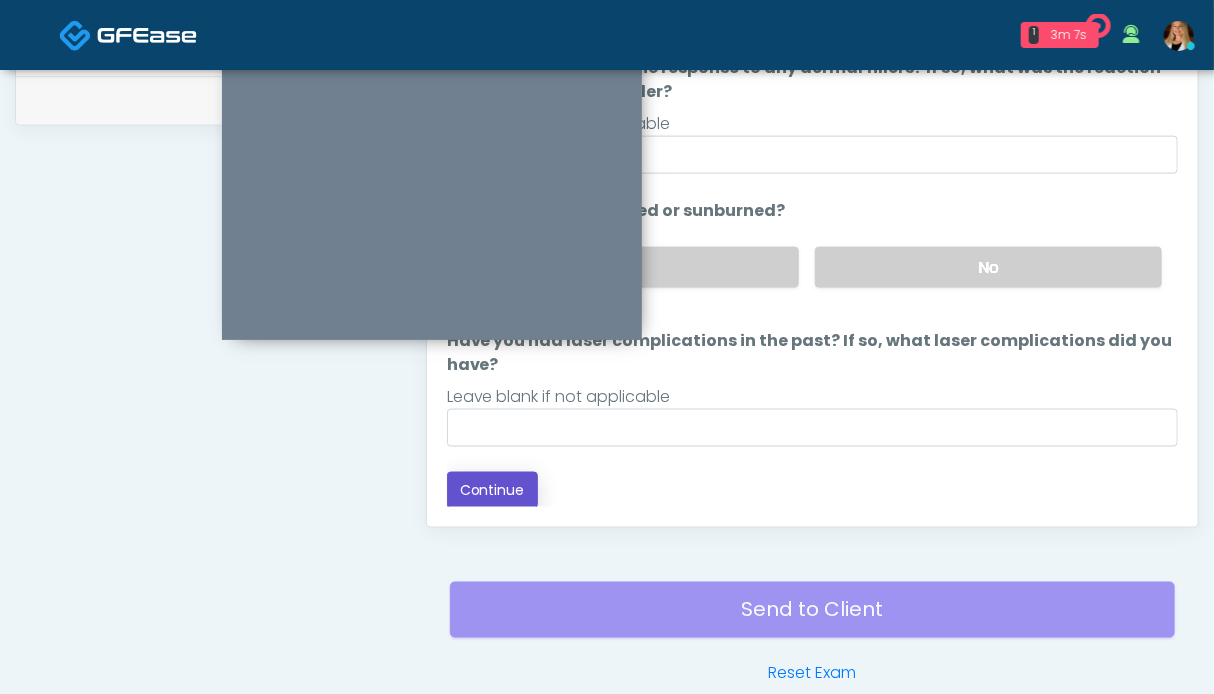 click on "Continue" at bounding box center [492, 490] 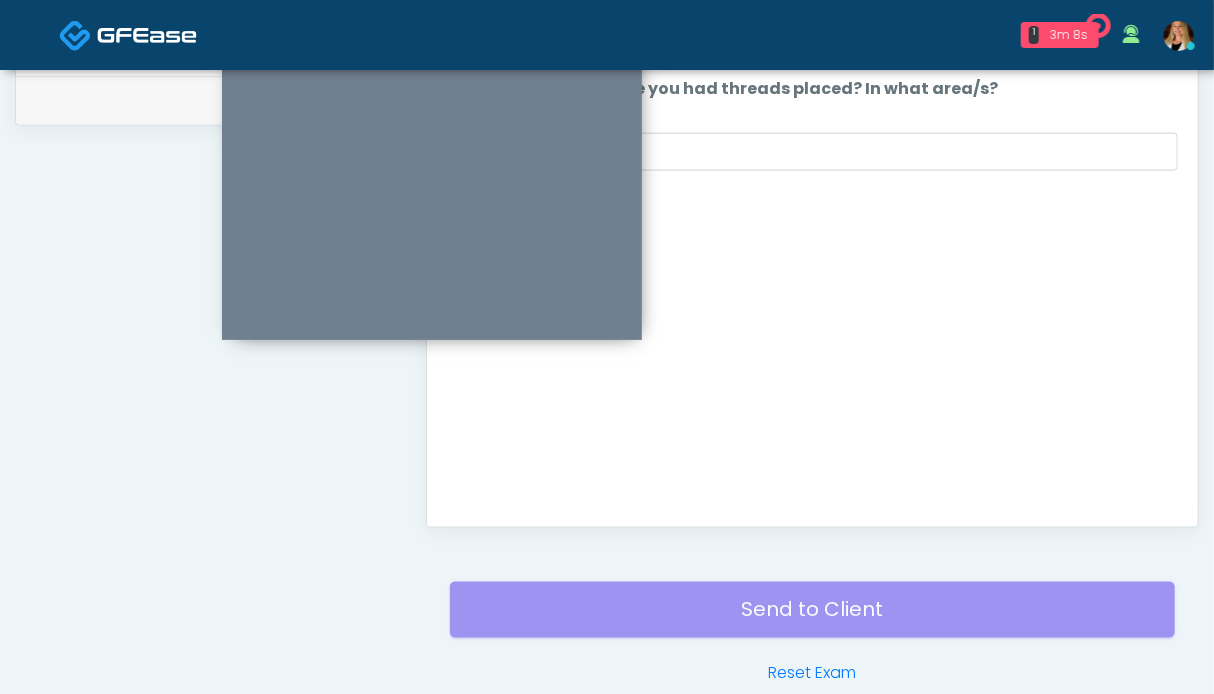 scroll, scrollTop: 0, scrollLeft: 0, axis: both 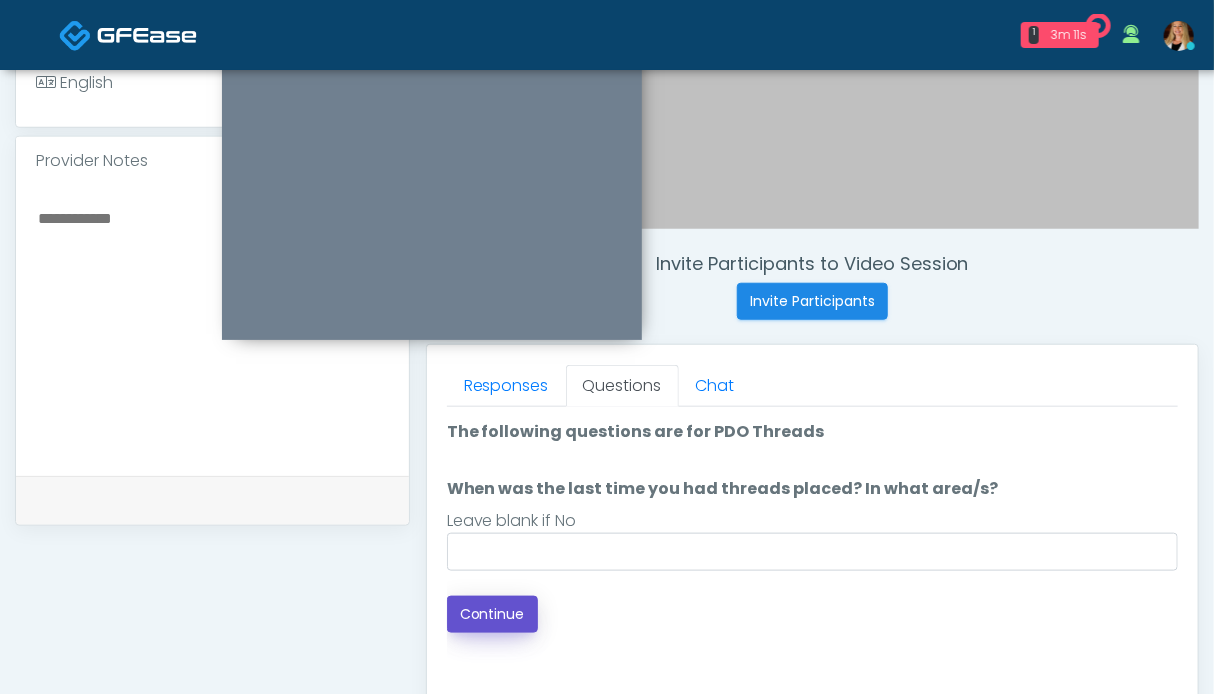 click on "Continue" at bounding box center (492, 614) 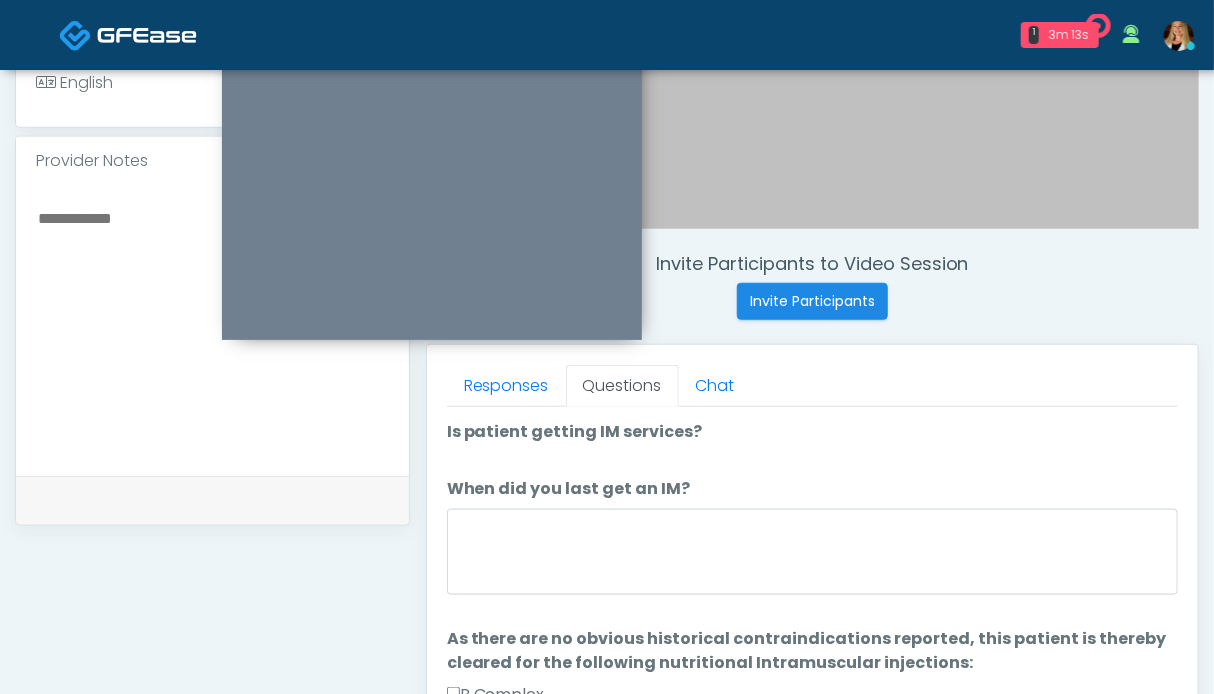 scroll, scrollTop: 999, scrollLeft: 0, axis: vertical 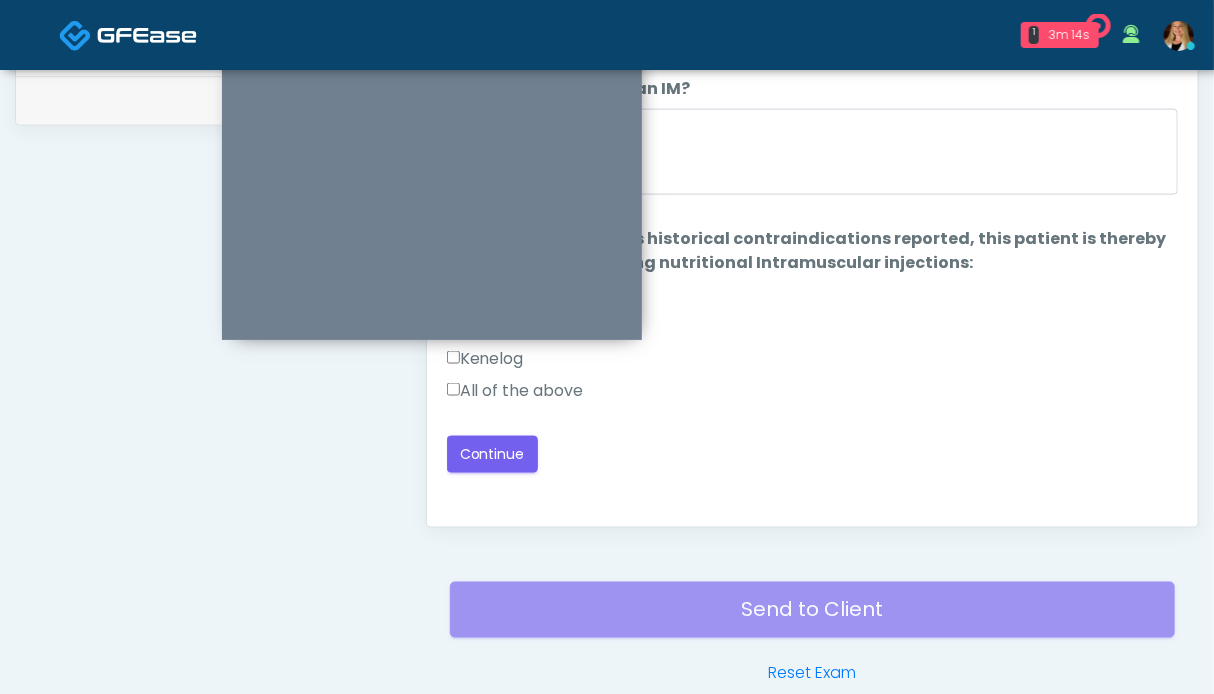 click on "All of the above" at bounding box center (515, 391) 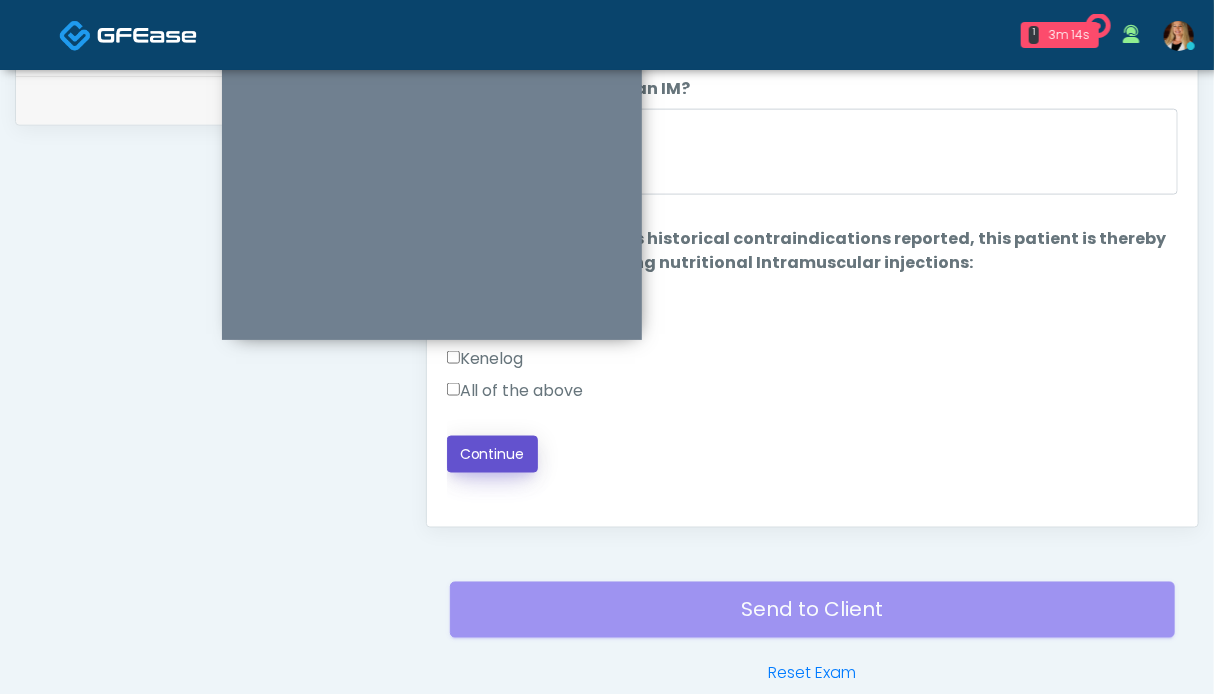 click on "Continue" at bounding box center (492, 454) 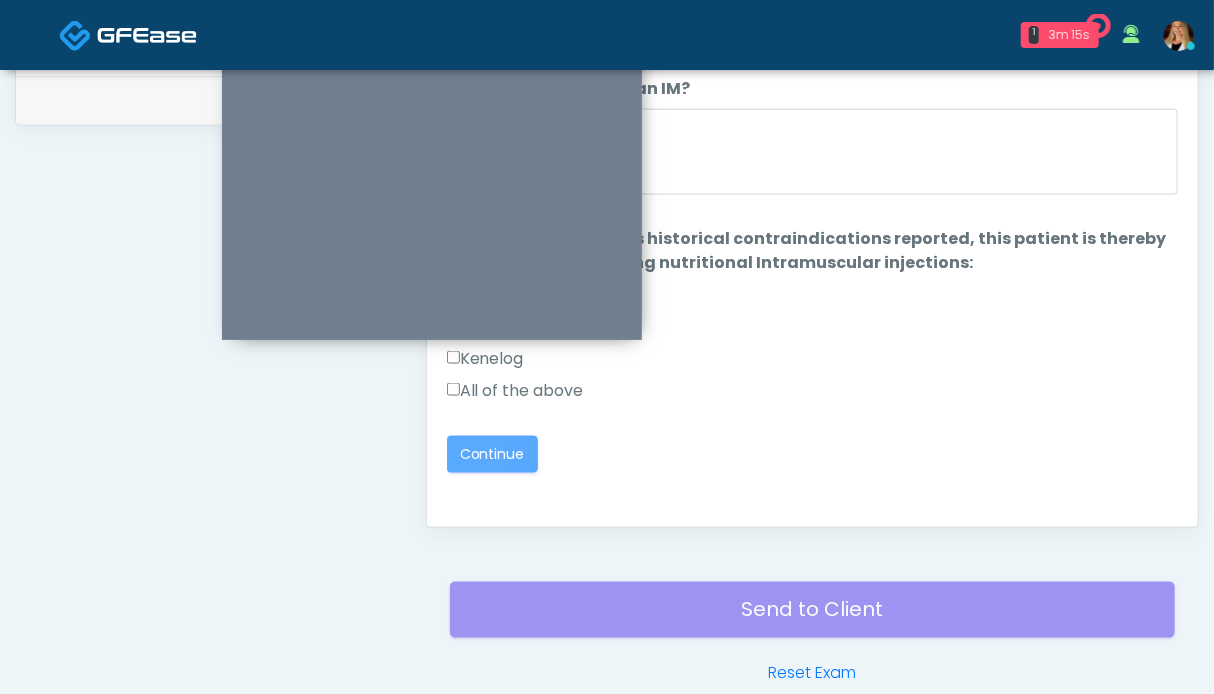 scroll, scrollTop: 899, scrollLeft: 0, axis: vertical 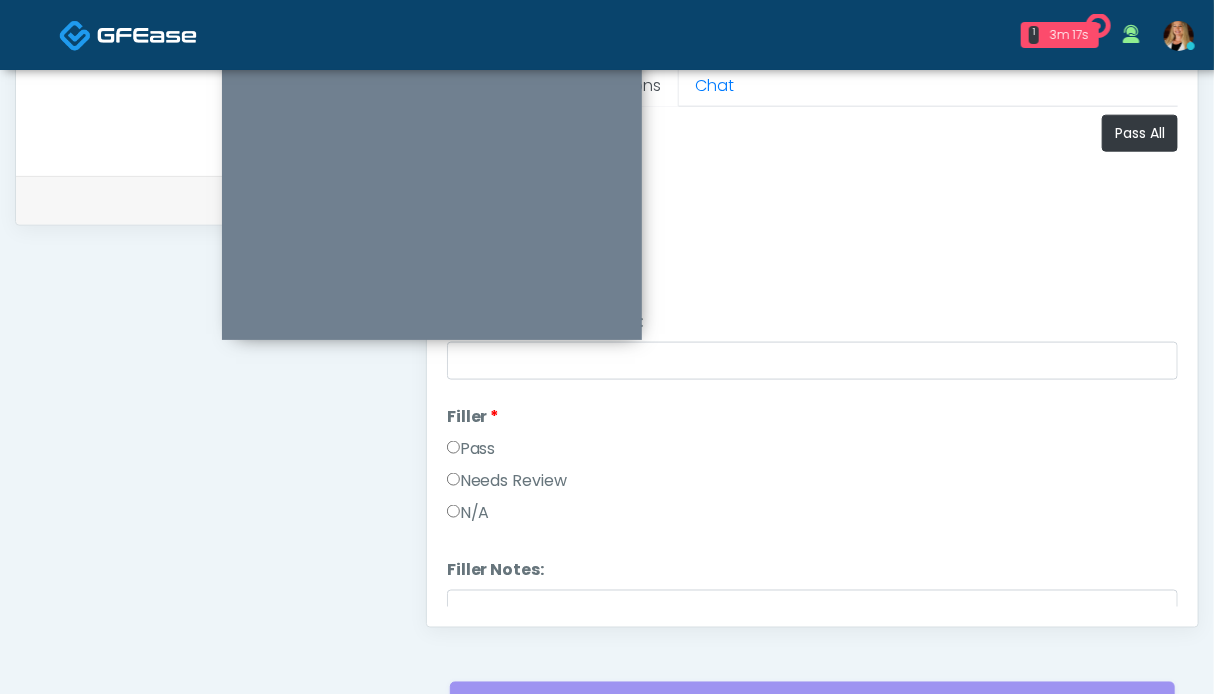 drag, startPoint x: 479, startPoint y: 445, endPoint x: 328, endPoint y: 471, distance: 153.22206 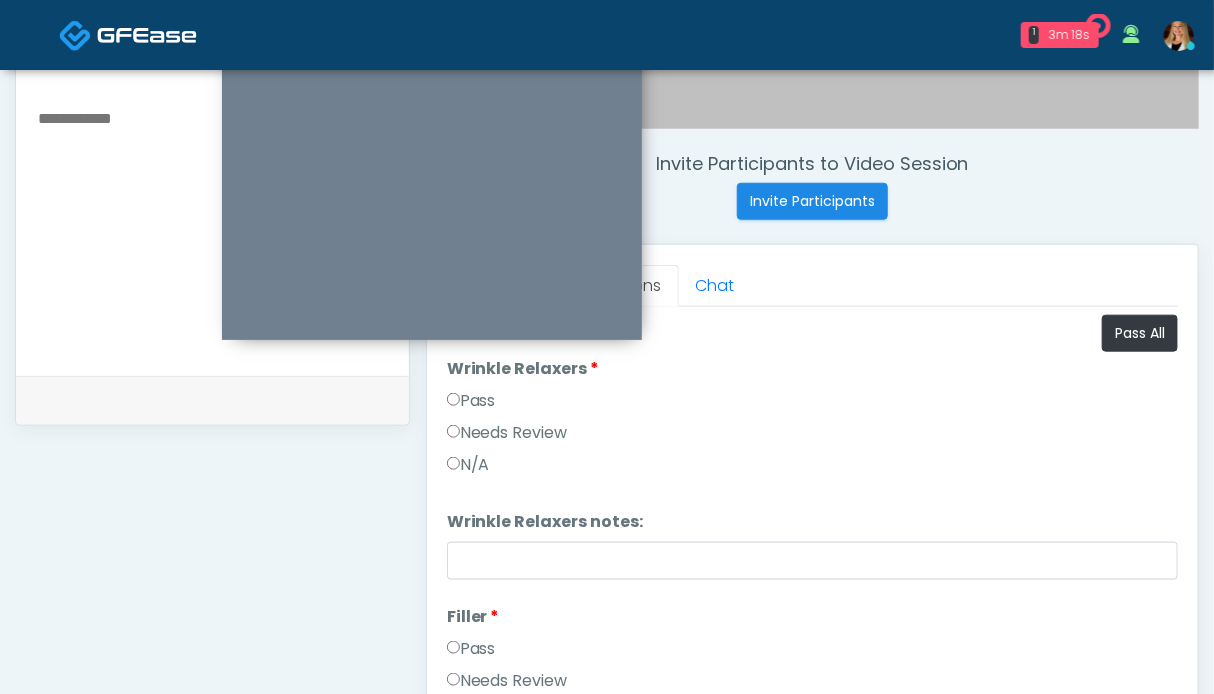 click on "Pass" at bounding box center [471, 649] 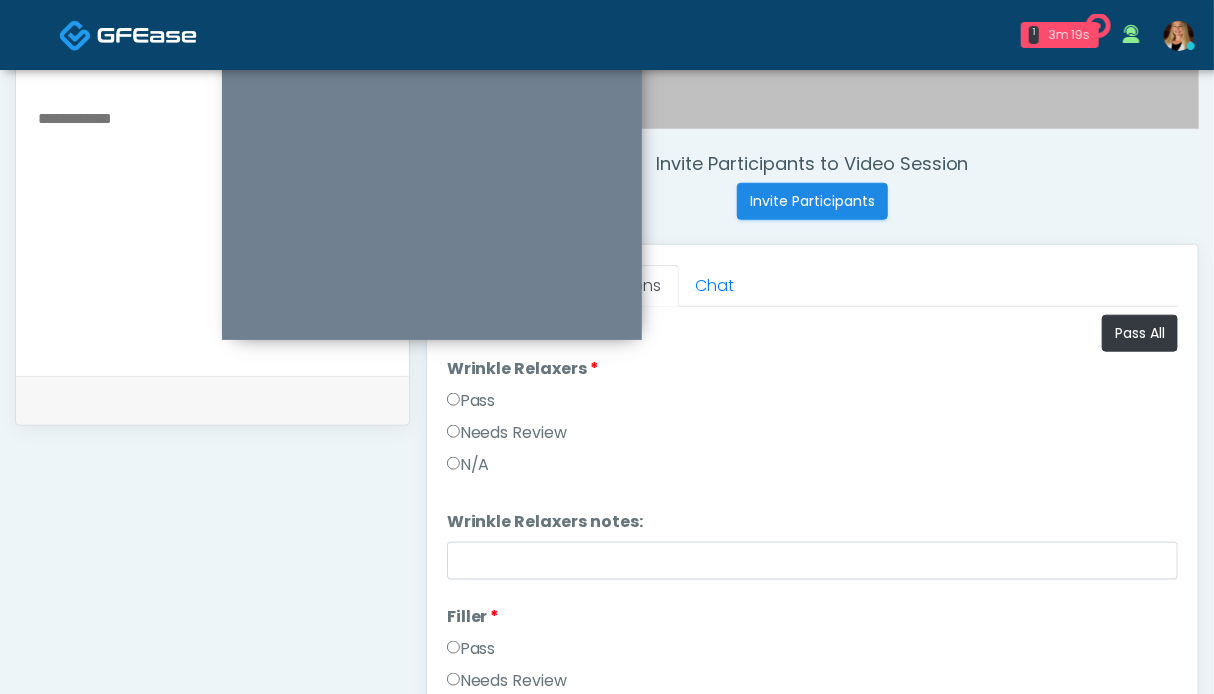 click on "Pass" at bounding box center [471, 401] 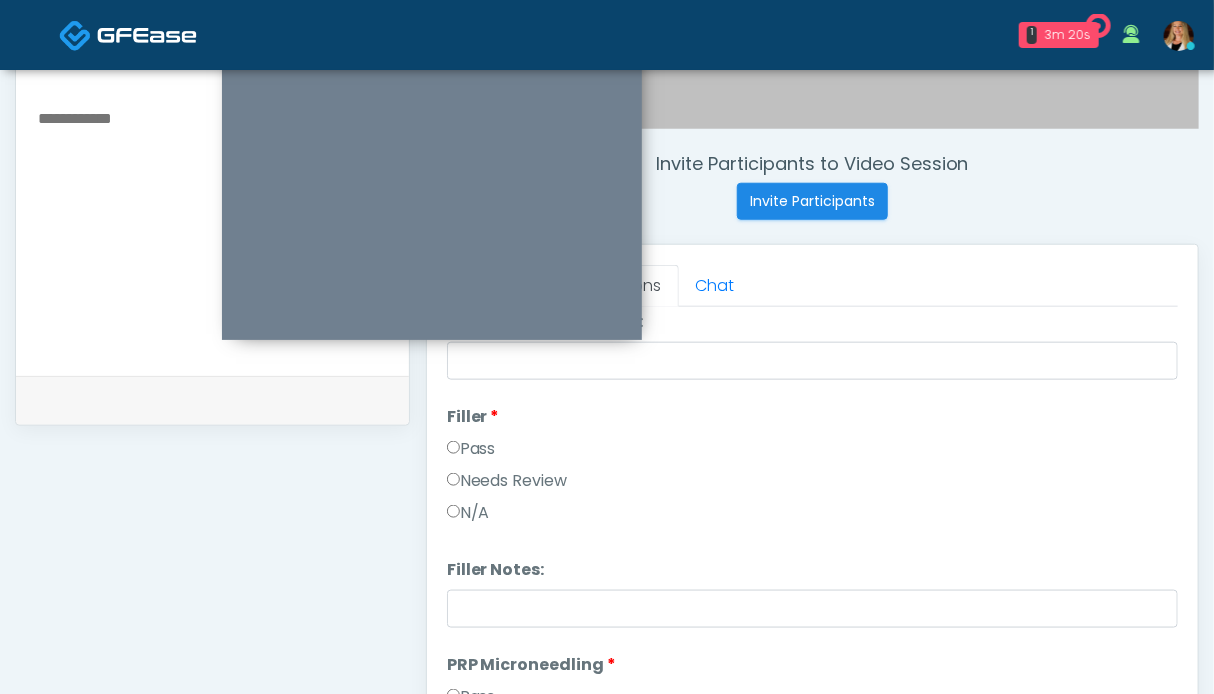 scroll, scrollTop: 300, scrollLeft: 0, axis: vertical 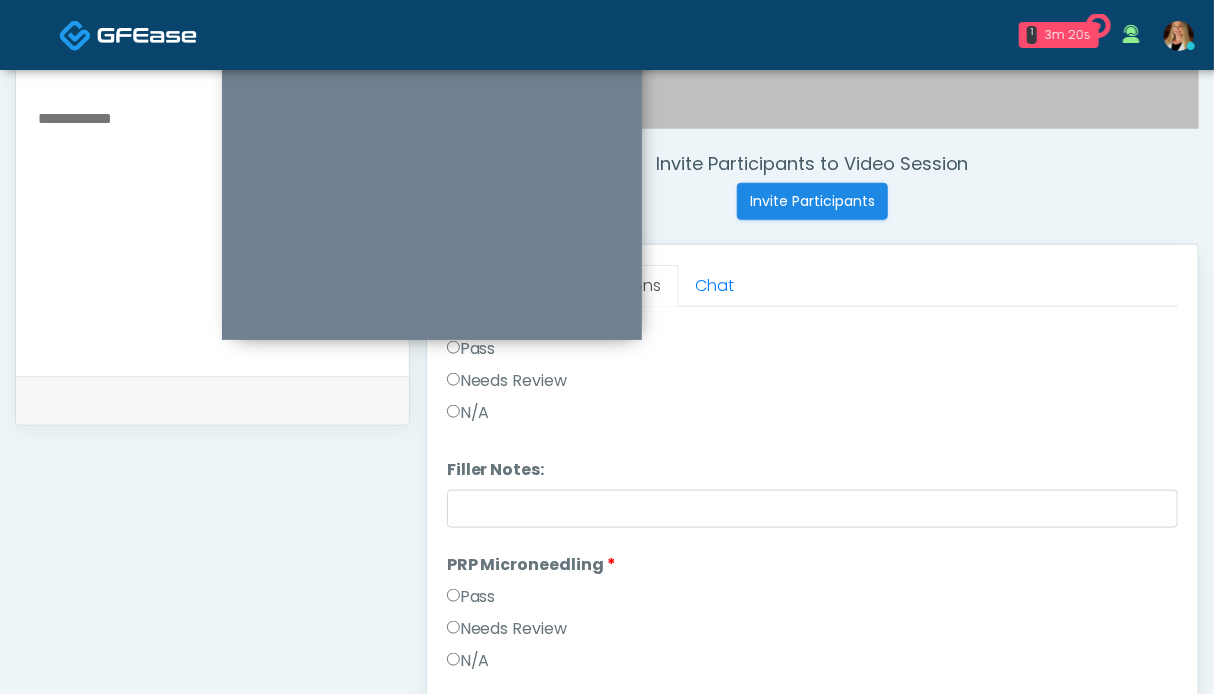 click on "Pass" at bounding box center (471, 597) 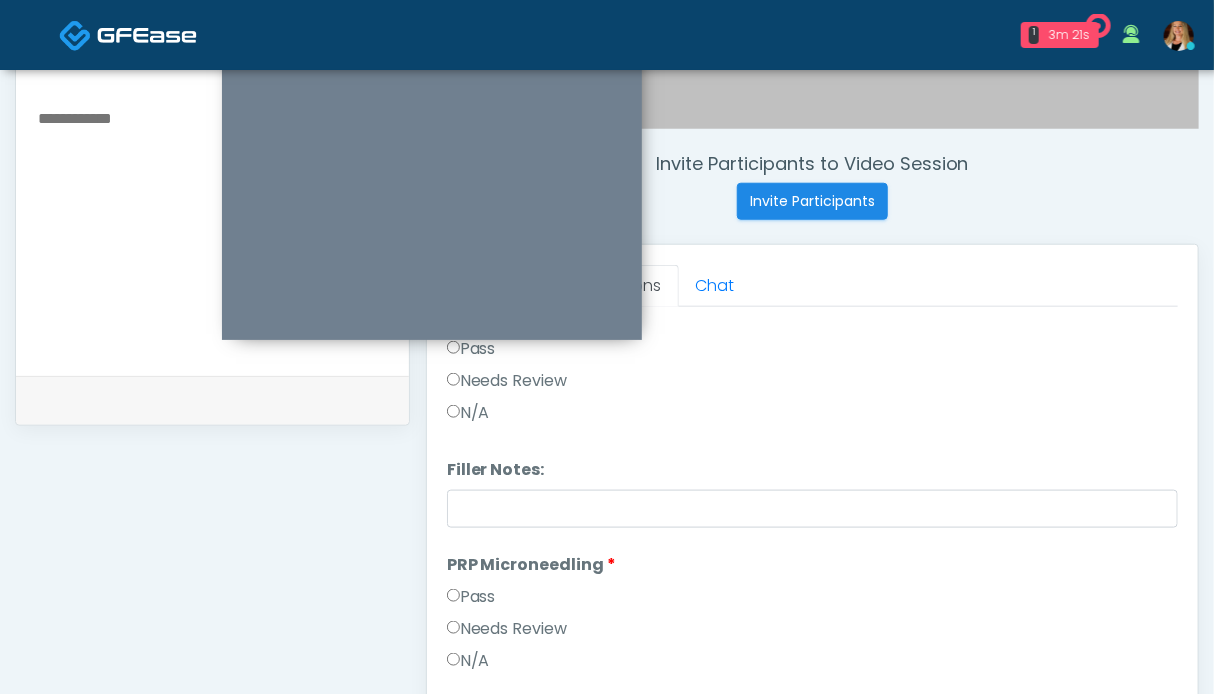 scroll, scrollTop: 600, scrollLeft: 0, axis: vertical 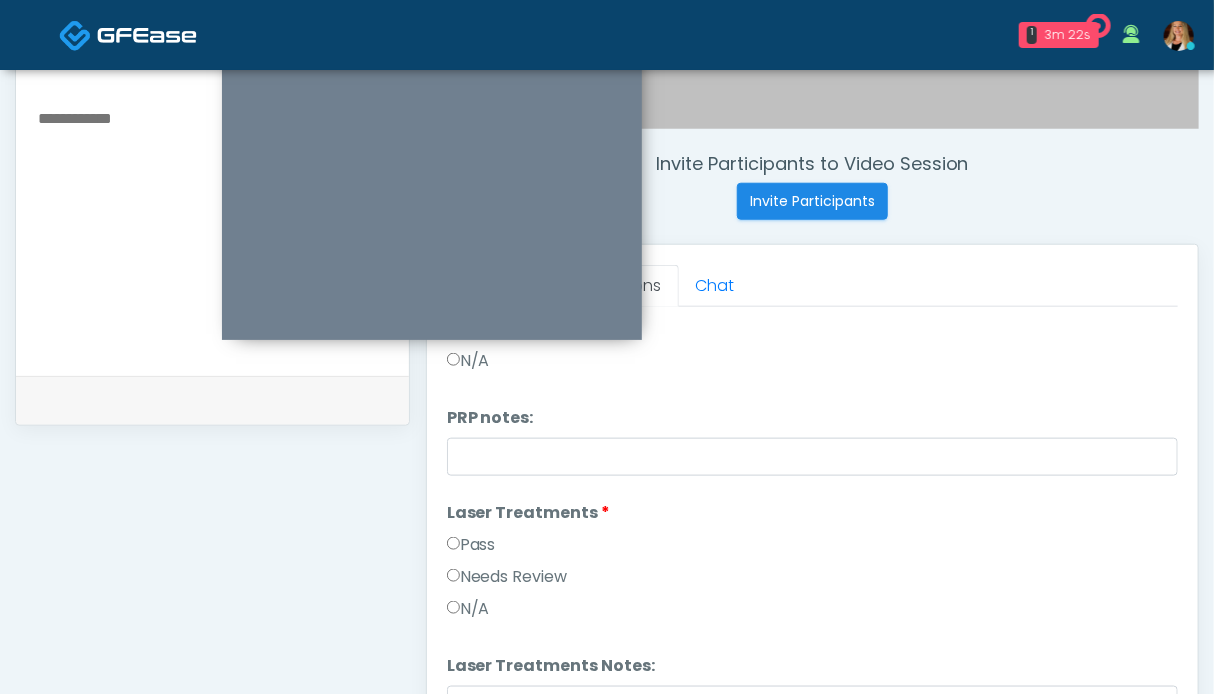 click on "Pass" at bounding box center (471, 545) 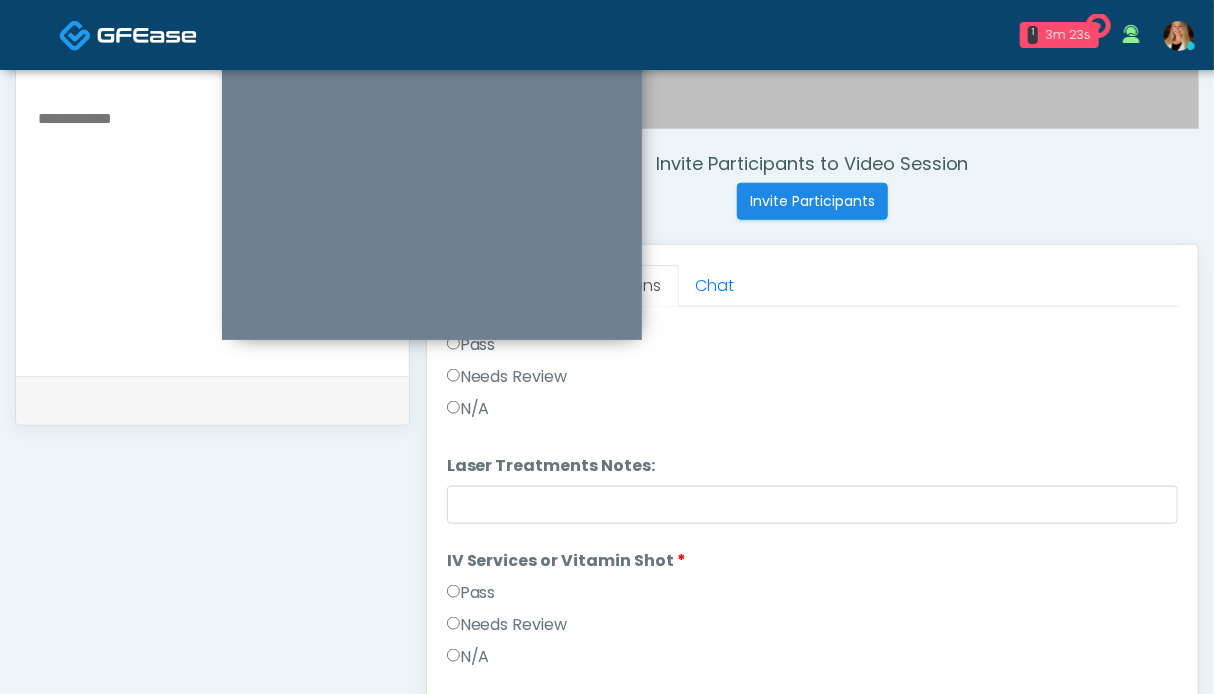 drag, startPoint x: 484, startPoint y: 593, endPoint x: 501, endPoint y: 584, distance: 19.235384 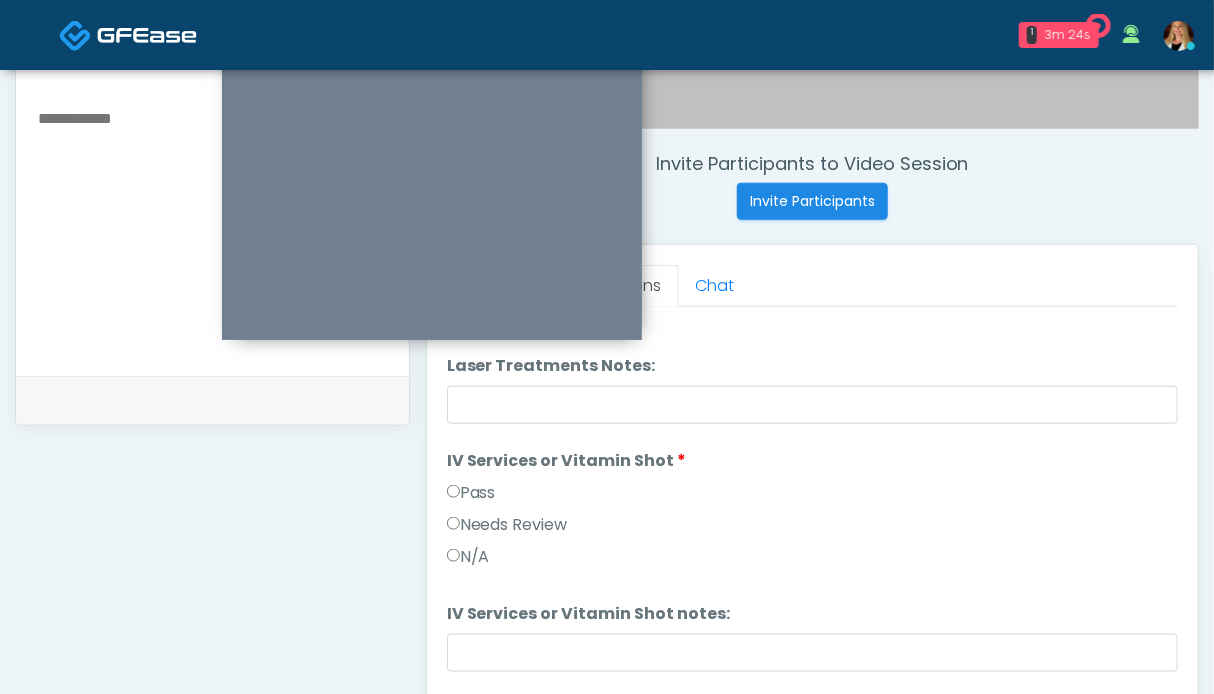 scroll, scrollTop: 1000, scrollLeft: 0, axis: vertical 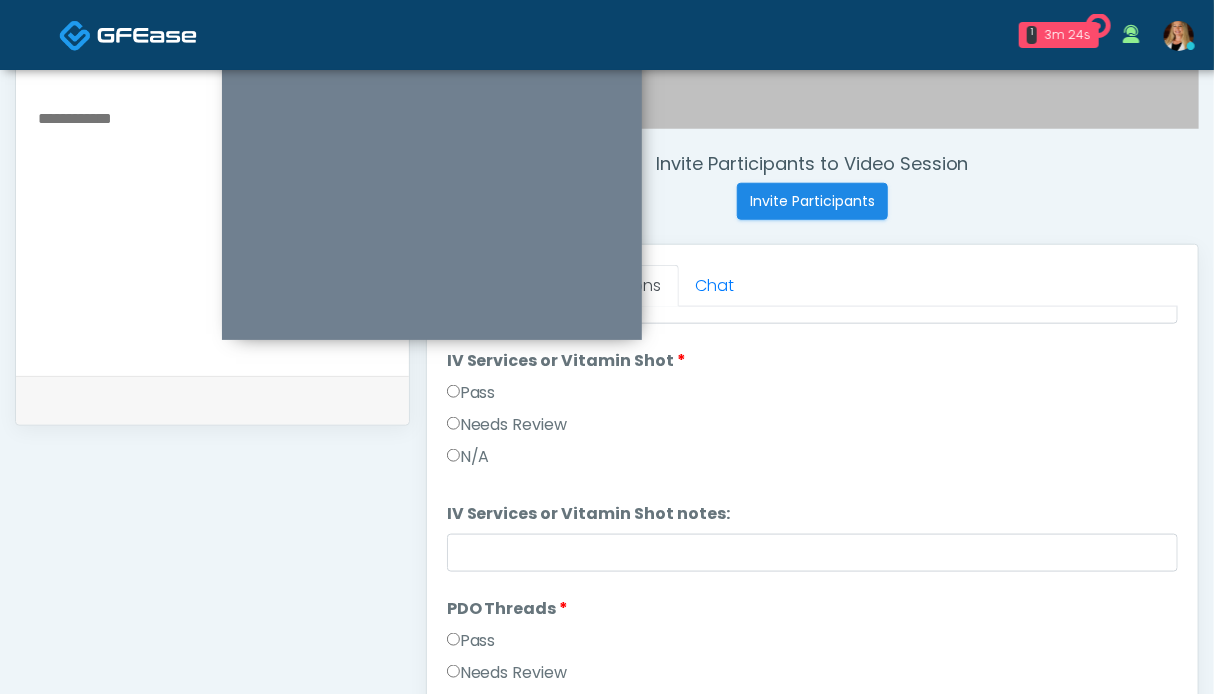 click on "Pass" at bounding box center (471, 641) 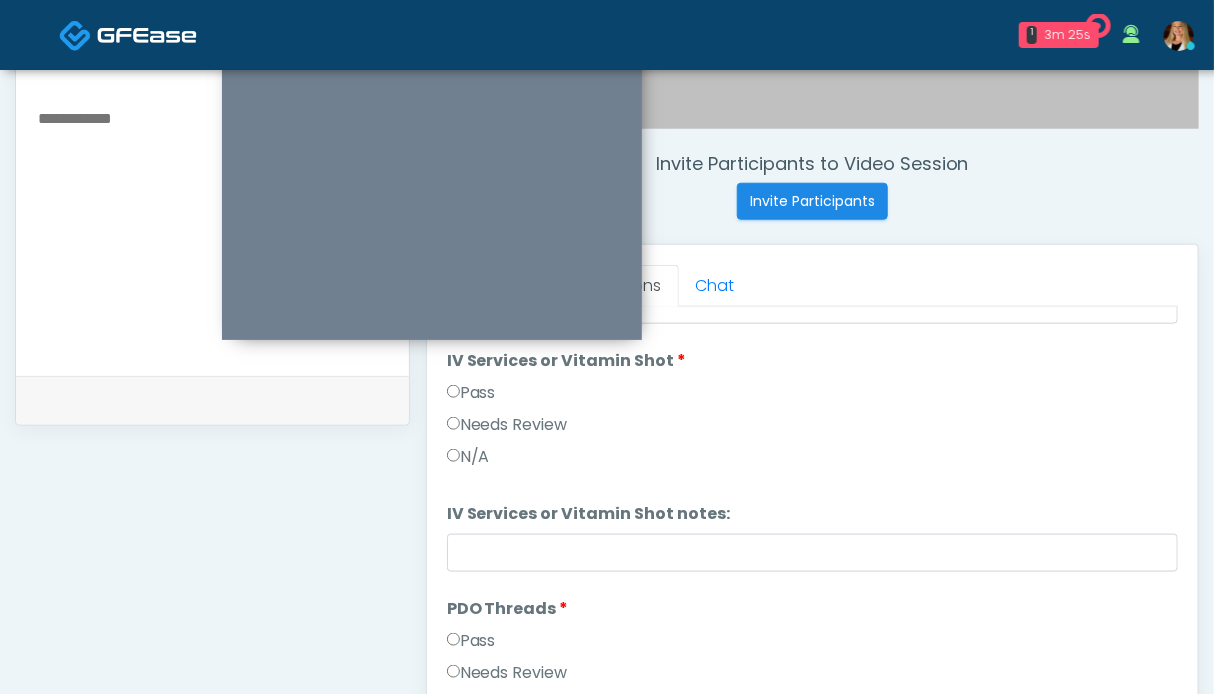 scroll, scrollTop: 1200, scrollLeft: 0, axis: vertical 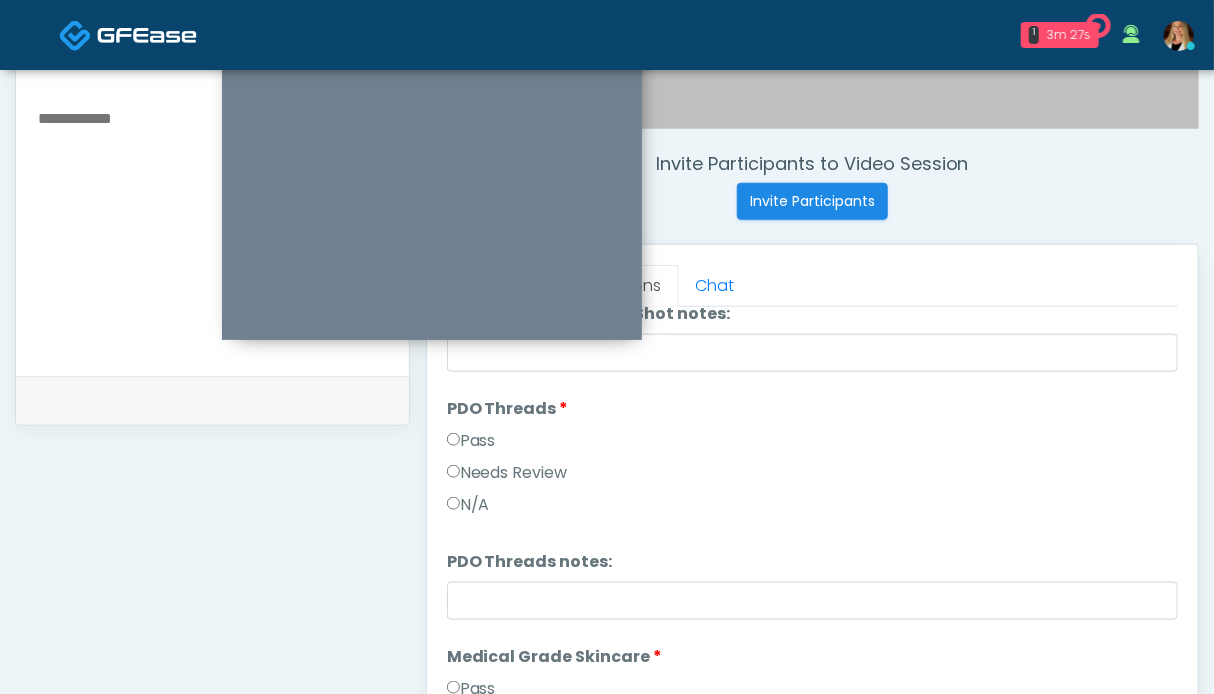 click on "Pass" at bounding box center [471, 689] 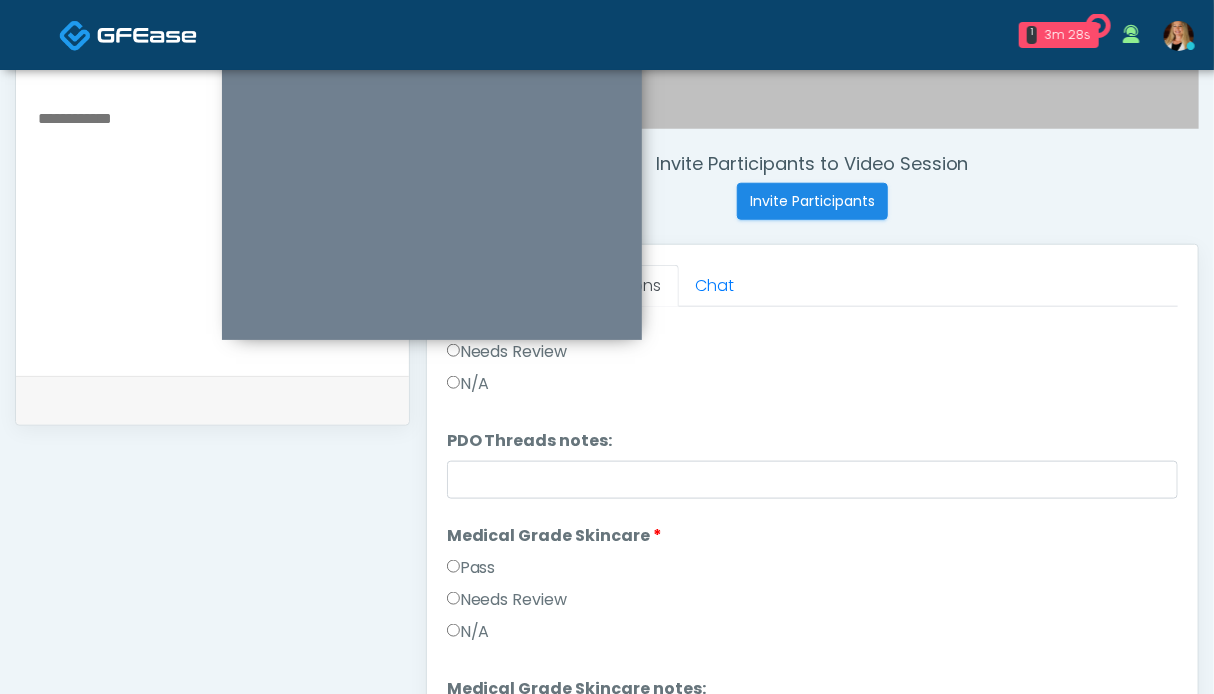 scroll, scrollTop: 799, scrollLeft: 0, axis: vertical 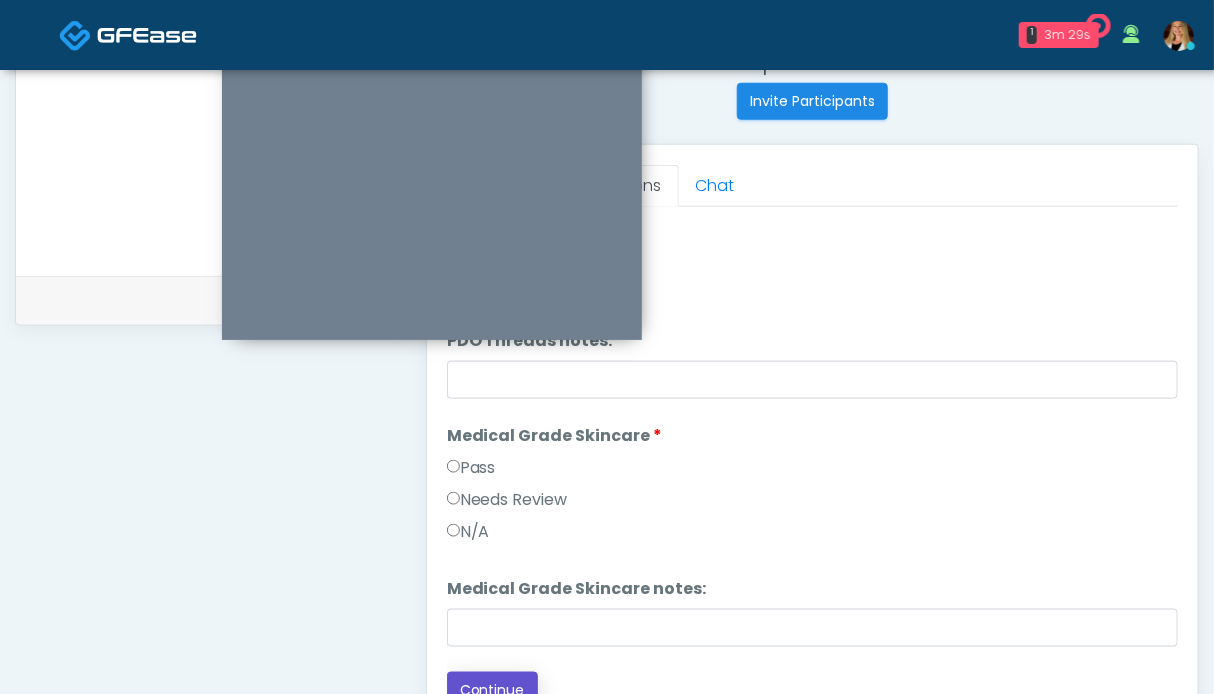 click on "Continue" at bounding box center (492, 690) 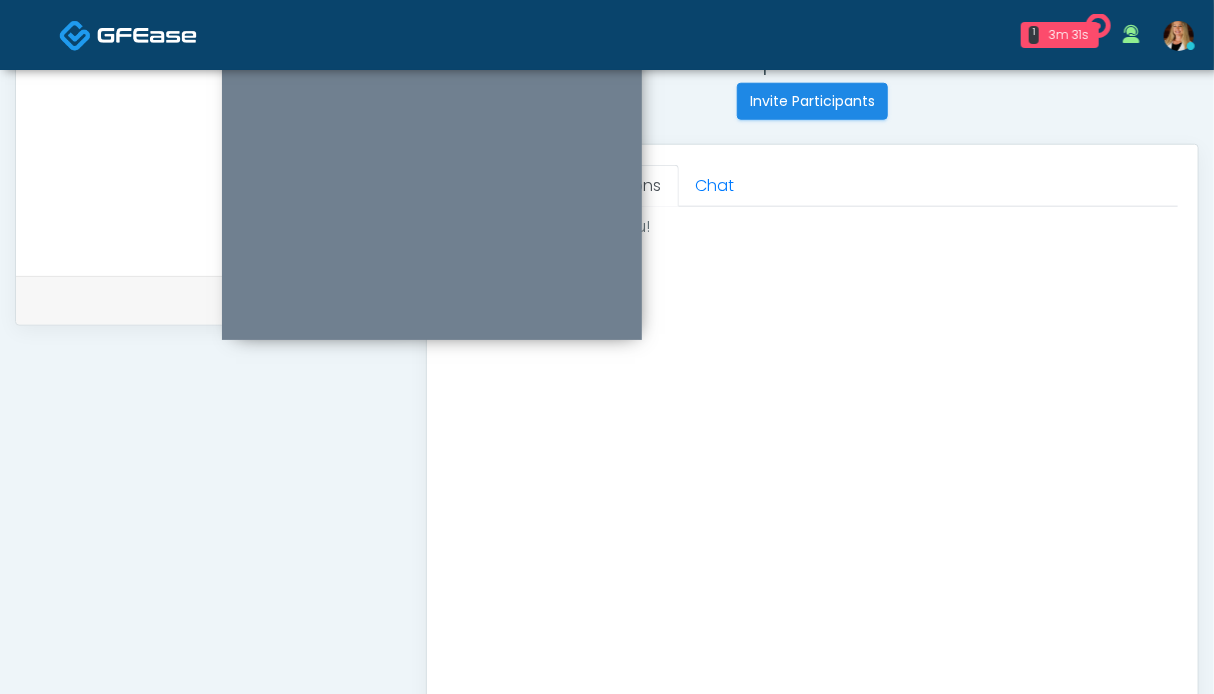 scroll, scrollTop: 0, scrollLeft: 0, axis: both 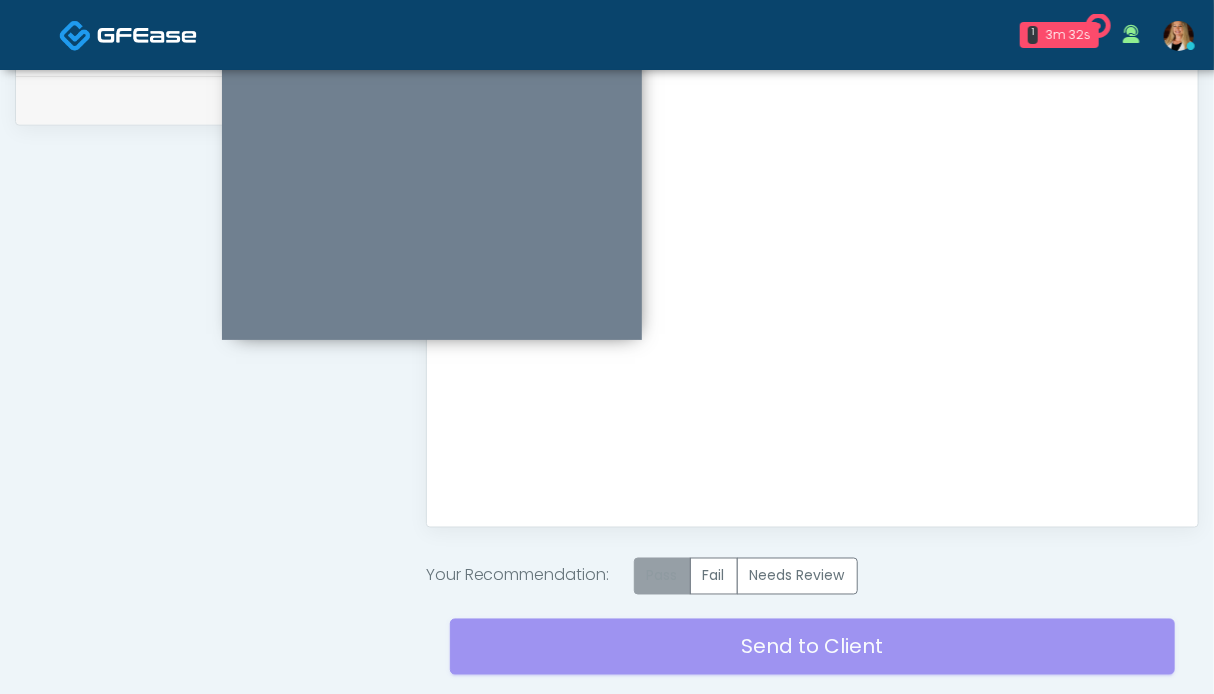 click on "Pass" at bounding box center [662, 576] 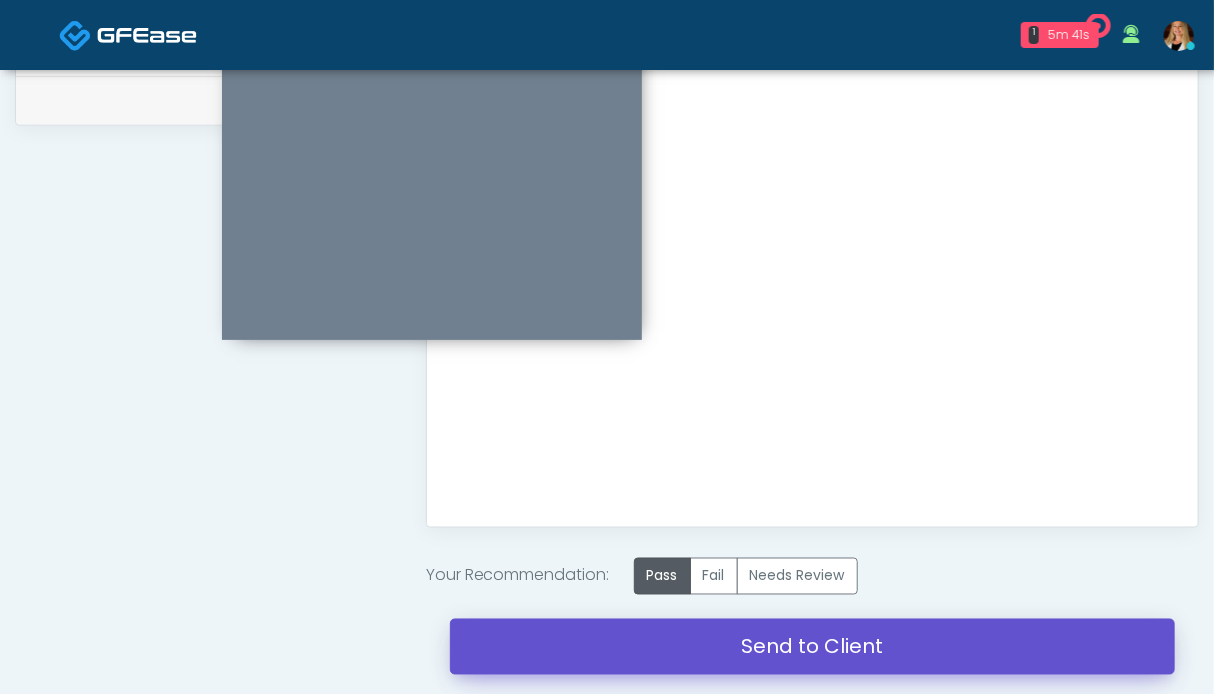 click on "Send to Client" at bounding box center (812, 647) 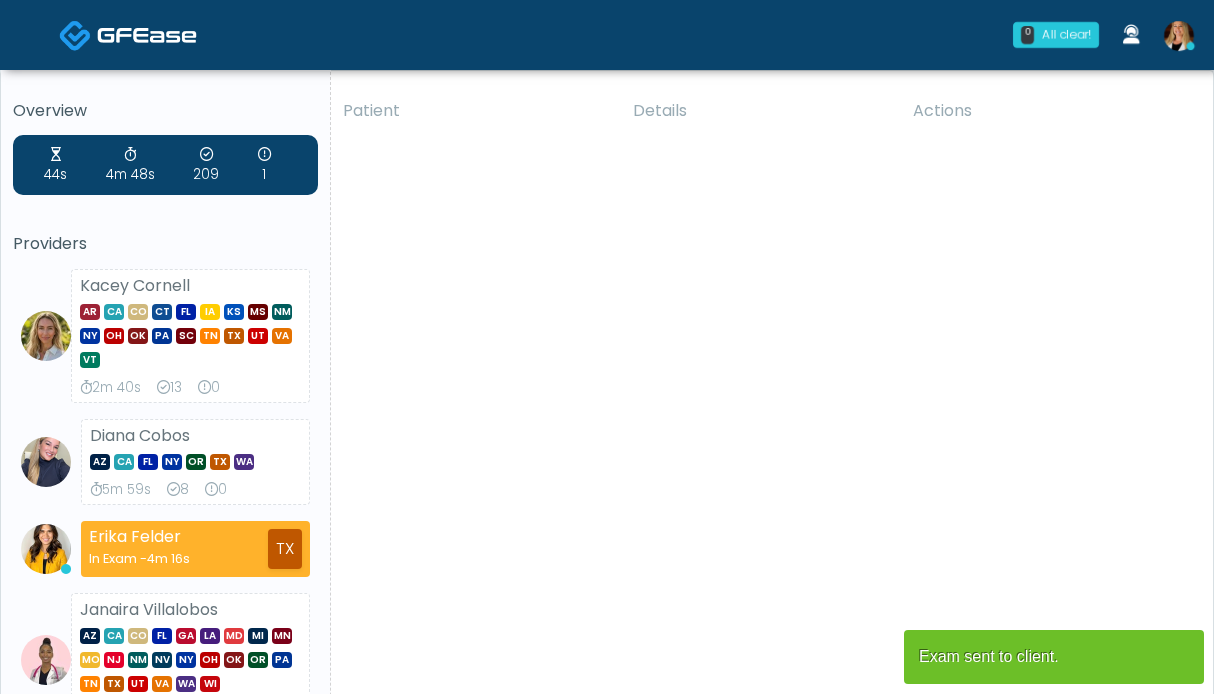 scroll, scrollTop: 0, scrollLeft: 0, axis: both 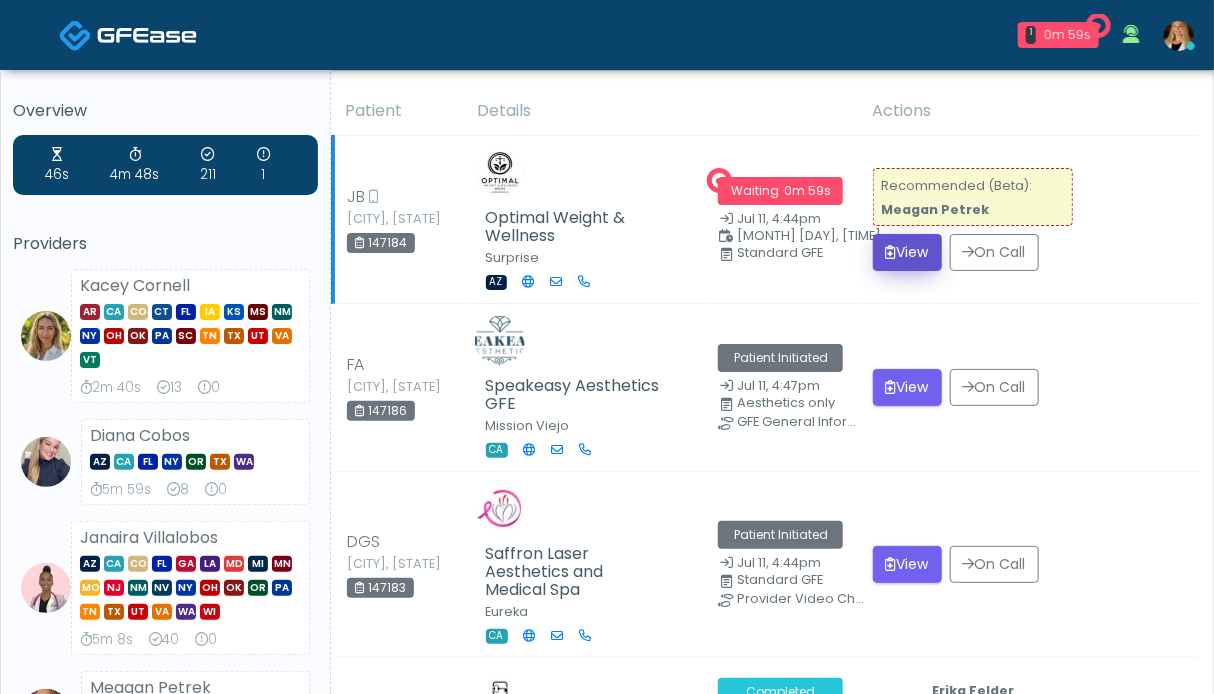 click on "View" at bounding box center [907, 252] 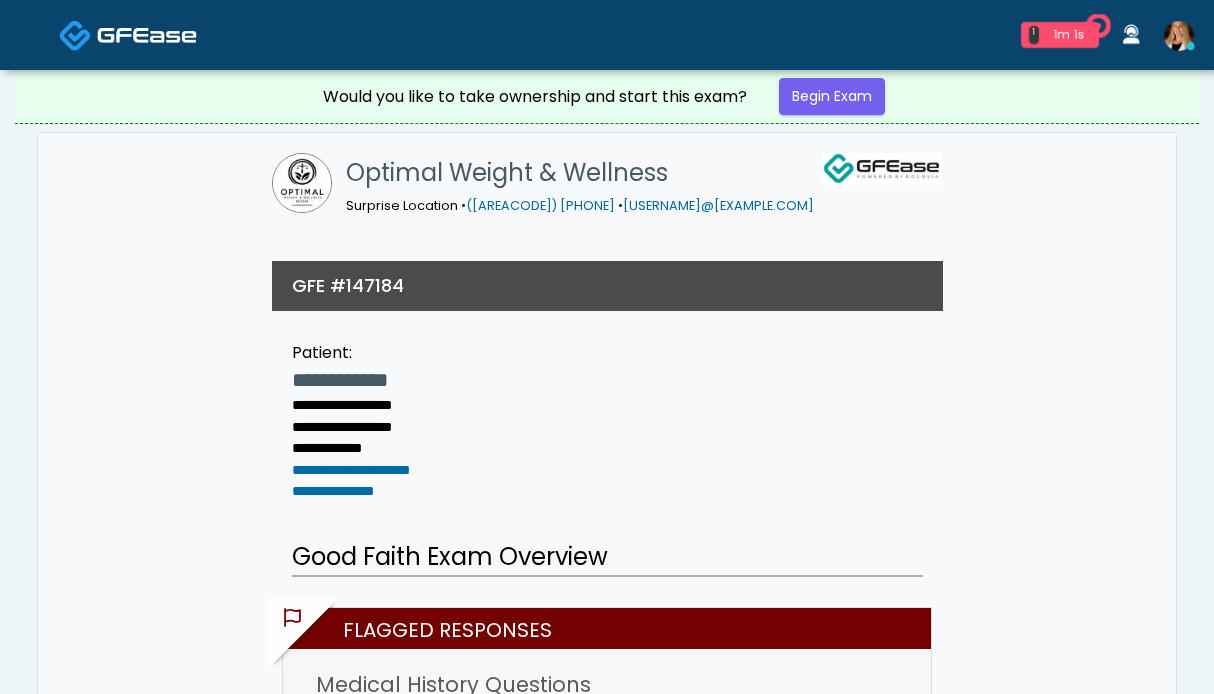 scroll, scrollTop: 0, scrollLeft: 0, axis: both 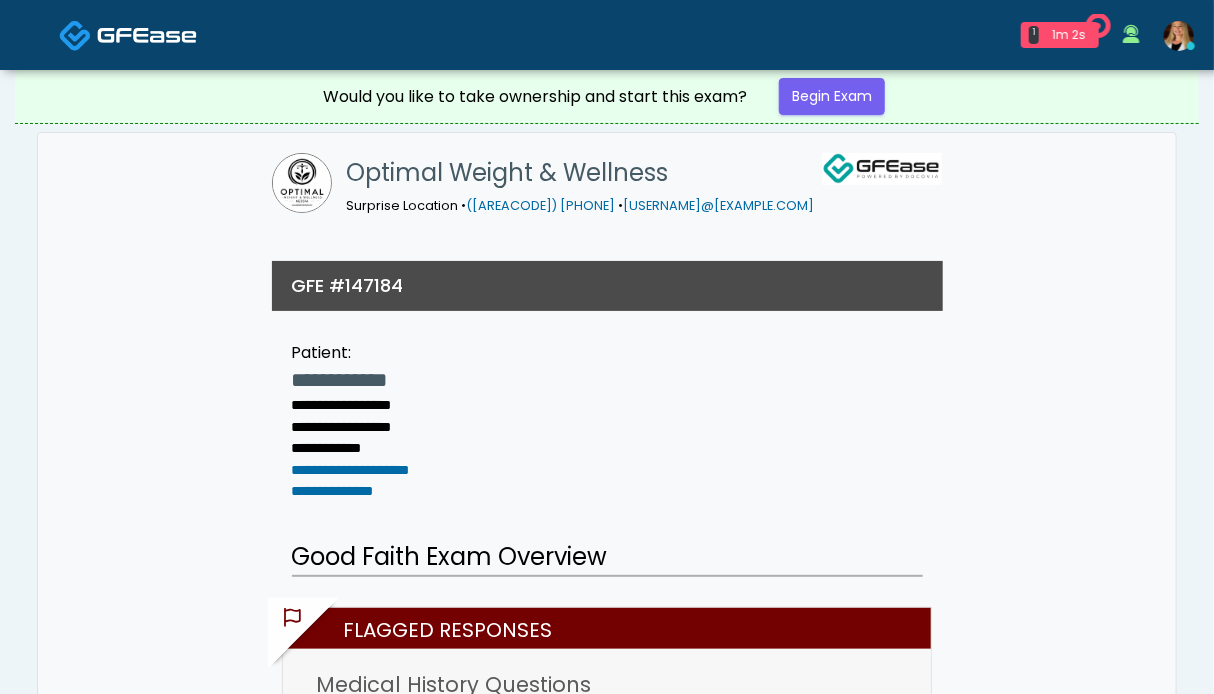 click at bounding box center (147, 35) 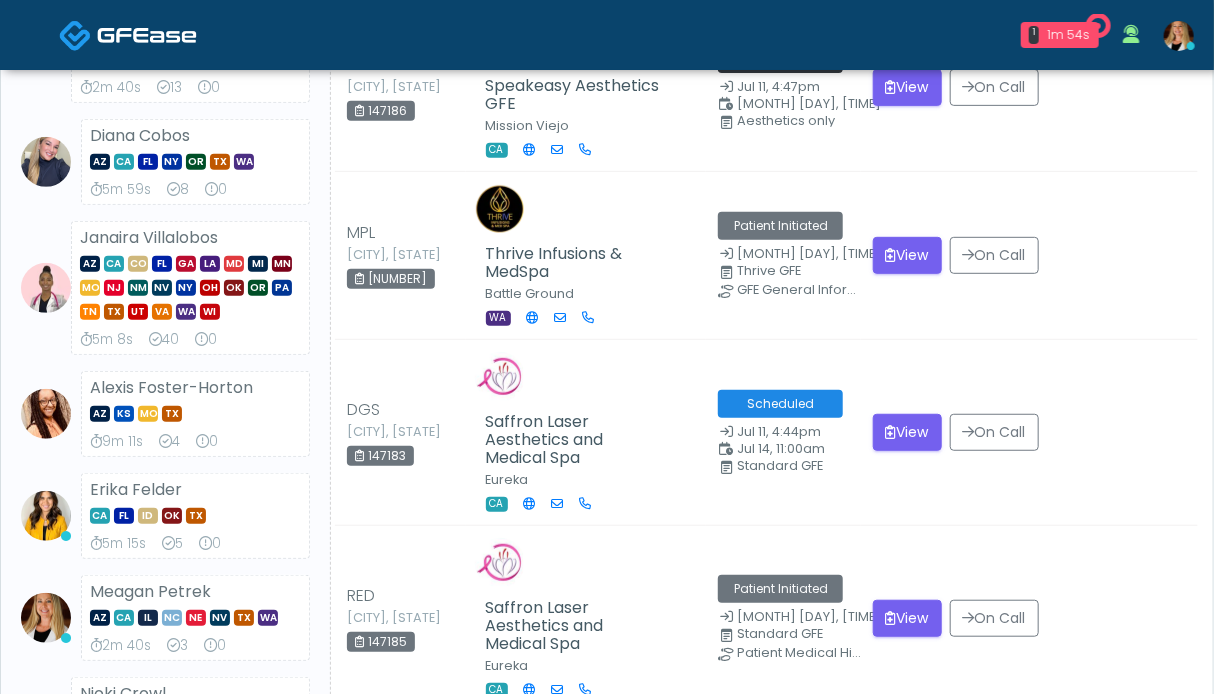 scroll, scrollTop: 700, scrollLeft: 0, axis: vertical 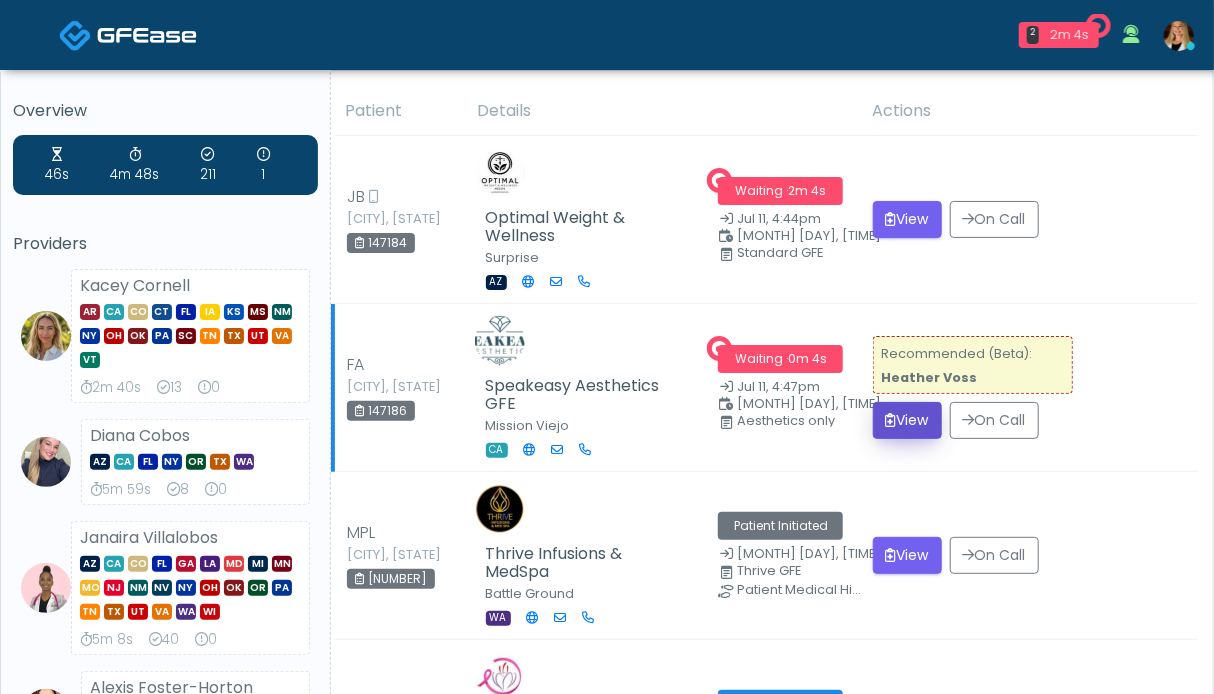 click on "View" at bounding box center [907, 420] 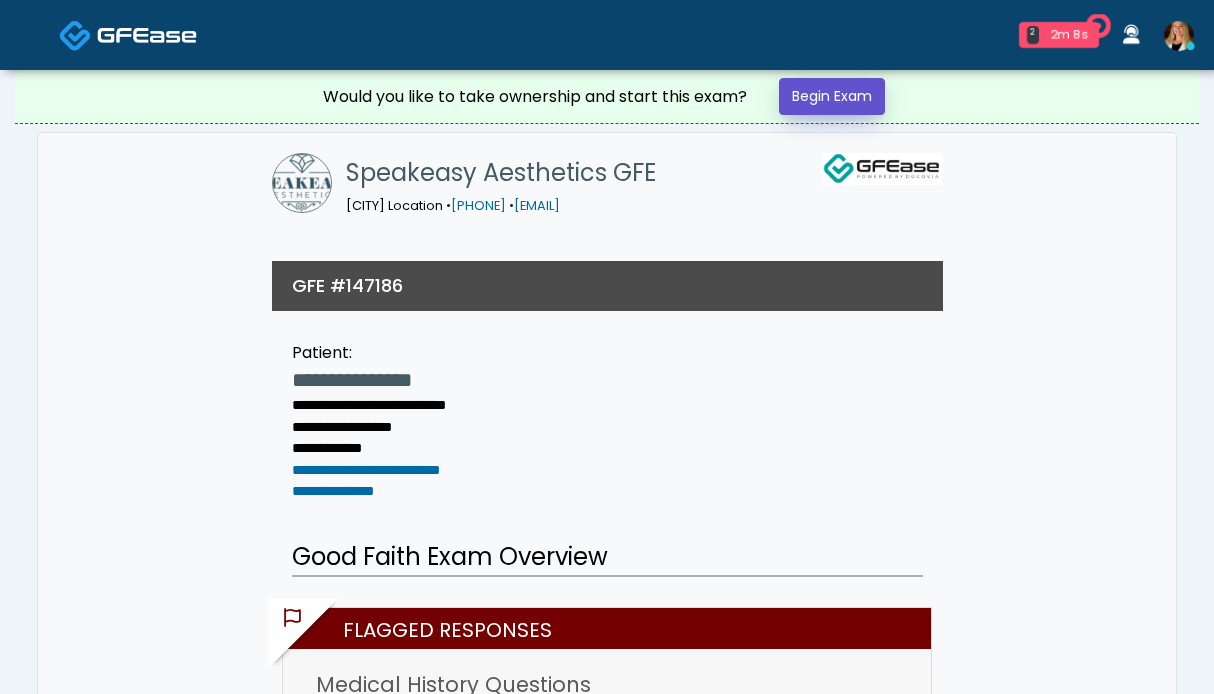 scroll, scrollTop: 0, scrollLeft: 0, axis: both 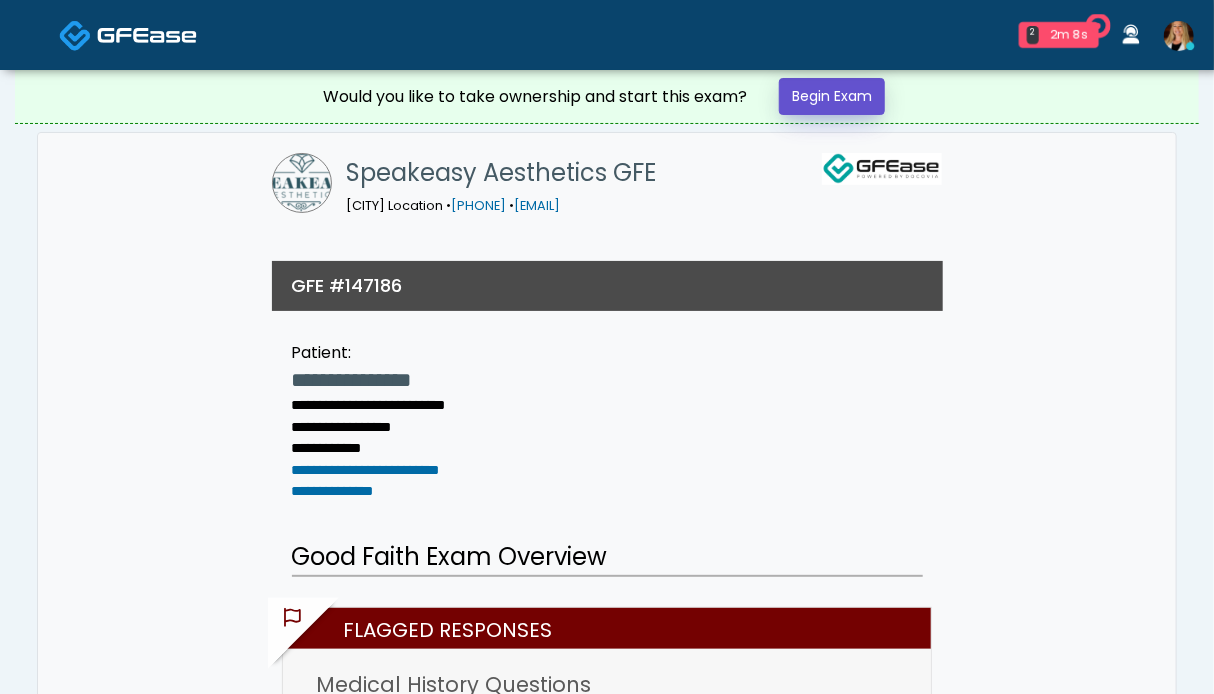 click on "Begin Exam" at bounding box center (832, 96) 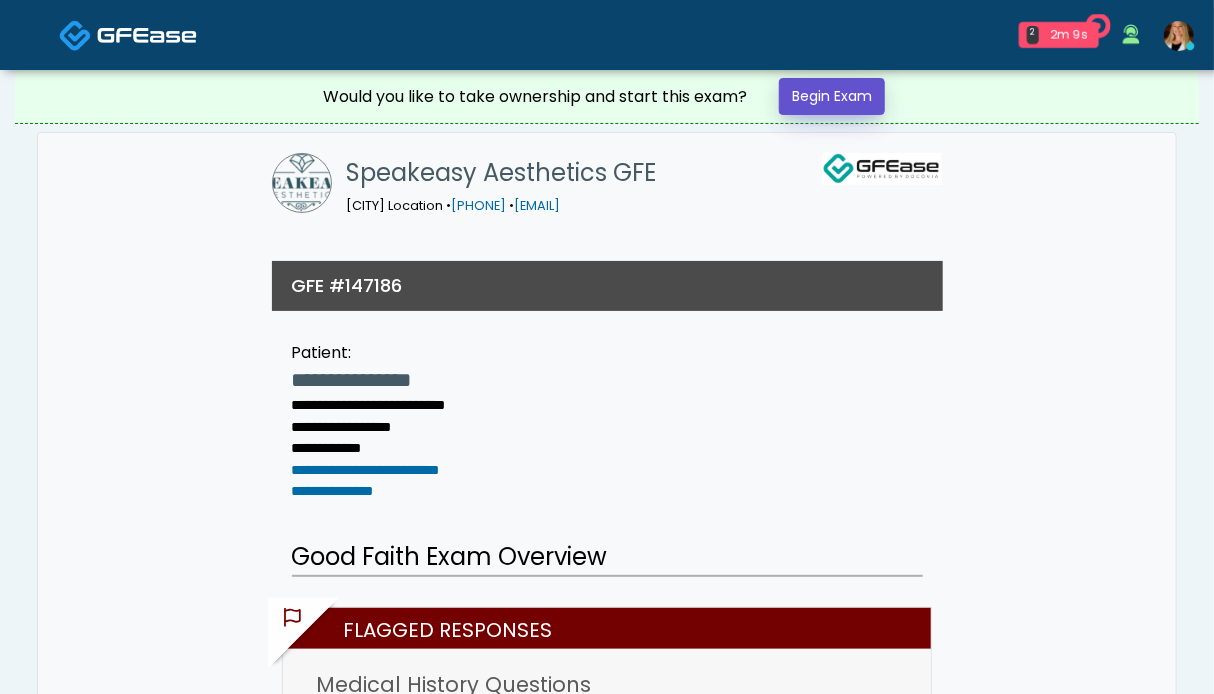 scroll, scrollTop: 0, scrollLeft: 0, axis: both 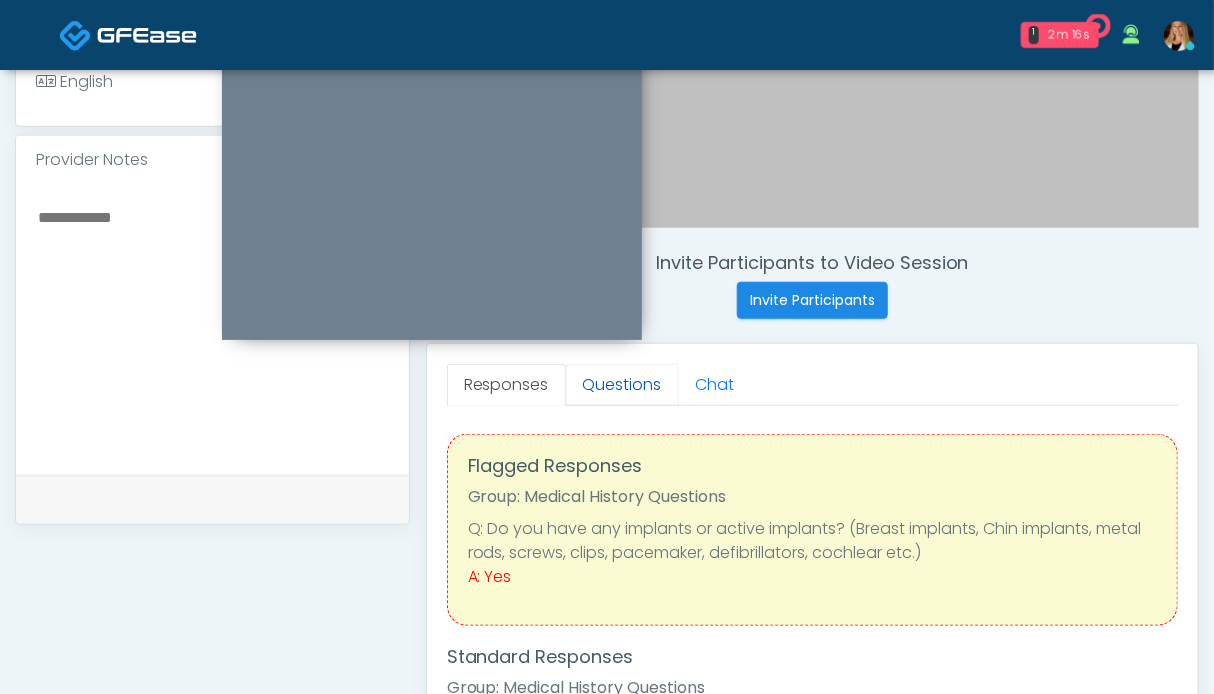 click on "Questions" at bounding box center (622, 385) 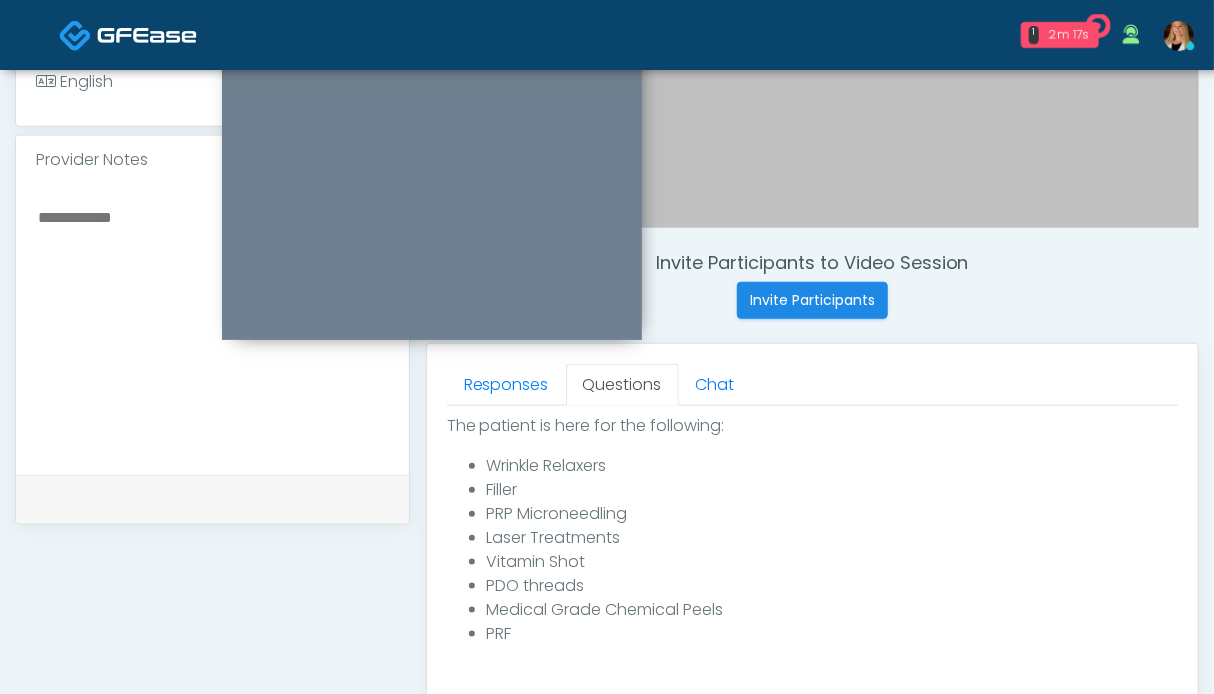 scroll, scrollTop: 800, scrollLeft: 0, axis: vertical 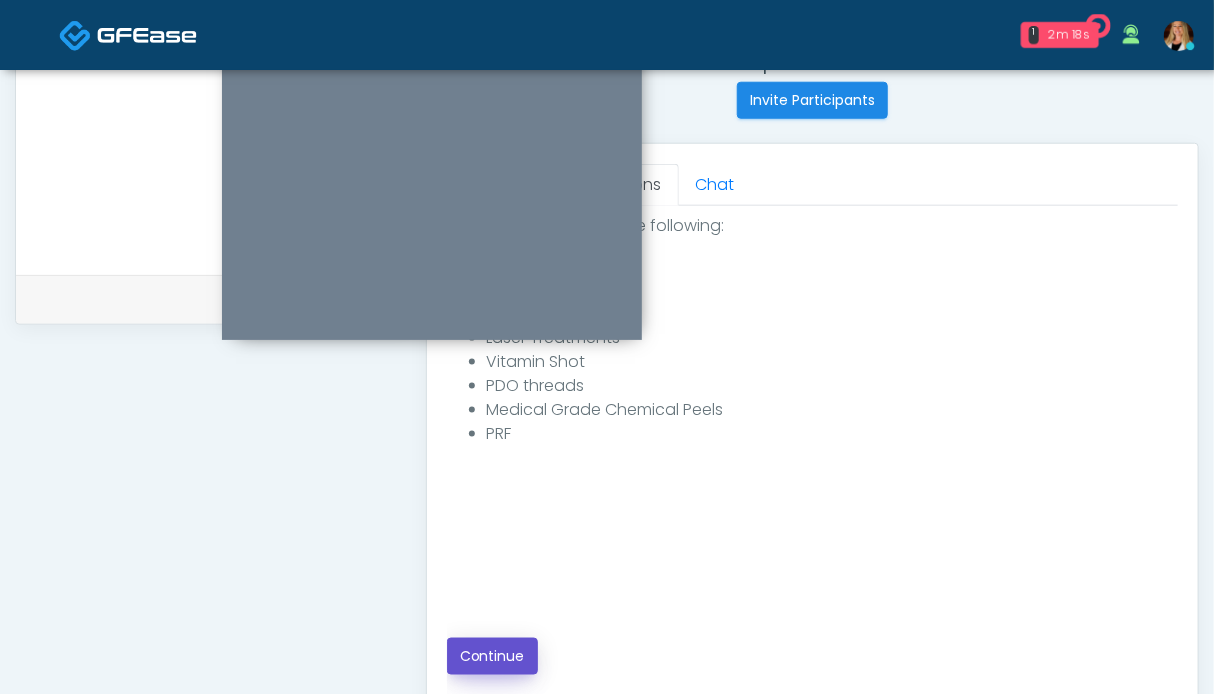 click on "Continue" at bounding box center (492, 656) 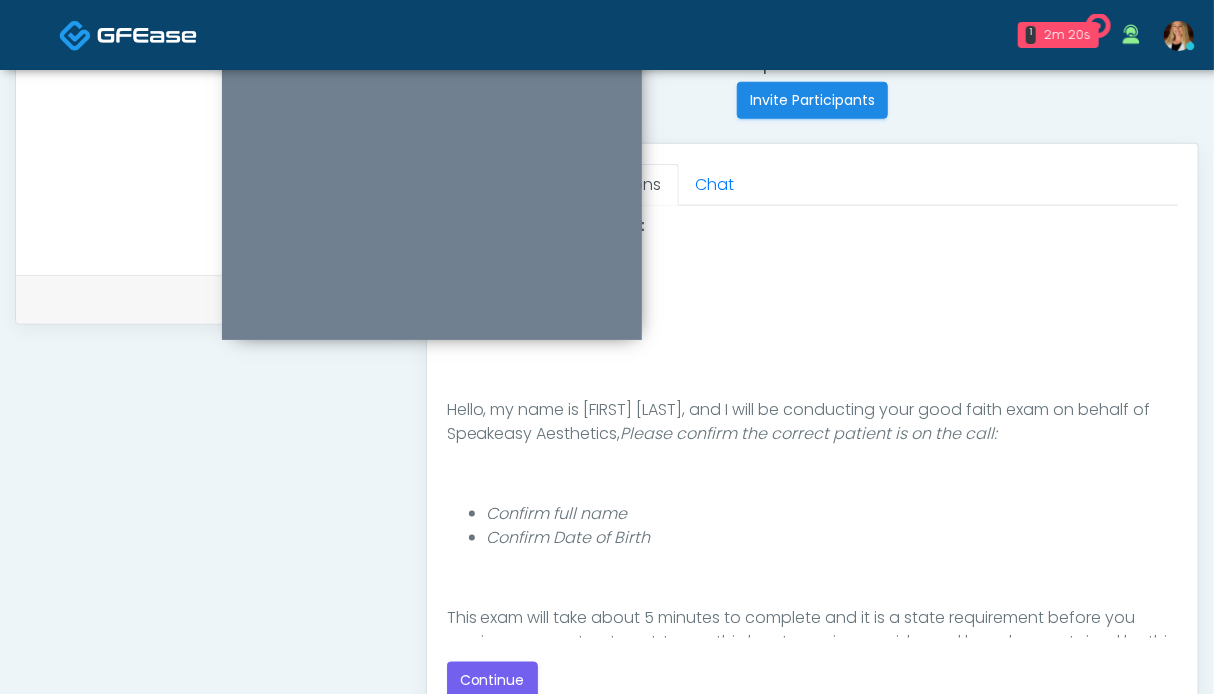 scroll, scrollTop: 100, scrollLeft: 0, axis: vertical 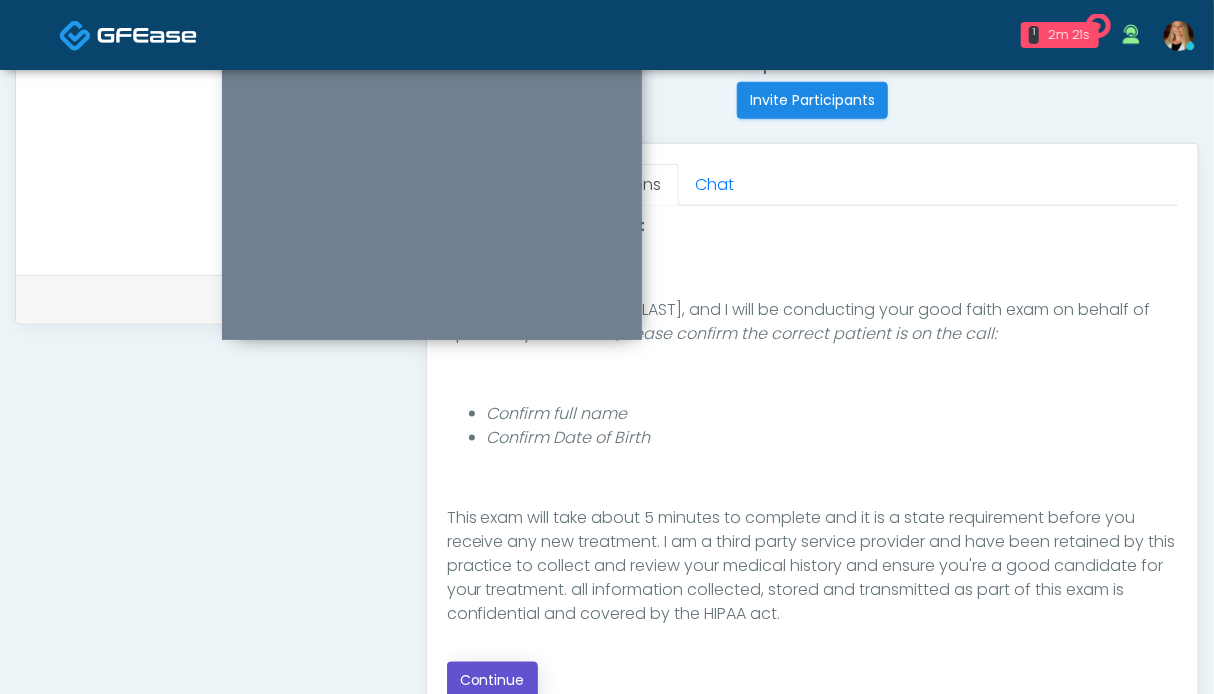 click on "Continue" at bounding box center [492, 680] 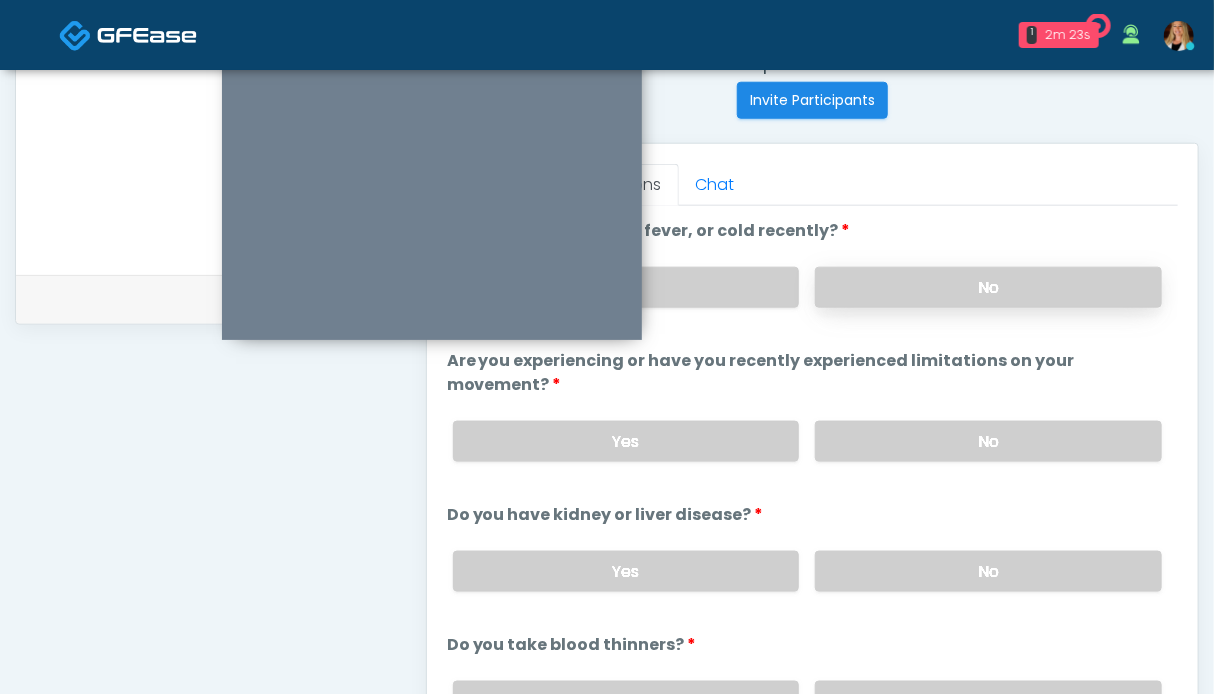 click on "No" at bounding box center [988, 287] 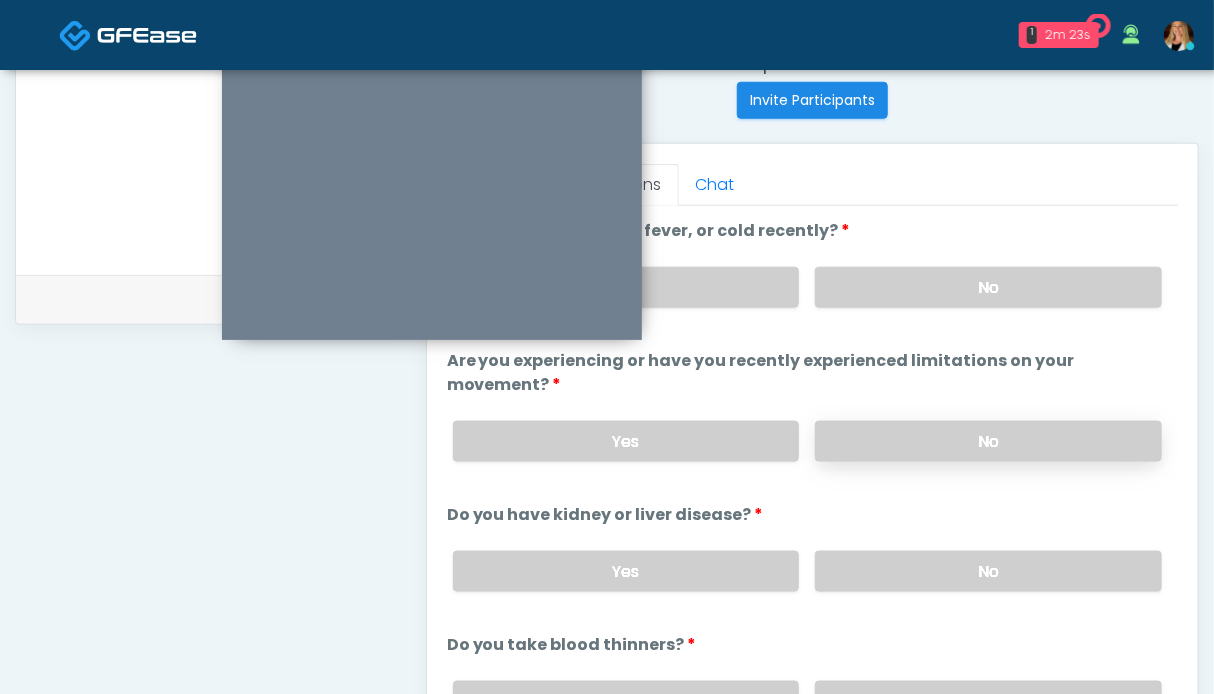 click on "No" at bounding box center (988, 441) 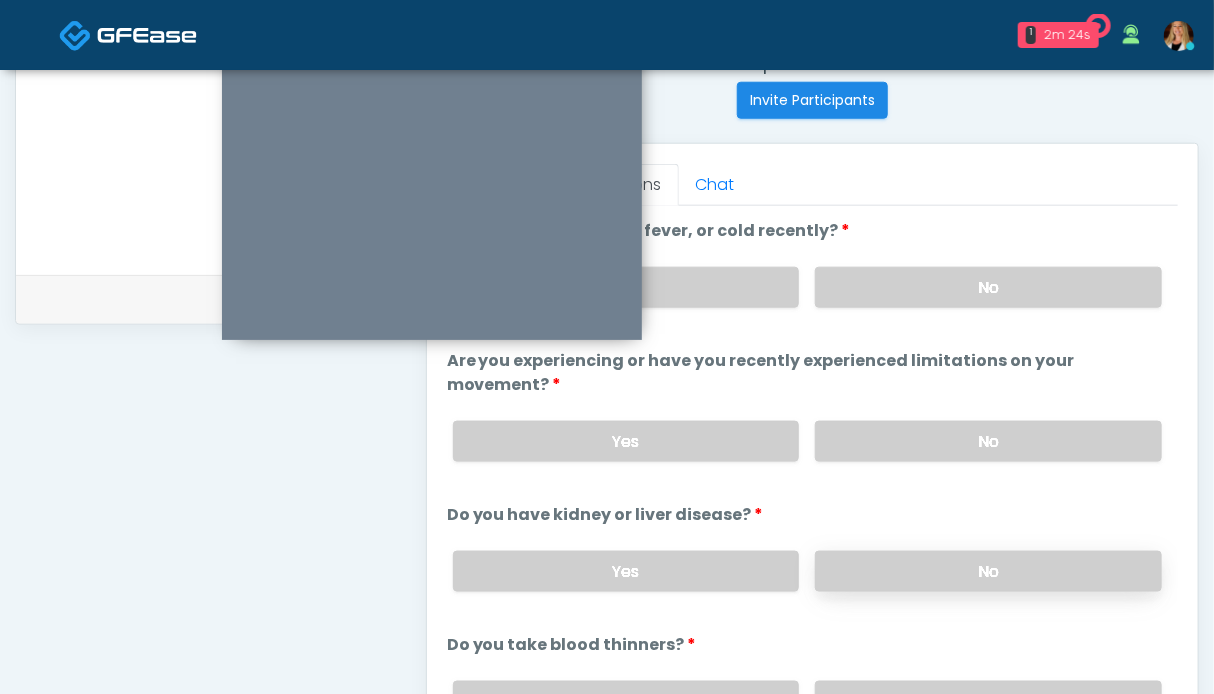 click on "No" at bounding box center [988, 571] 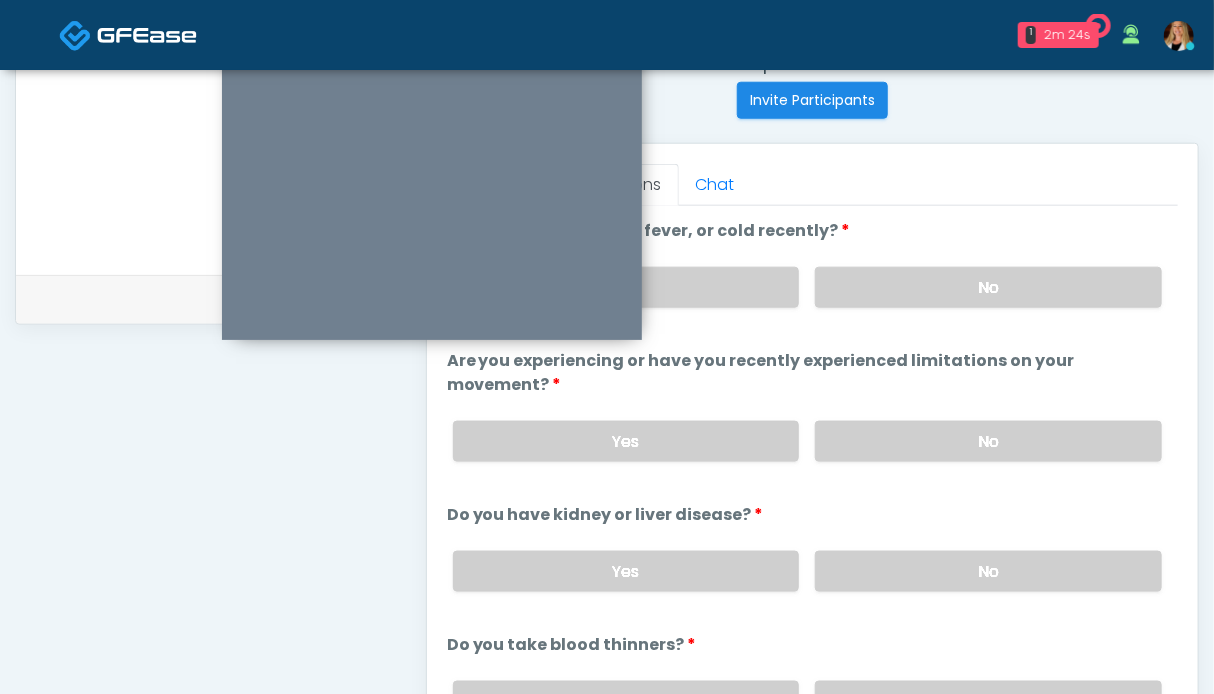drag, startPoint x: 922, startPoint y: 685, endPoint x: 846, endPoint y: 664, distance: 78.84795 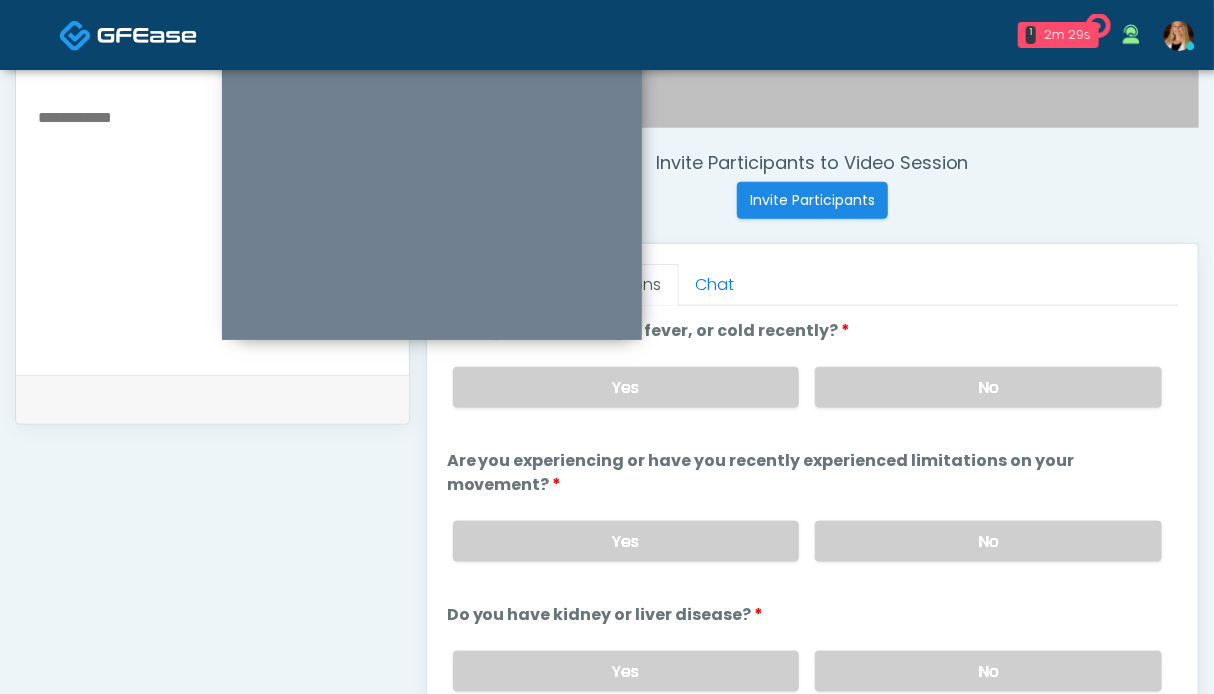 scroll, scrollTop: 800, scrollLeft: 0, axis: vertical 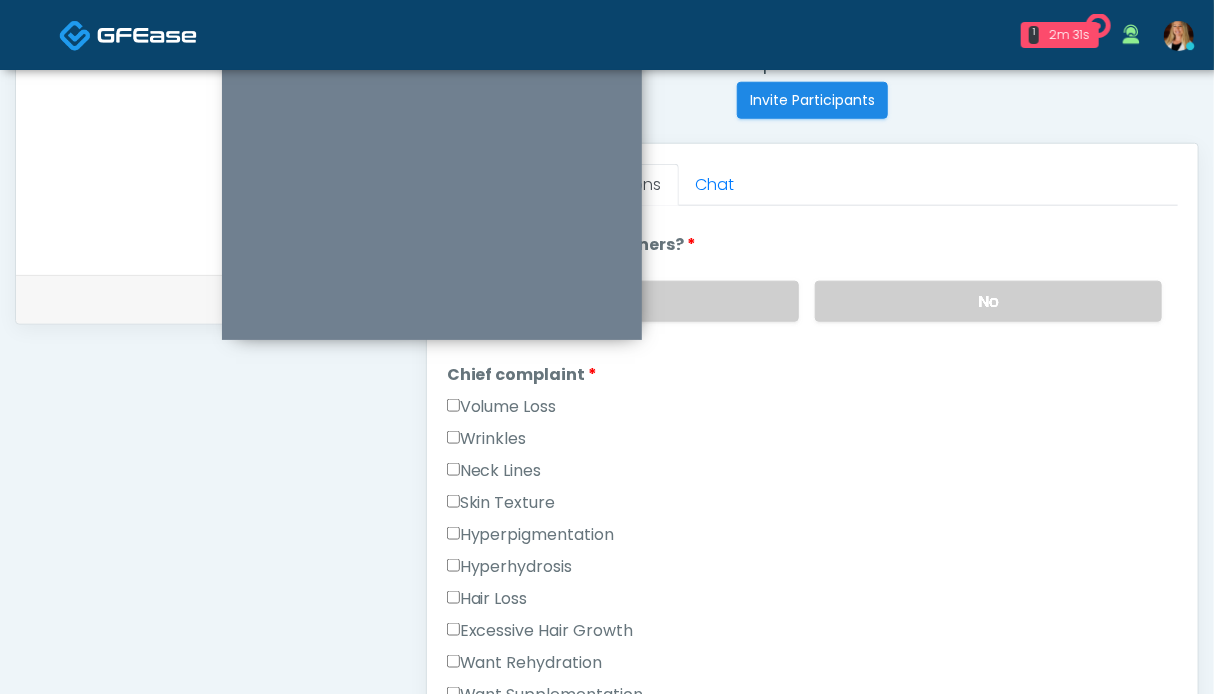 click on "Wrinkles" at bounding box center (487, 439) 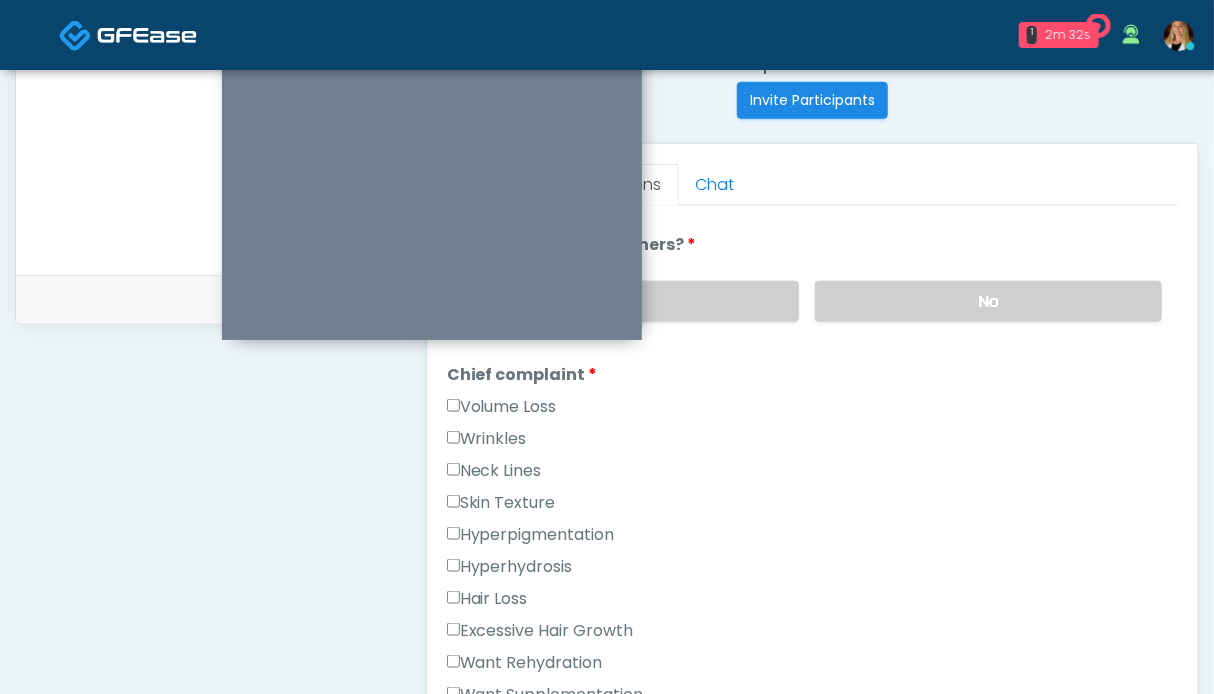 scroll, scrollTop: 700, scrollLeft: 0, axis: vertical 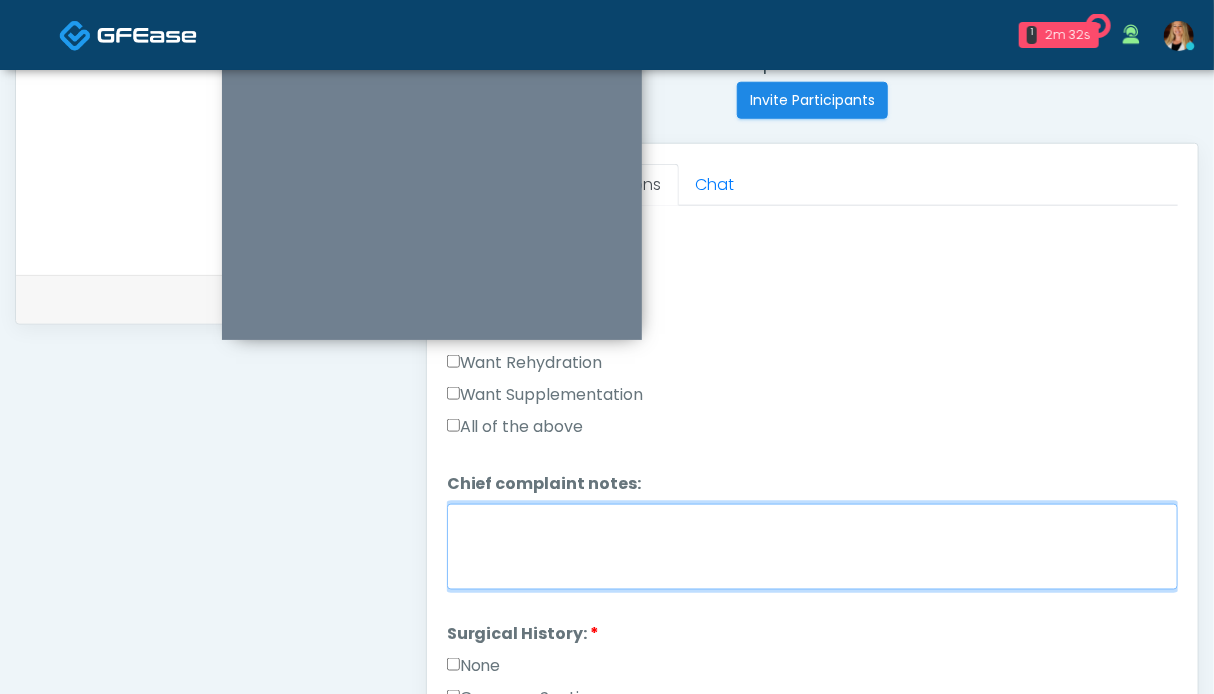 click on "Chief complaint notes:" at bounding box center (812, 547) 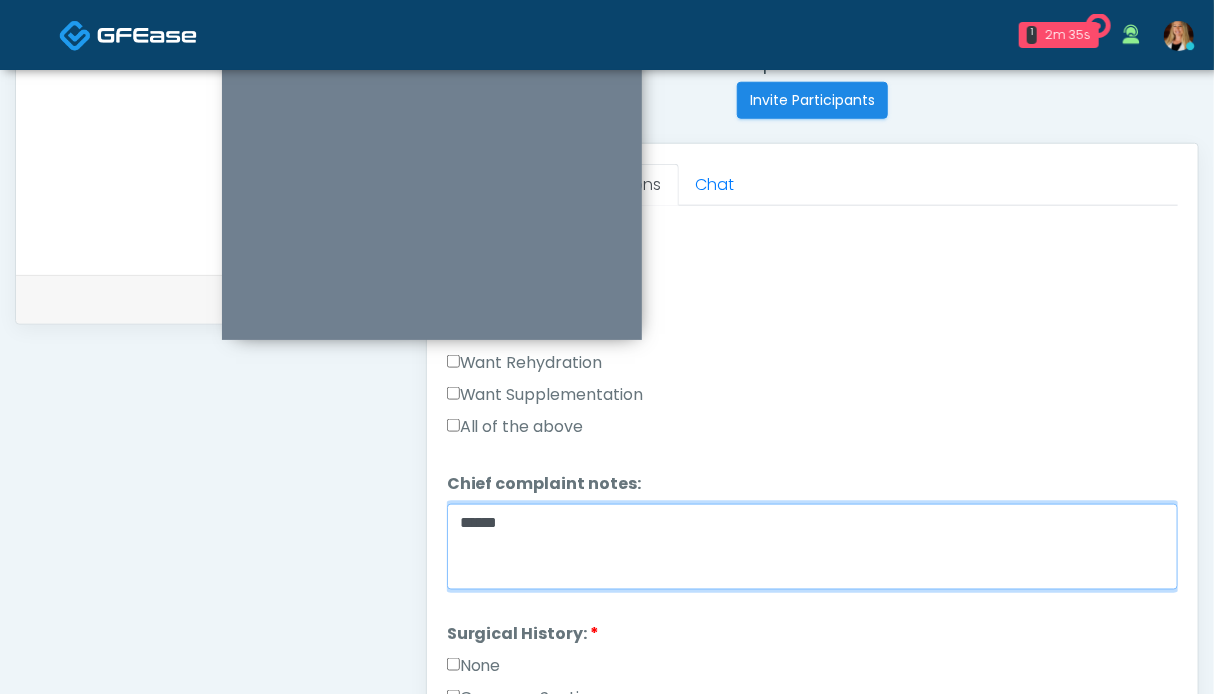 type on "*****" 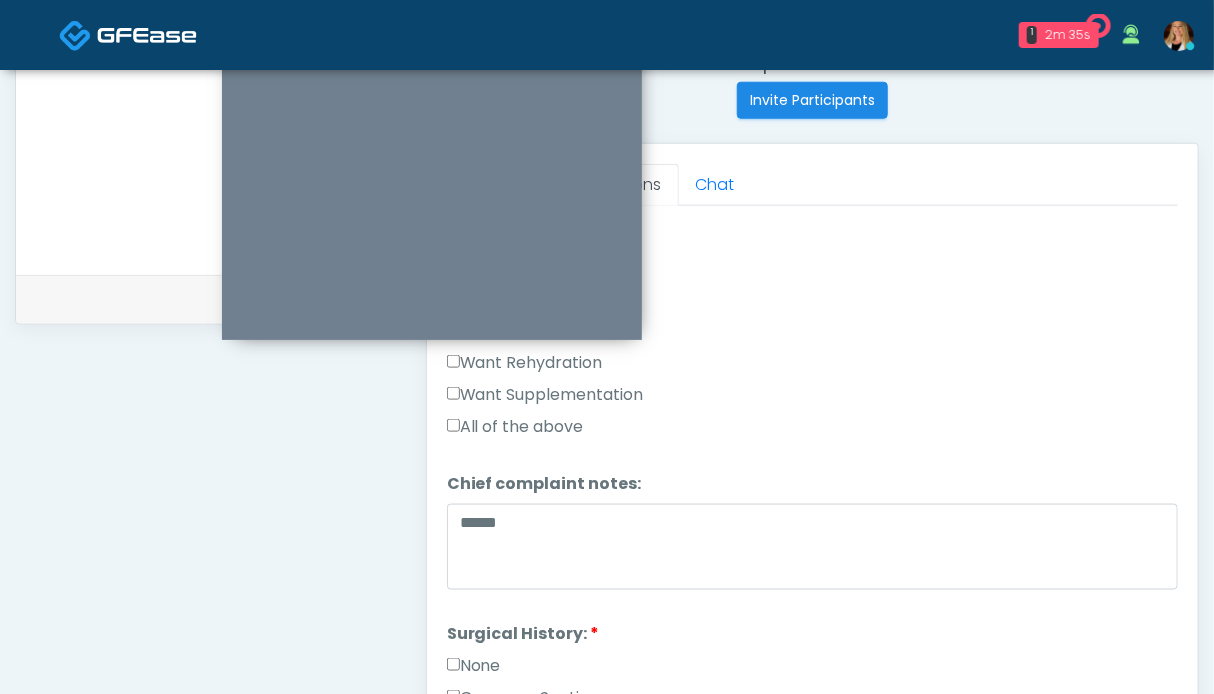 click on "None" at bounding box center [474, 666] 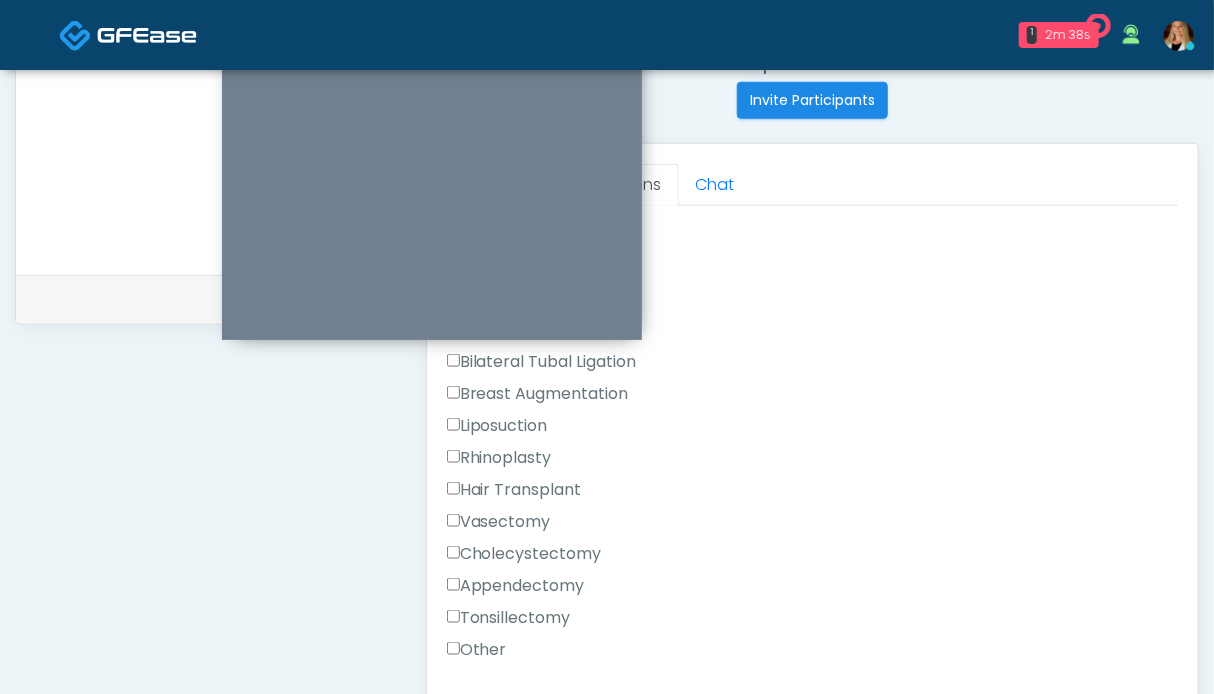 scroll, scrollTop: 1268, scrollLeft: 0, axis: vertical 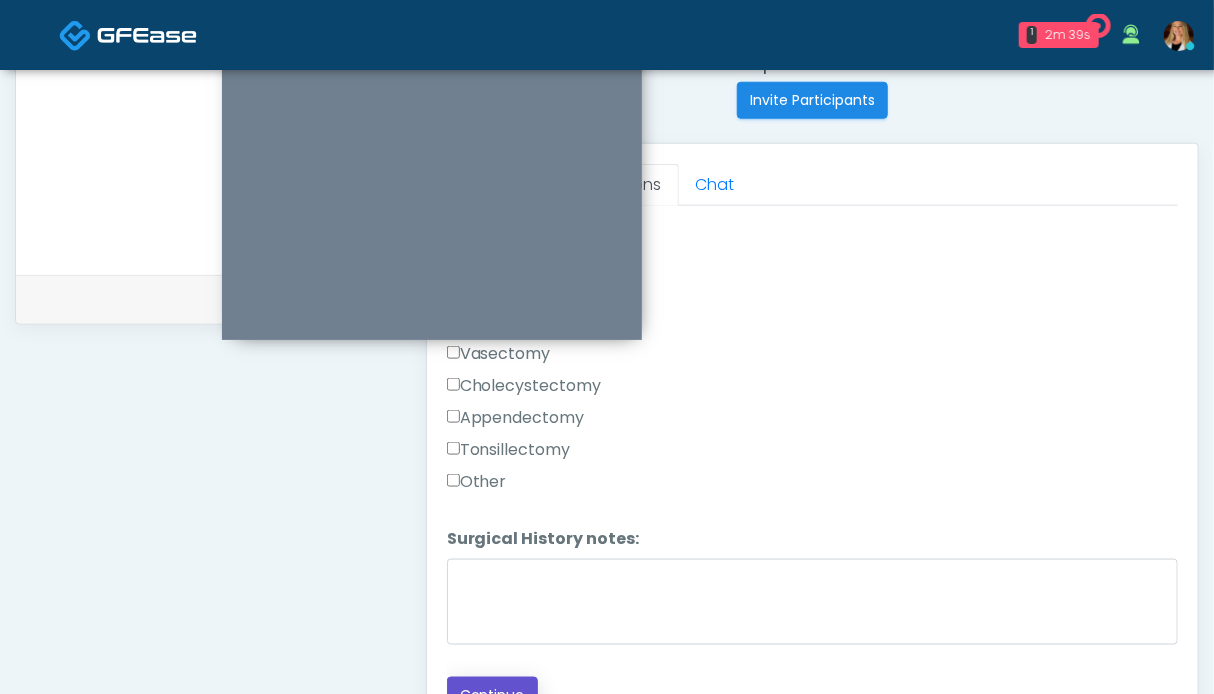 click on "Continue" at bounding box center [492, 695] 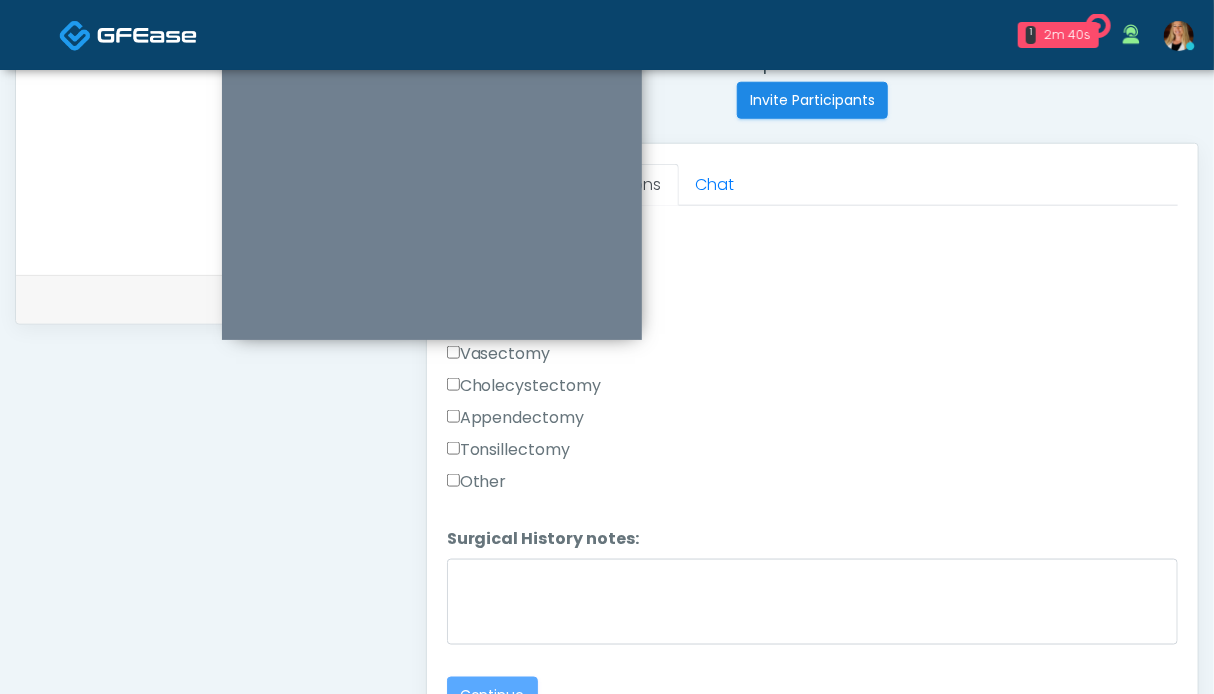 scroll, scrollTop: 235, scrollLeft: 0, axis: vertical 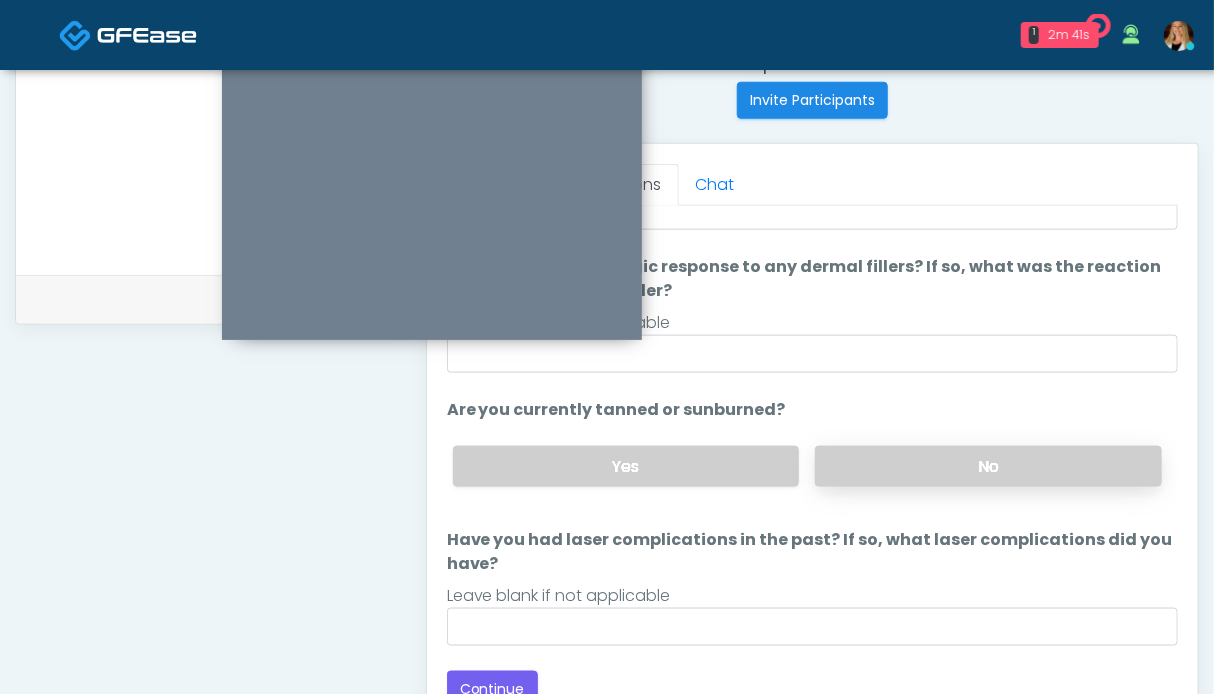 click on "No" at bounding box center (988, 466) 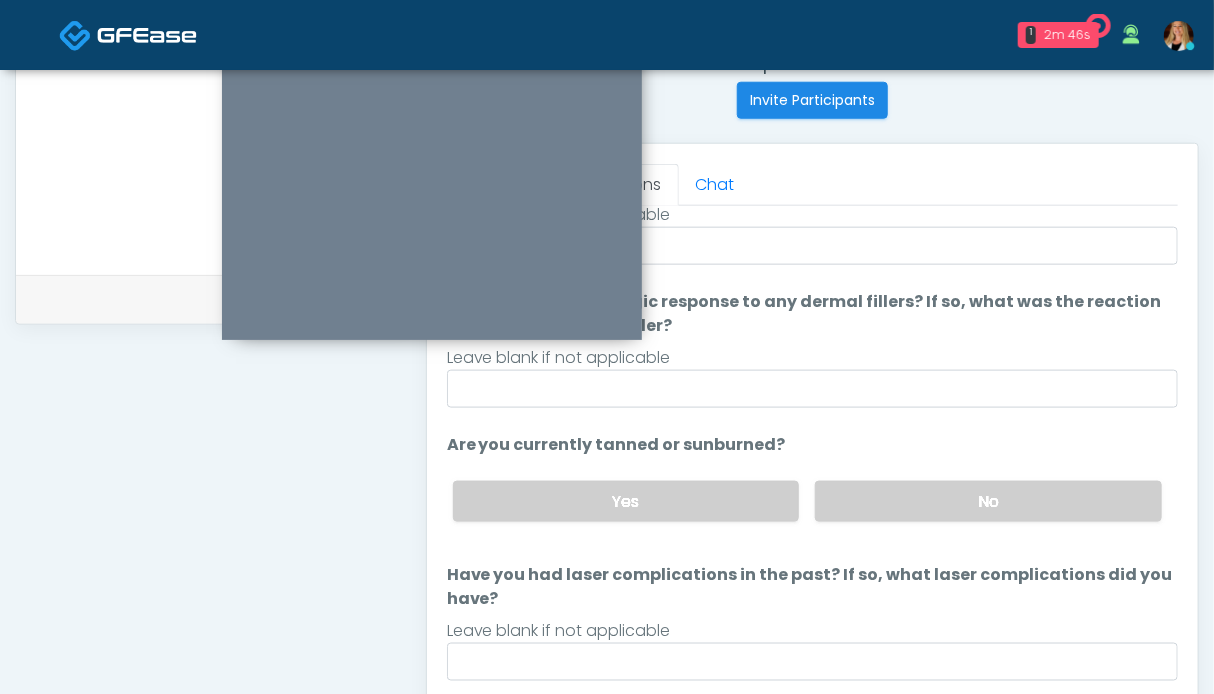 scroll, scrollTop: 235, scrollLeft: 0, axis: vertical 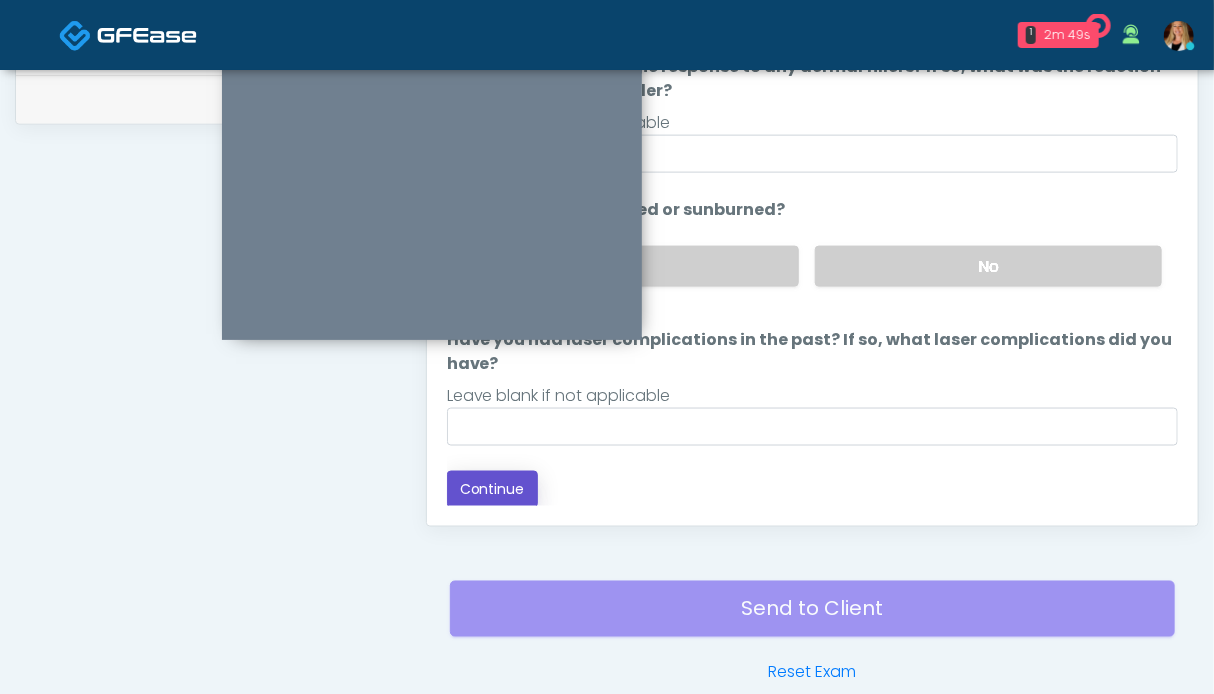 click on "Continue" at bounding box center (492, 489) 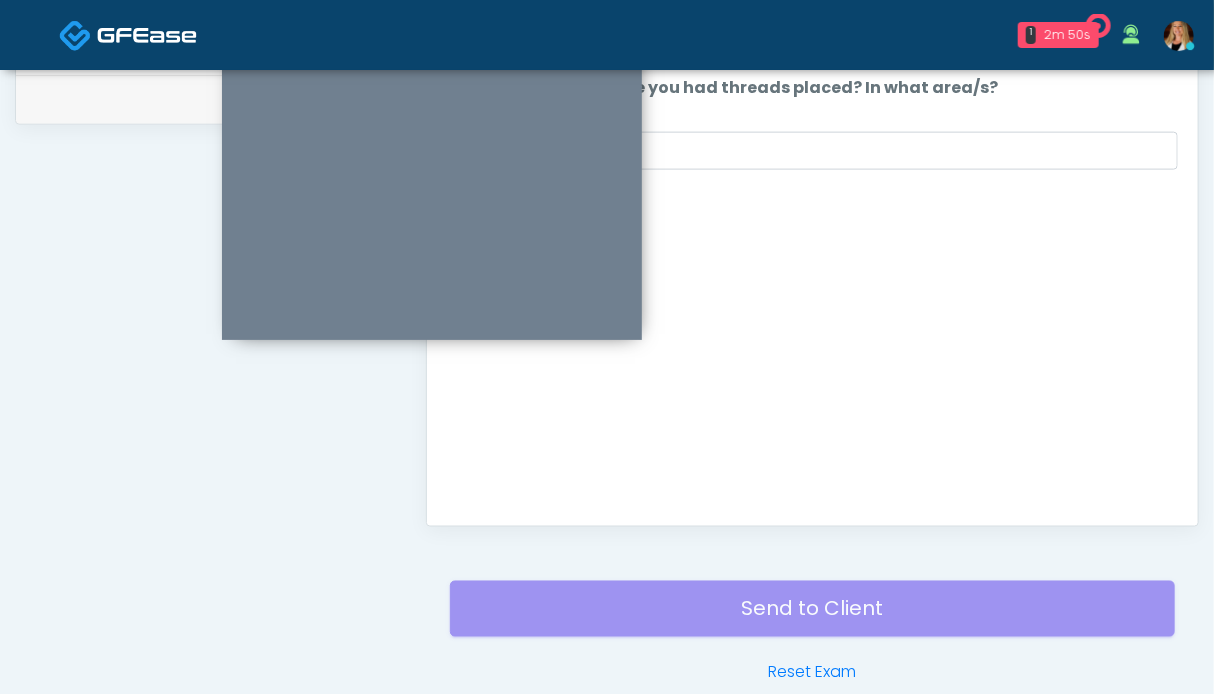 scroll, scrollTop: 0, scrollLeft: 0, axis: both 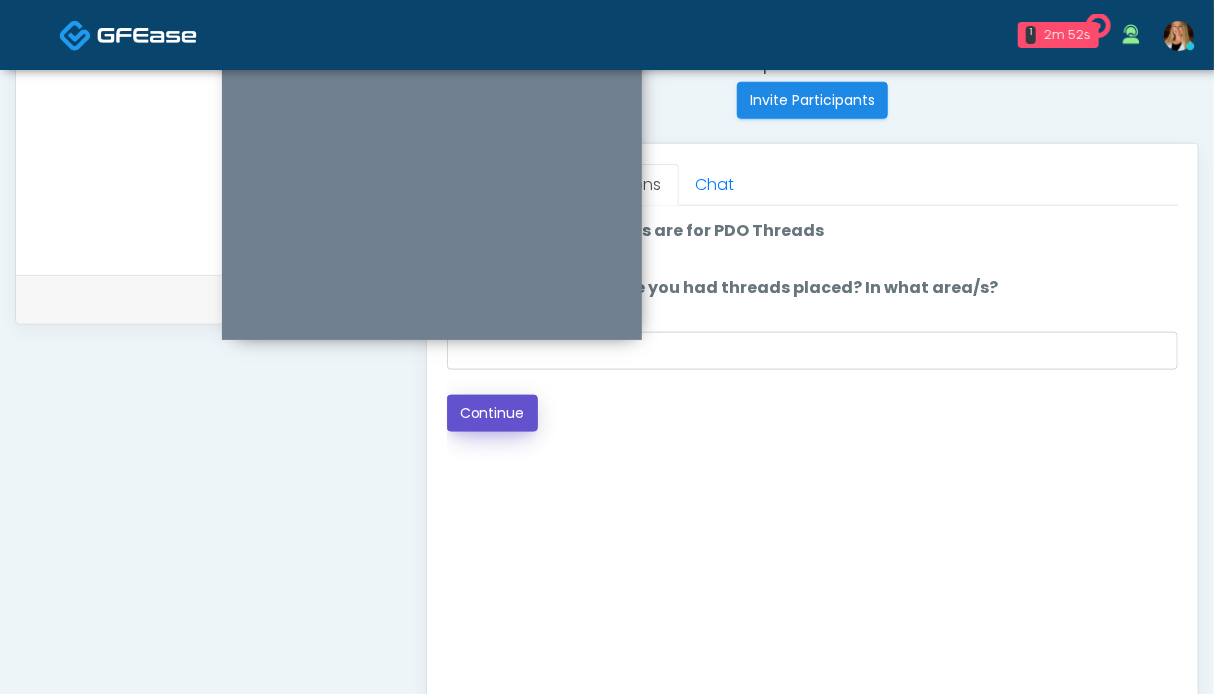 click on "Continue" at bounding box center (492, 413) 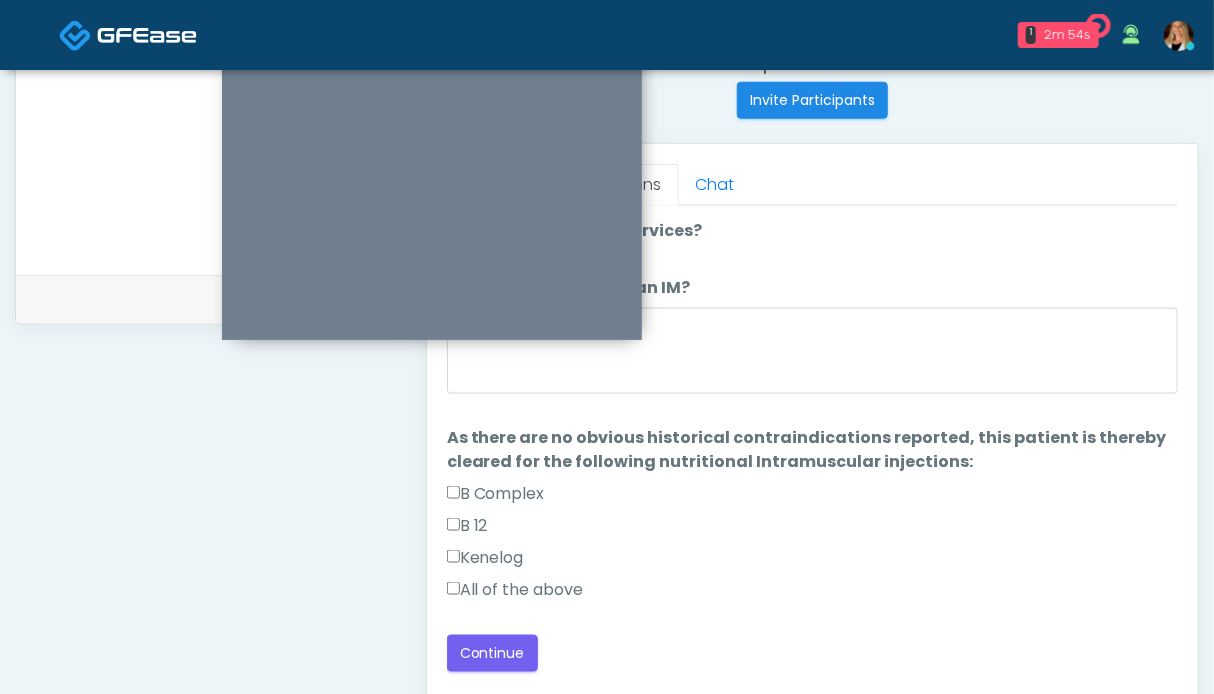 click on "All of the above" at bounding box center [515, 590] 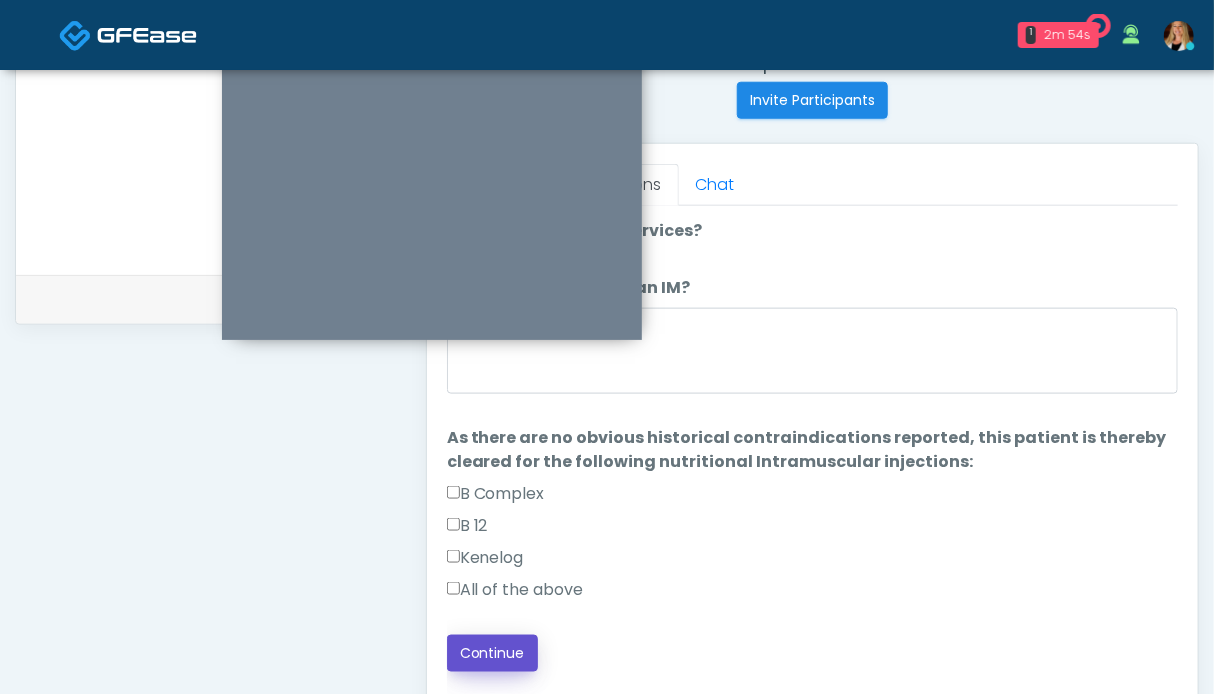 click on "Continue" at bounding box center [492, 653] 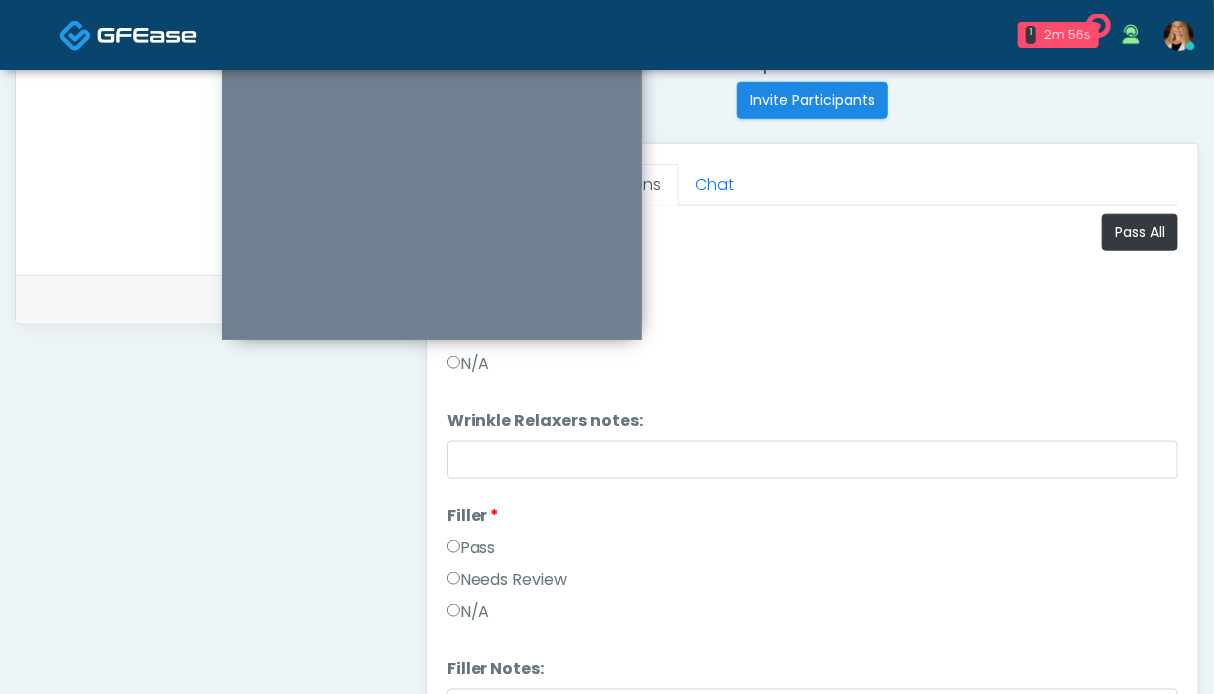 click on "Pass" at bounding box center [471, 548] 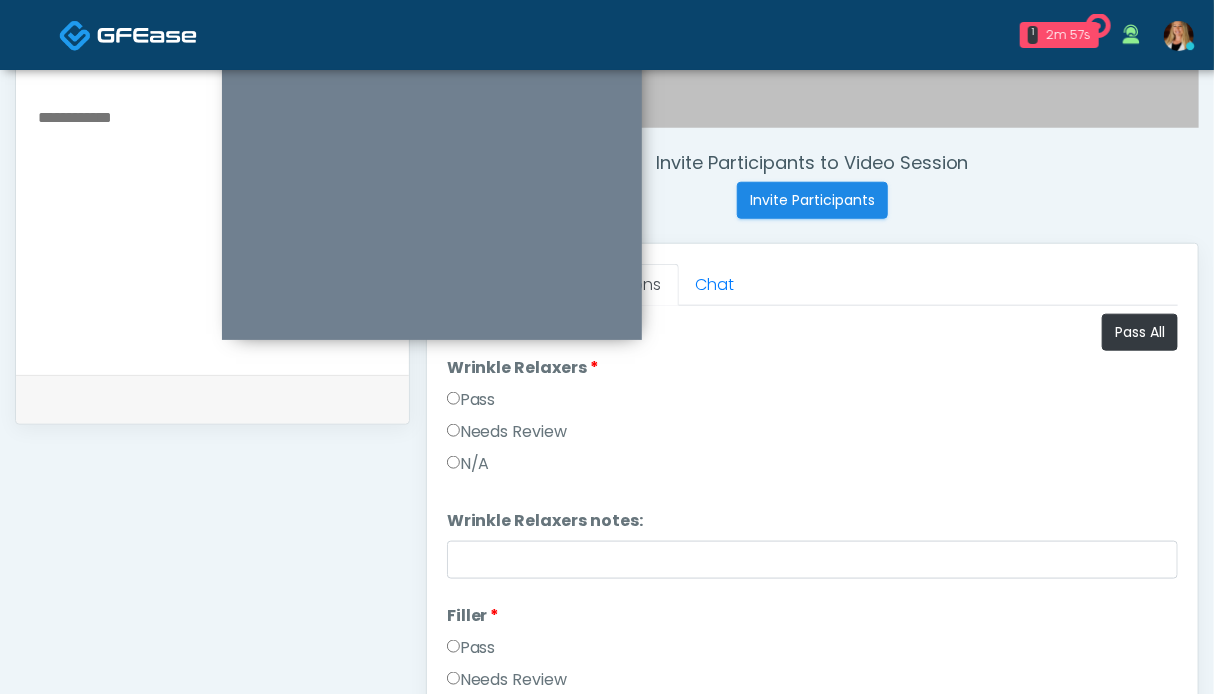 scroll, scrollTop: 600, scrollLeft: 0, axis: vertical 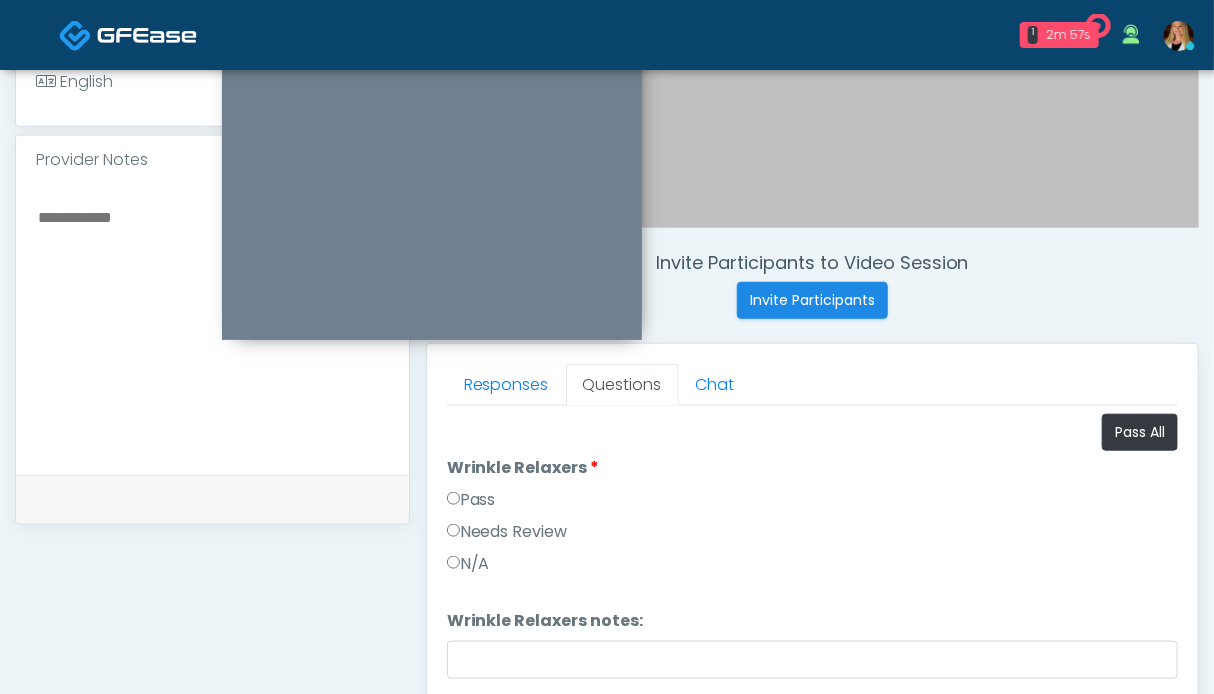 click on "Pass" at bounding box center [471, 500] 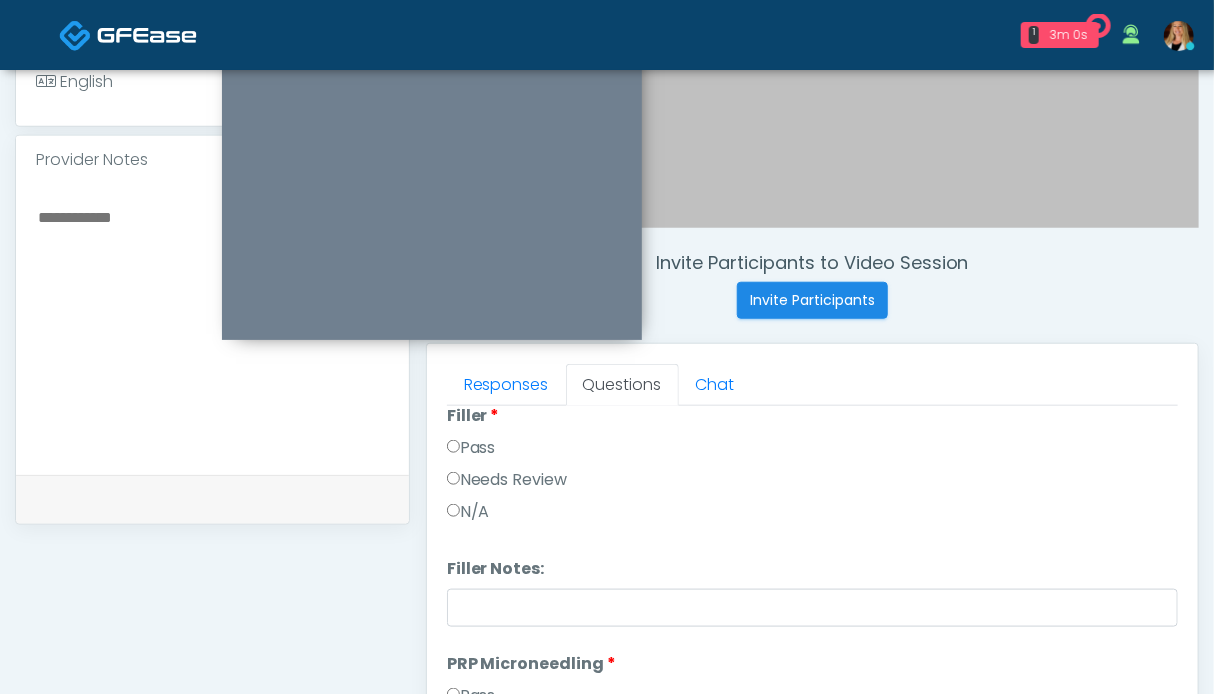 scroll, scrollTop: 500, scrollLeft: 0, axis: vertical 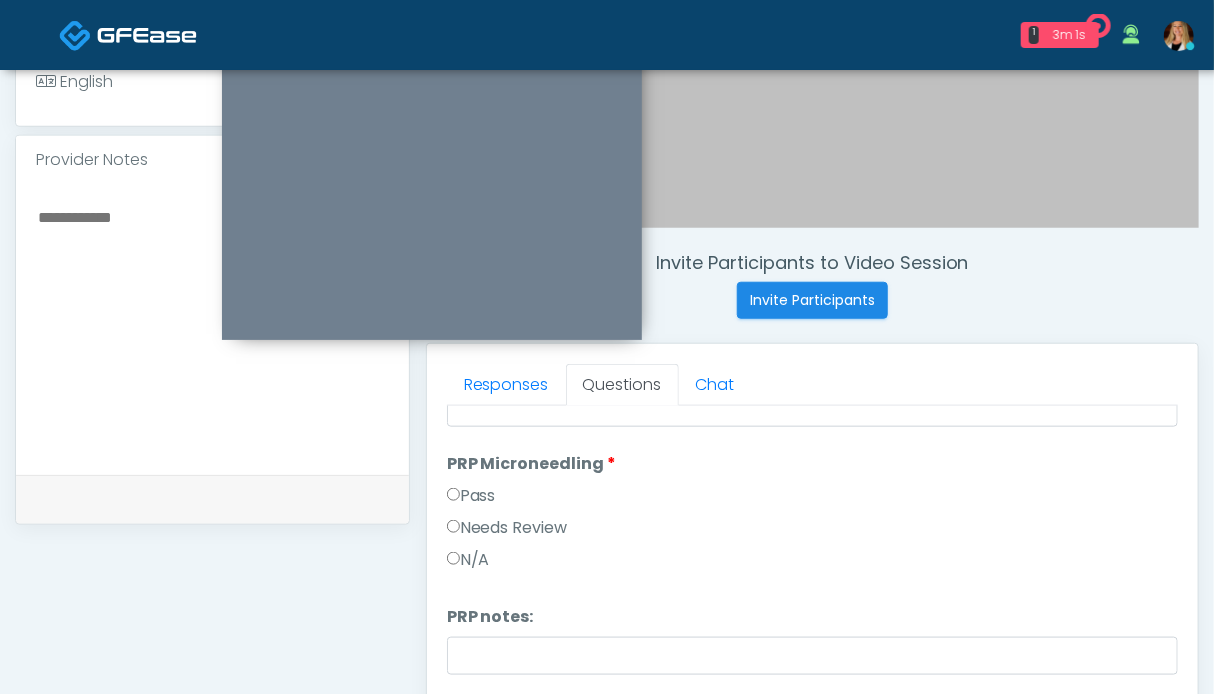 click on "Pass" at bounding box center [471, 496] 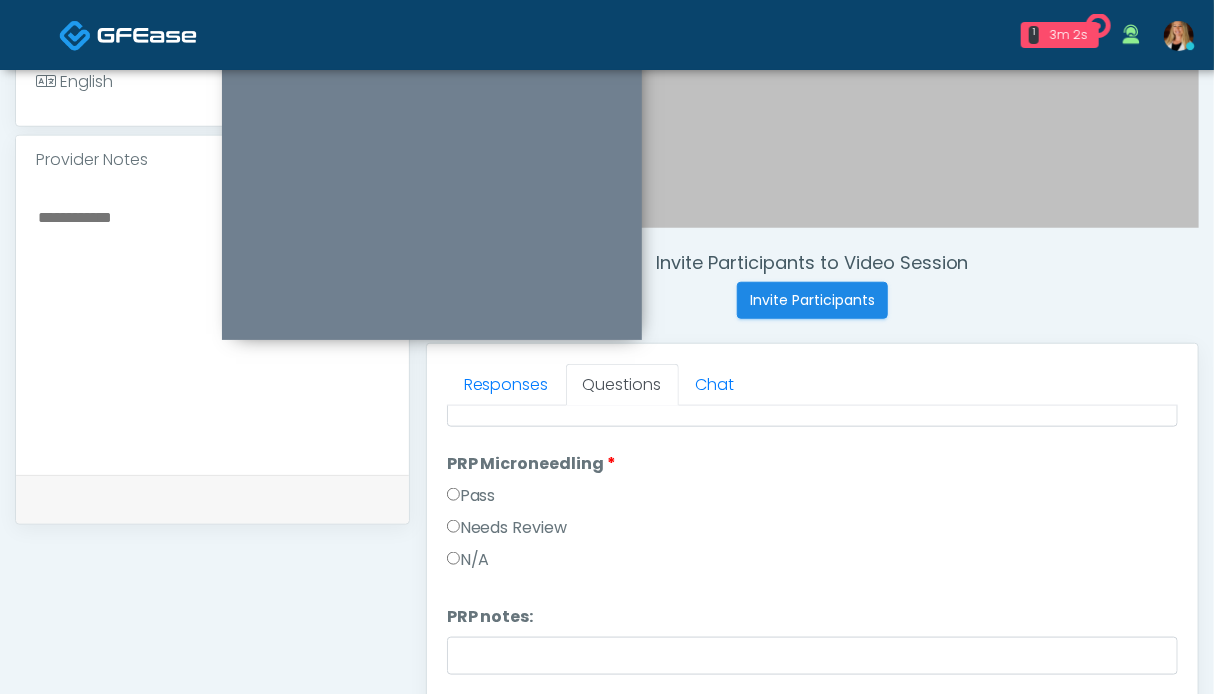 scroll, scrollTop: 700, scrollLeft: 0, axis: vertical 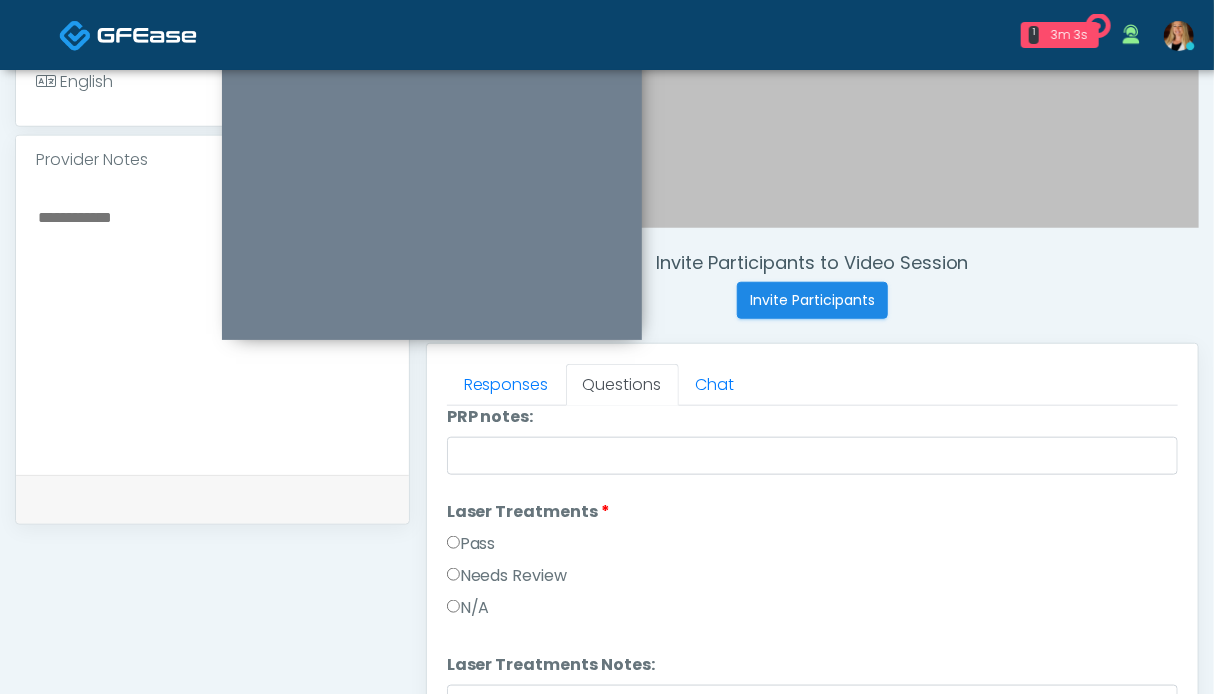 click on "Pass" at bounding box center (471, 544) 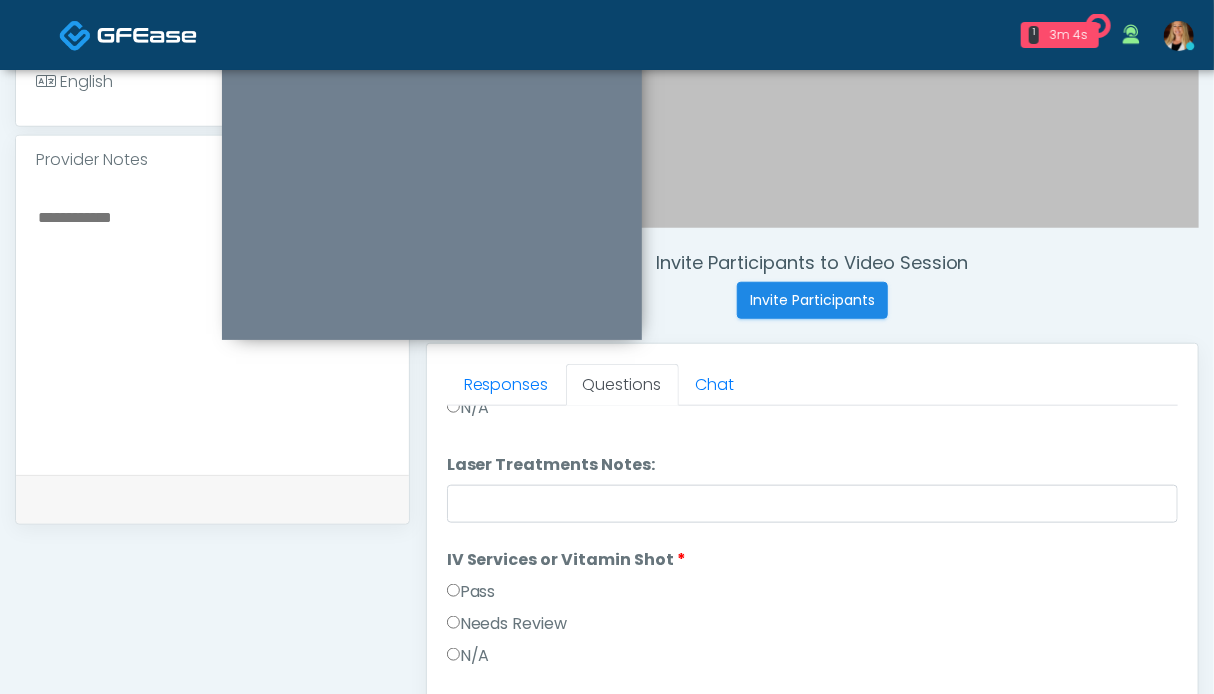 click on "Pass" at bounding box center (471, 592) 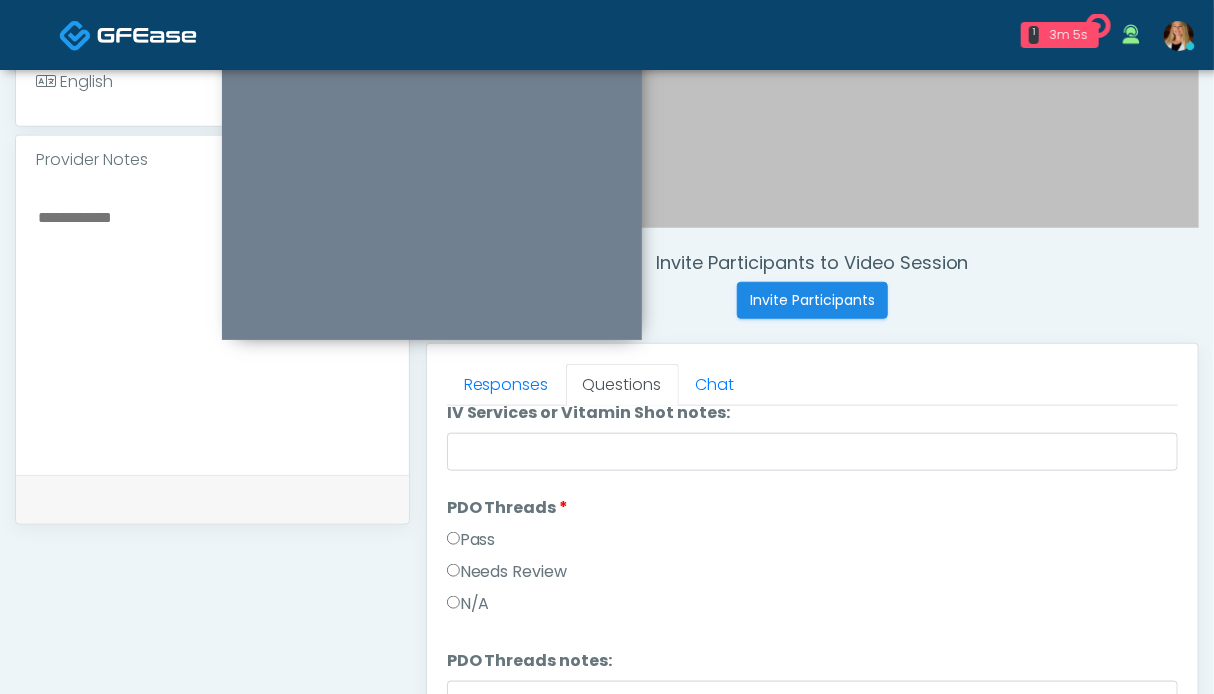 click on "Pass" at bounding box center [471, 540] 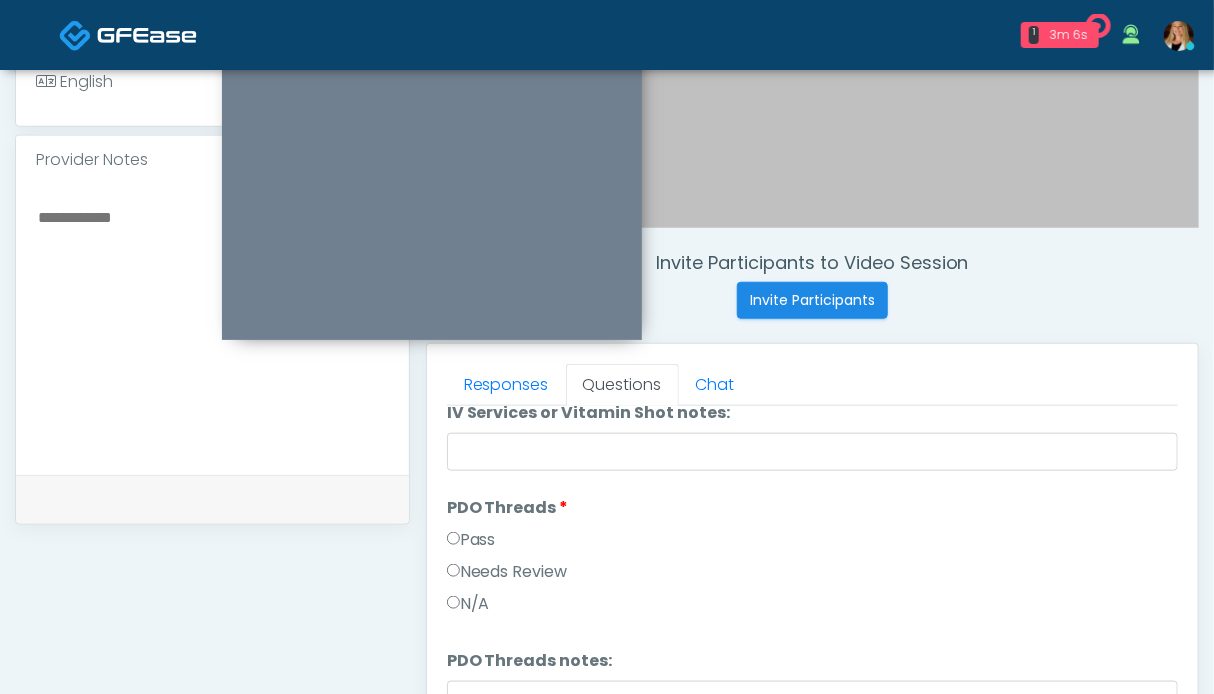 scroll, scrollTop: 1321, scrollLeft: 0, axis: vertical 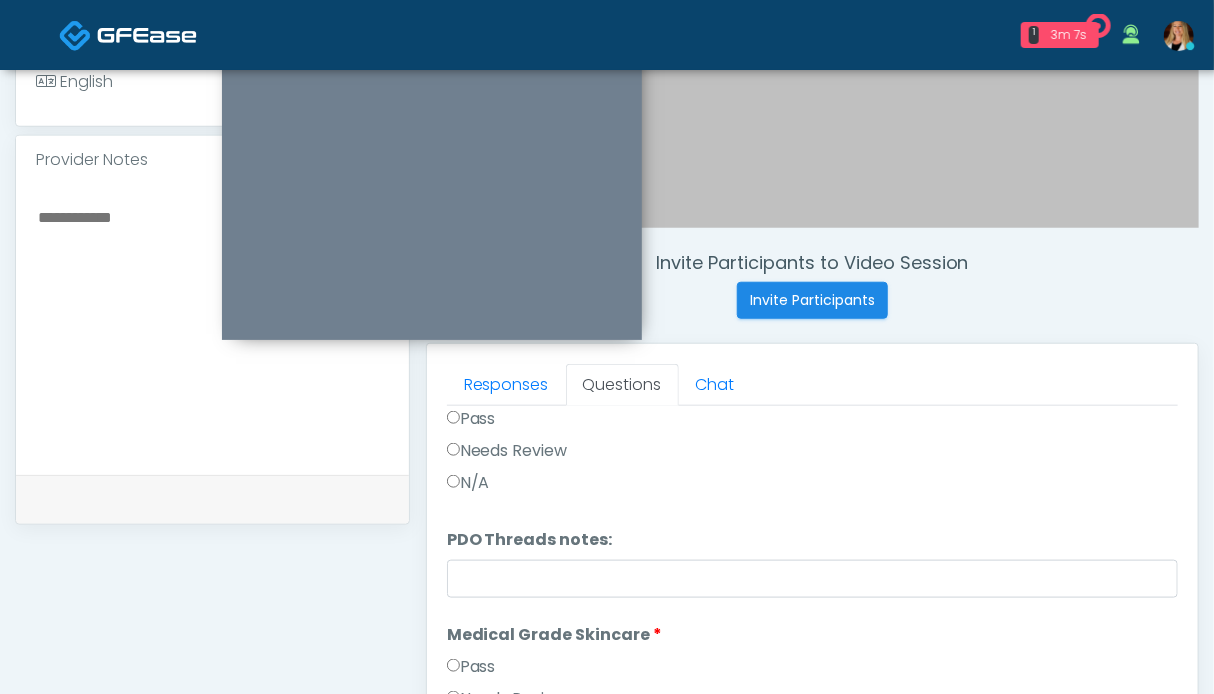 click on "Pass" at bounding box center (471, 667) 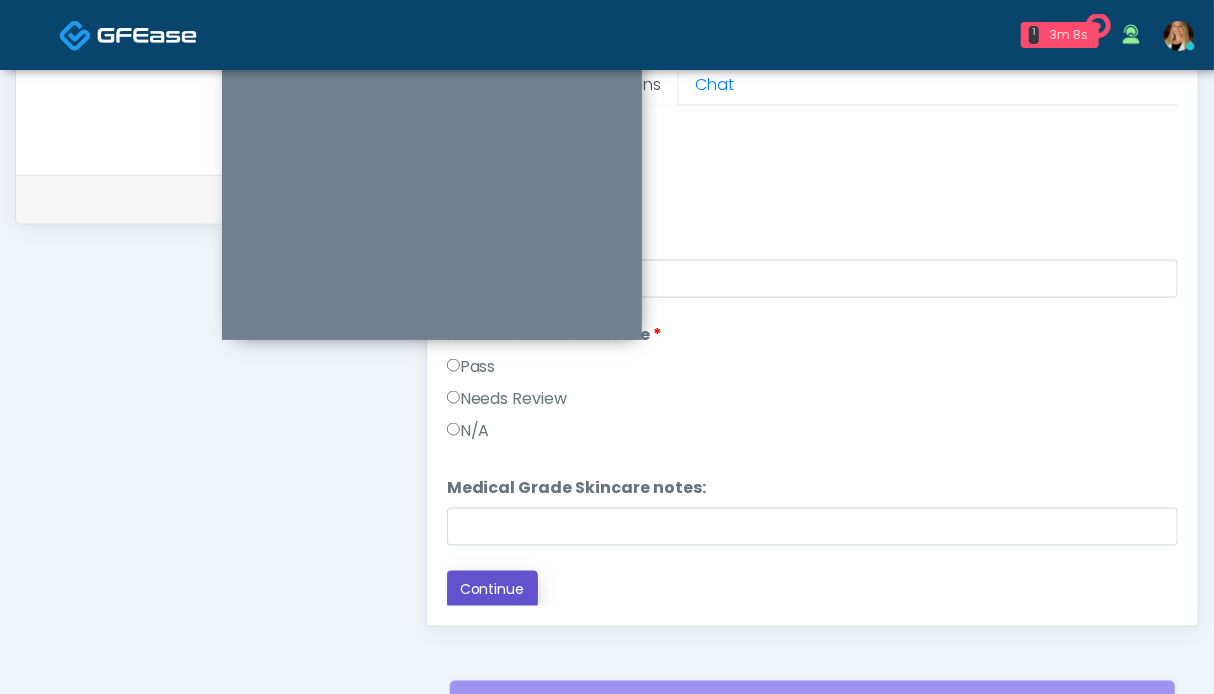 click on "Continue" at bounding box center [492, 589] 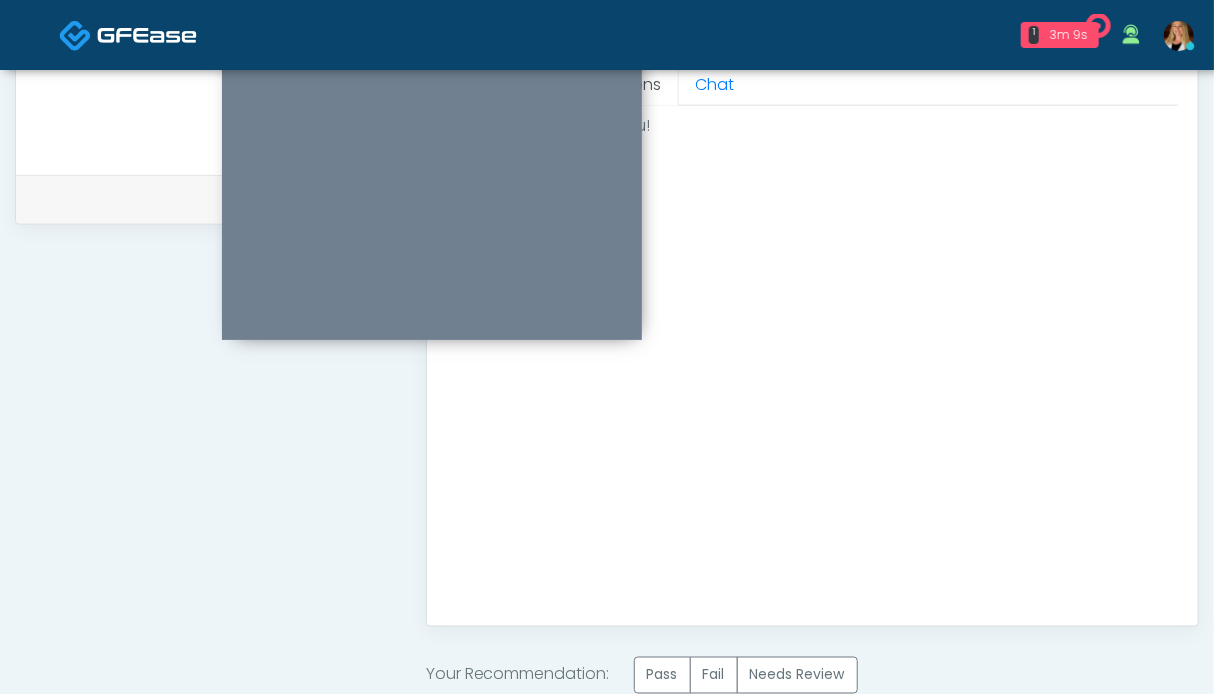 scroll, scrollTop: 0, scrollLeft: 0, axis: both 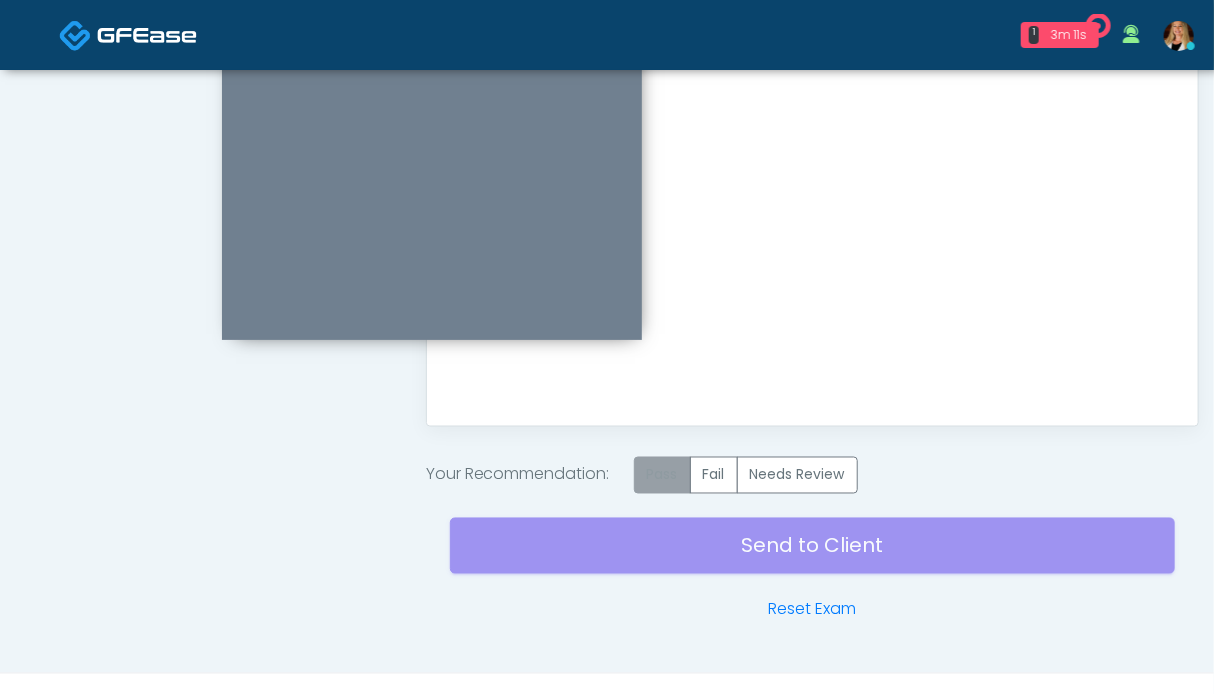 click on "Pass" at bounding box center [662, 475] 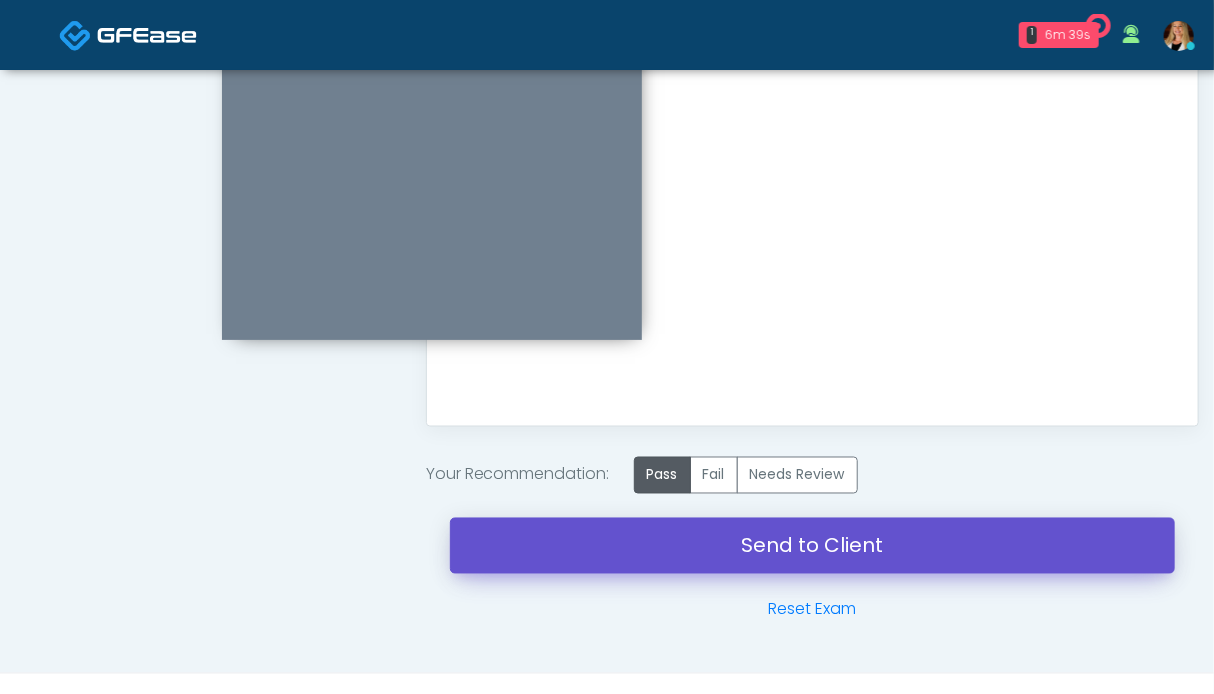 click on "Send to Client" at bounding box center (812, 546) 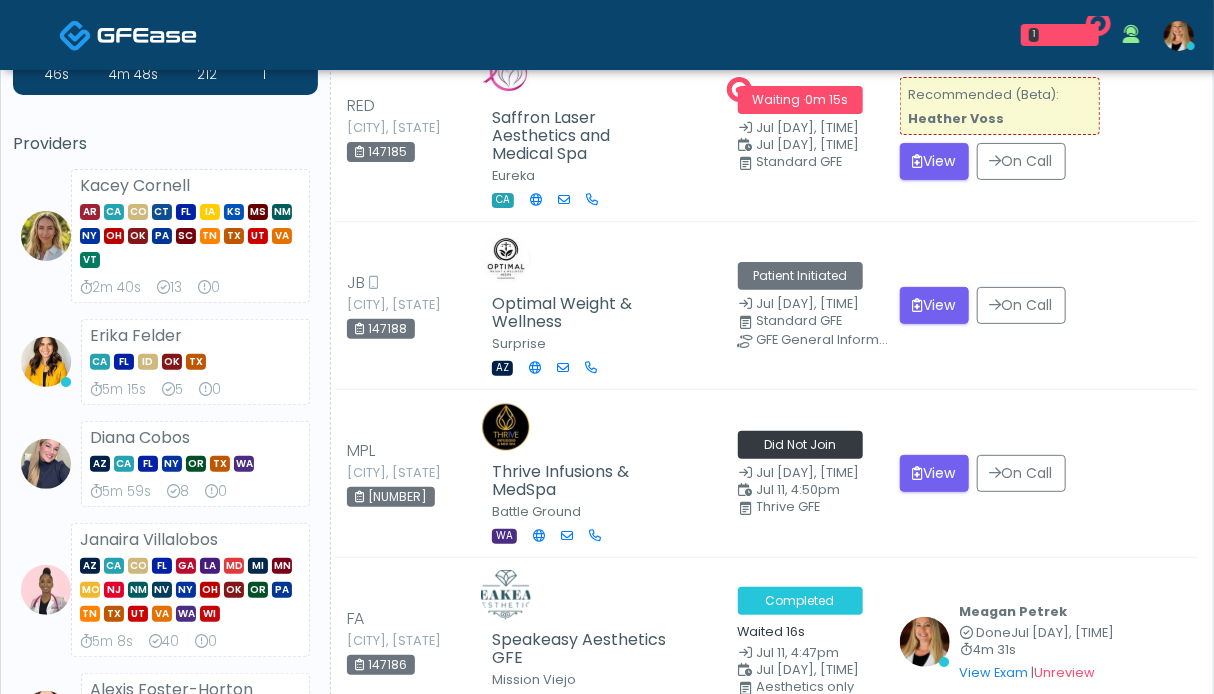 scroll, scrollTop: 0, scrollLeft: 0, axis: both 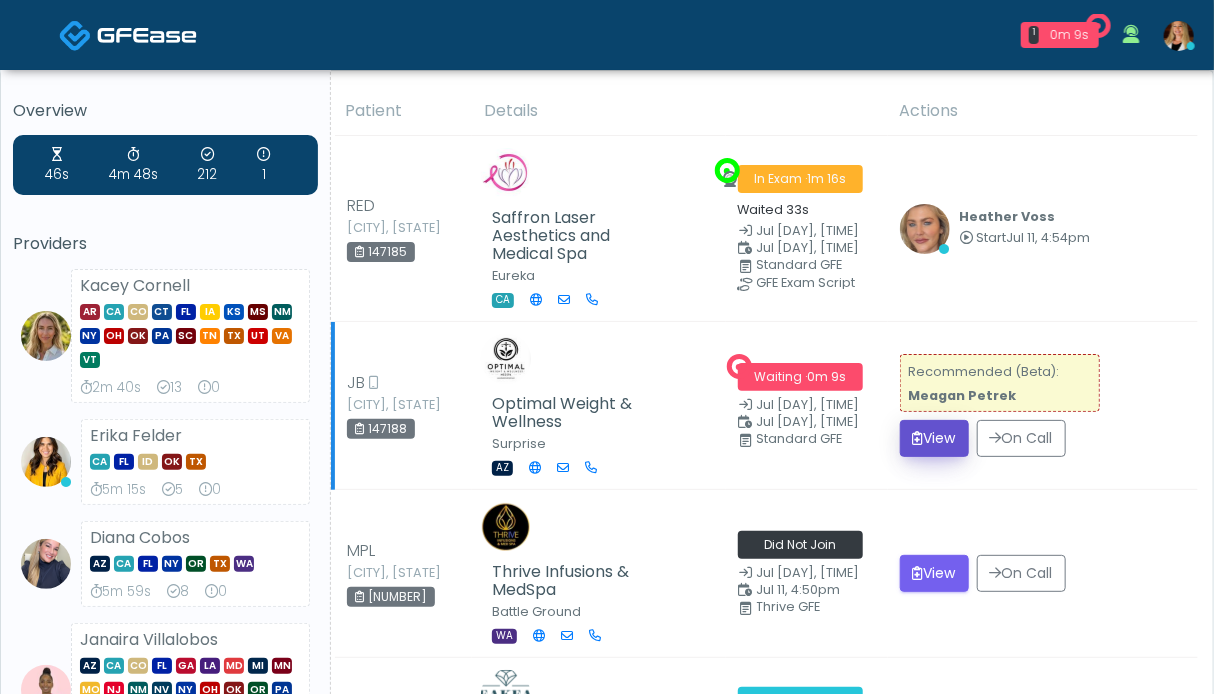 click on "View" at bounding box center (934, 438) 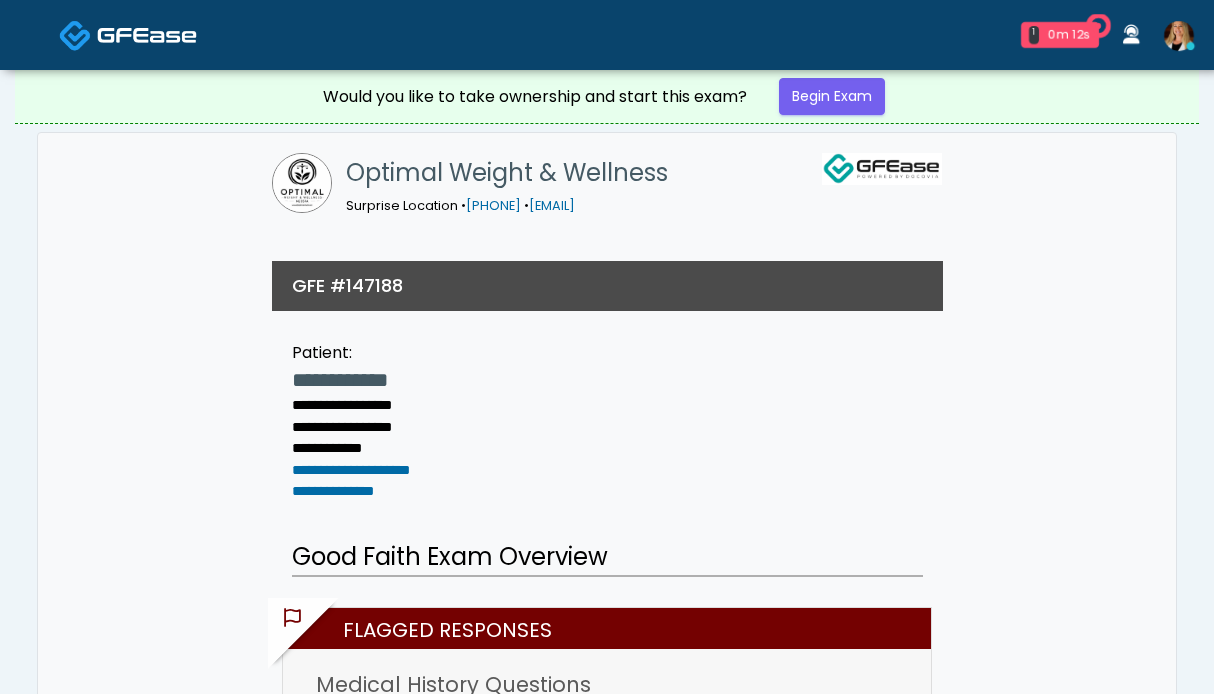 scroll, scrollTop: 0, scrollLeft: 0, axis: both 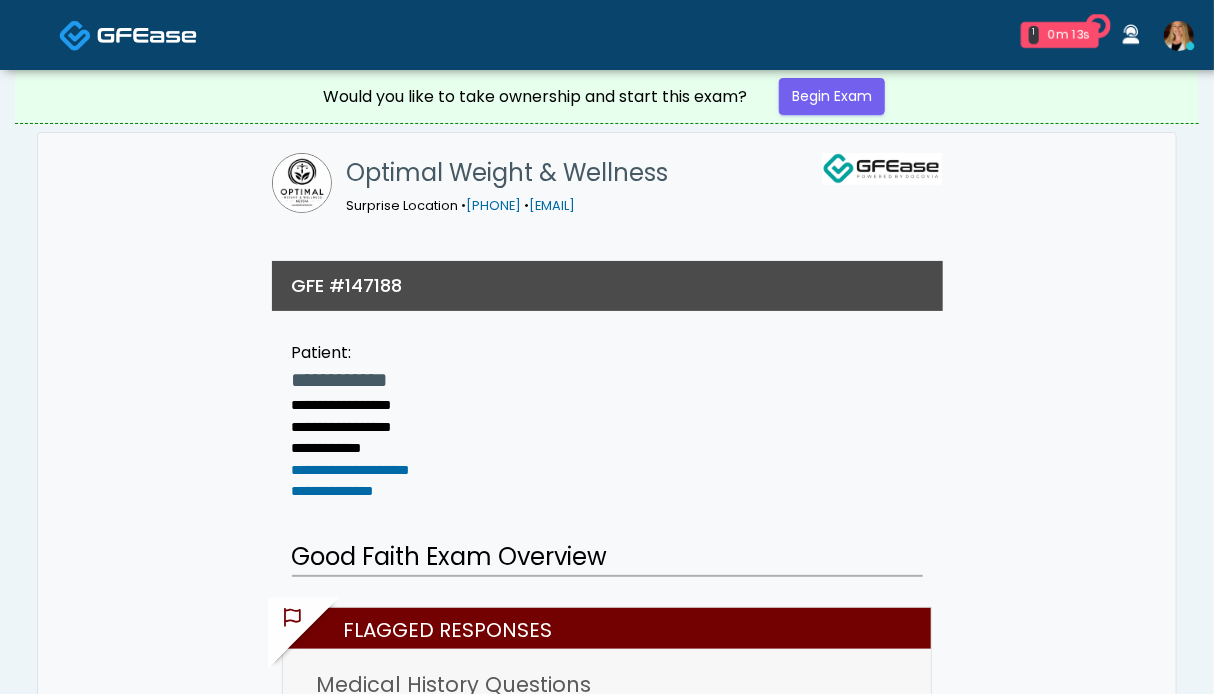 click at bounding box center (147, 35) 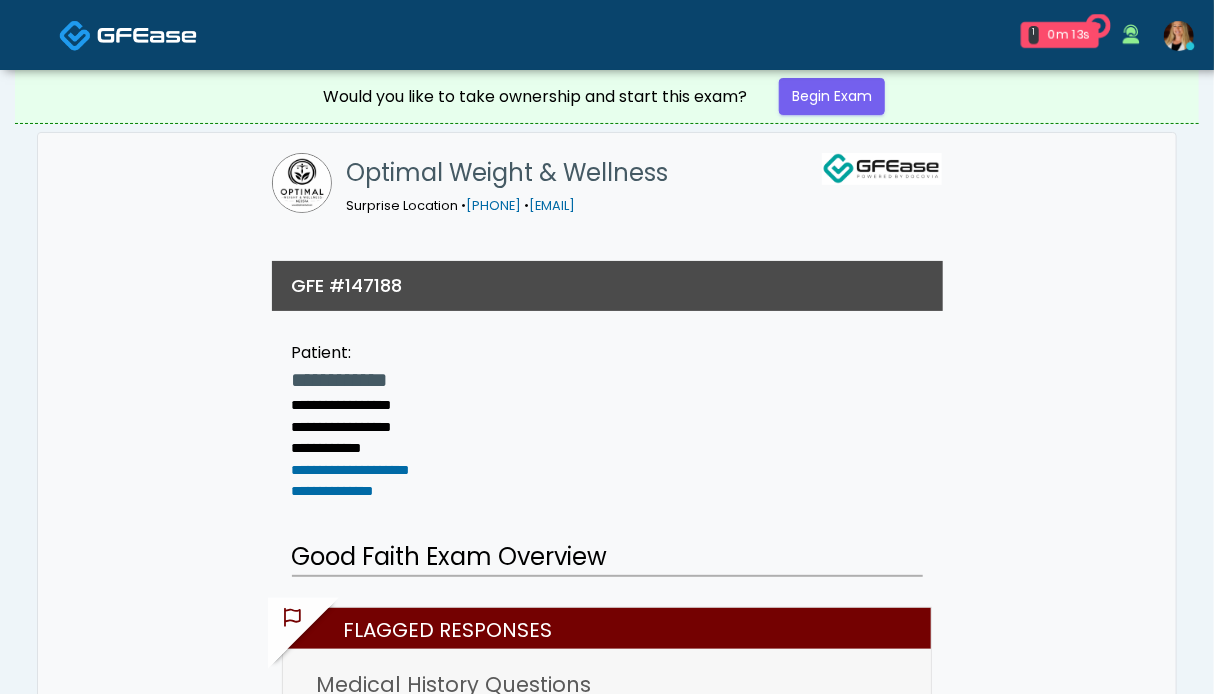 scroll, scrollTop: 0, scrollLeft: 0, axis: both 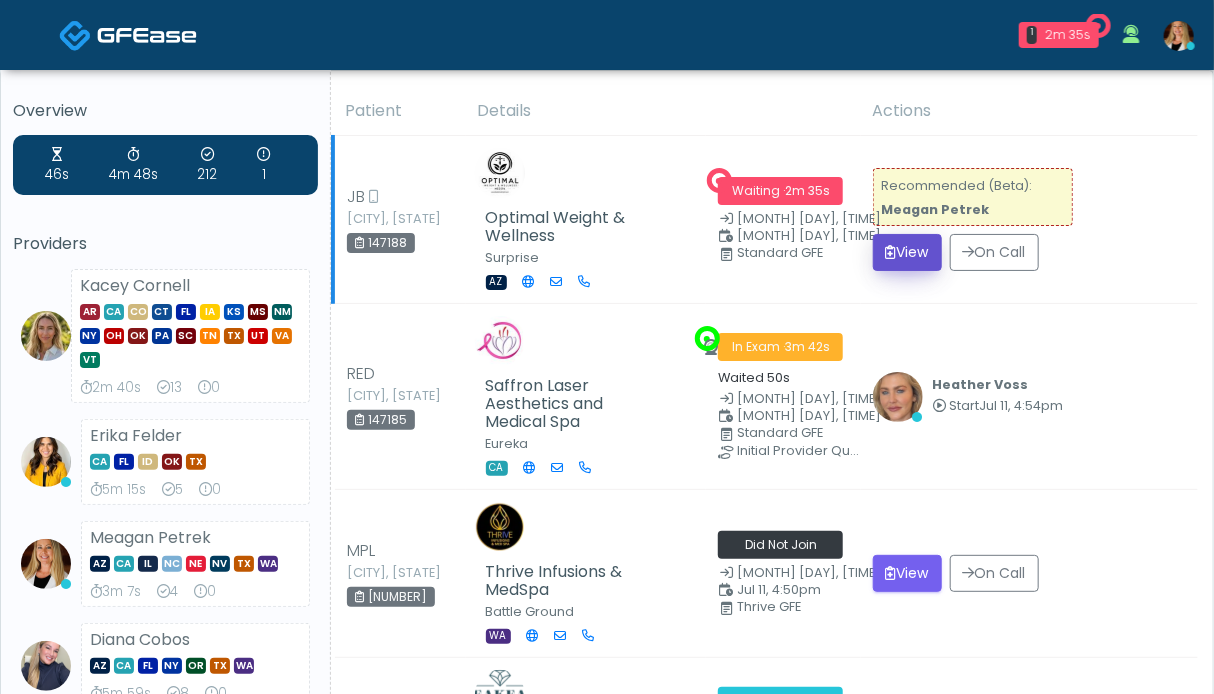 click on "View" at bounding box center (907, 252) 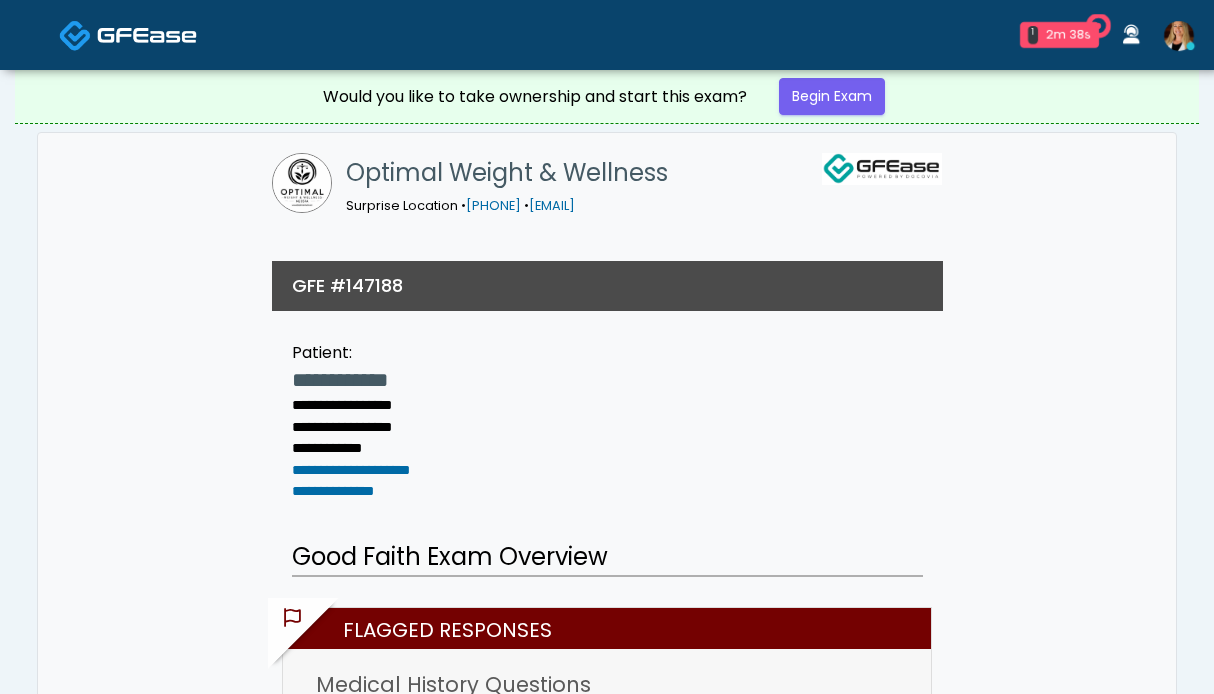 scroll, scrollTop: 0, scrollLeft: 0, axis: both 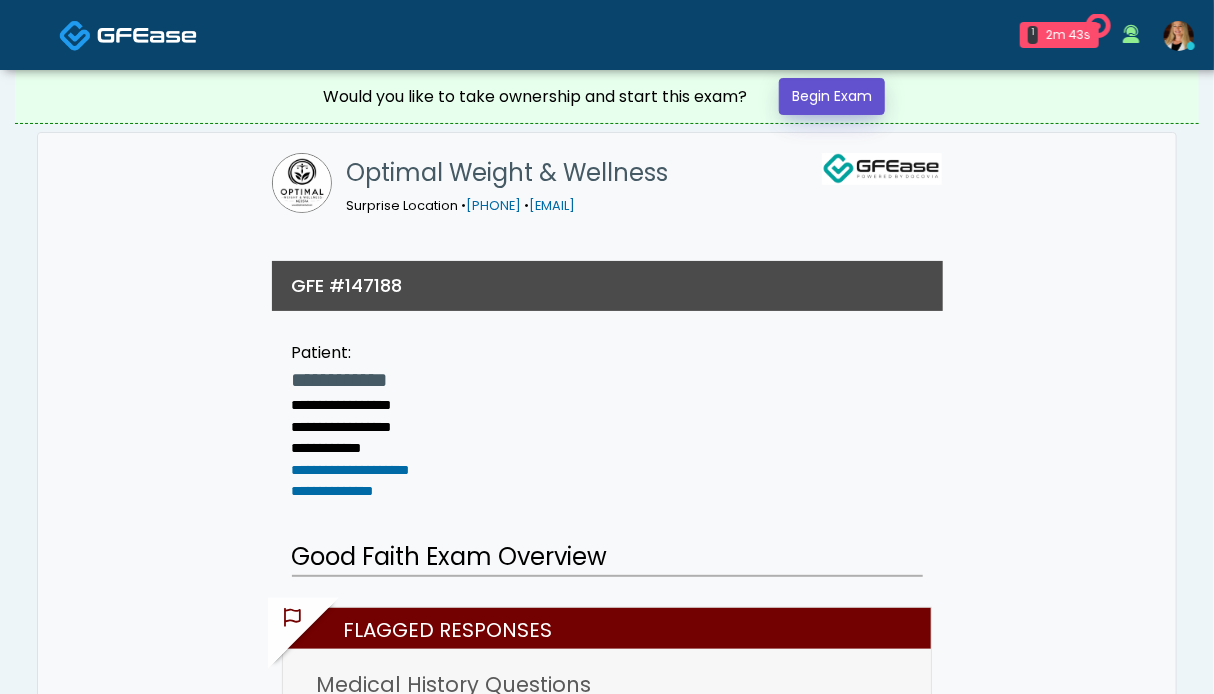 click on "Begin Exam" at bounding box center (832, 96) 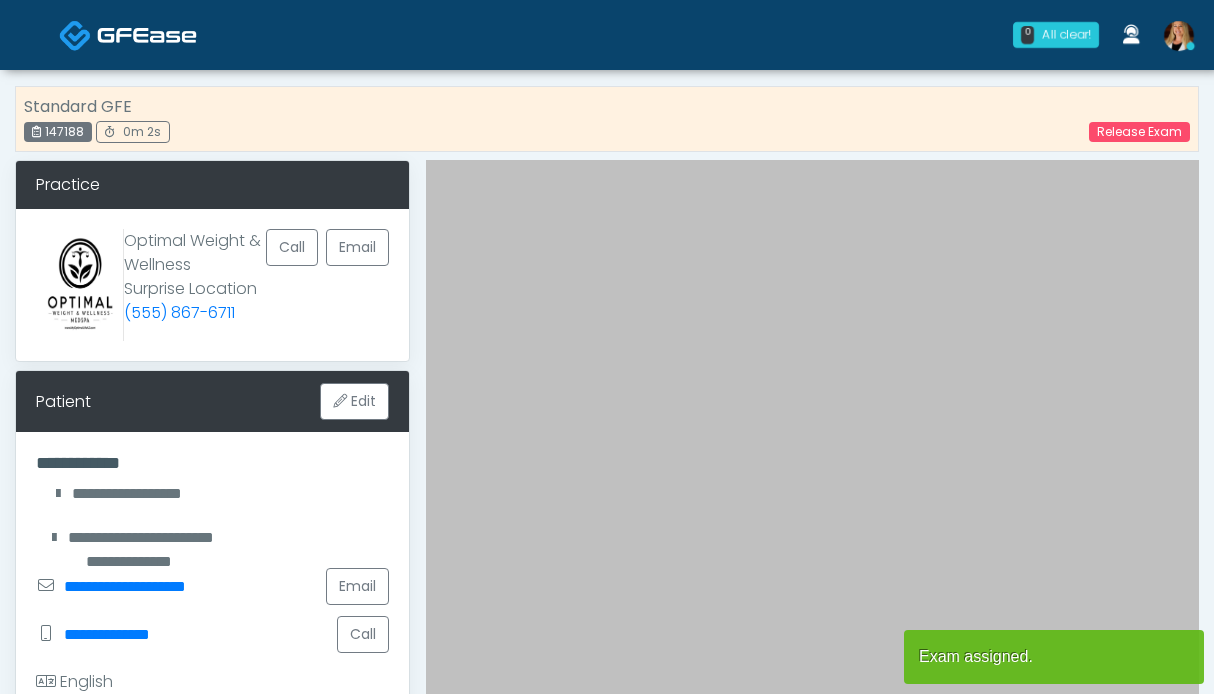 scroll, scrollTop: 0, scrollLeft: 0, axis: both 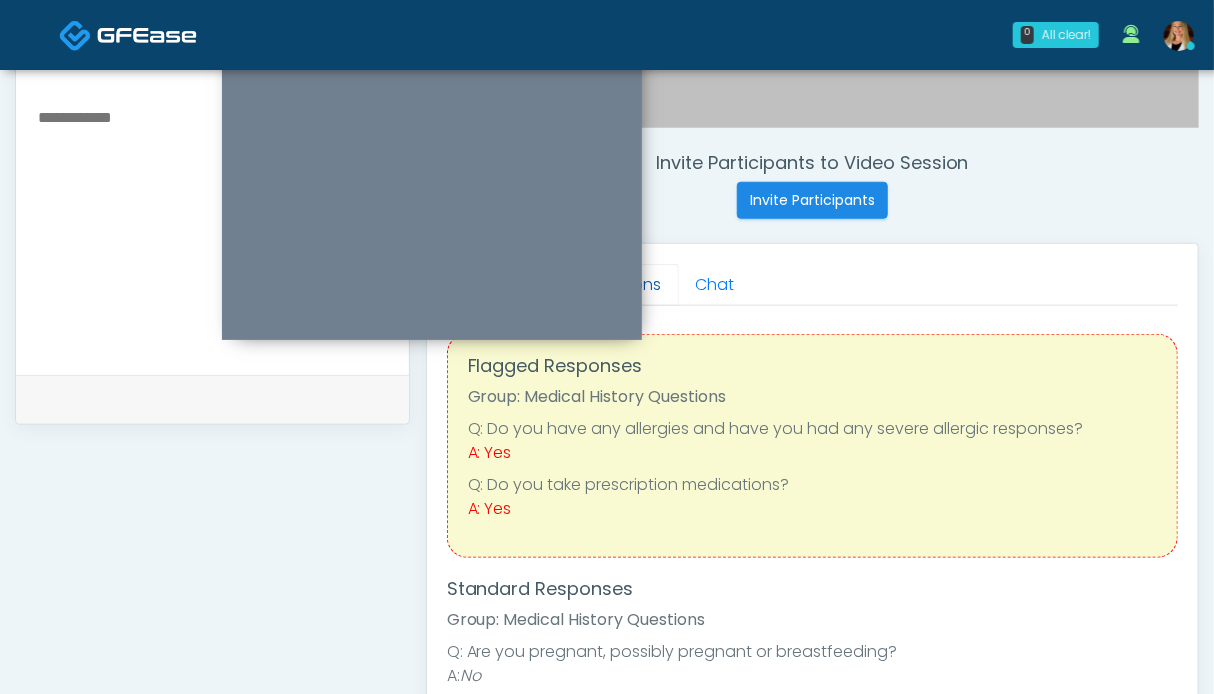 click on "Questions" at bounding box center [622, 285] 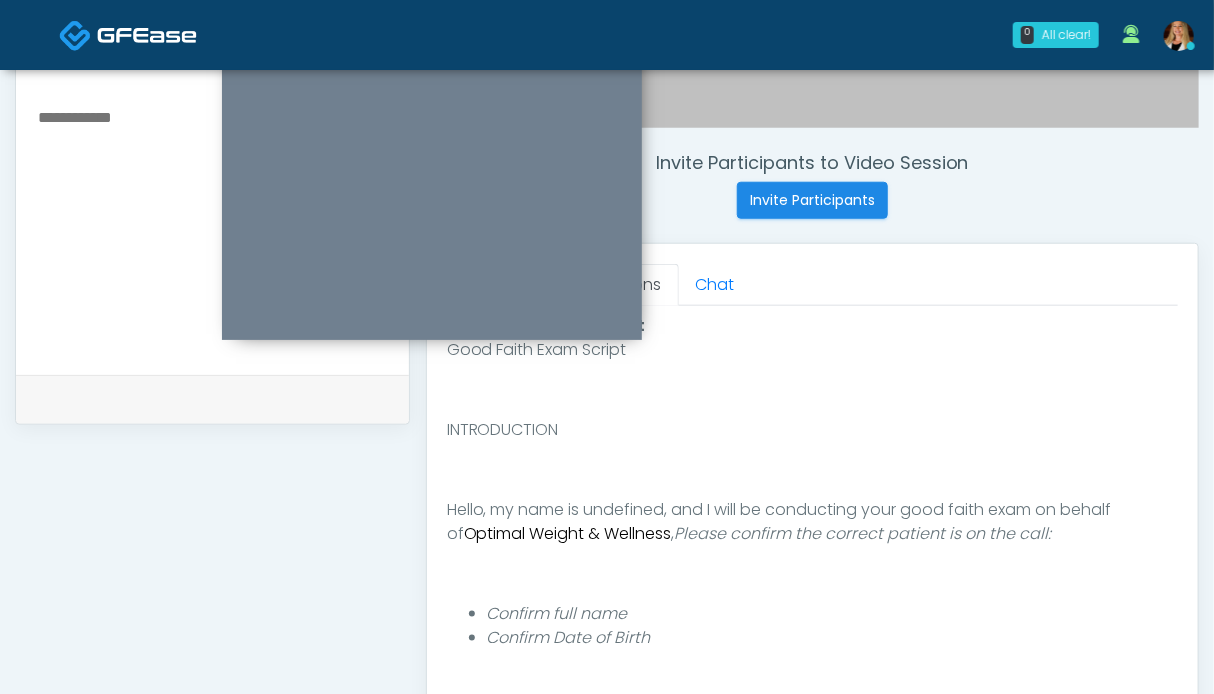 scroll, scrollTop: 1099, scrollLeft: 0, axis: vertical 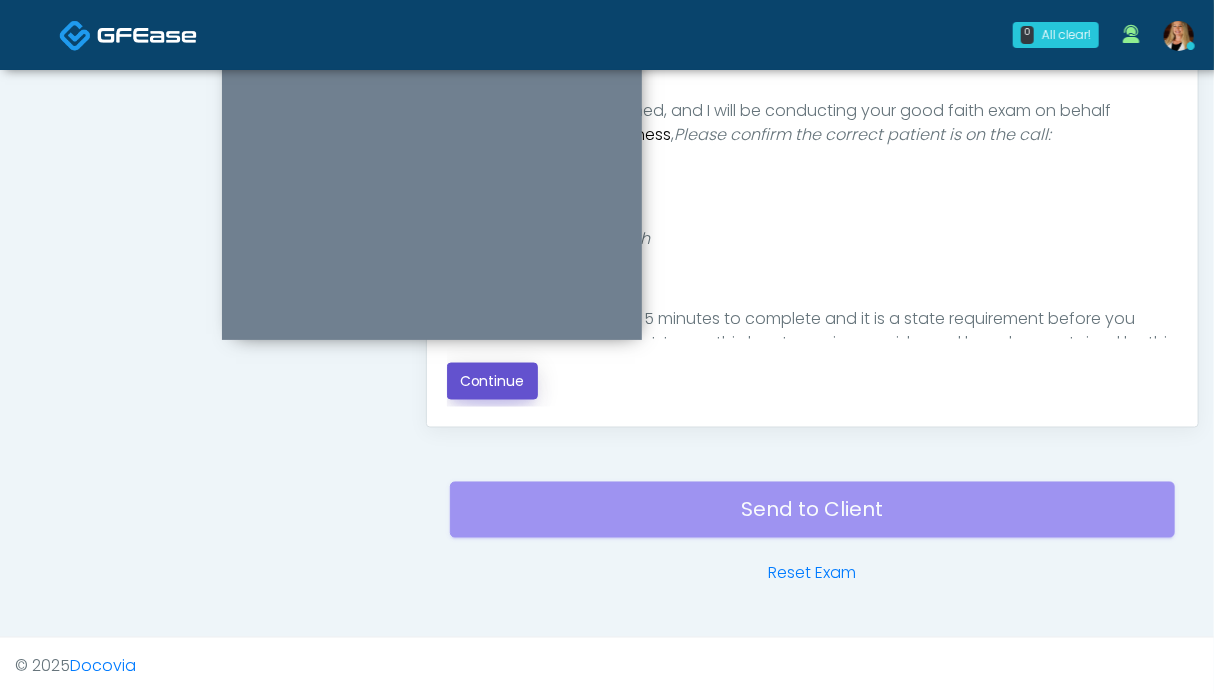 click on "Continue" at bounding box center [492, 381] 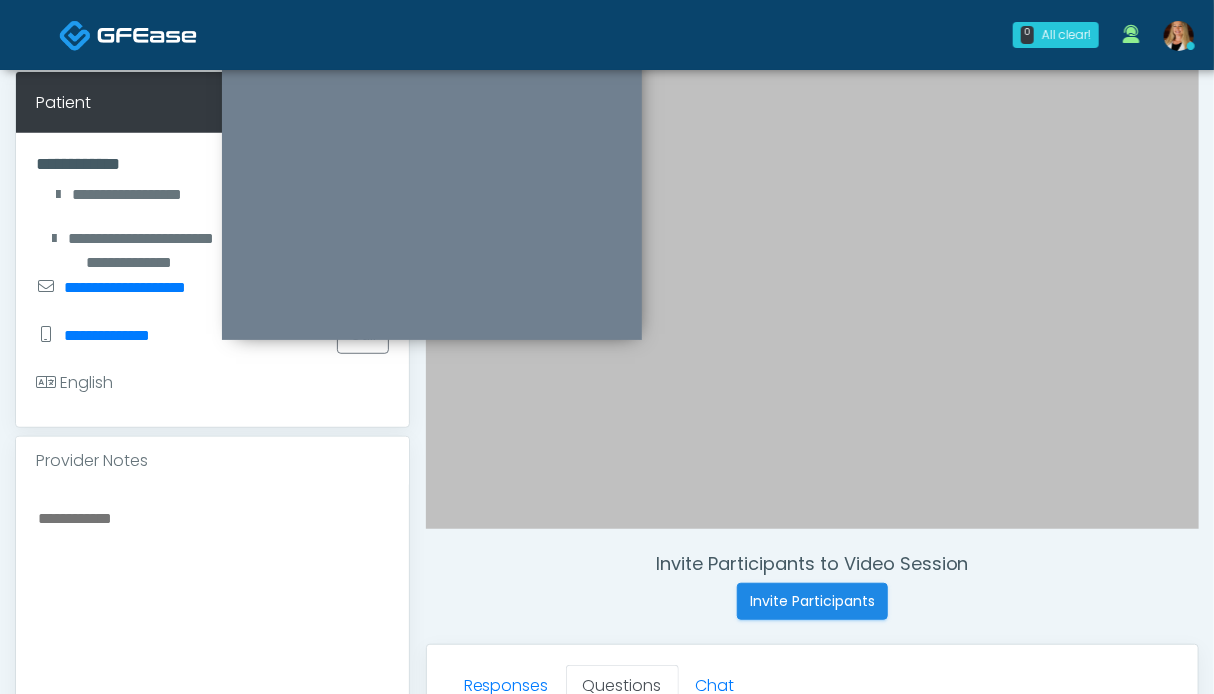 scroll, scrollTop: 699, scrollLeft: 0, axis: vertical 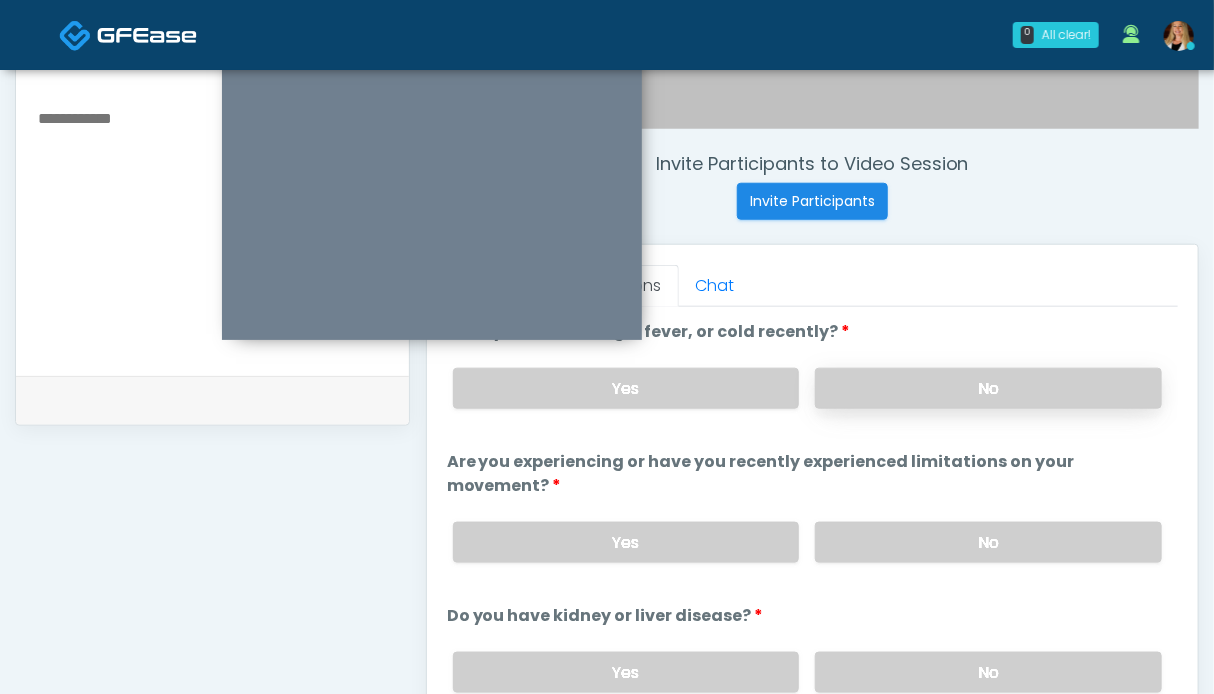 click on "No" at bounding box center [988, 388] 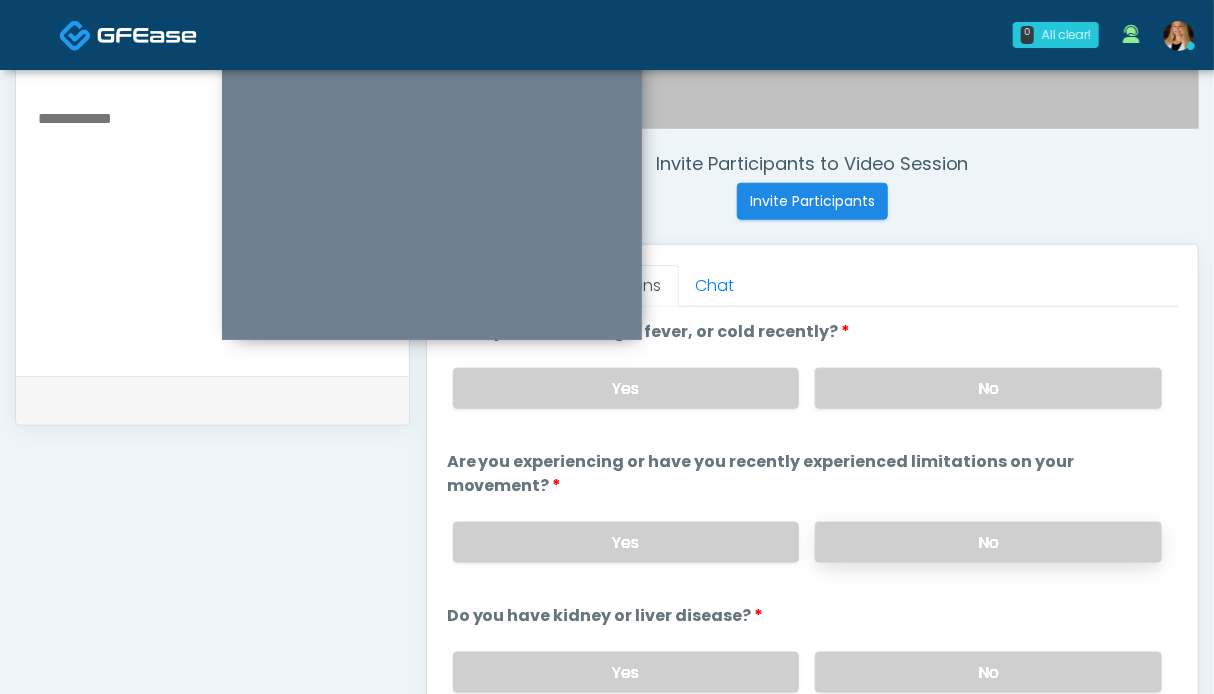 click on "No" at bounding box center (988, 542) 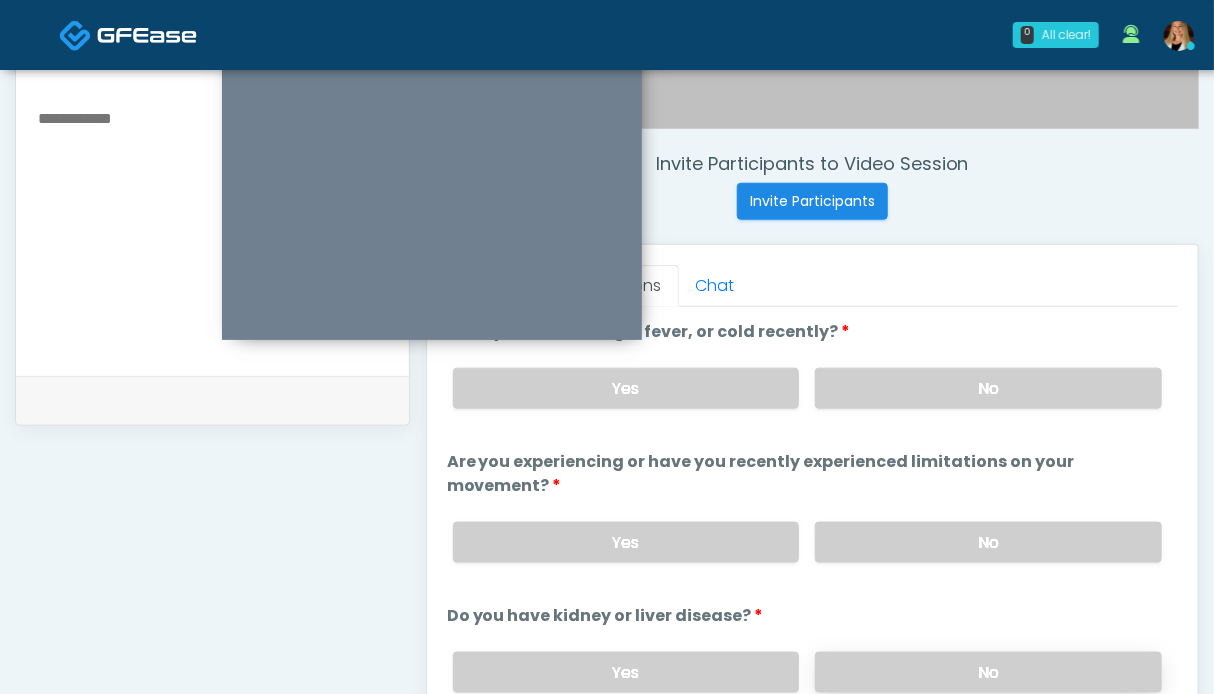 click on "No" at bounding box center [988, 672] 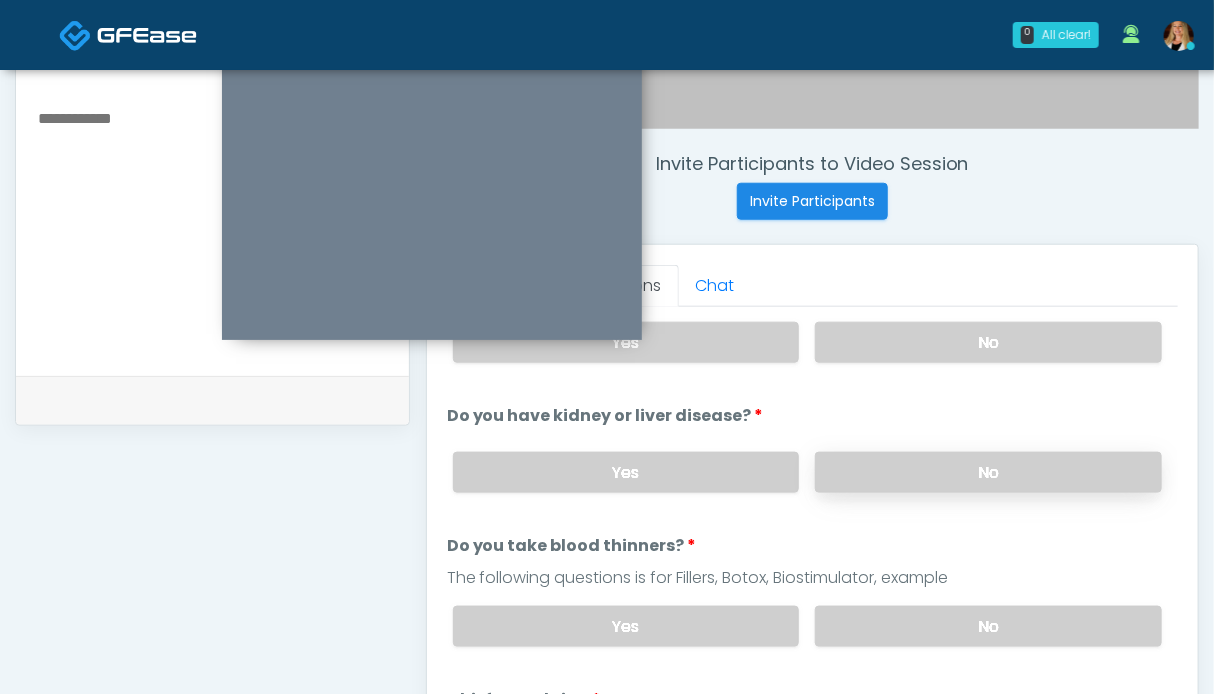 scroll, scrollTop: 300, scrollLeft: 0, axis: vertical 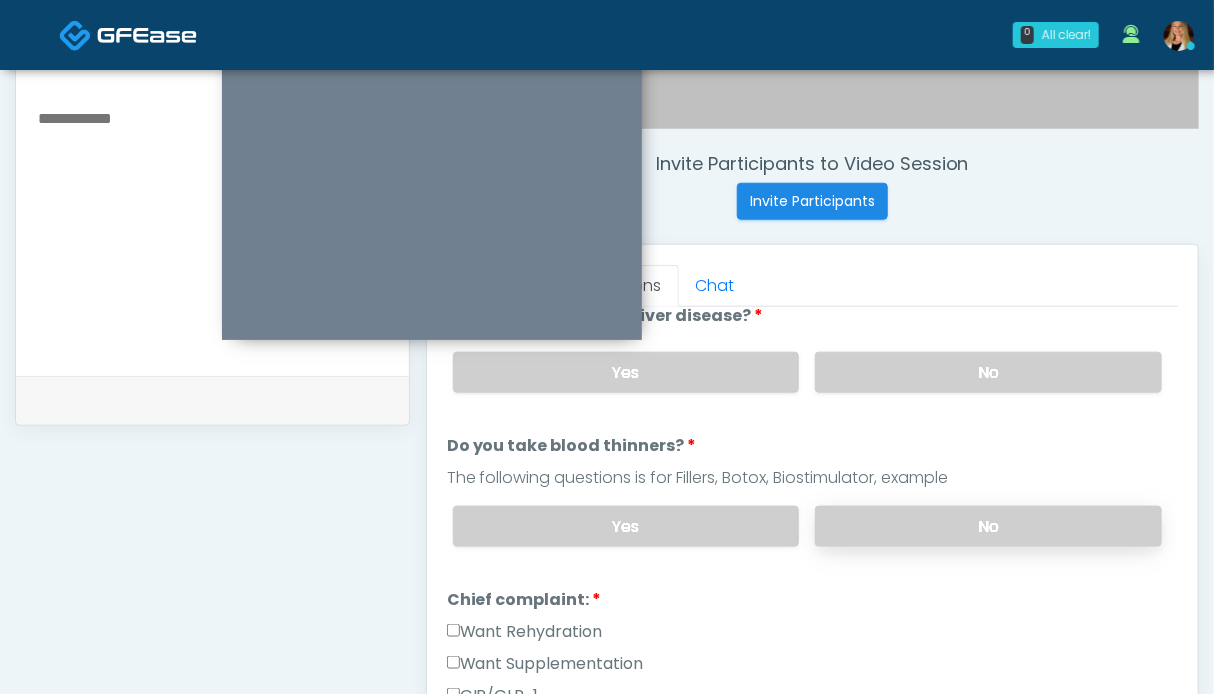 drag, startPoint x: 971, startPoint y: 516, endPoint x: 828, endPoint y: 529, distance: 143.58969 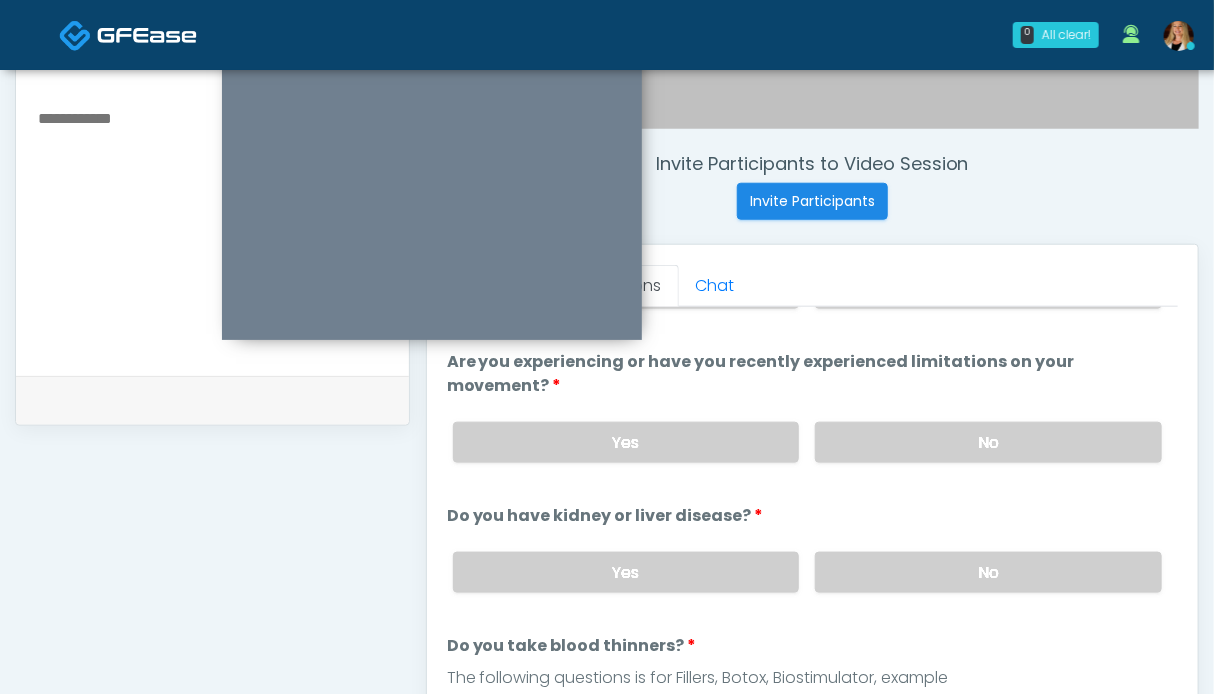 scroll, scrollTop: 0, scrollLeft: 0, axis: both 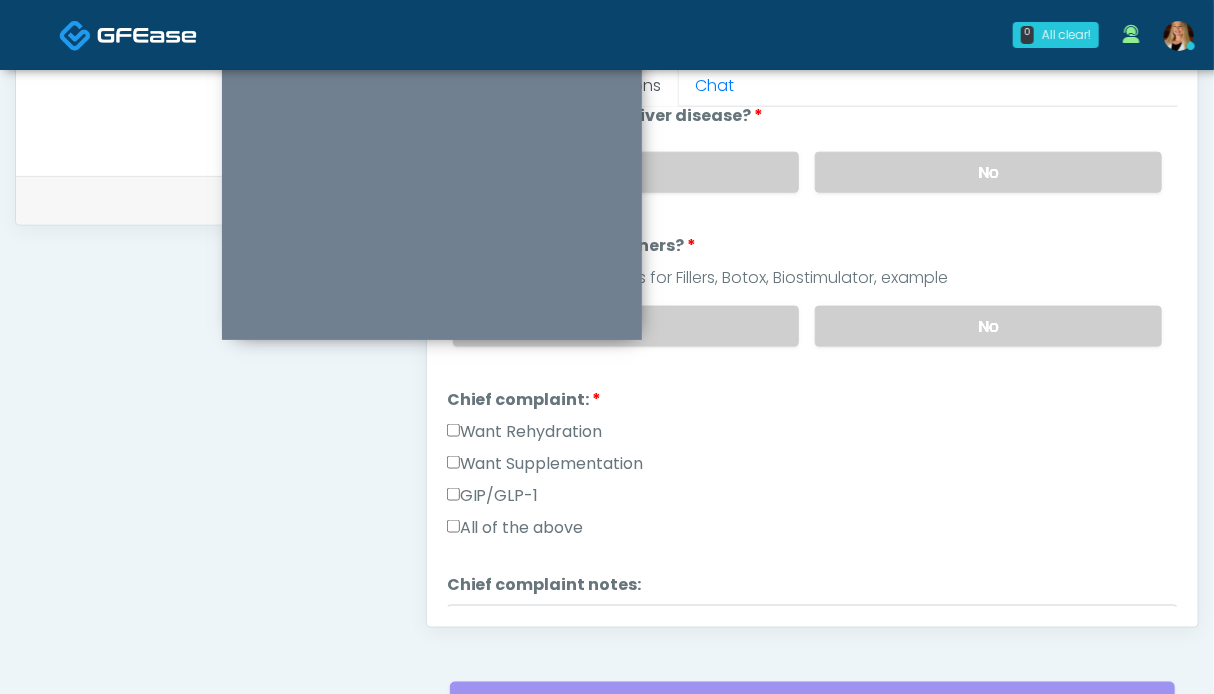 click on "Want Rehydration" at bounding box center (525, 432) 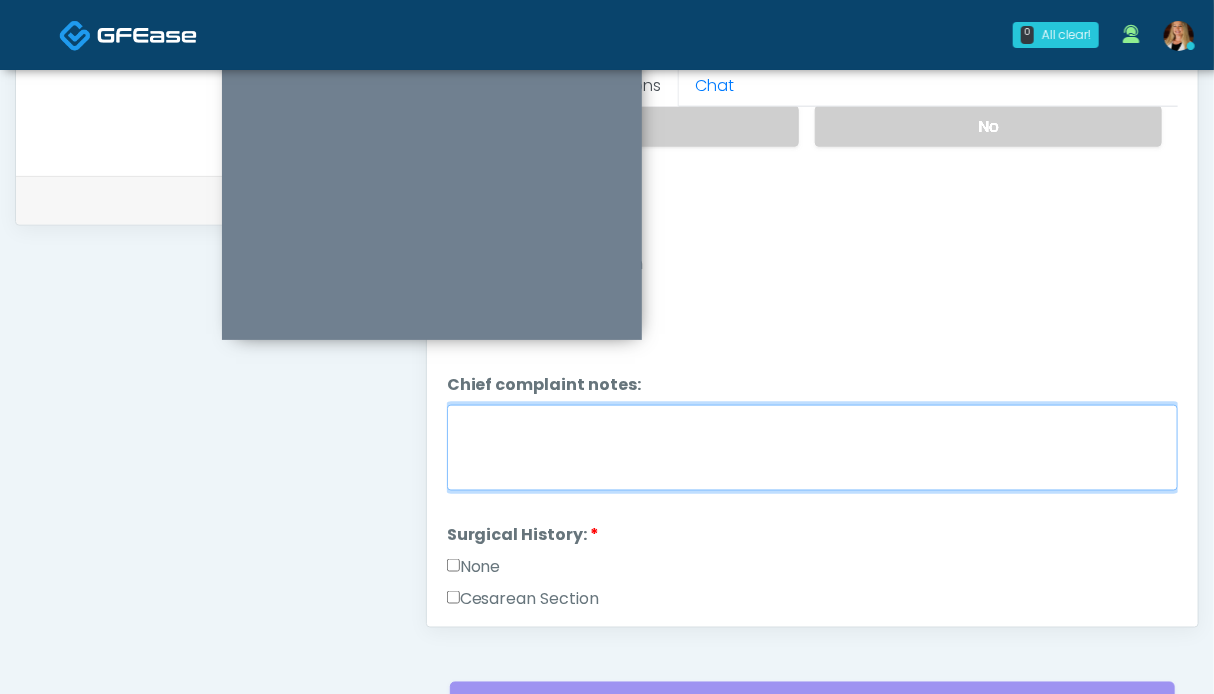 click on "Chief complaint notes:" at bounding box center [812, 448] 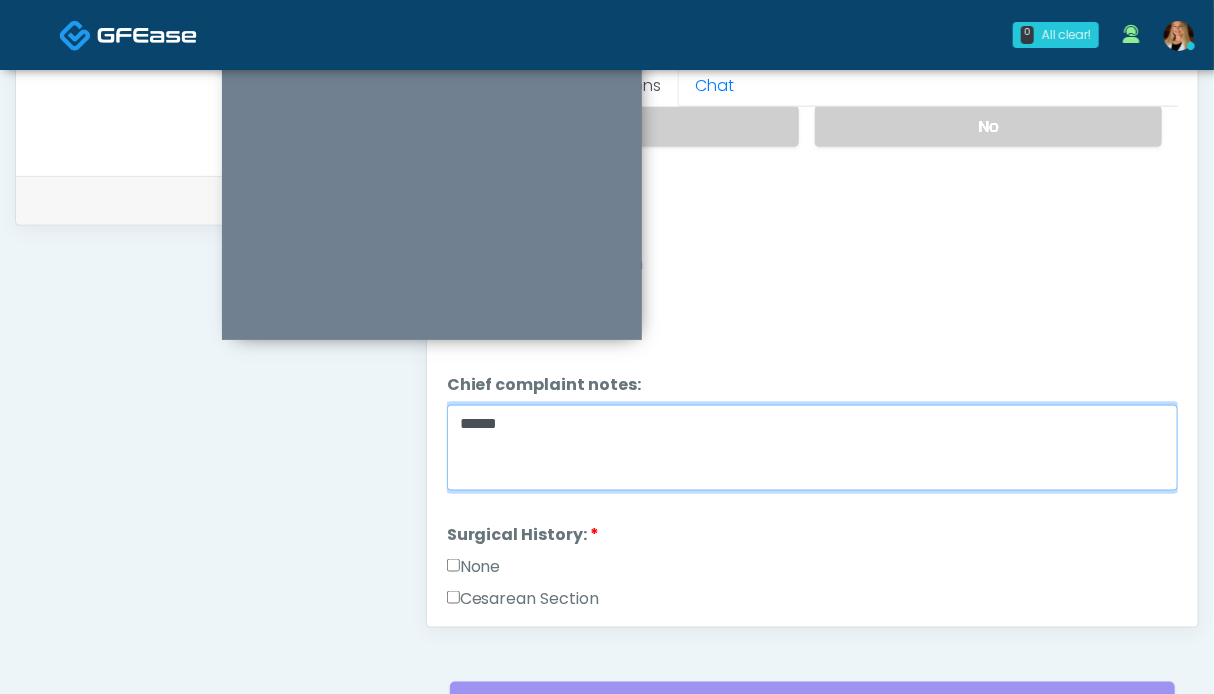 type on "*****" 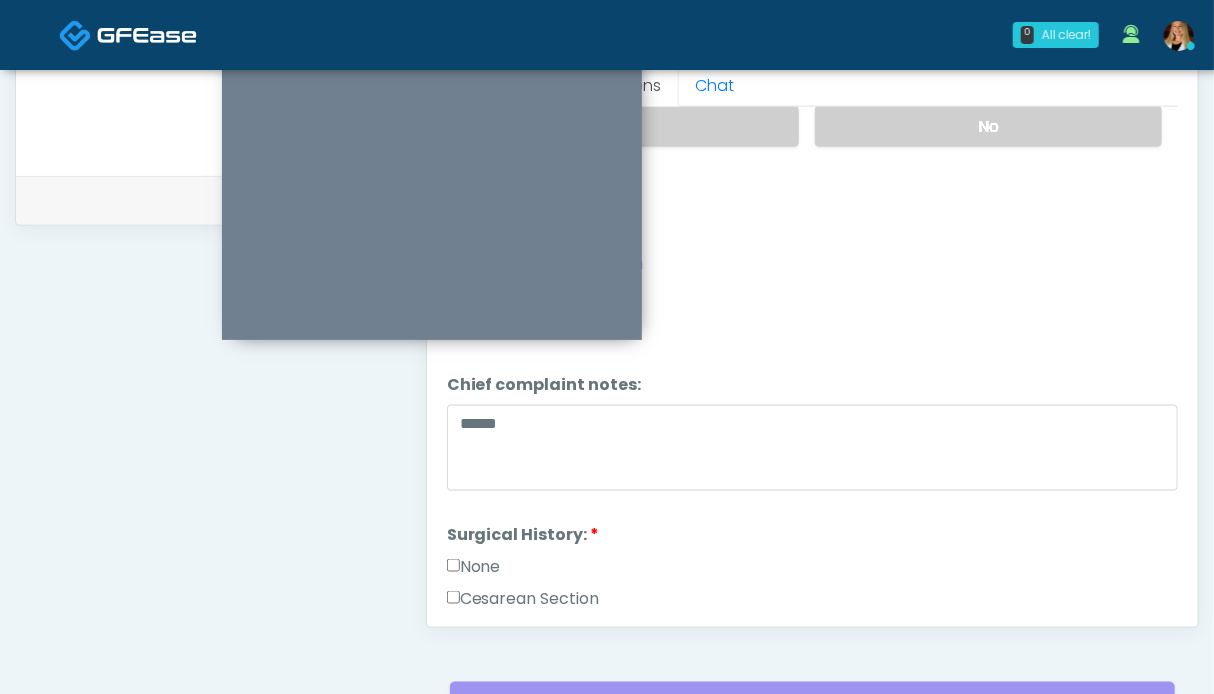 click on "None" at bounding box center [474, 567] 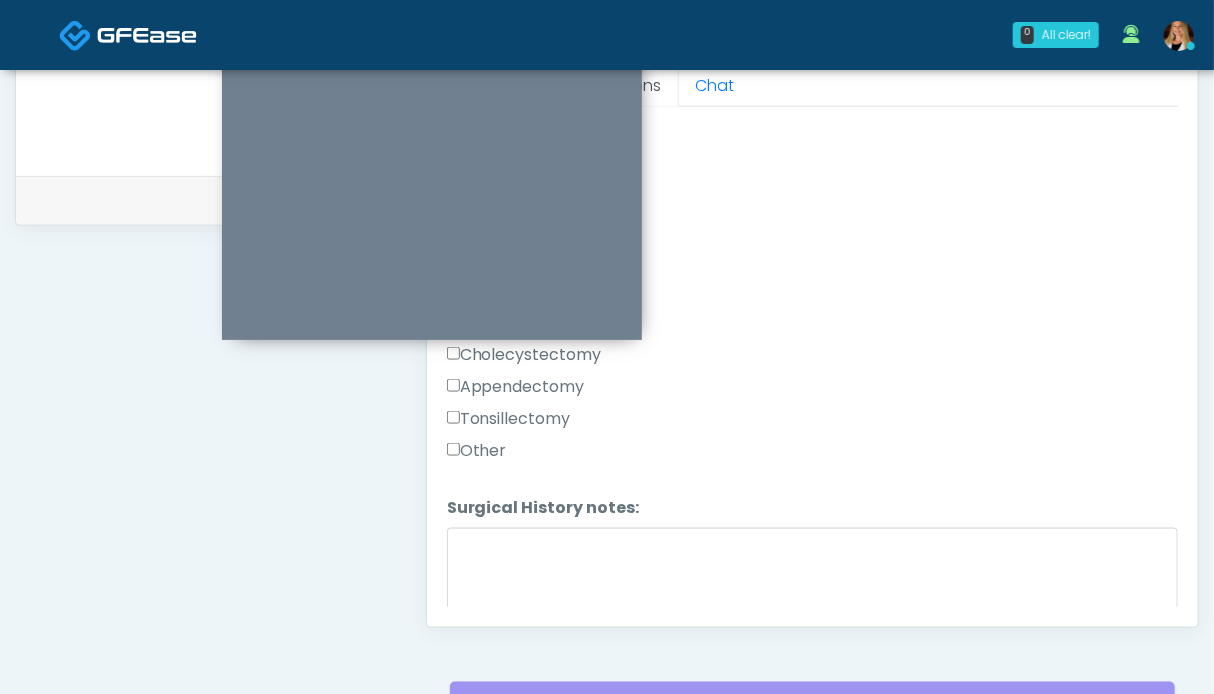 scroll, scrollTop: 1068, scrollLeft: 0, axis: vertical 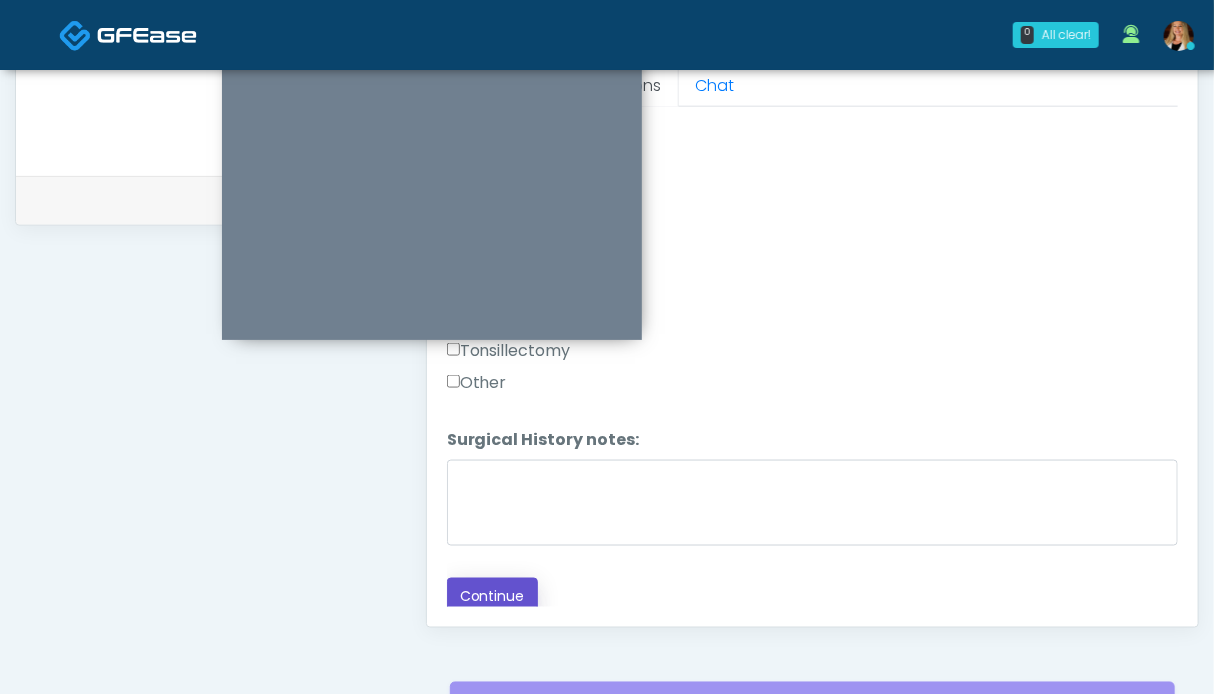 click on "Continue" at bounding box center [492, 596] 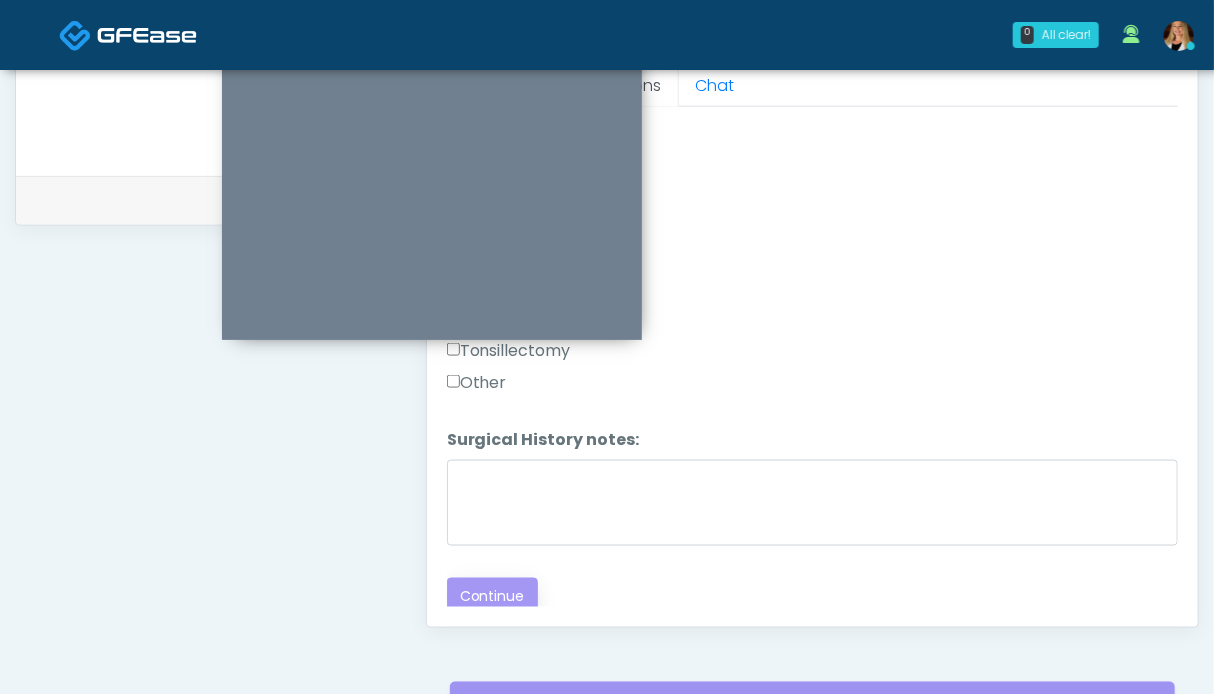 scroll, scrollTop: 164, scrollLeft: 0, axis: vertical 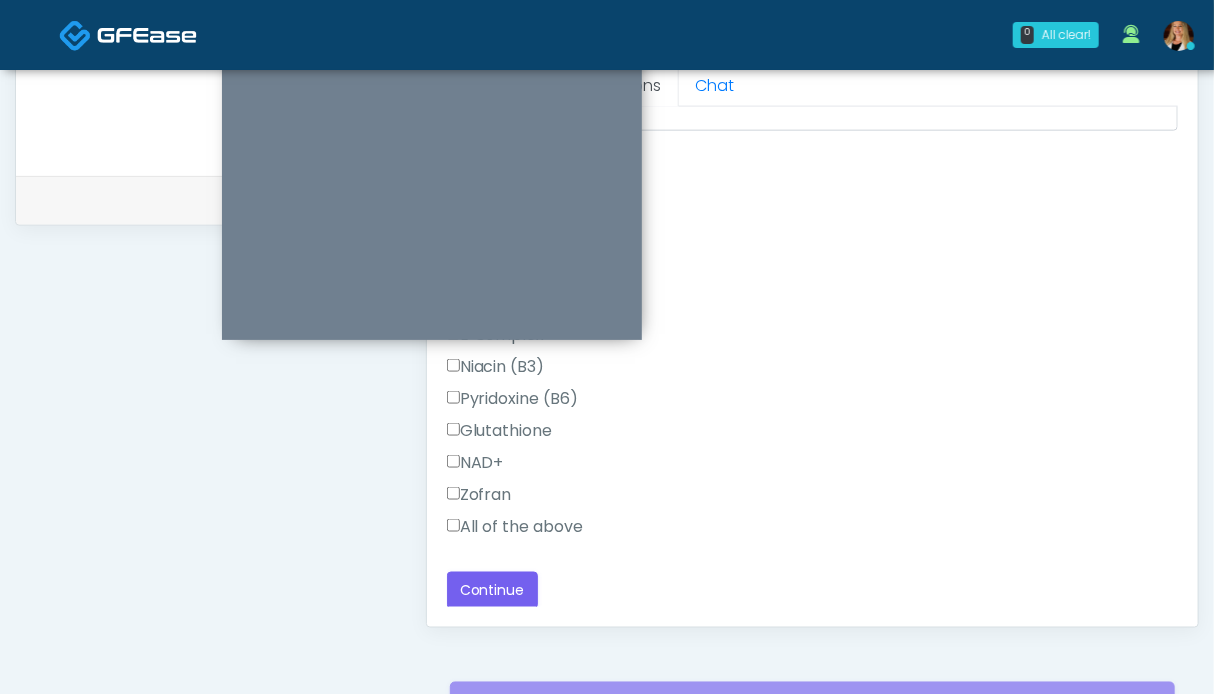click on "All of the above" at bounding box center [515, 527] 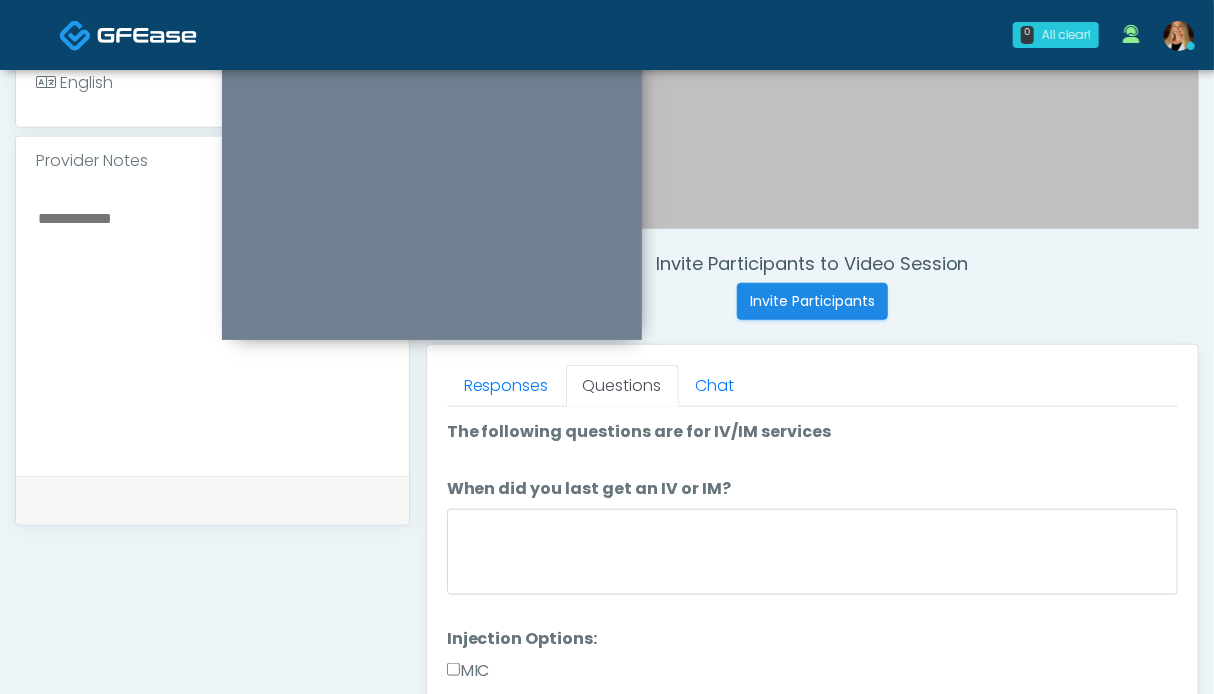 scroll, scrollTop: 1099, scrollLeft: 0, axis: vertical 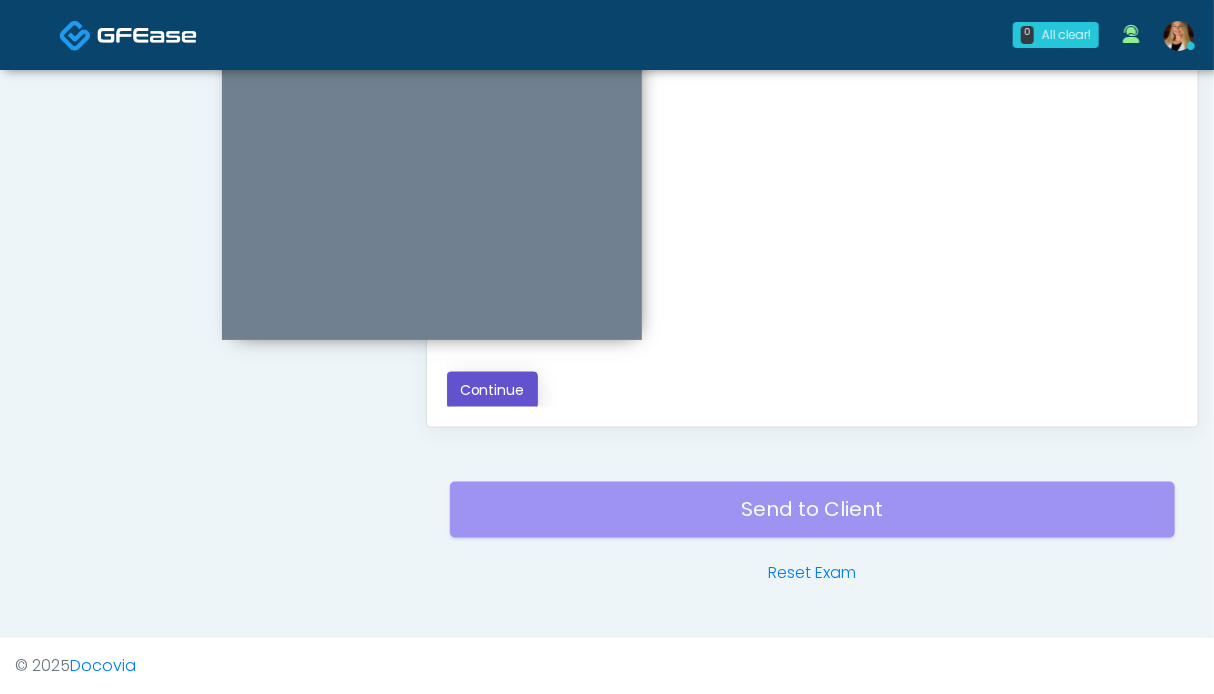 click on "Continue" at bounding box center (492, 390) 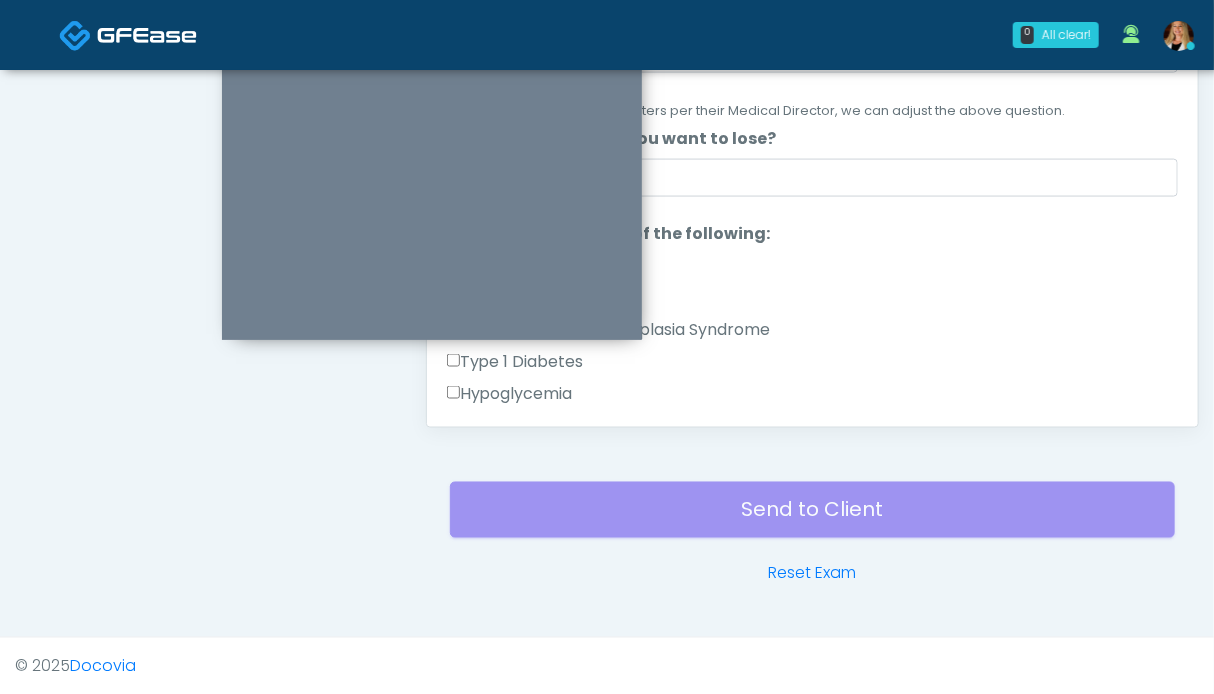 scroll, scrollTop: 899, scrollLeft: 0, axis: vertical 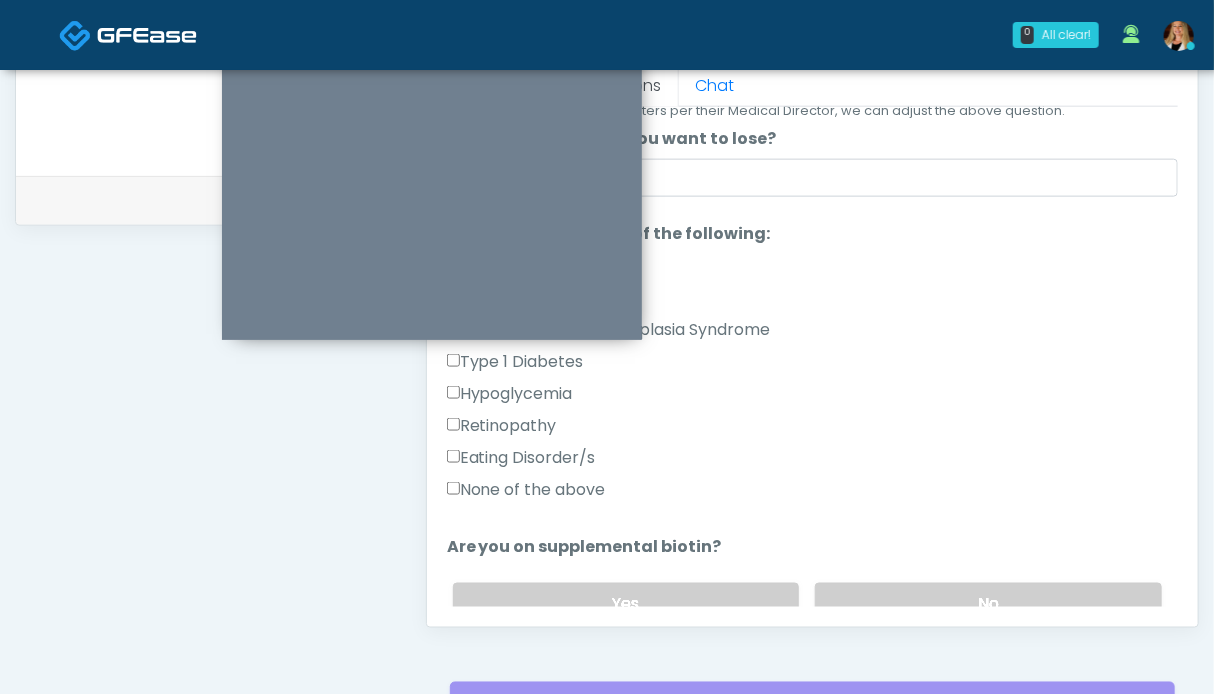 click on "None of the above" at bounding box center (526, 490) 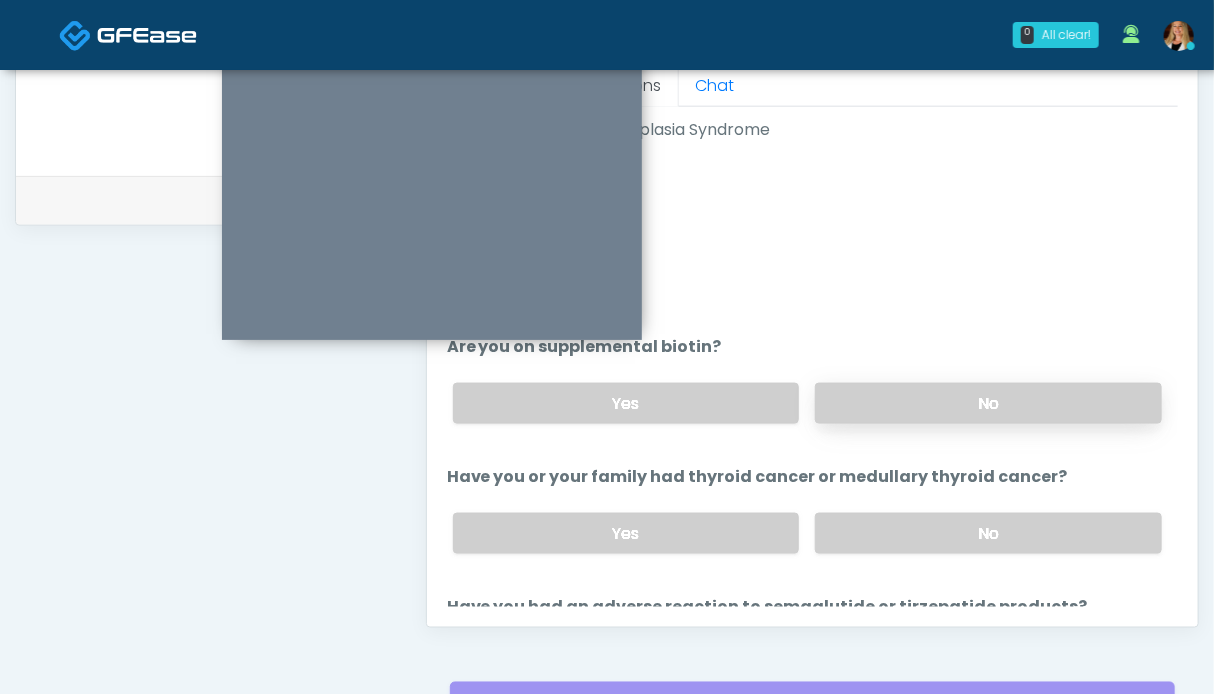click on "No" at bounding box center [988, 403] 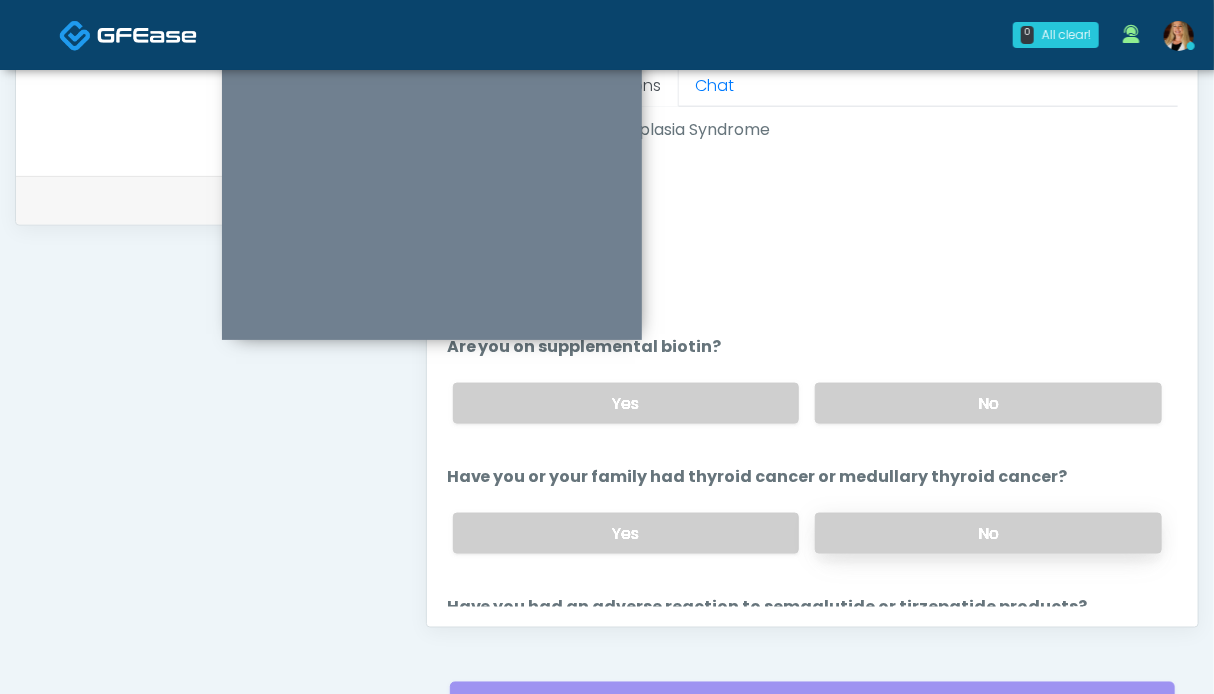 click on "No" at bounding box center [988, 533] 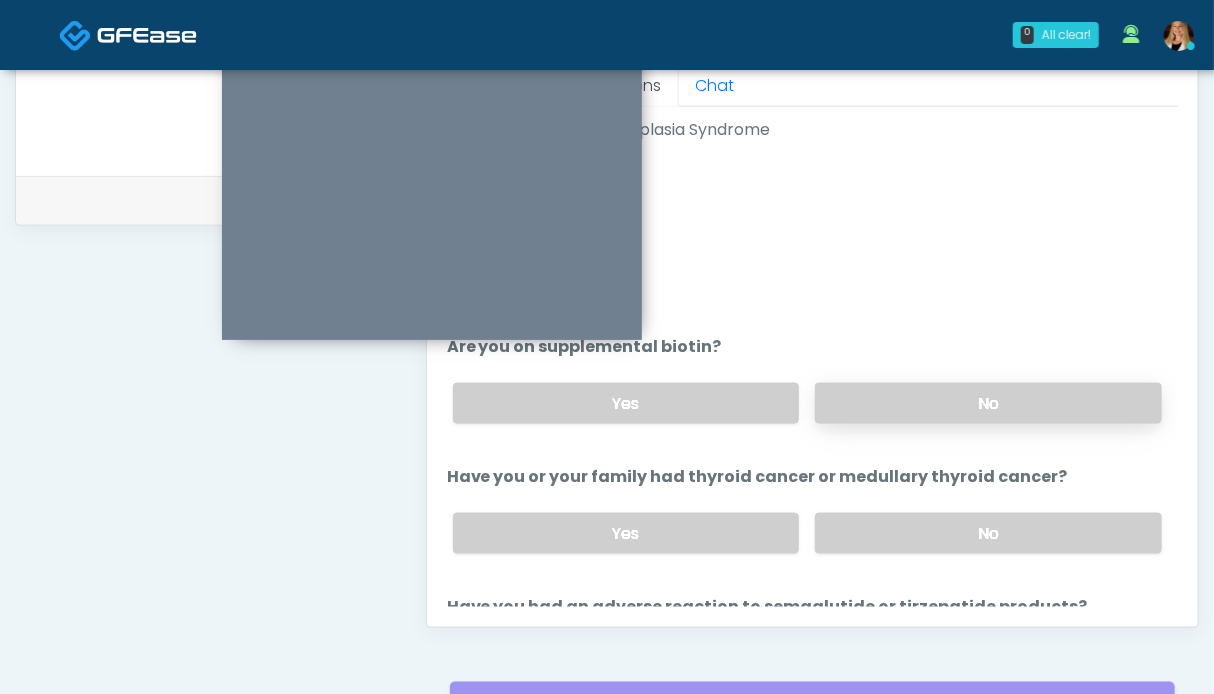 scroll, scrollTop: 764, scrollLeft: 0, axis: vertical 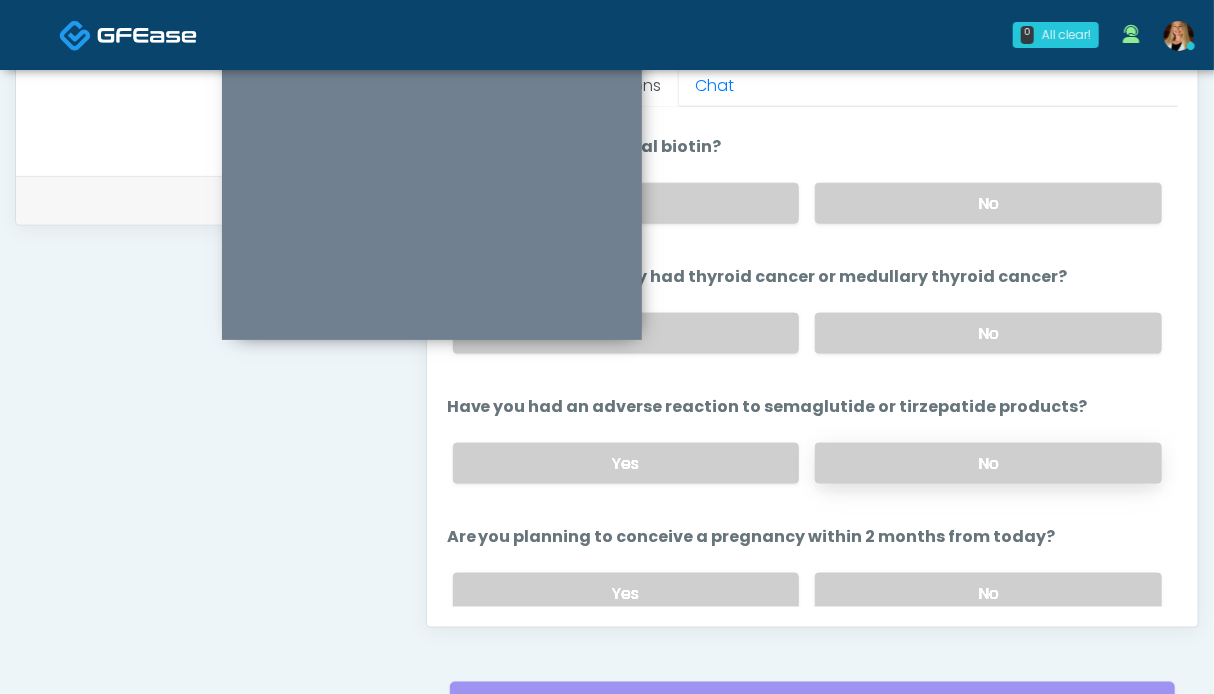 click on "No" at bounding box center (988, 463) 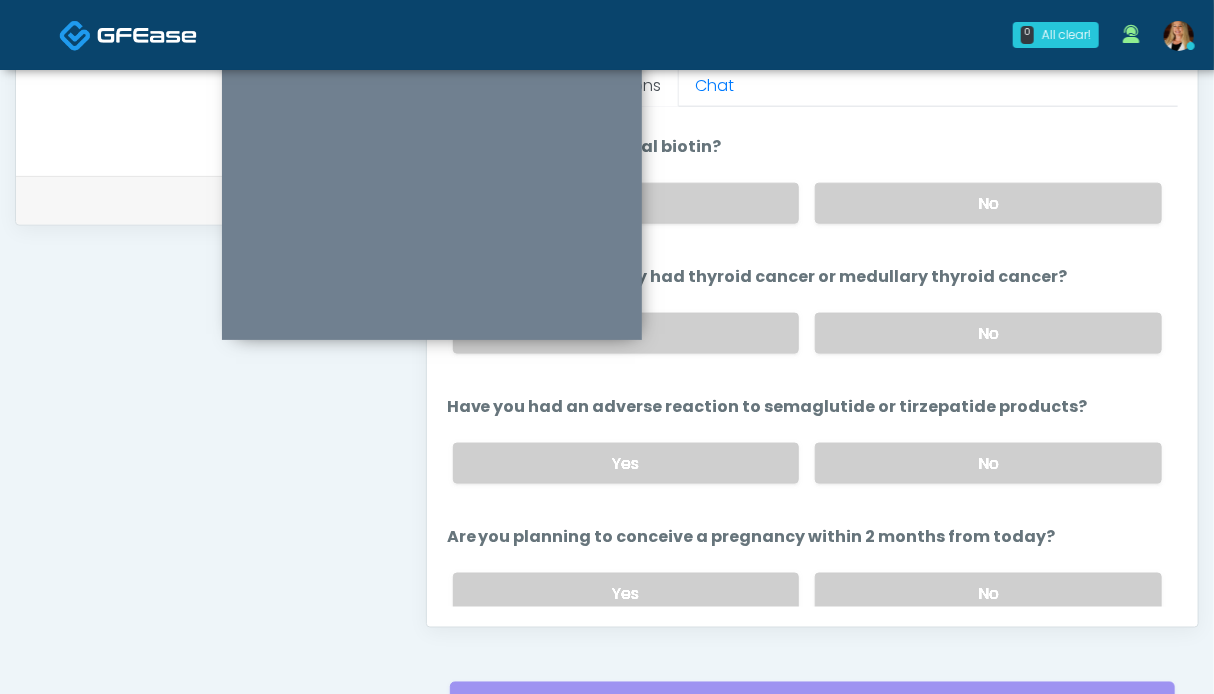 click on "Yes
No" at bounding box center (807, 593) 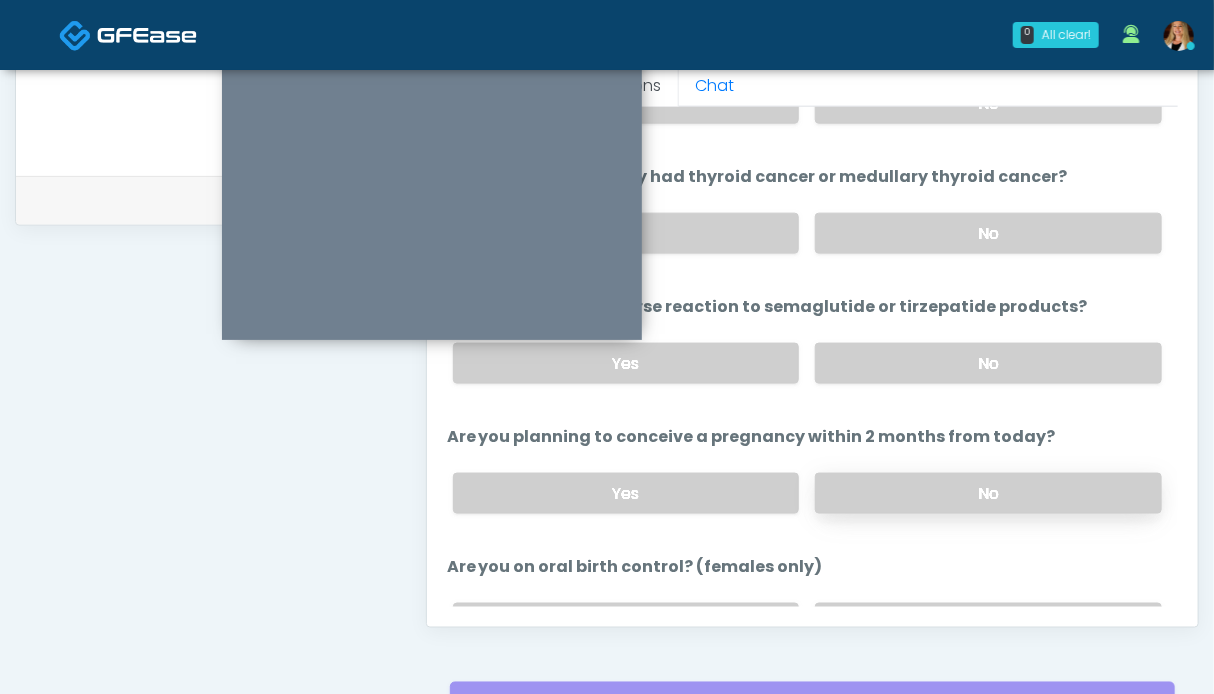 click on "No" at bounding box center (988, 493) 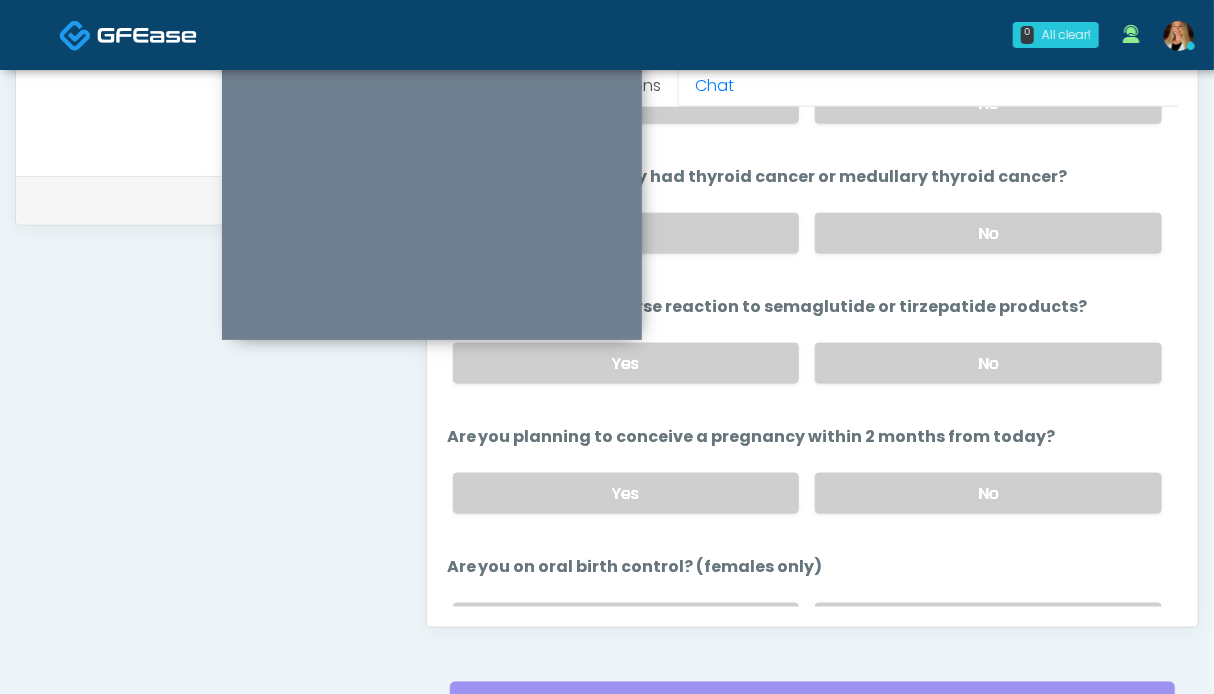 scroll, scrollTop: 1064, scrollLeft: 0, axis: vertical 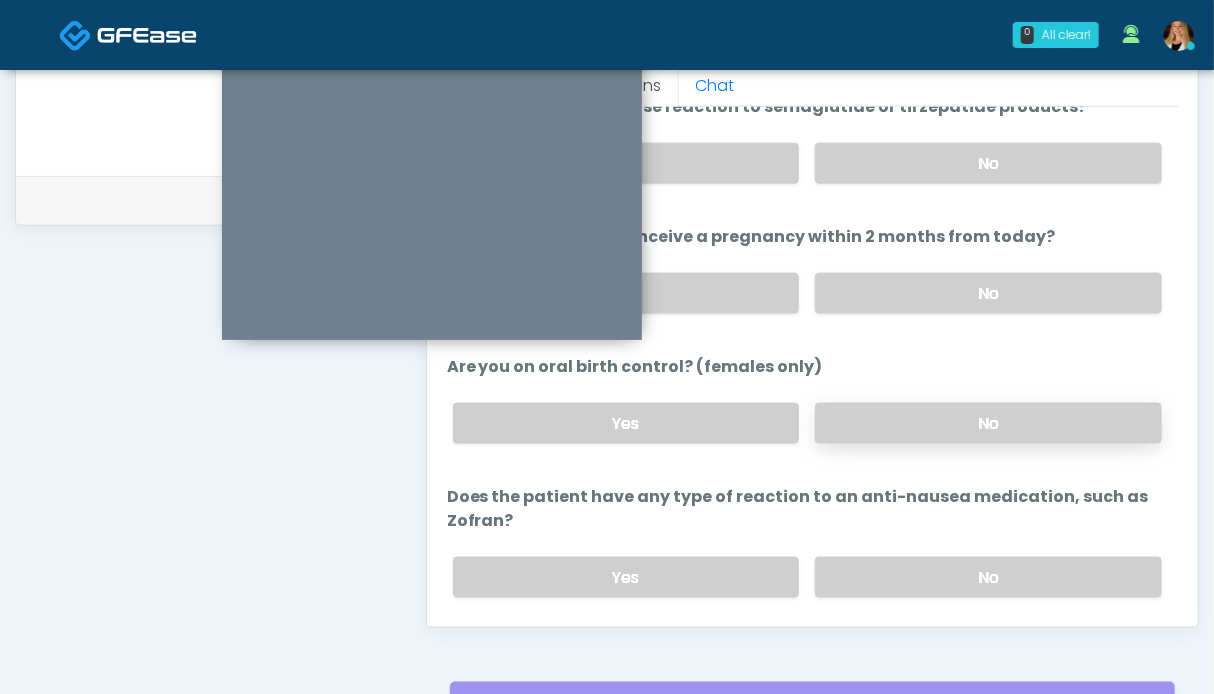 click on "No" at bounding box center [988, 423] 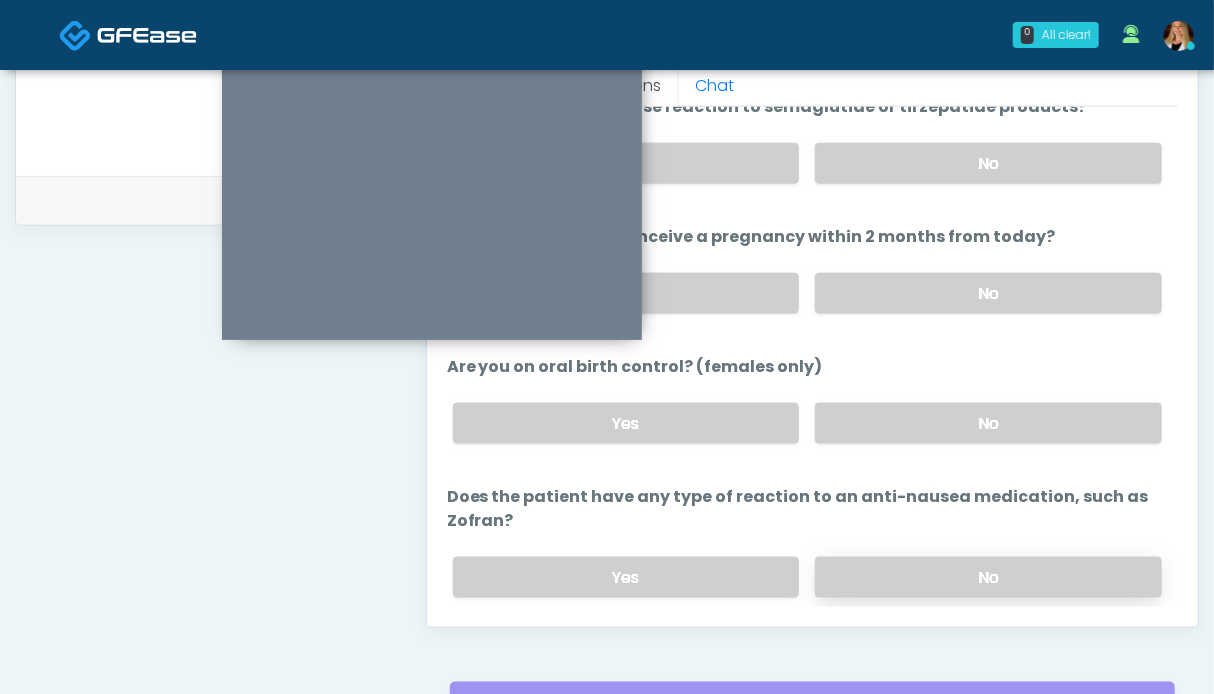 click on "No" at bounding box center (988, 577) 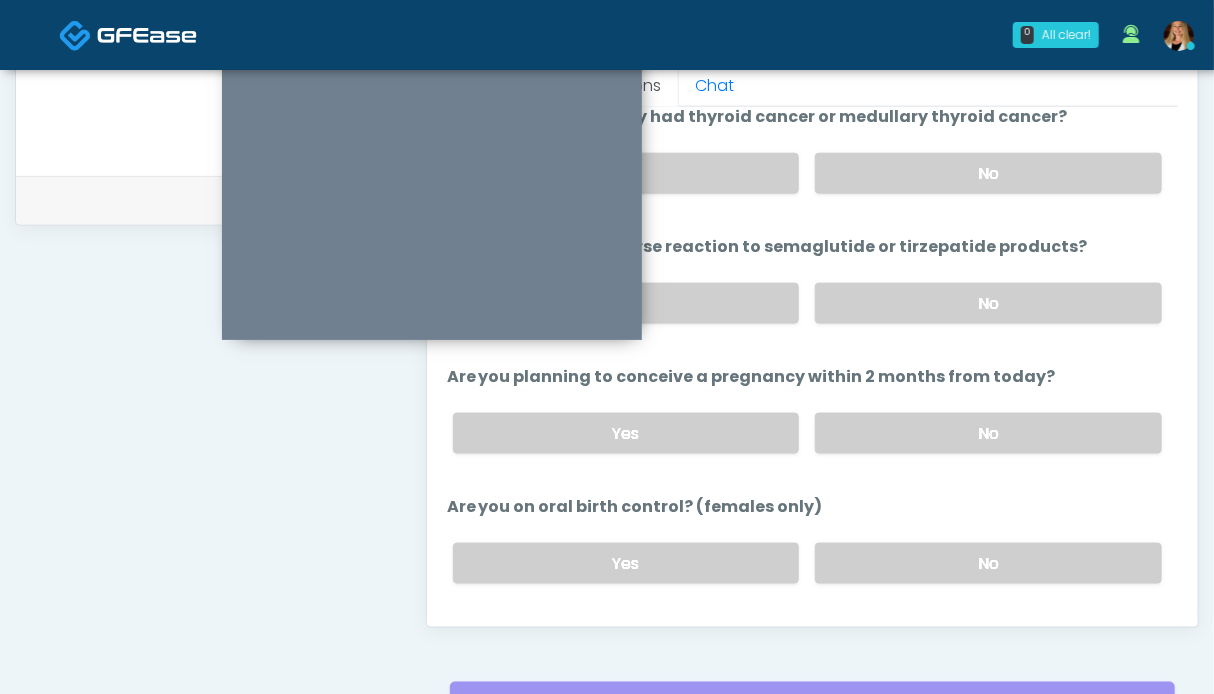 scroll, scrollTop: 624, scrollLeft: 0, axis: vertical 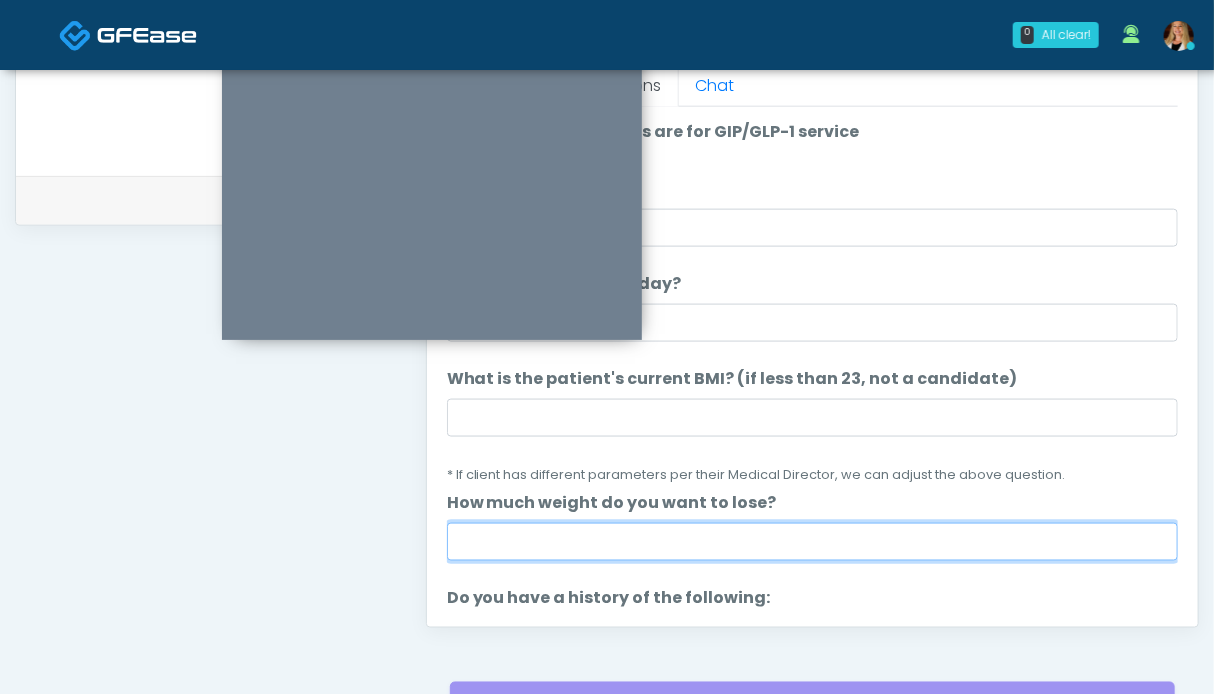drag, startPoint x: 656, startPoint y: 541, endPoint x: 658, endPoint y: 527, distance: 14.142136 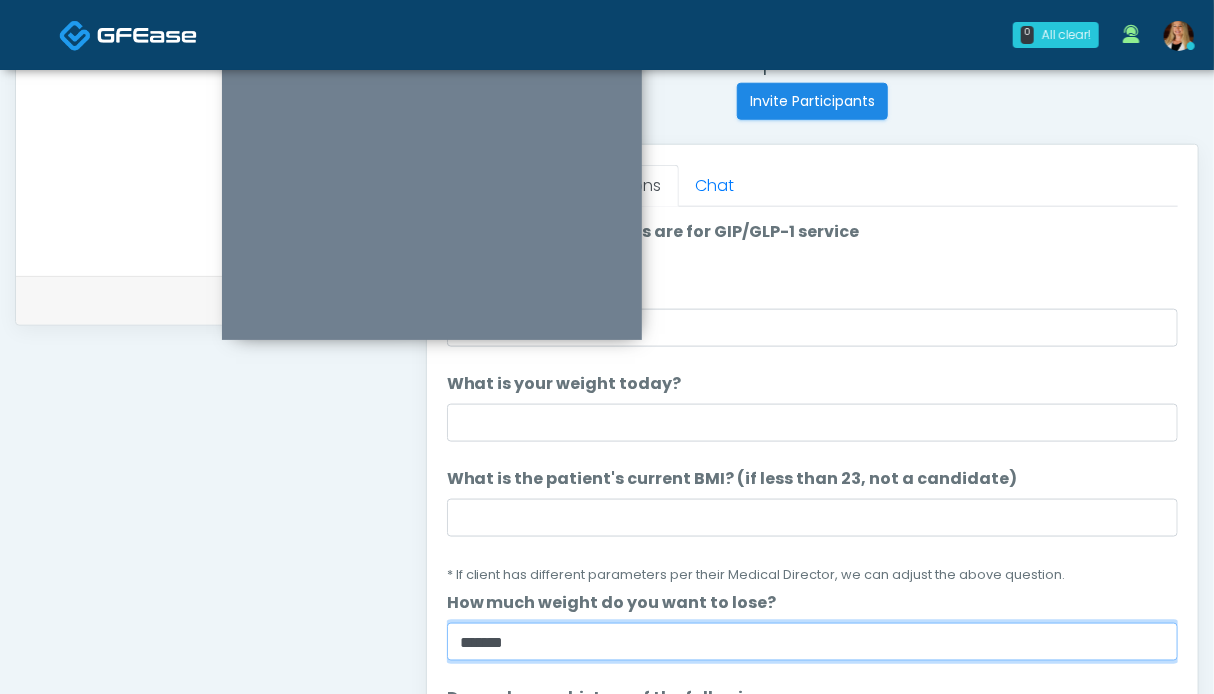 scroll, scrollTop: 699, scrollLeft: 0, axis: vertical 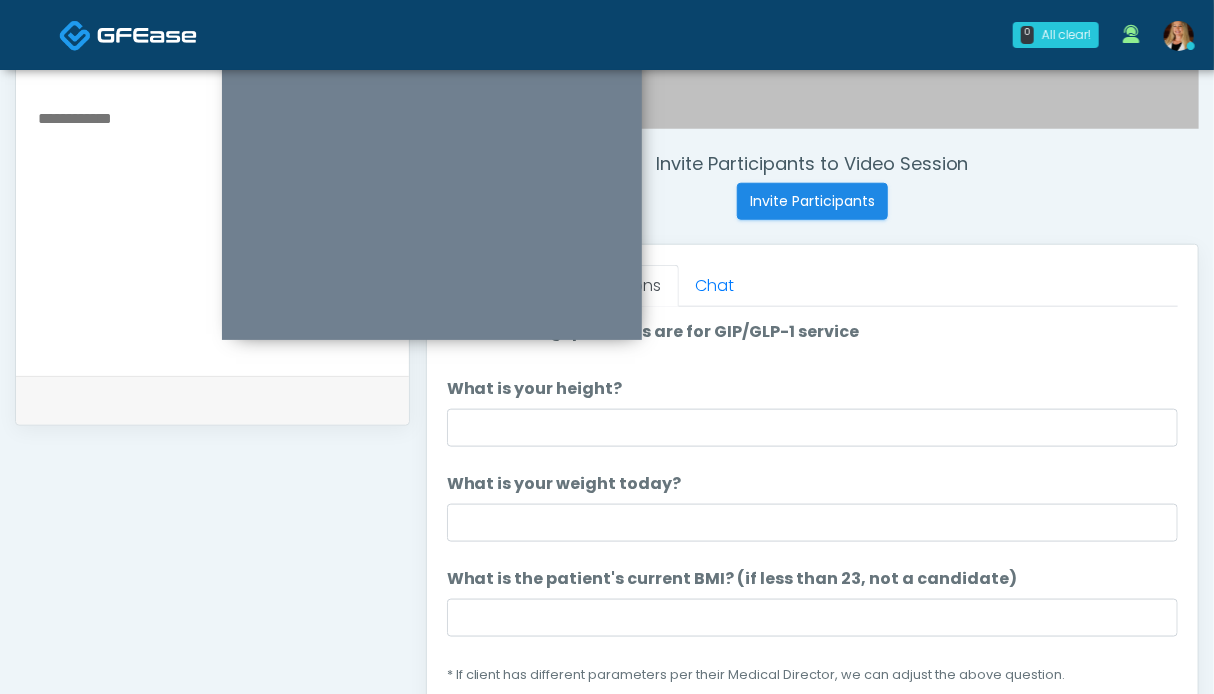type on "******" 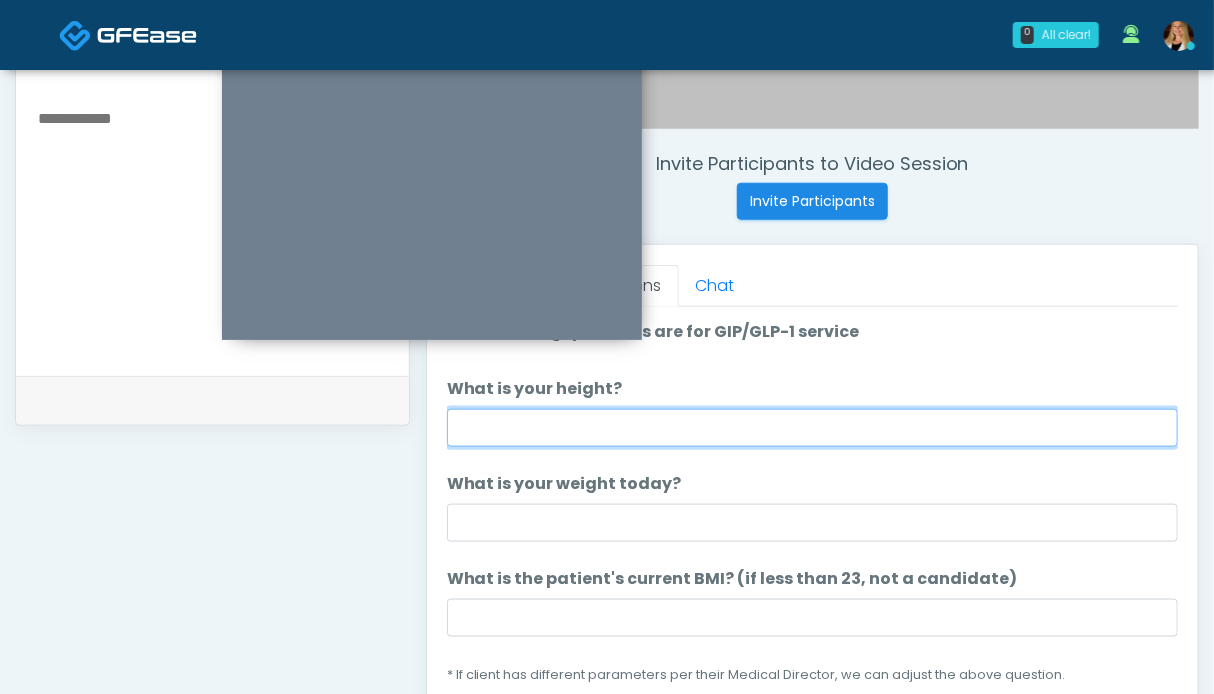 click on "What is your height?" at bounding box center [812, 428] 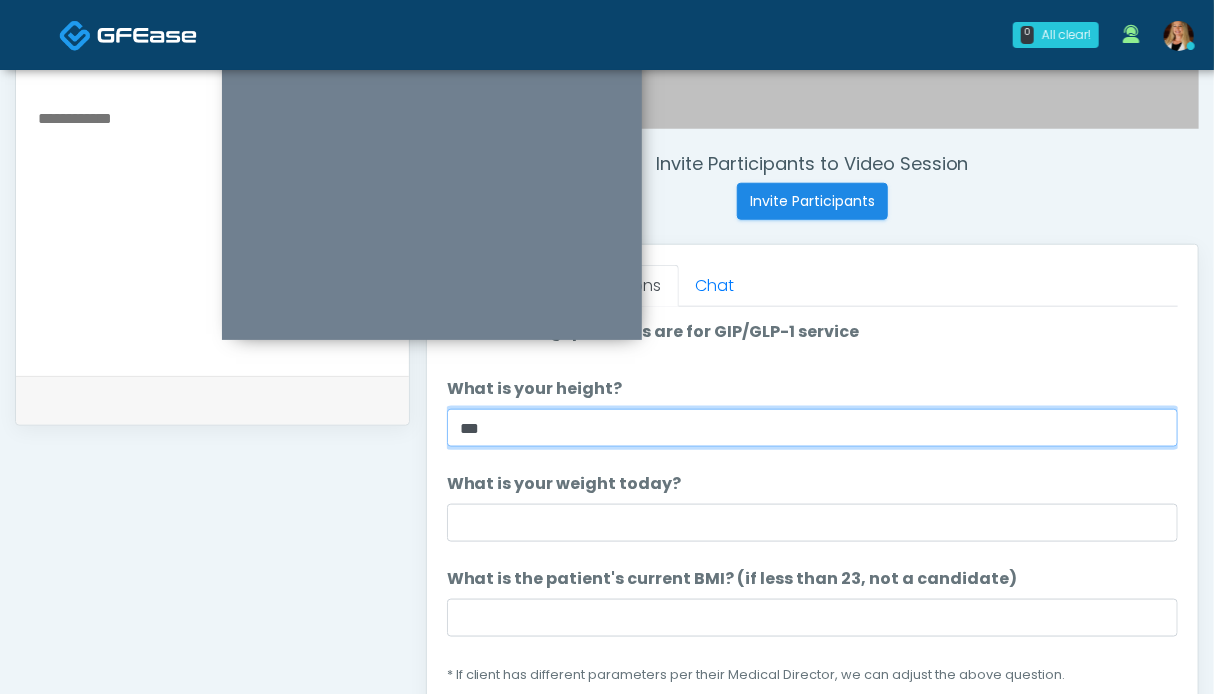 type on "***" 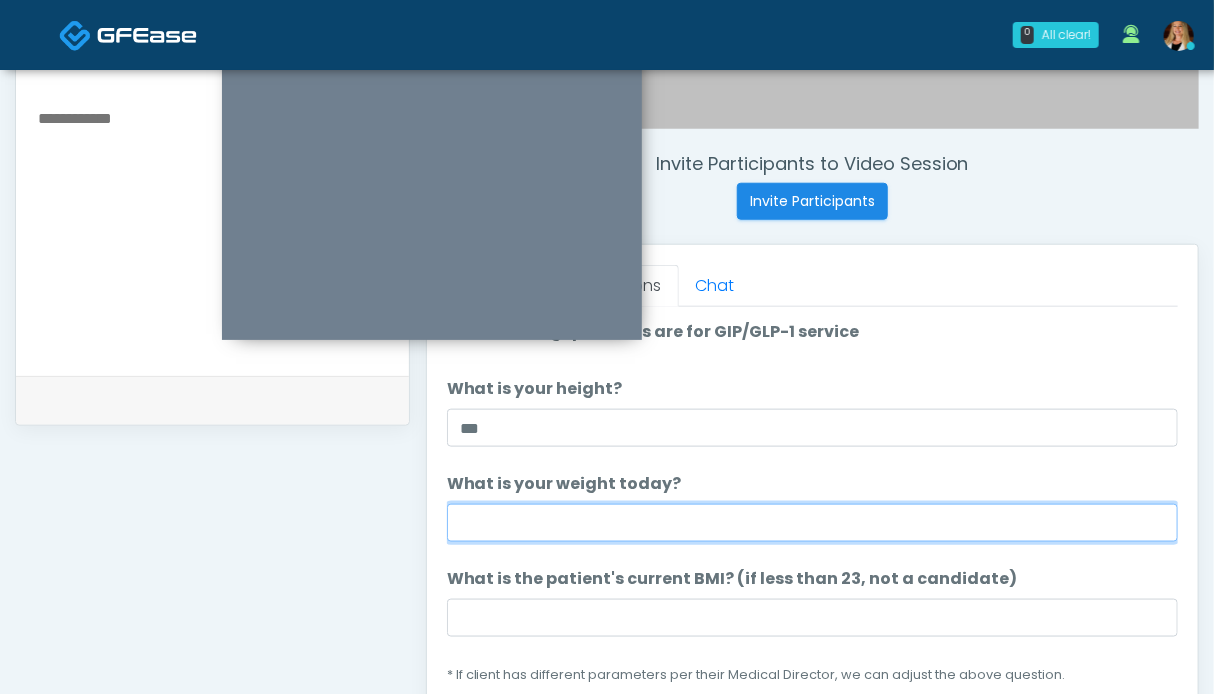 click on "What is your weight today?" at bounding box center (812, 523) 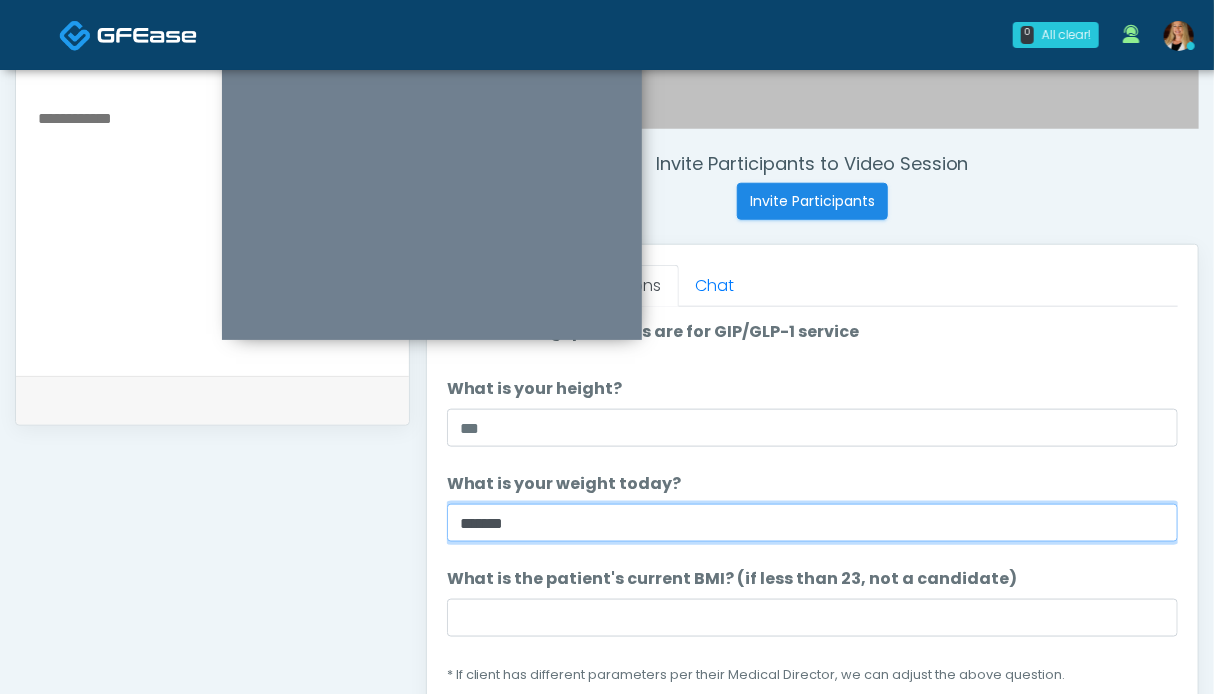 type on "******" 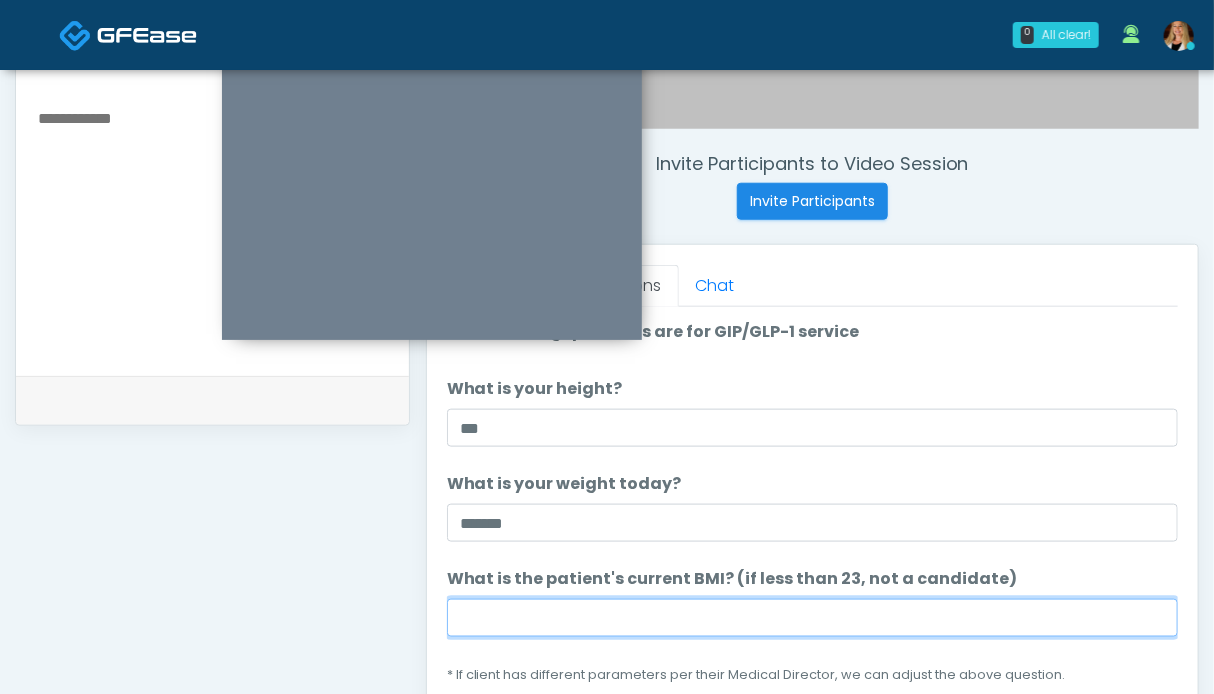 click on "What is the patient's current BMI? (if less than 23, not a candidate)" at bounding box center [812, 618] 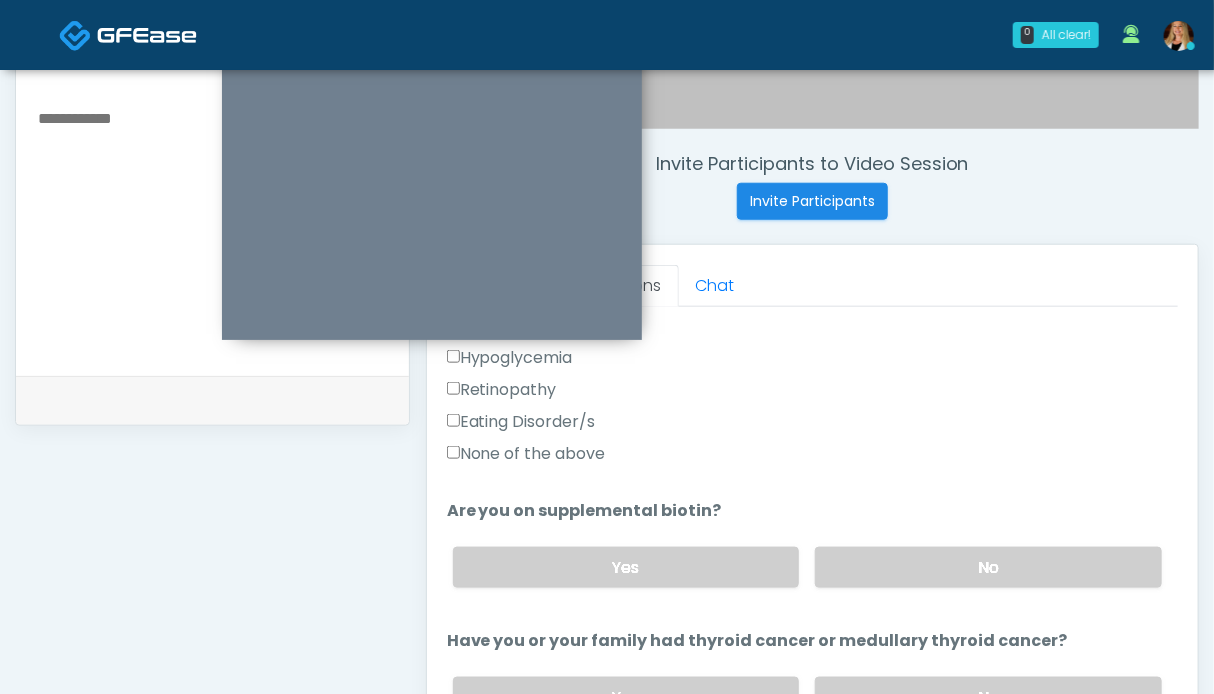 scroll, scrollTop: 1124, scrollLeft: 0, axis: vertical 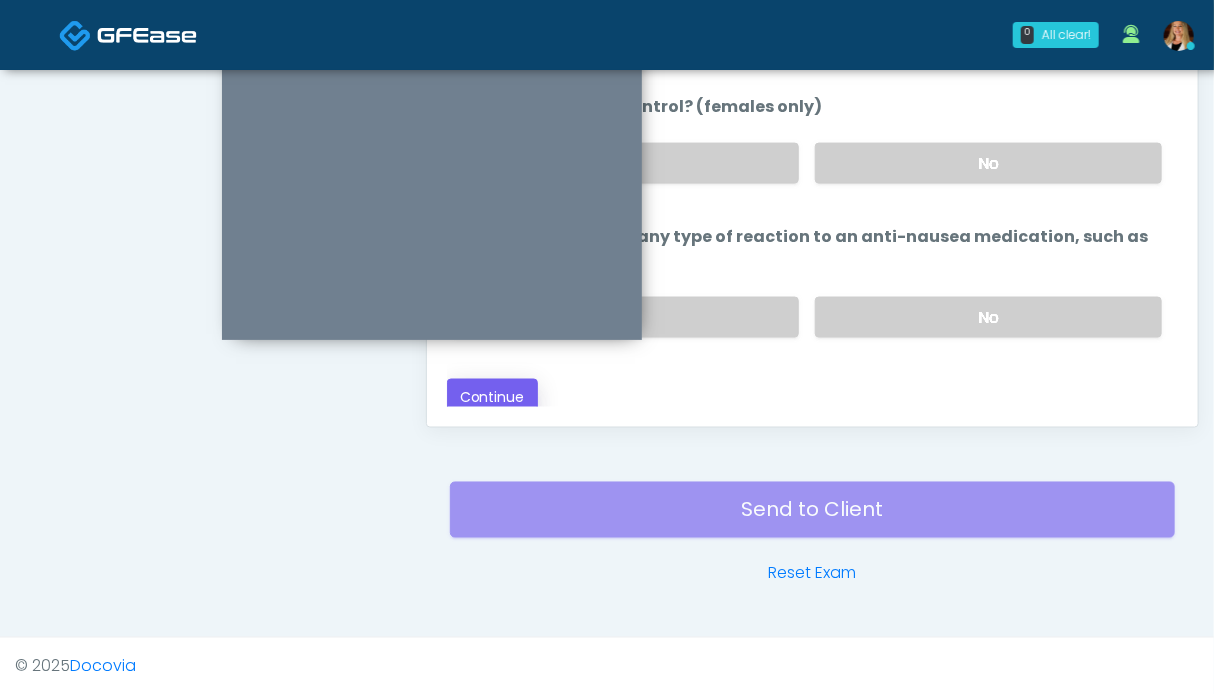 type on "****" 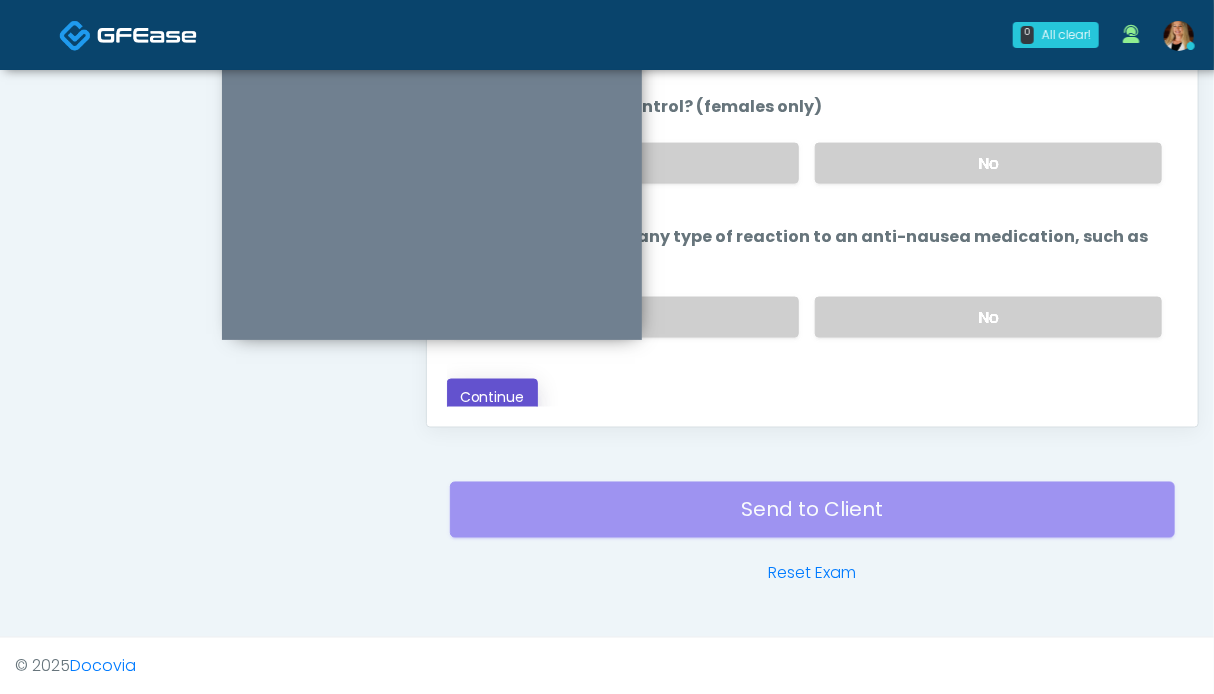 click on "Continue" at bounding box center (492, 397) 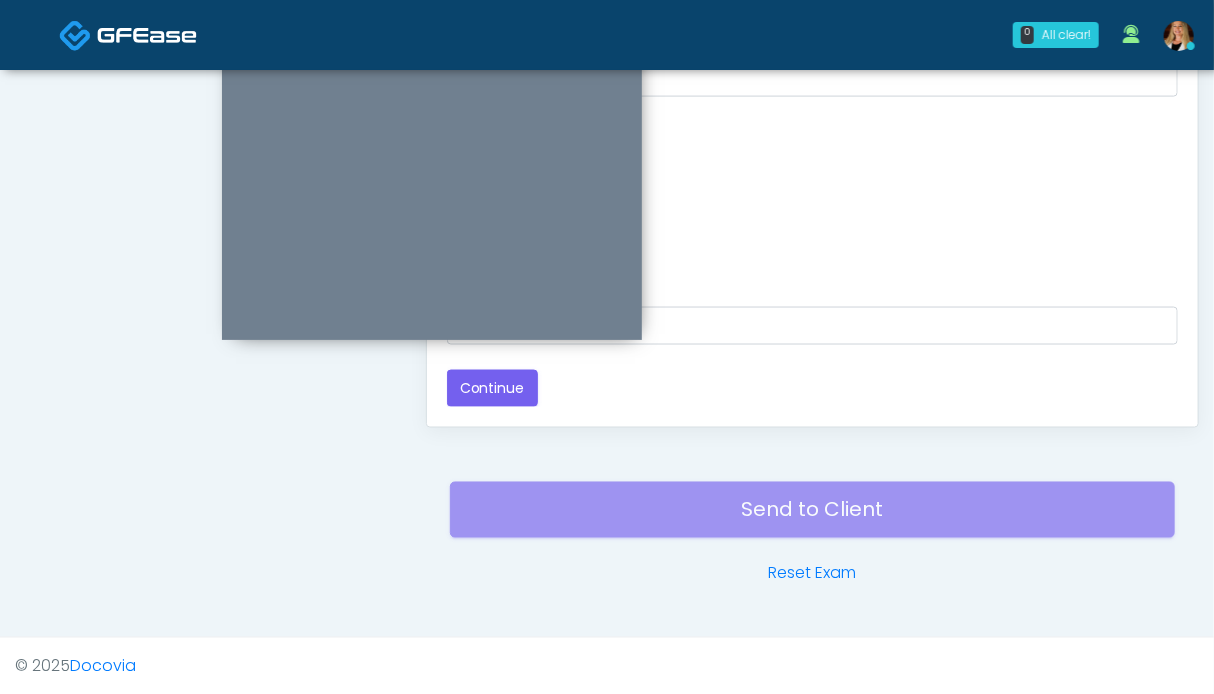 scroll, scrollTop: 82, scrollLeft: 0, axis: vertical 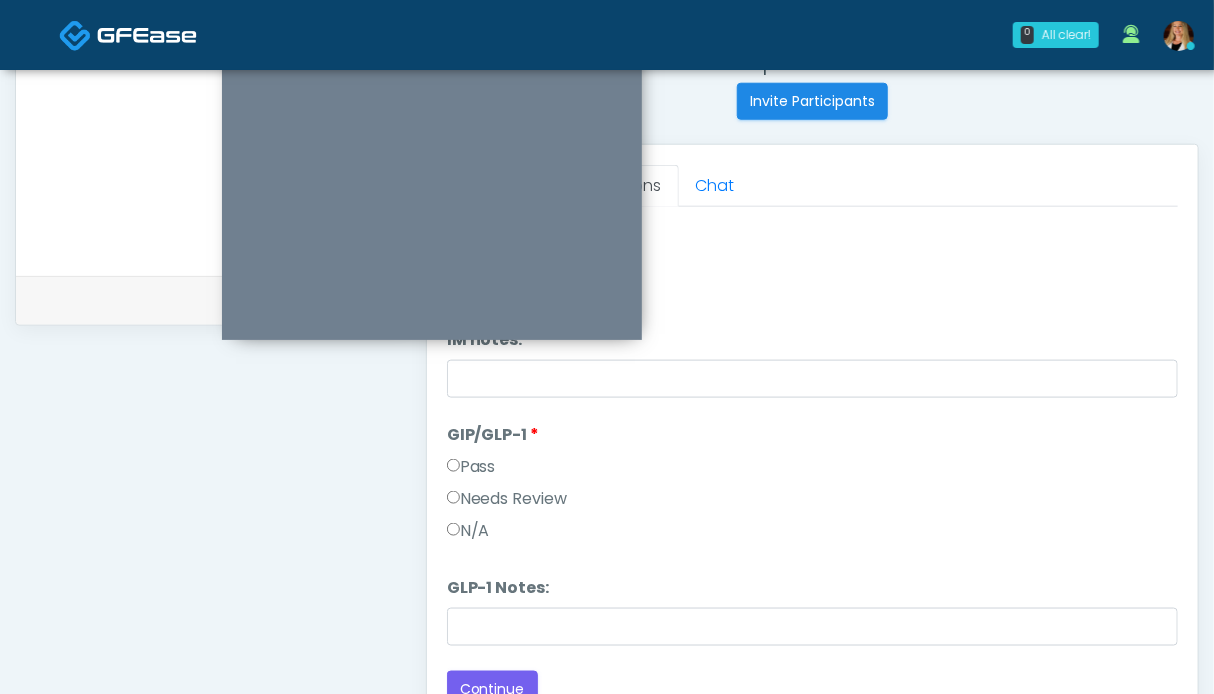 click on "Pass" at bounding box center (471, 467) 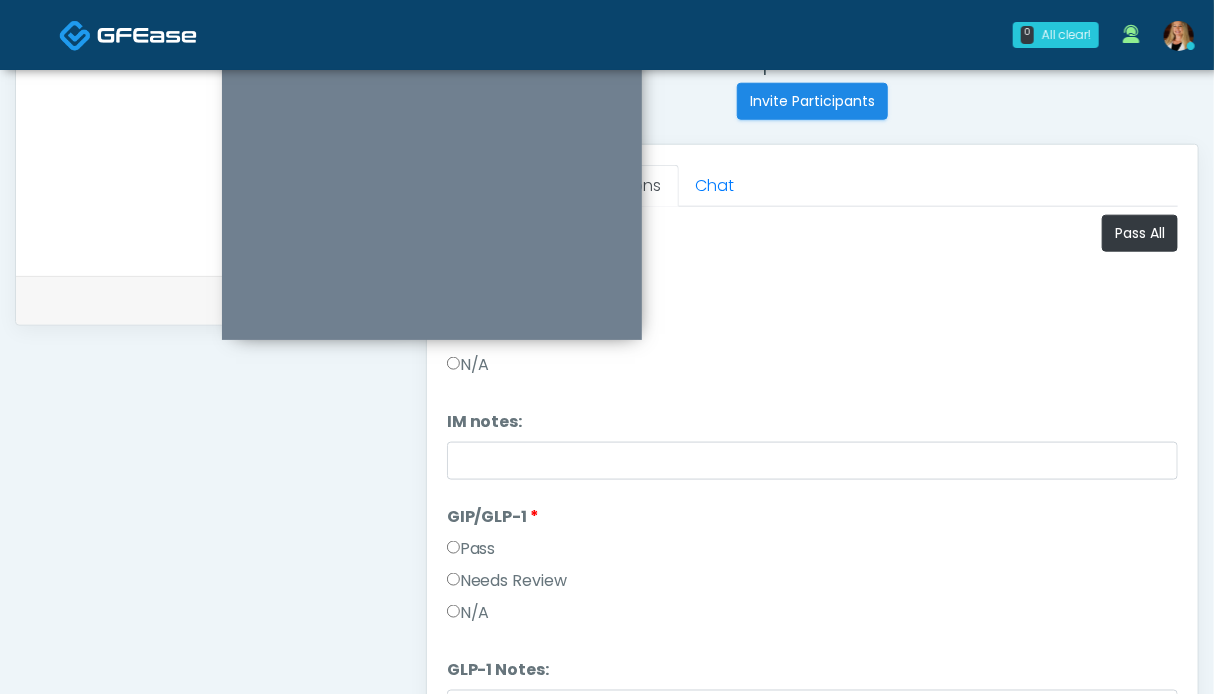 scroll, scrollTop: 699, scrollLeft: 0, axis: vertical 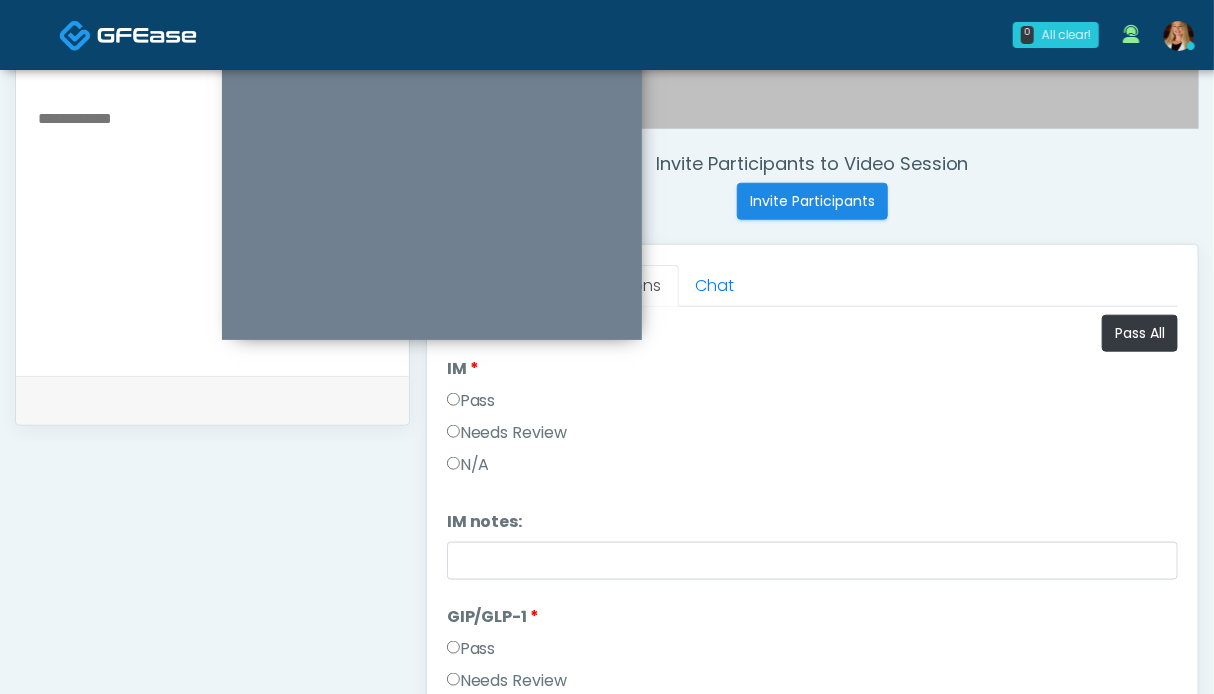 click on "Pass" at bounding box center (471, 401) 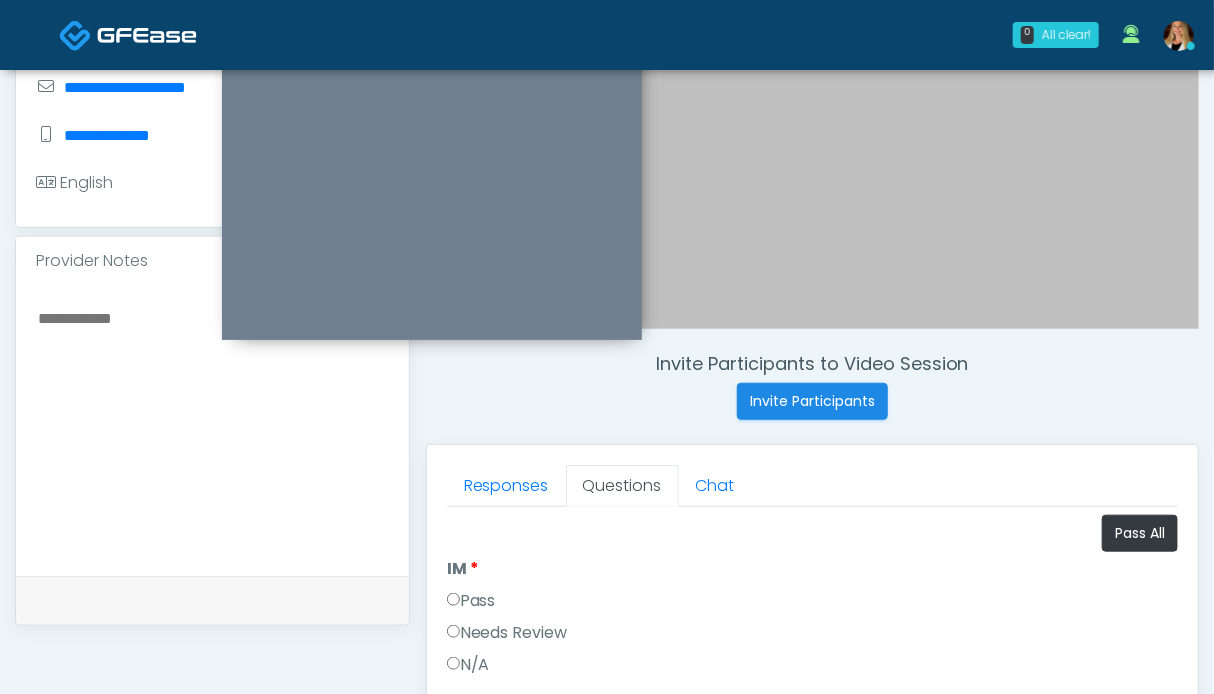 scroll, scrollTop: 899, scrollLeft: 0, axis: vertical 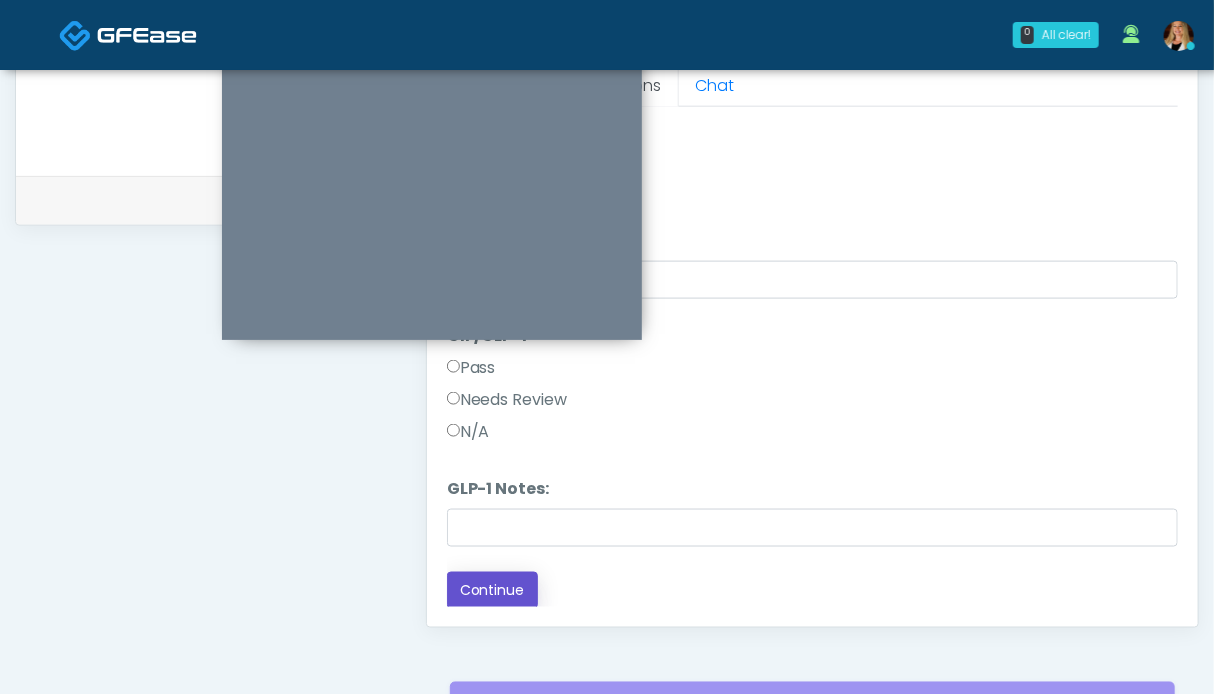 click on "Continue" at bounding box center [492, 590] 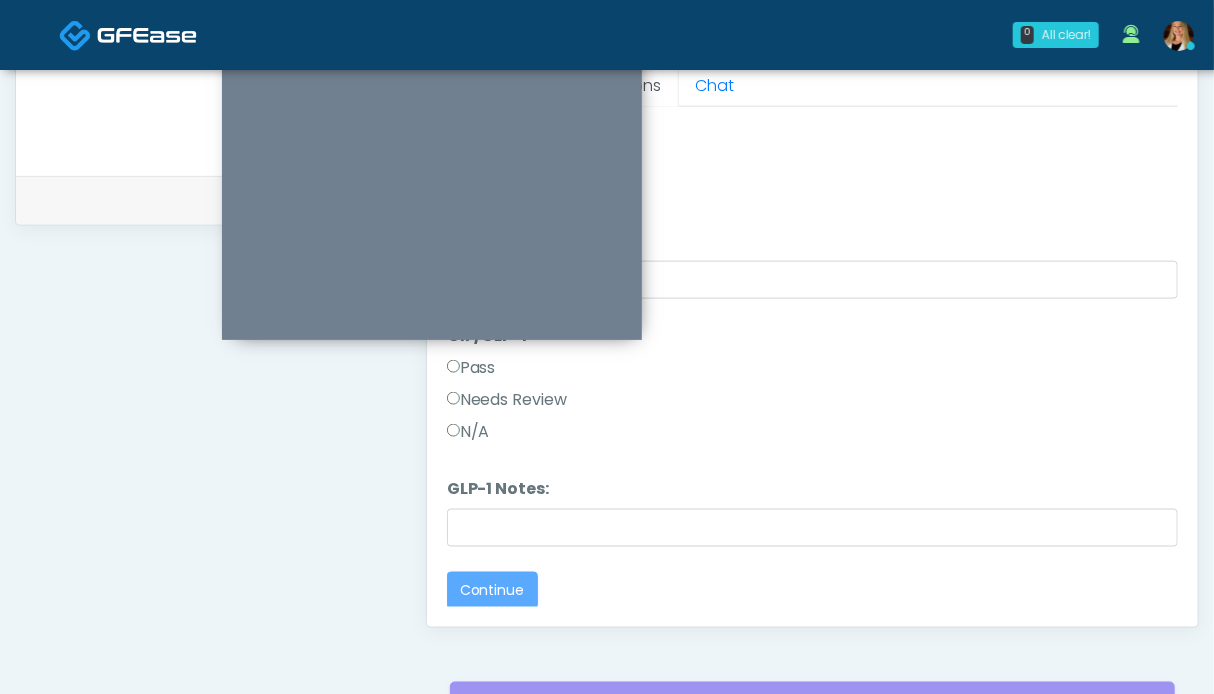 scroll, scrollTop: 0, scrollLeft: 0, axis: both 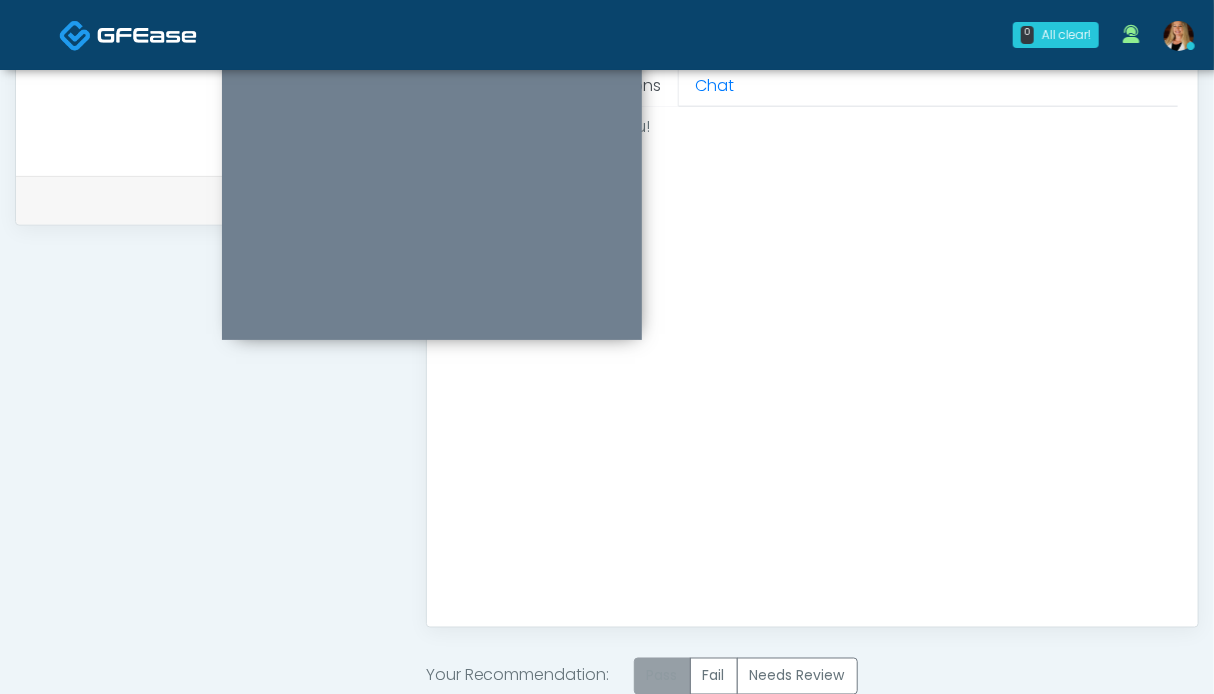 click on "Pass" at bounding box center (662, 676) 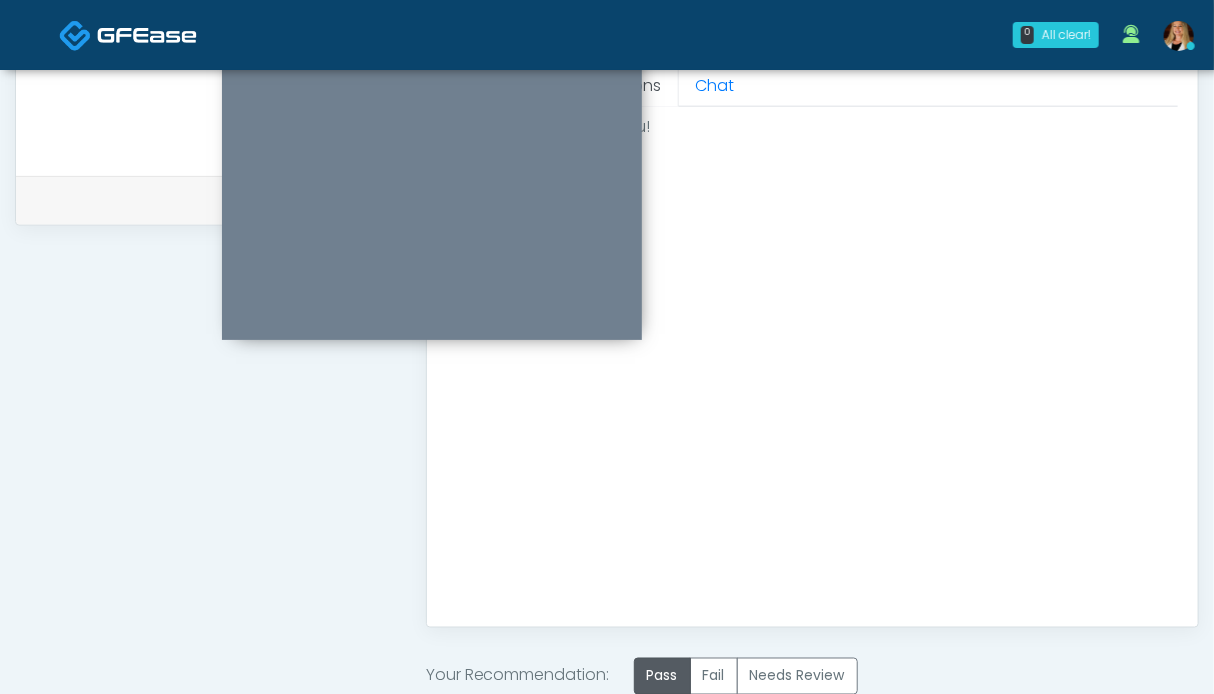scroll, scrollTop: 1136, scrollLeft: 0, axis: vertical 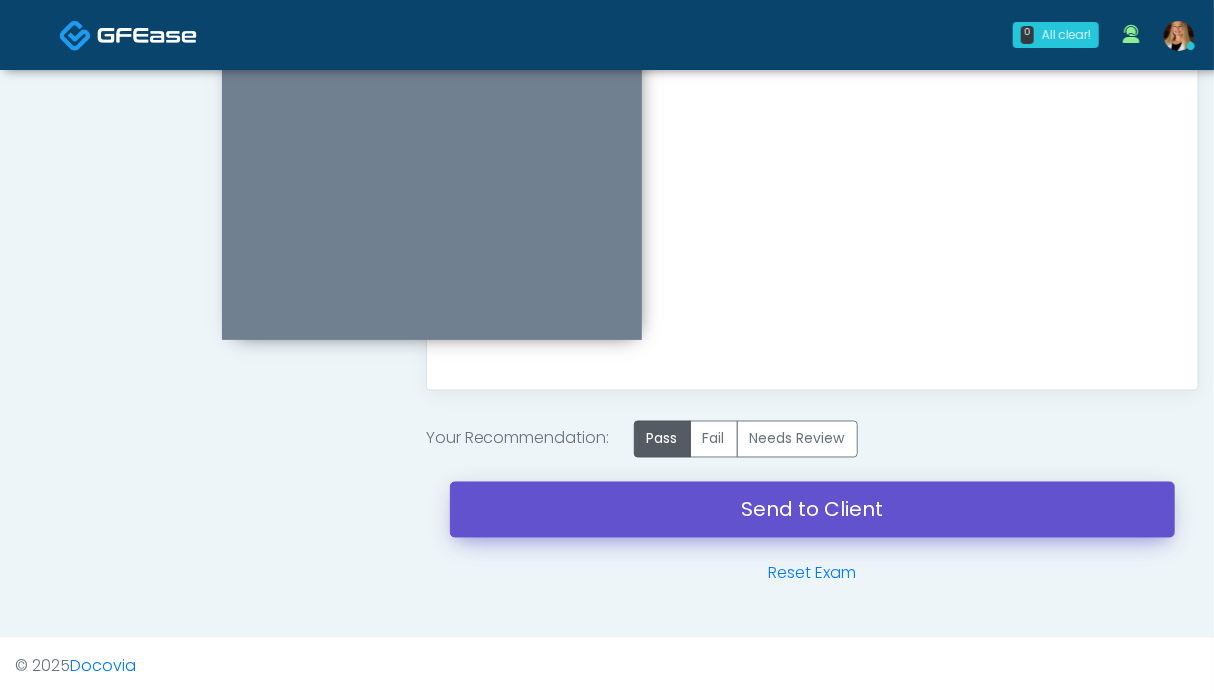 drag, startPoint x: 847, startPoint y: 505, endPoint x: 704, endPoint y: 133, distance: 398.53857 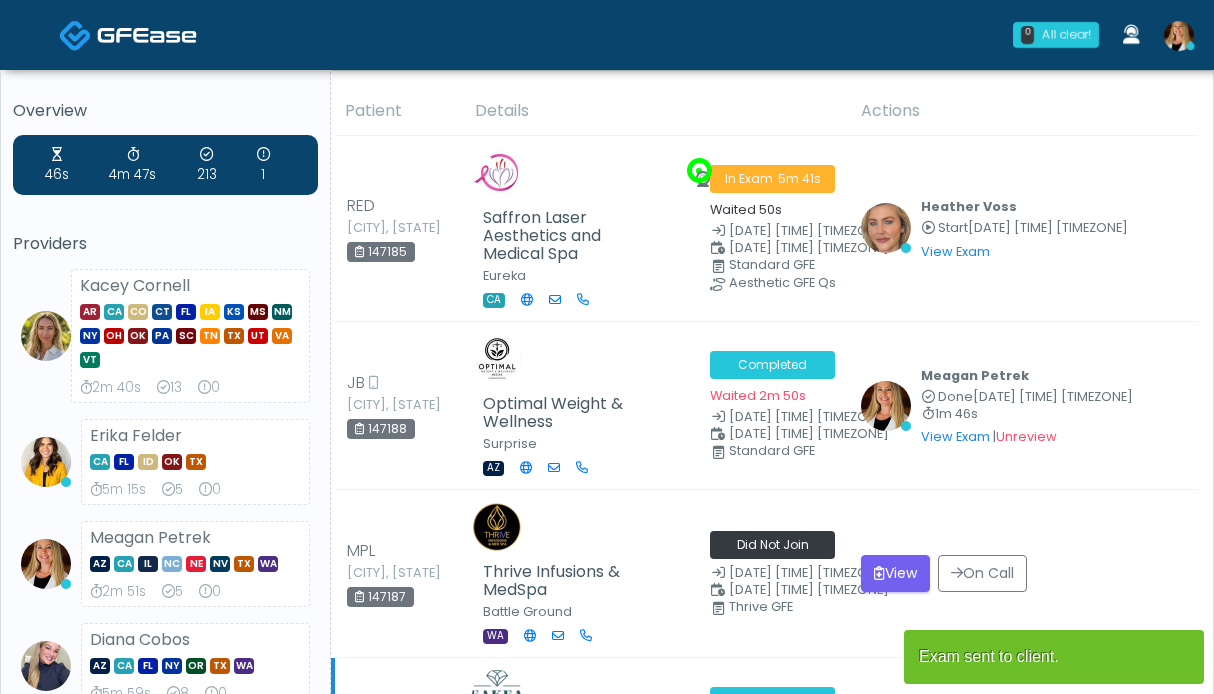 scroll, scrollTop: 0, scrollLeft: 0, axis: both 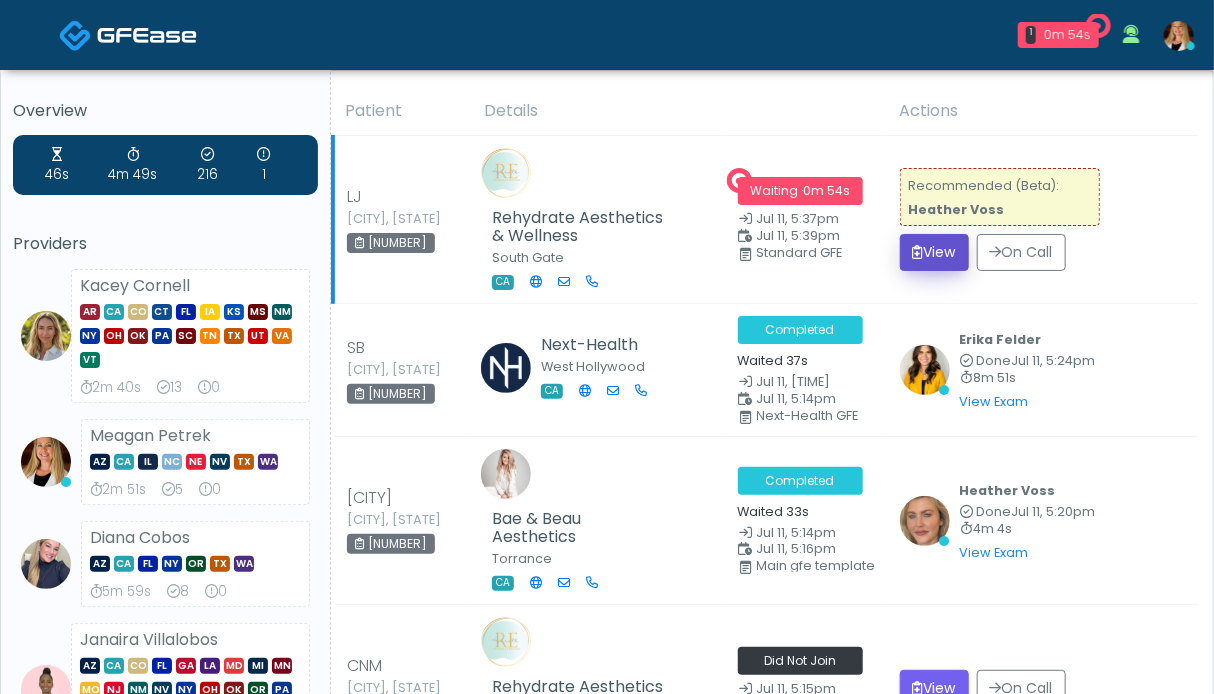 click on "View" at bounding box center (934, 252) 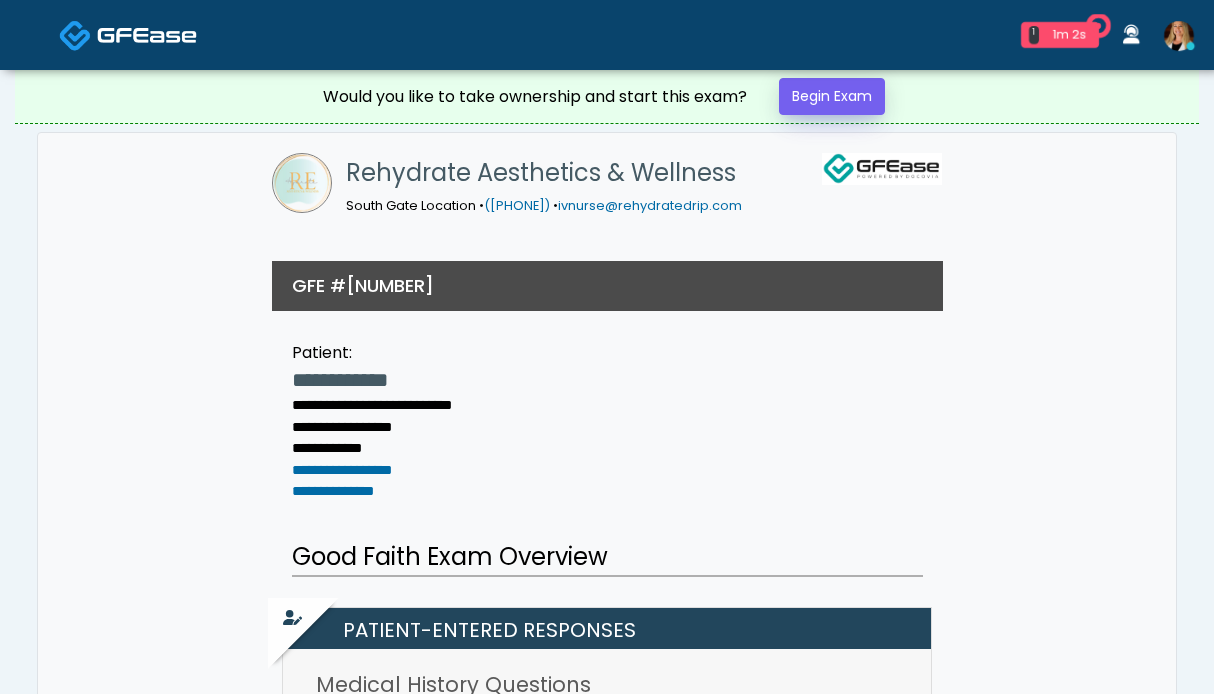 scroll, scrollTop: 0, scrollLeft: 0, axis: both 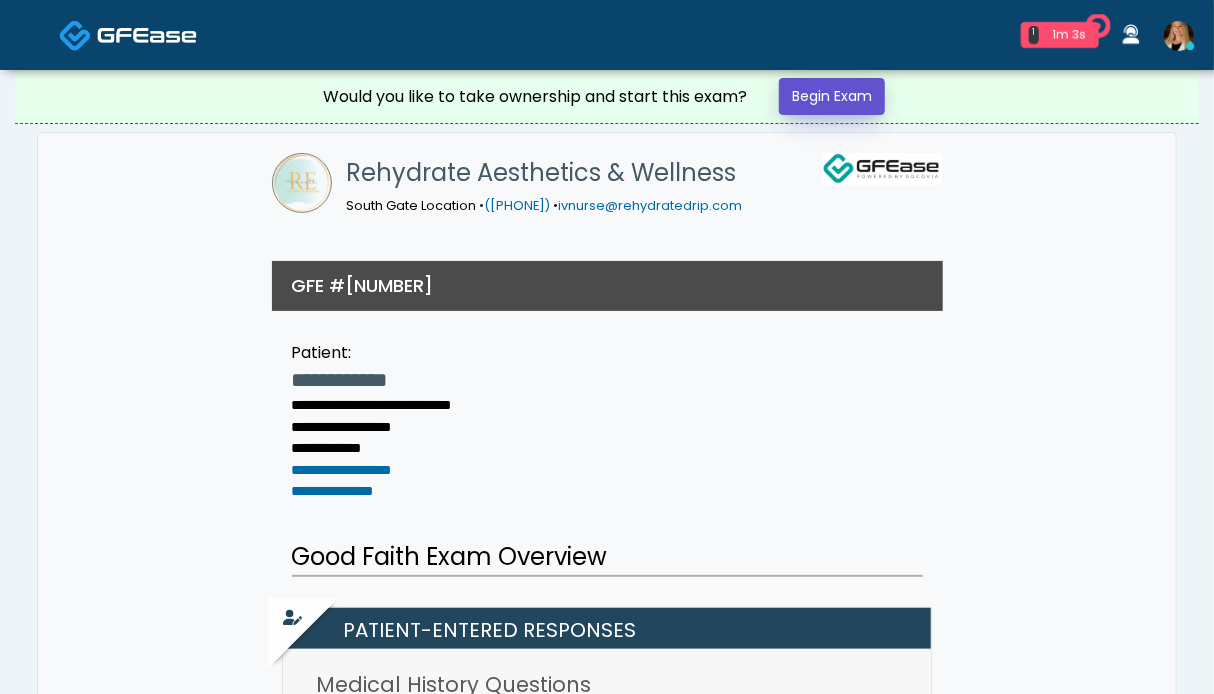 click on "Begin Exam" at bounding box center (832, 96) 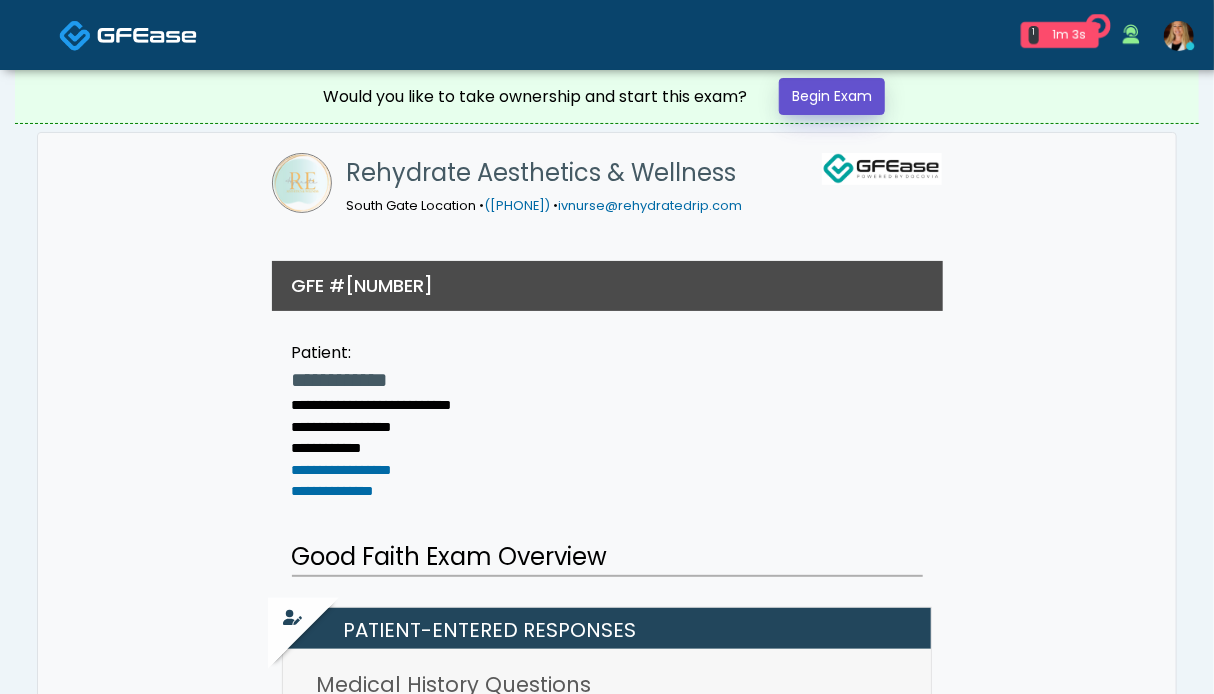 scroll, scrollTop: 0, scrollLeft: 0, axis: both 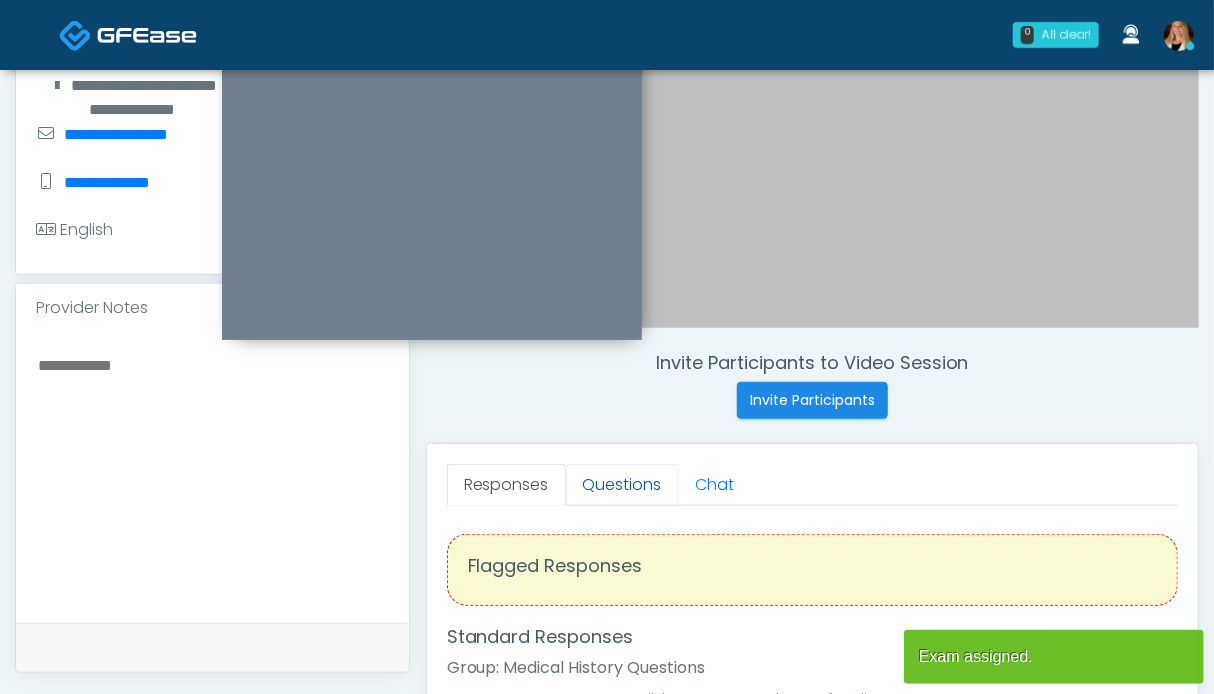 click on "Questions" at bounding box center (622, 485) 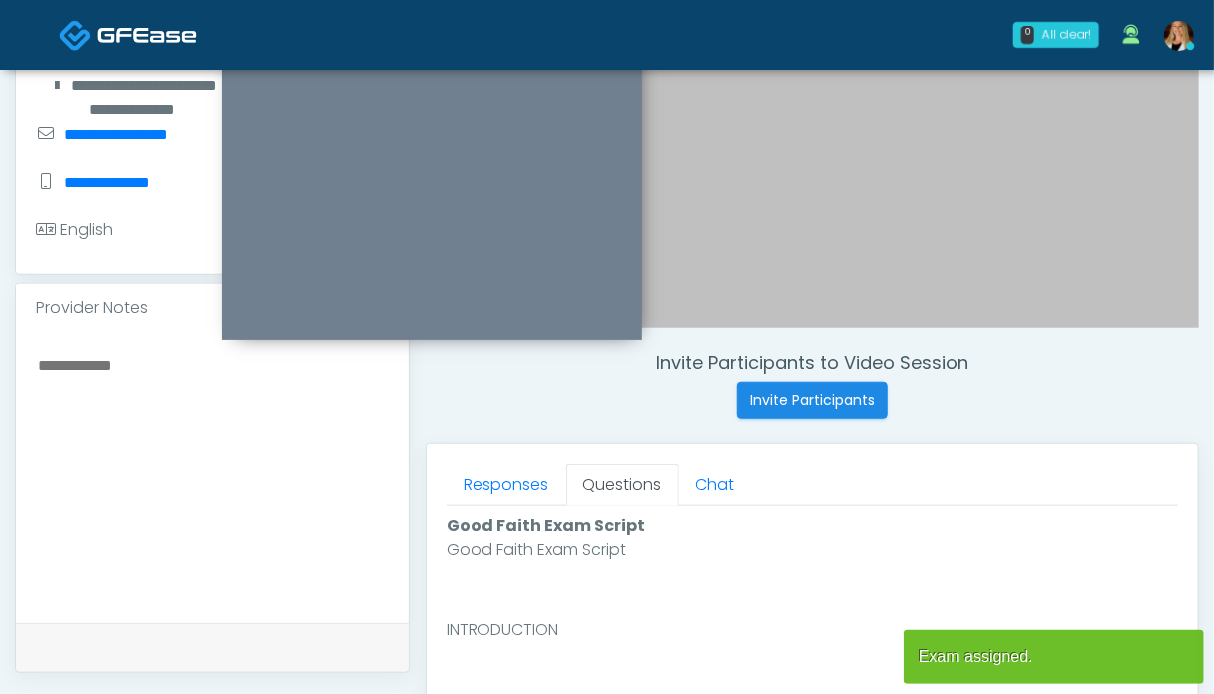 scroll, scrollTop: 0, scrollLeft: 0, axis: both 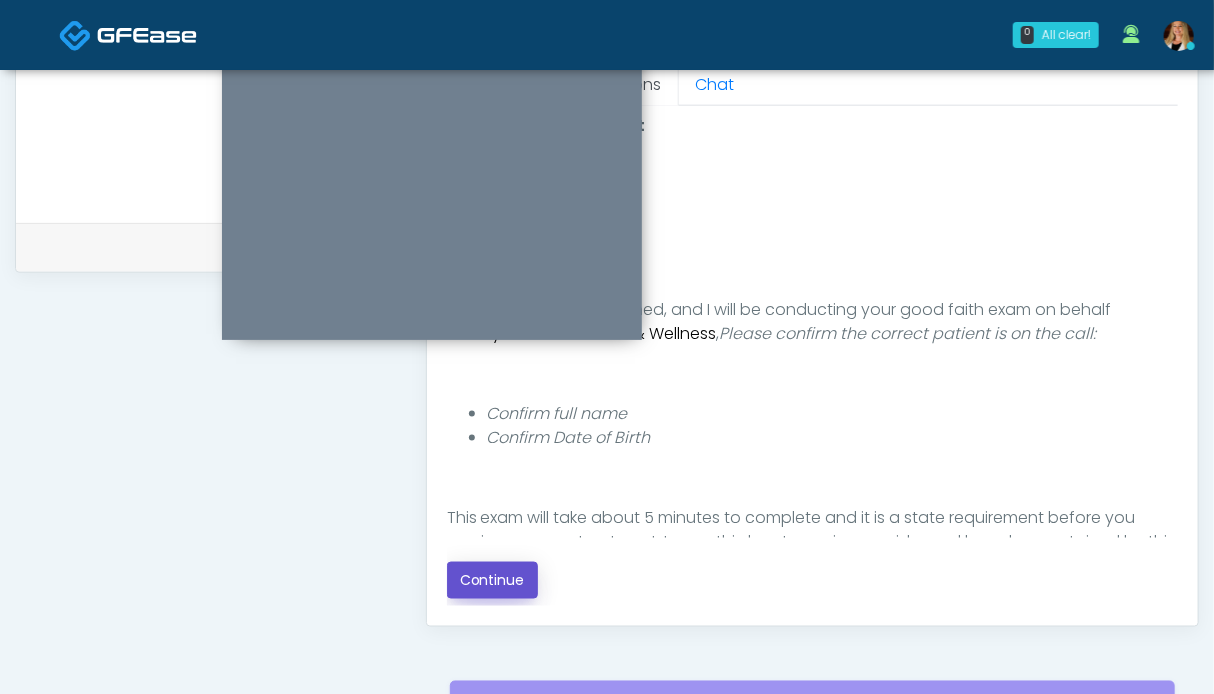 click on "Continue" at bounding box center [492, 580] 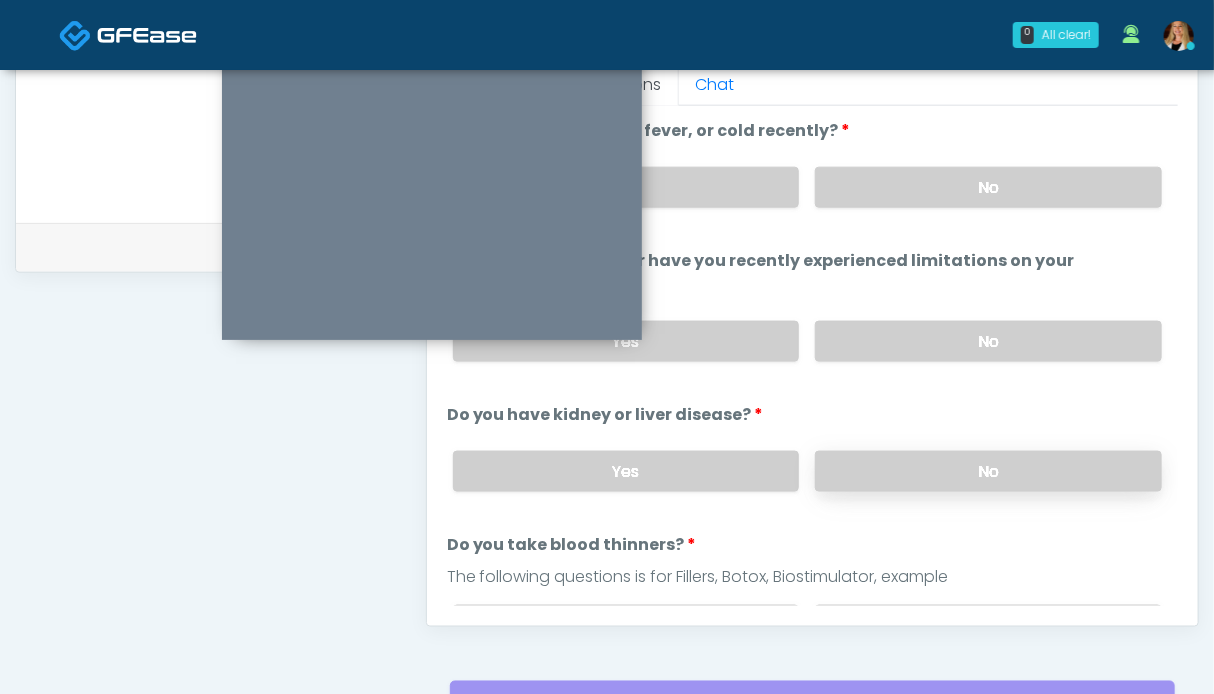 drag, startPoint x: 888, startPoint y: 495, endPoint x: 893, endPoint y: 476, distance: 19.646883 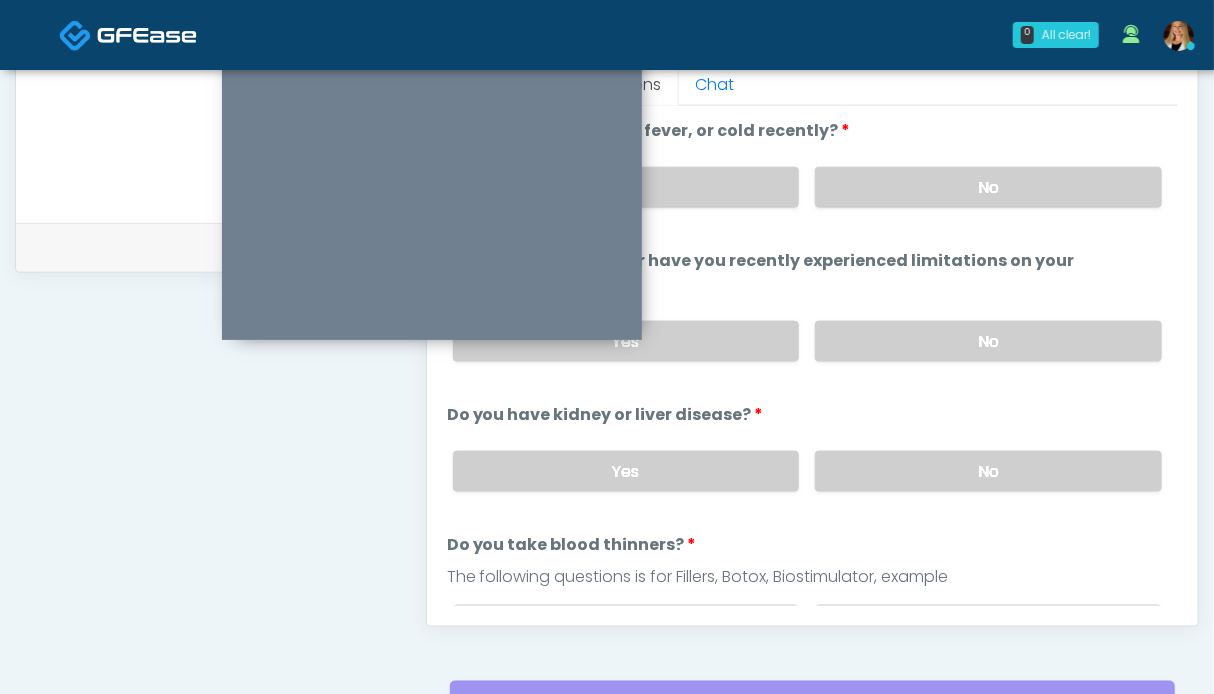 drag, startPoint x: 894, startPoint y: 473, endPoint x: 900, endPoint y: 384, distance: 89.20202 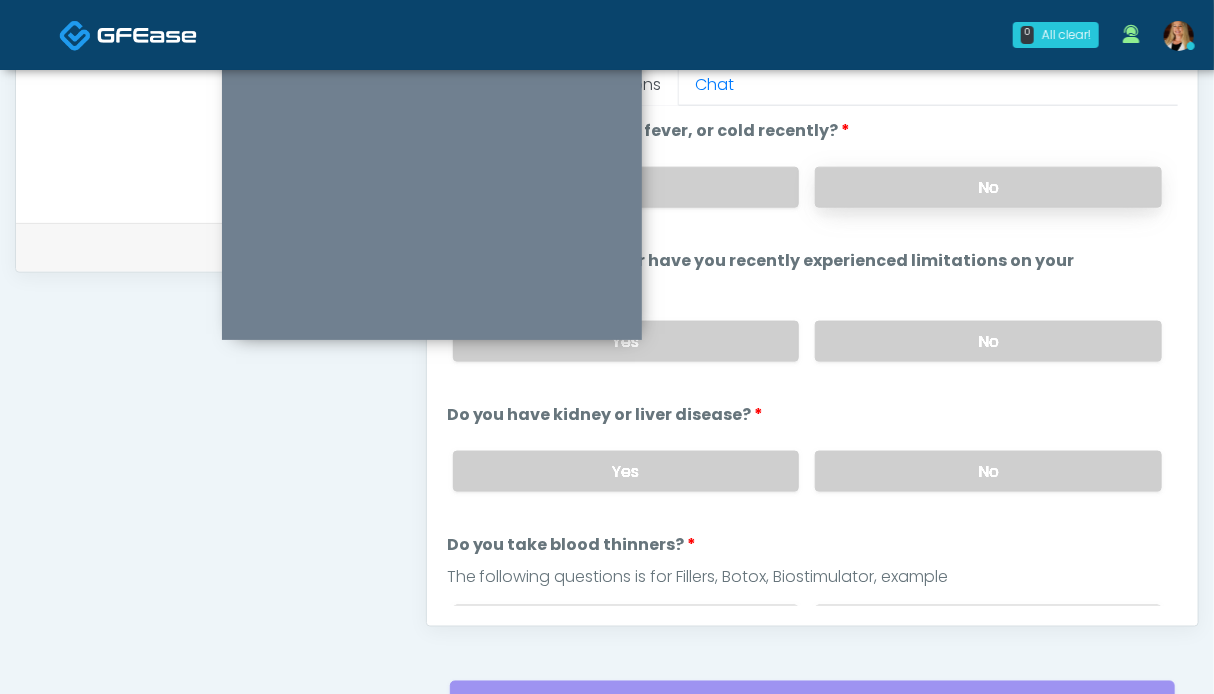 click on "No" at bounding box center (988, 187) 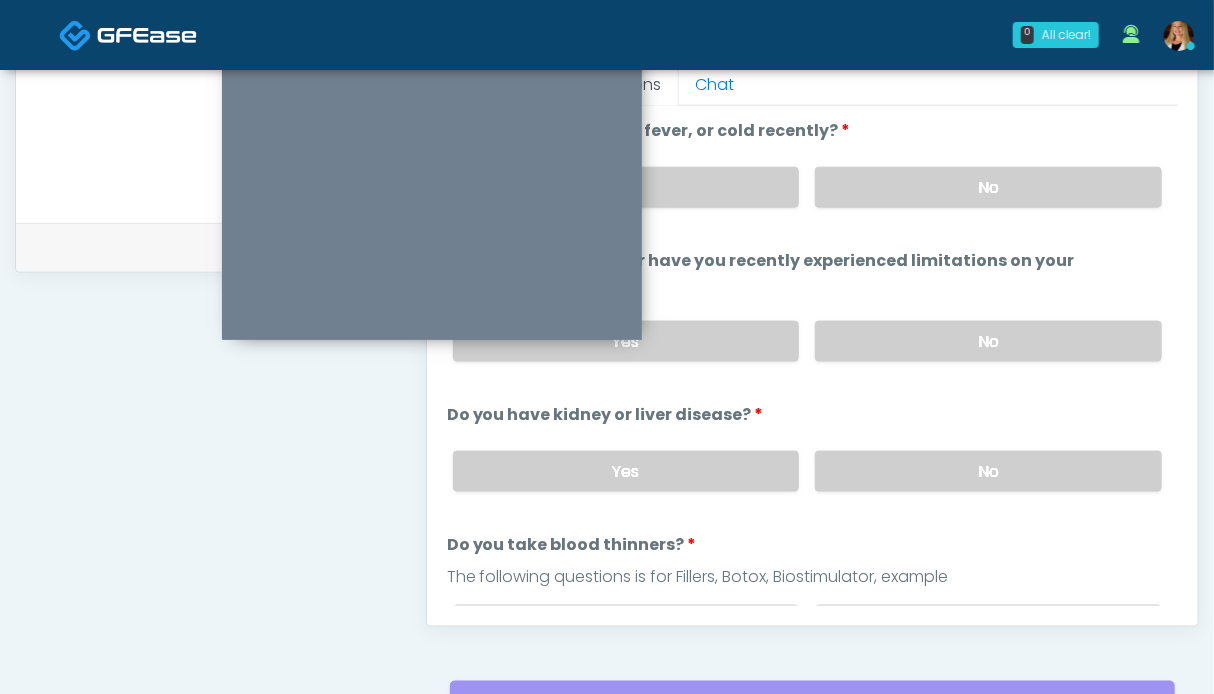 scroll, scrollTop: 300, scrollLeft: 0, axis: vertical 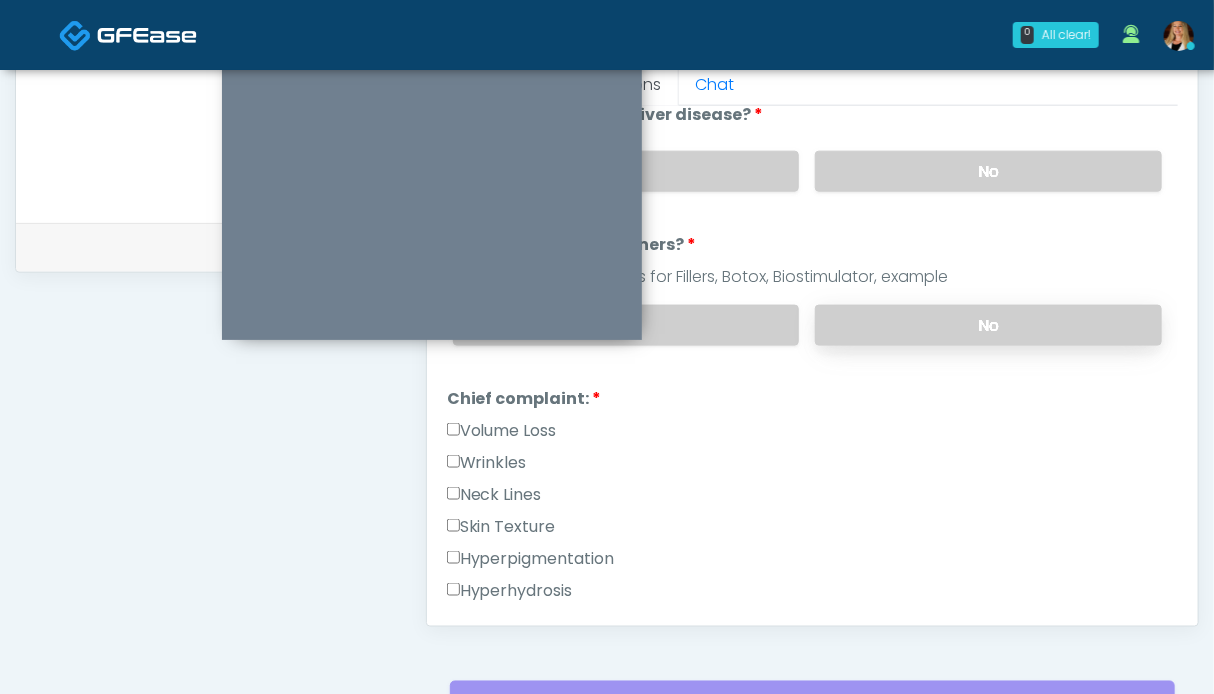 click on "No" at bounding box center [988, 325] 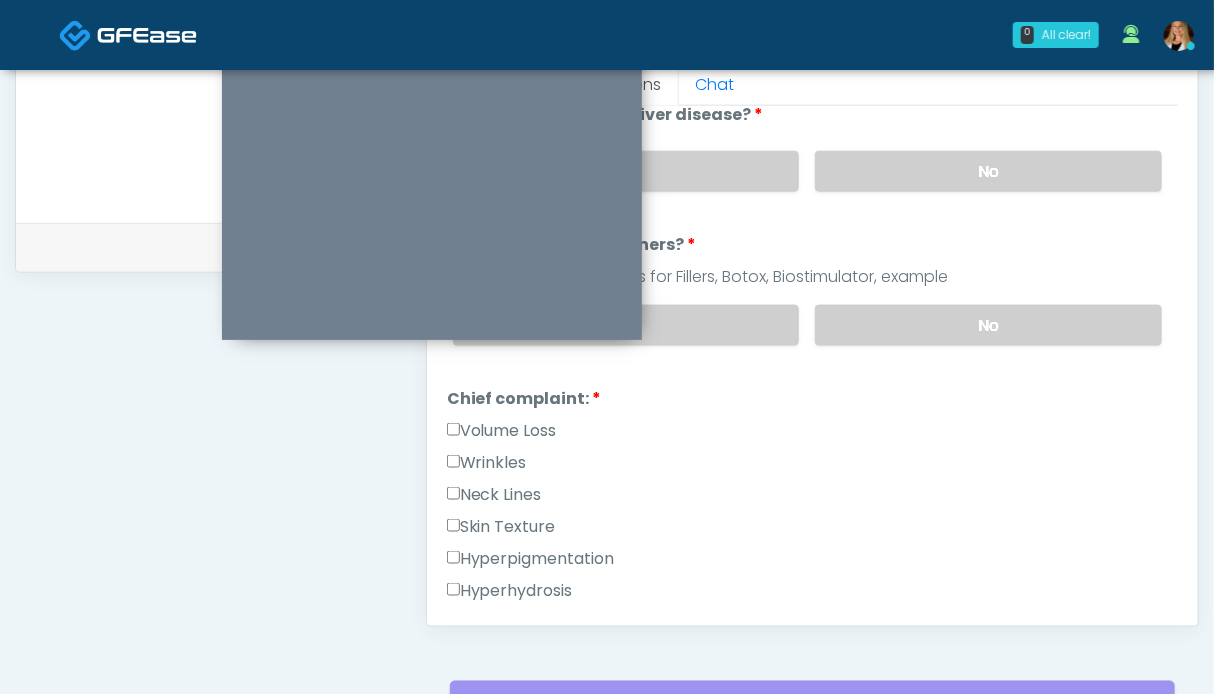 scroll, scrollTop: 1099, scrollLeft: 0, axis: vertical 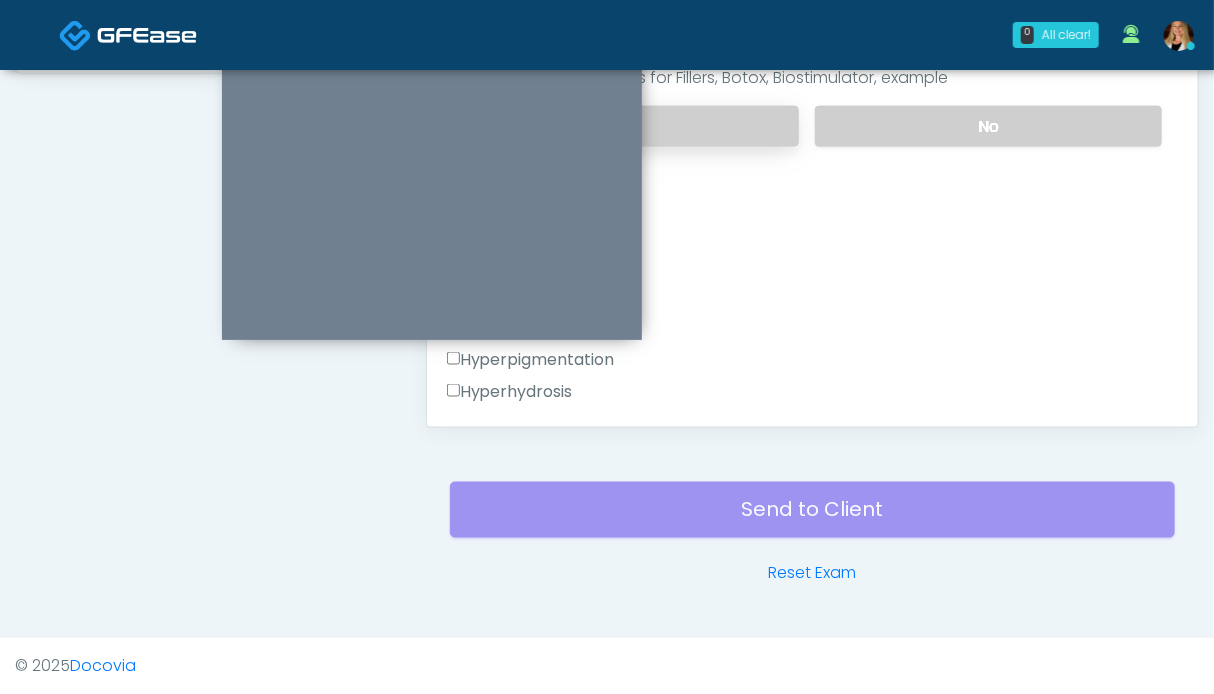 click on "Reset Exam" at bounding box center [812, 574] 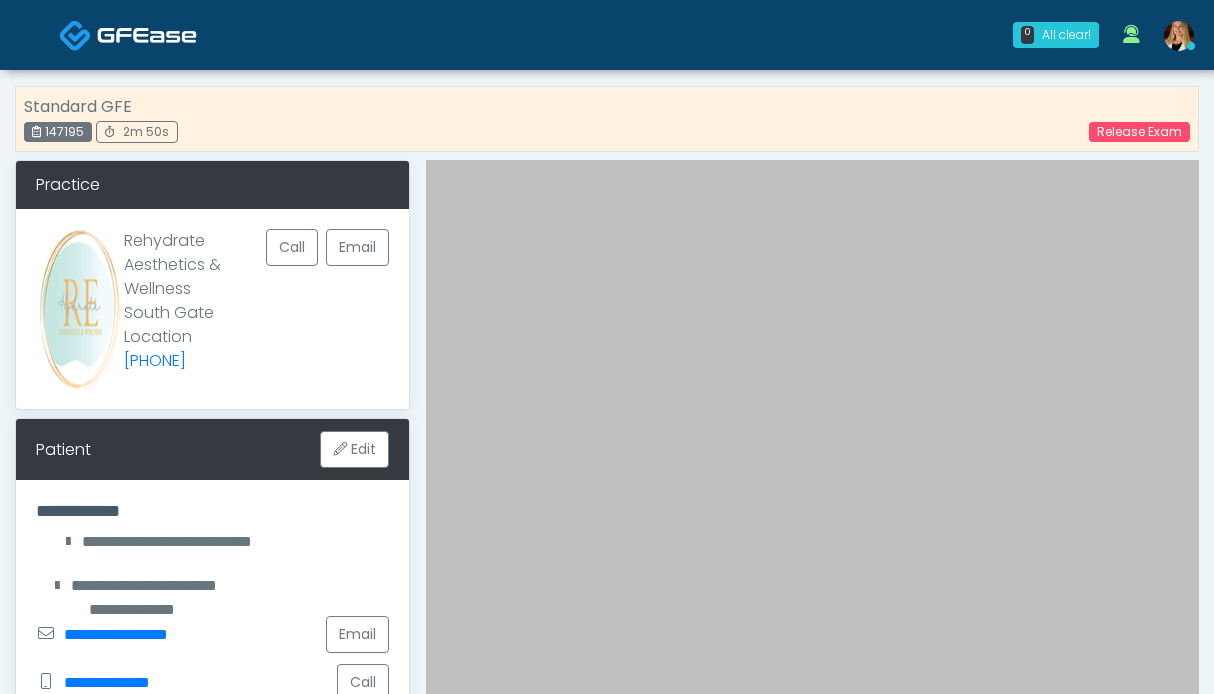 scroll, scrollTop: 0, scrollLeft: 0, axis: both 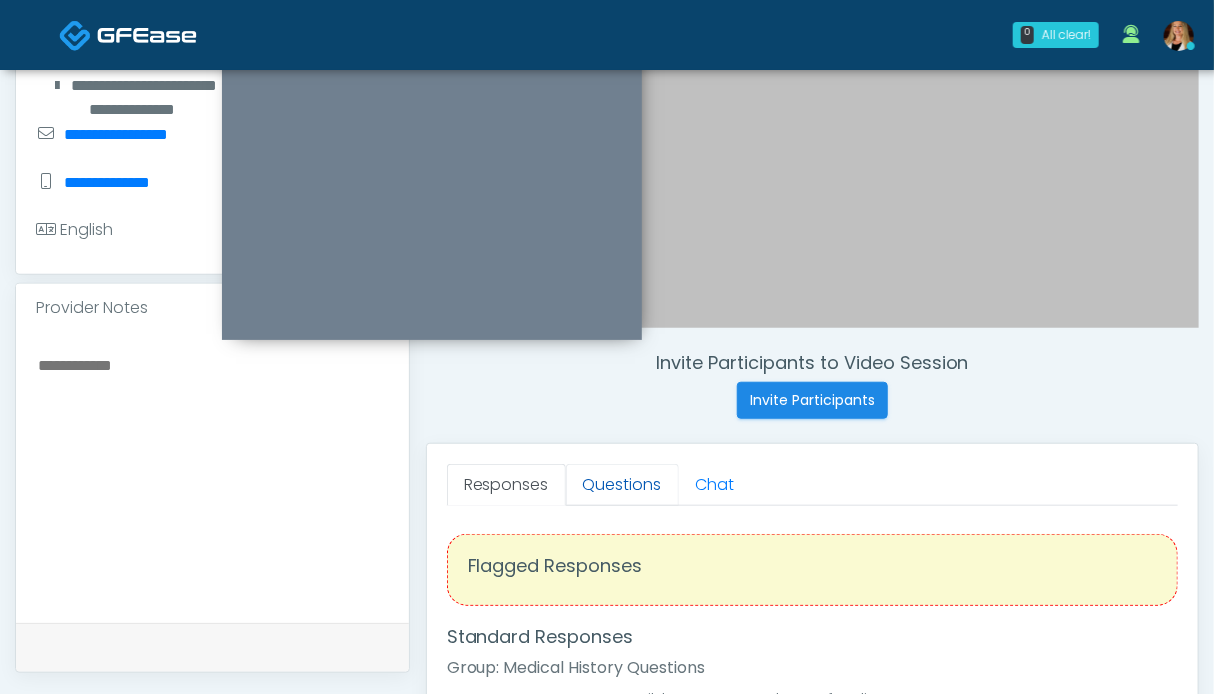 click on "Questions" at bounding box center [622, 485] 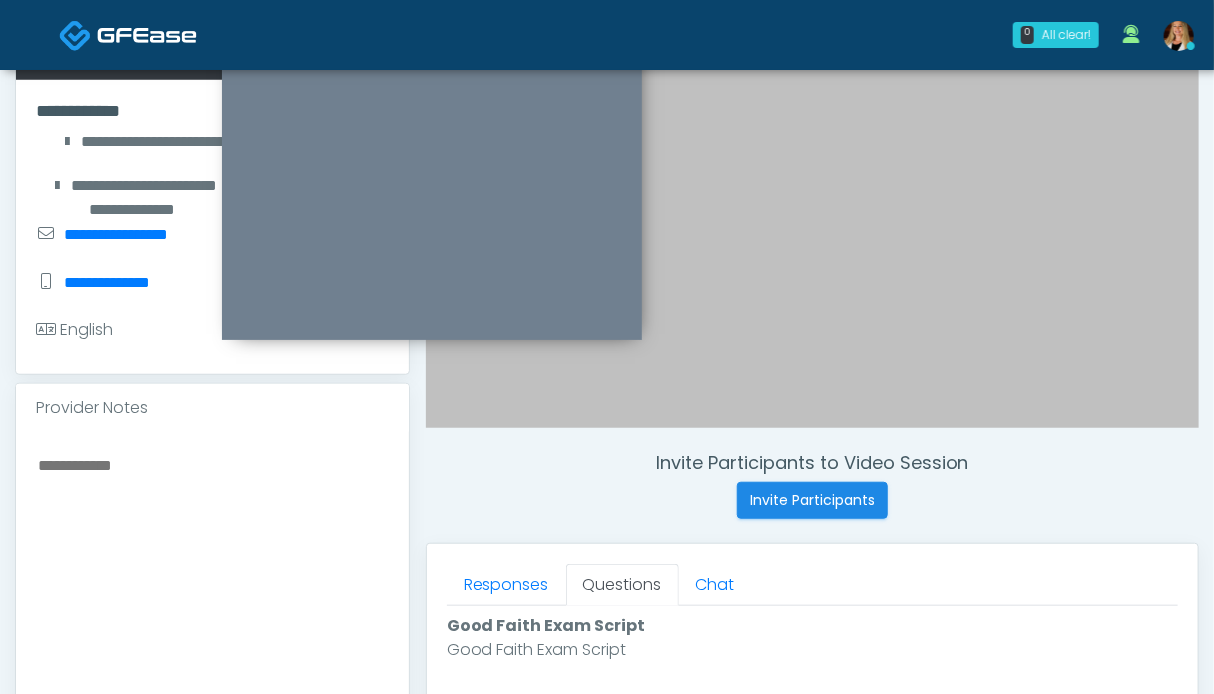 scroll, scrollTop: 900, scrollLeft: 0, axis: vertical 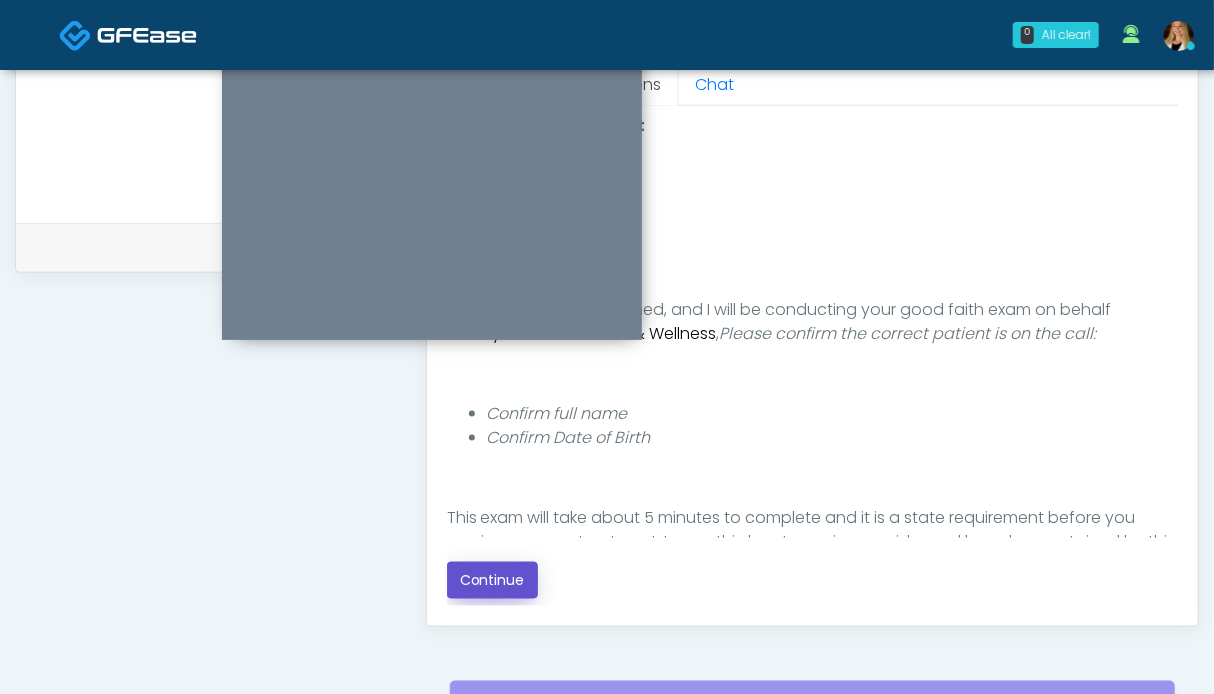 drag, startPoint x: 479, startPoint y: 577, endPoint x: 471, endPoint y: 565, distance: 14.422205 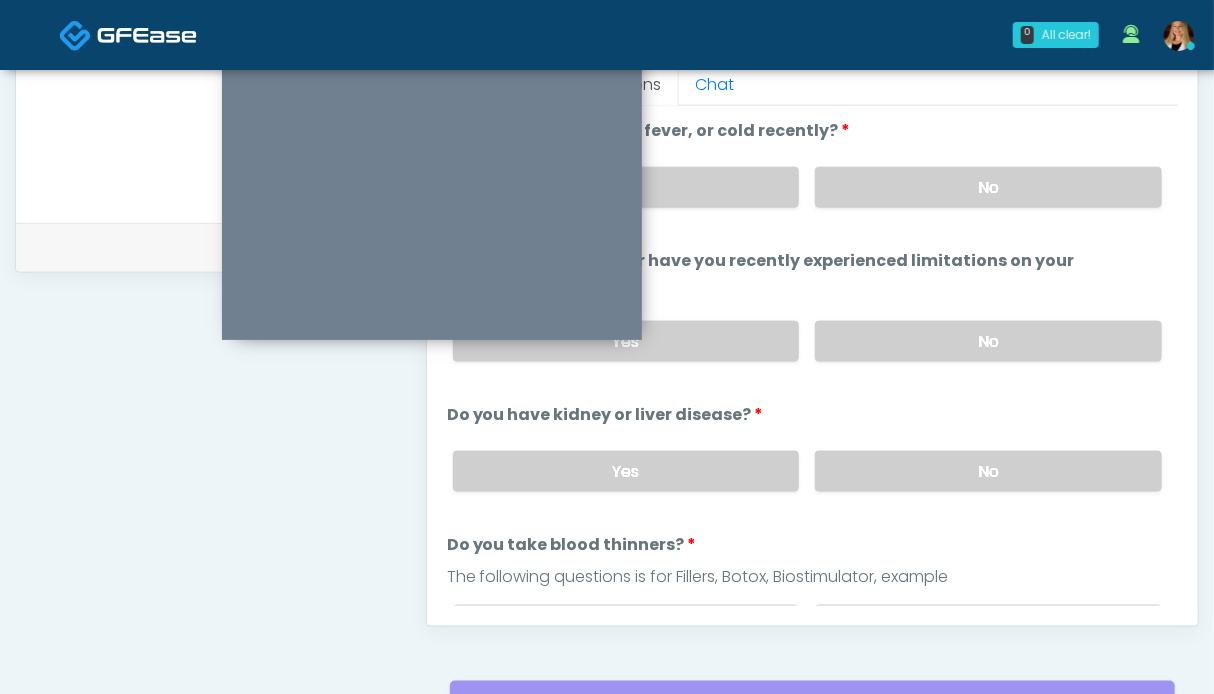 drag, startPoint x: 922, startPoint y: 345, endPoint x: 928, endPoint y: 442, distance: 97.18539 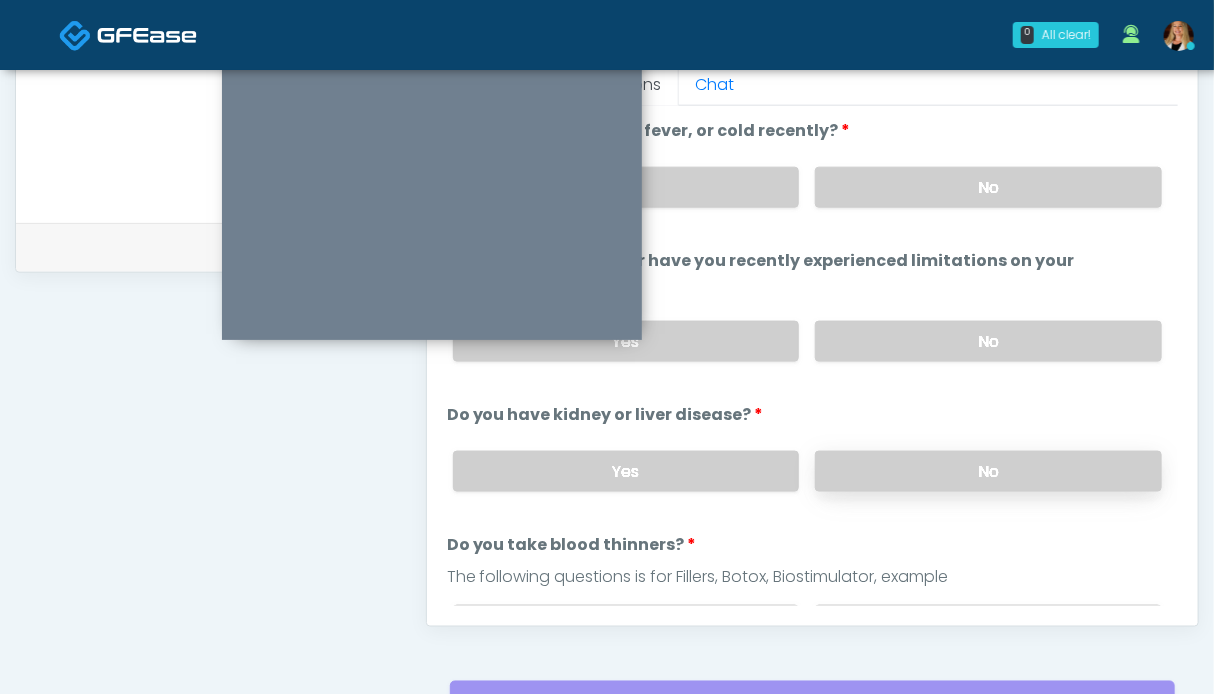 click on "No" at bounding box center [988, 471] 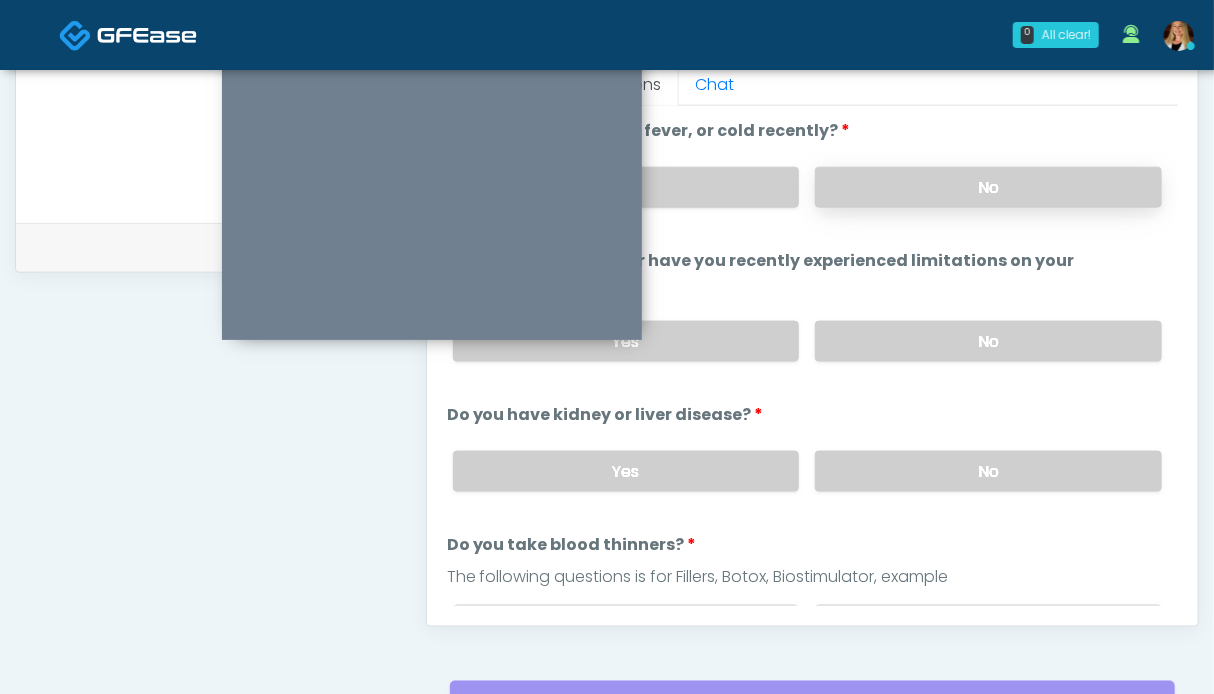 click on "No" at bounding box center (988, 187) 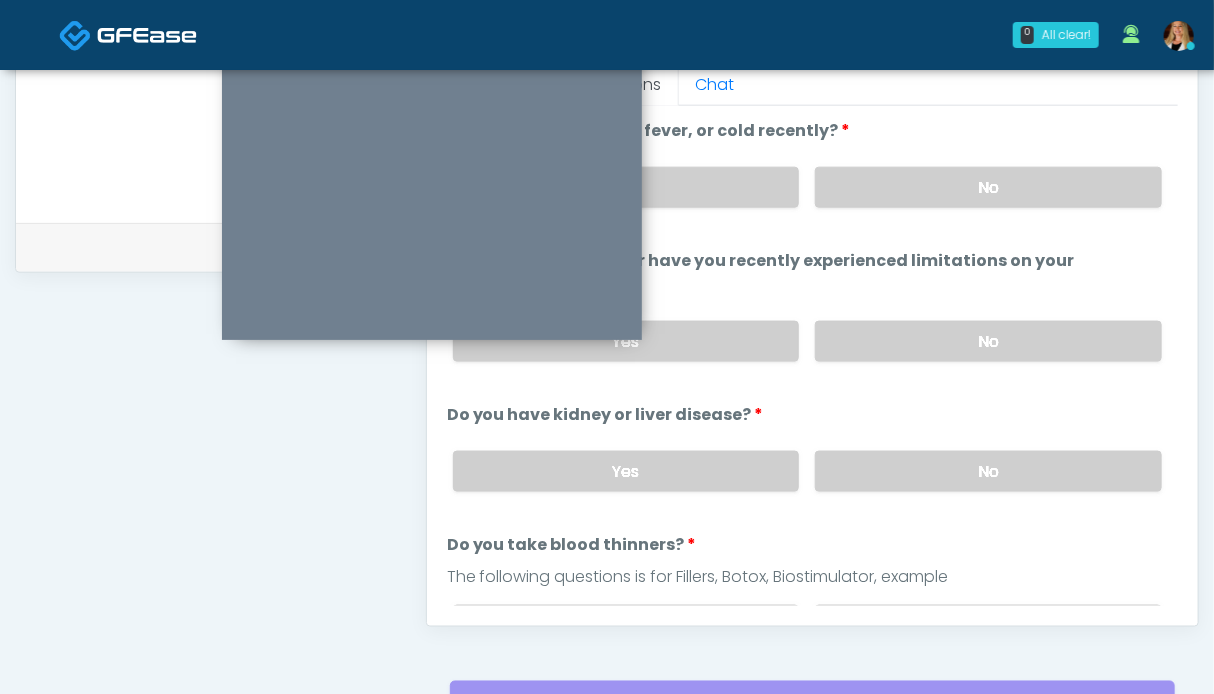 scroll, scrollTop: 1099, scrollLeft: 0, axis: vertical 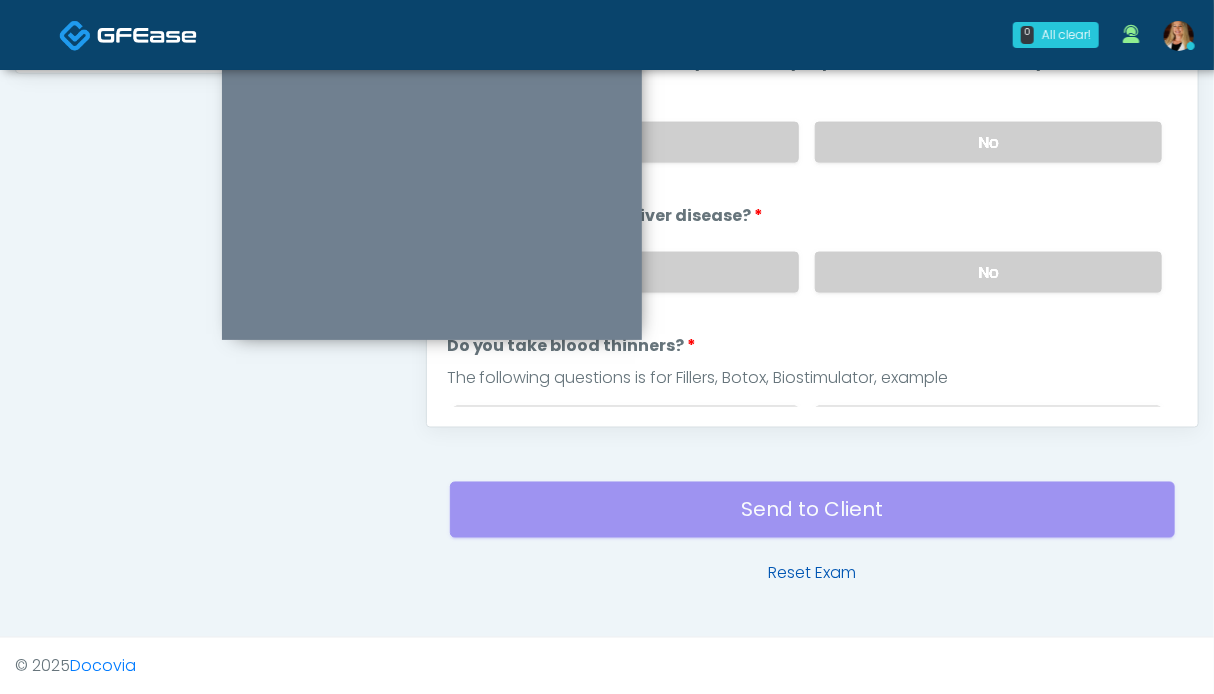click on "Reset Exam" at bounding box center [812, 574] 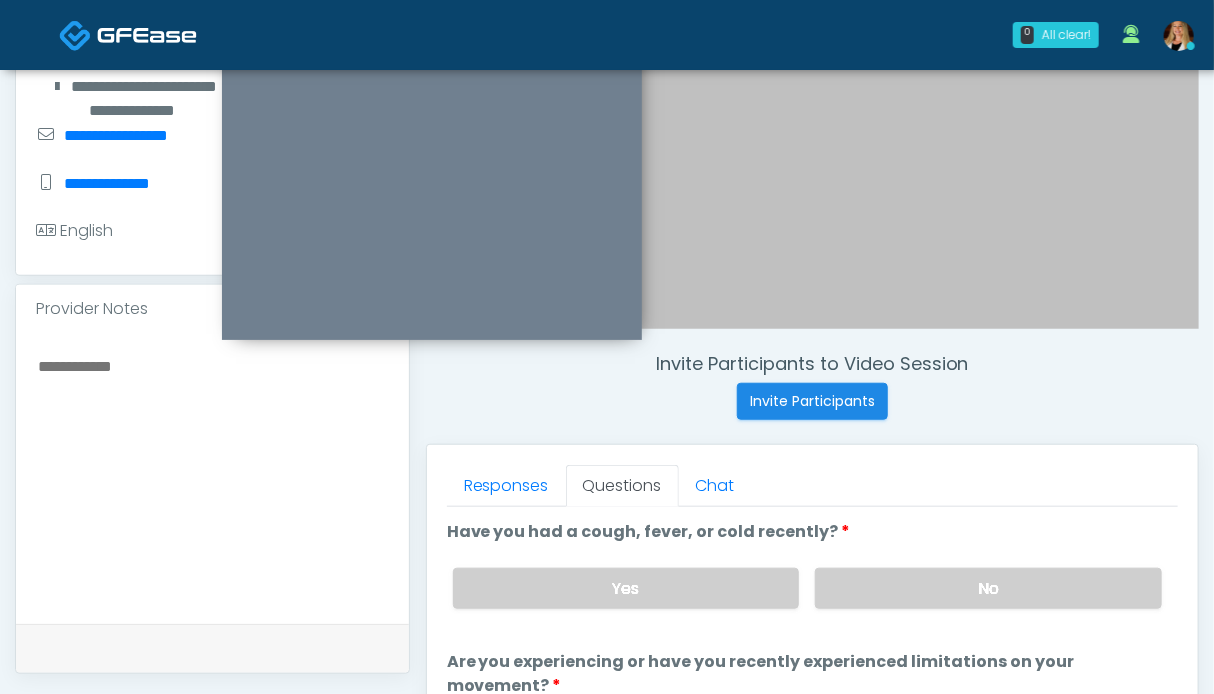 scroll, scrollTop: 0, scrollLeft: 0, axis: both 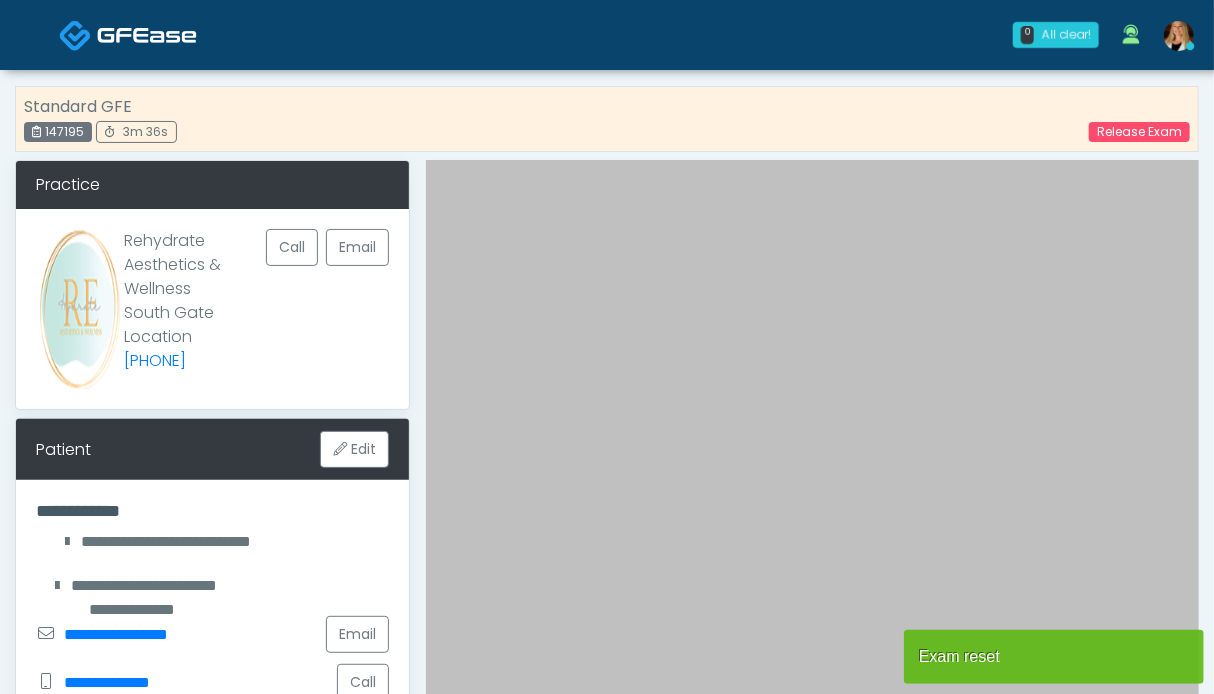 drag, startPoint x: 93, startPoint y: 131, endPoint x: 47, endPoint y: 133, distance: 46.043457 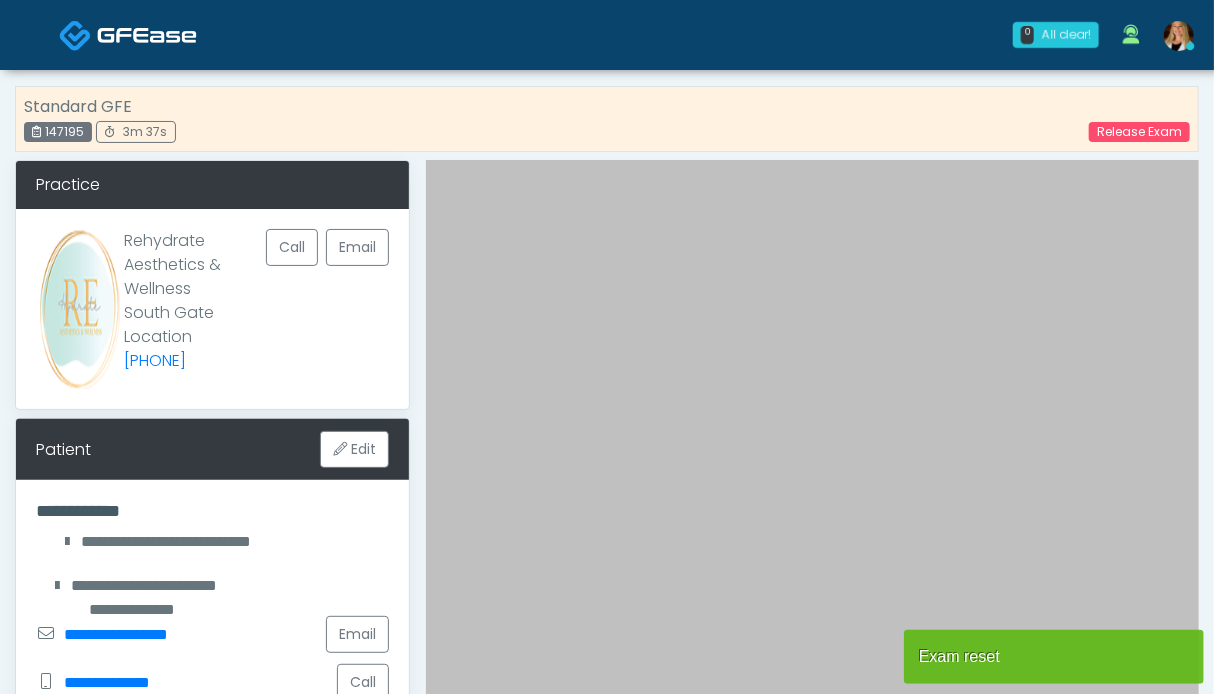 copy on "147195" 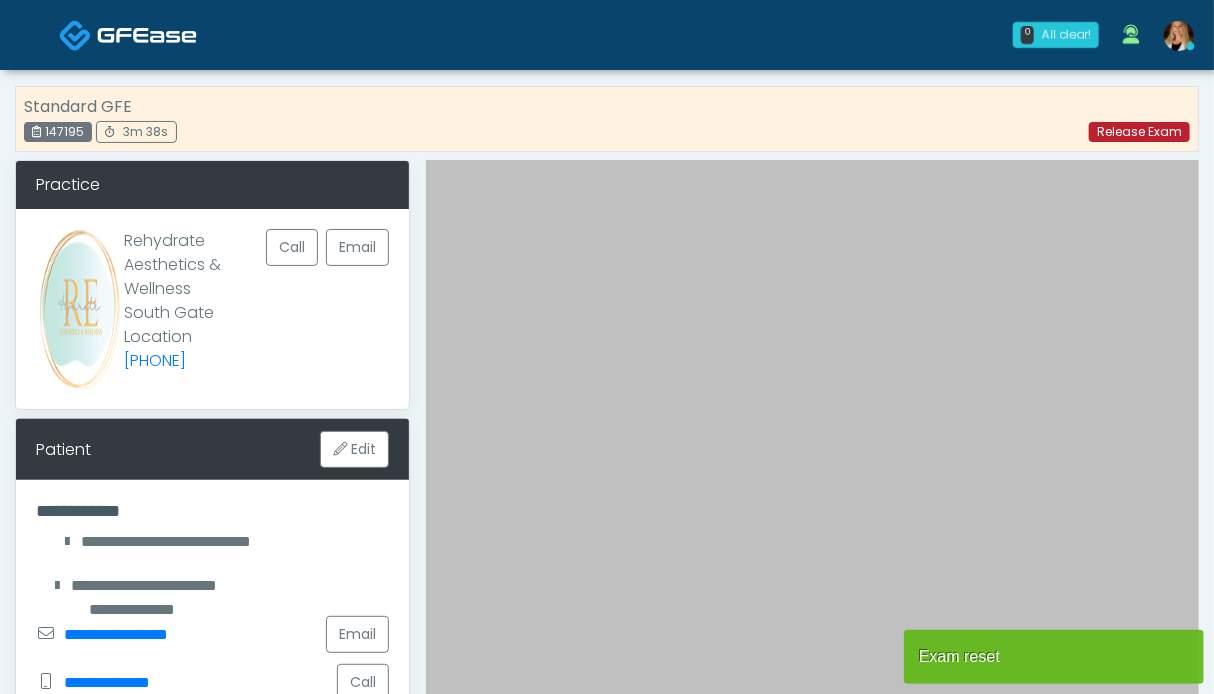 click on "Release Exam" at bounding box center (1139, 132) 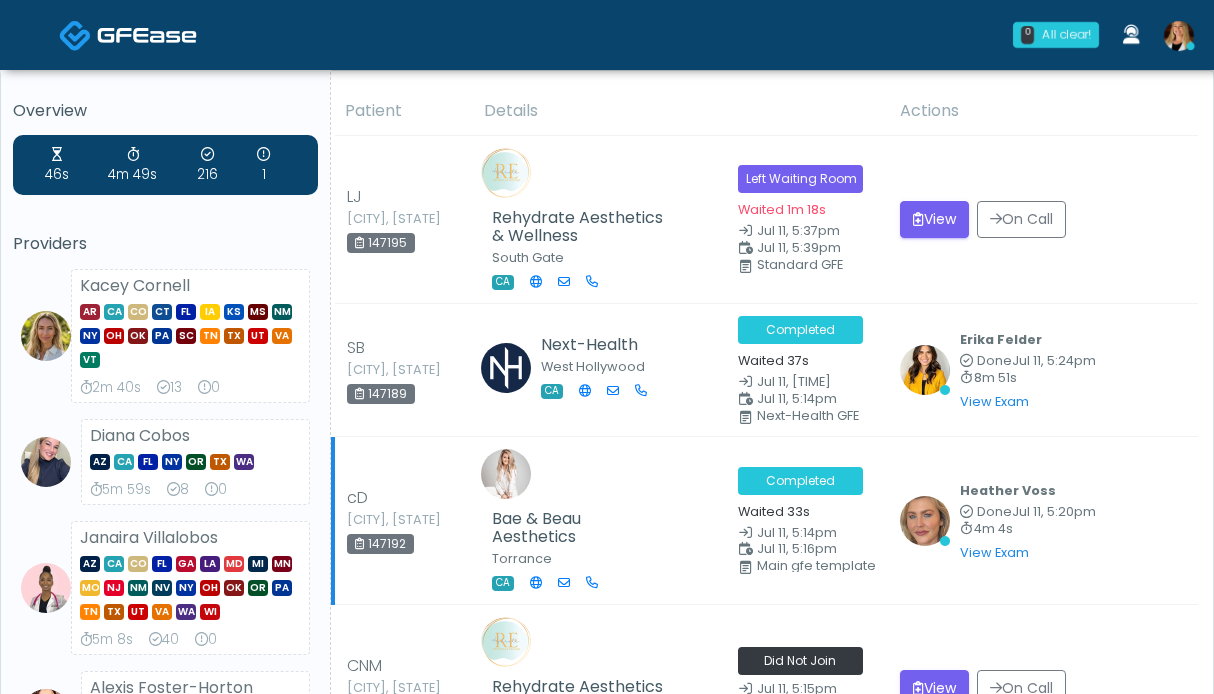 scroll, scrollTop: 0, scrollLeft: 0, axis: both 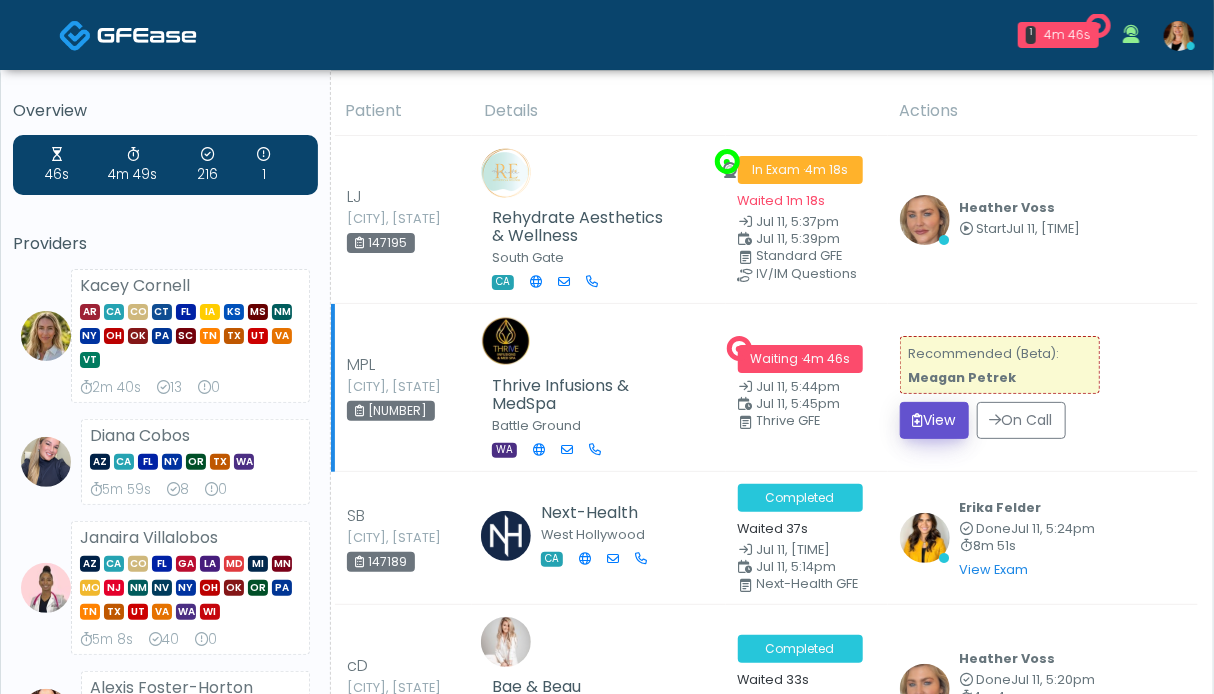click on "View" at bounding box center [934, 420] 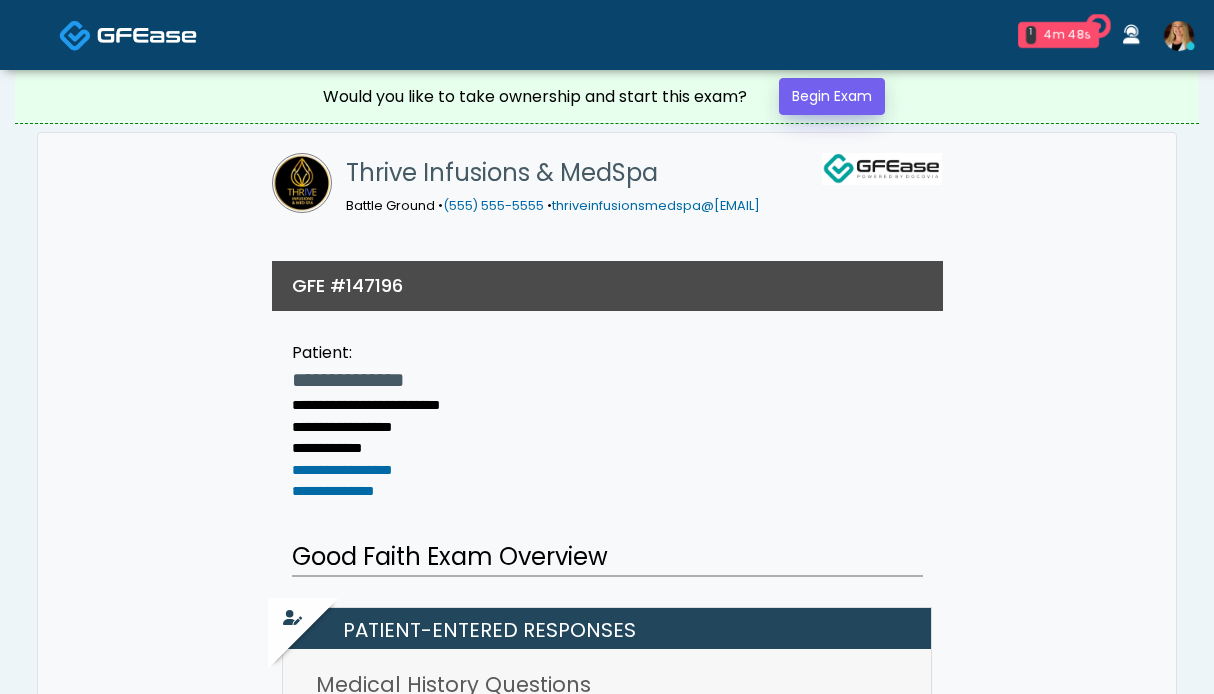 scroll, scrollTop: 0, scrollLeft: 0, axis: both 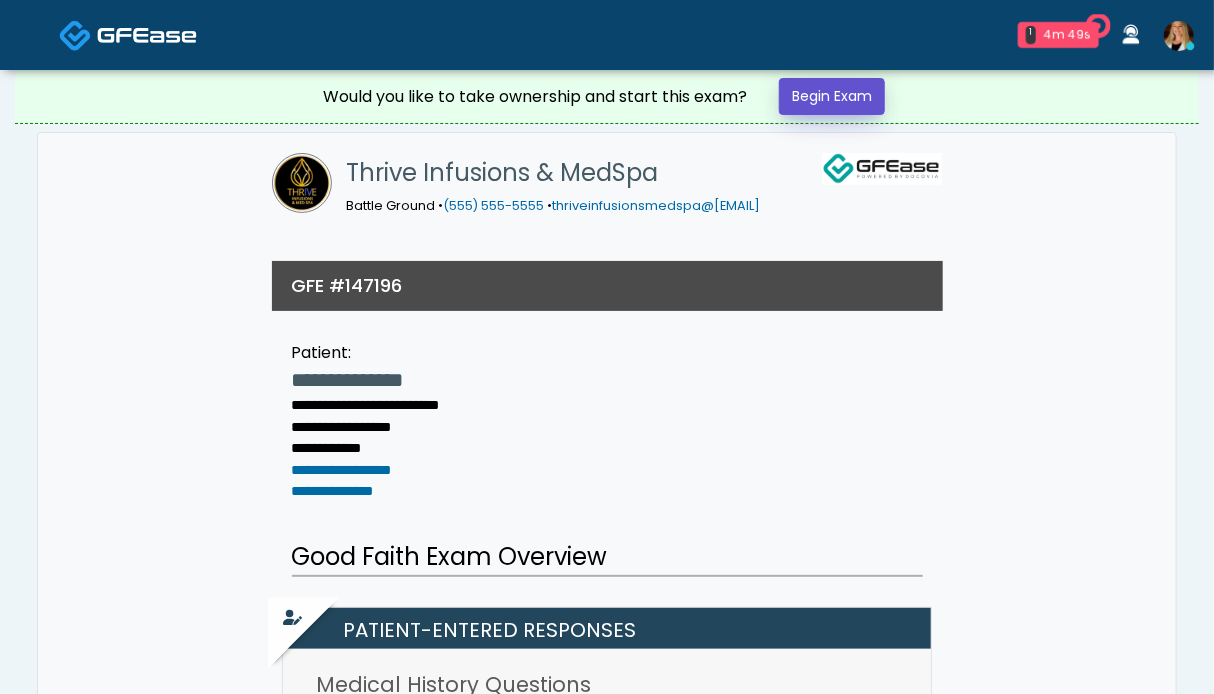 click on "Begin Exam" at bounding box center (832, 96) 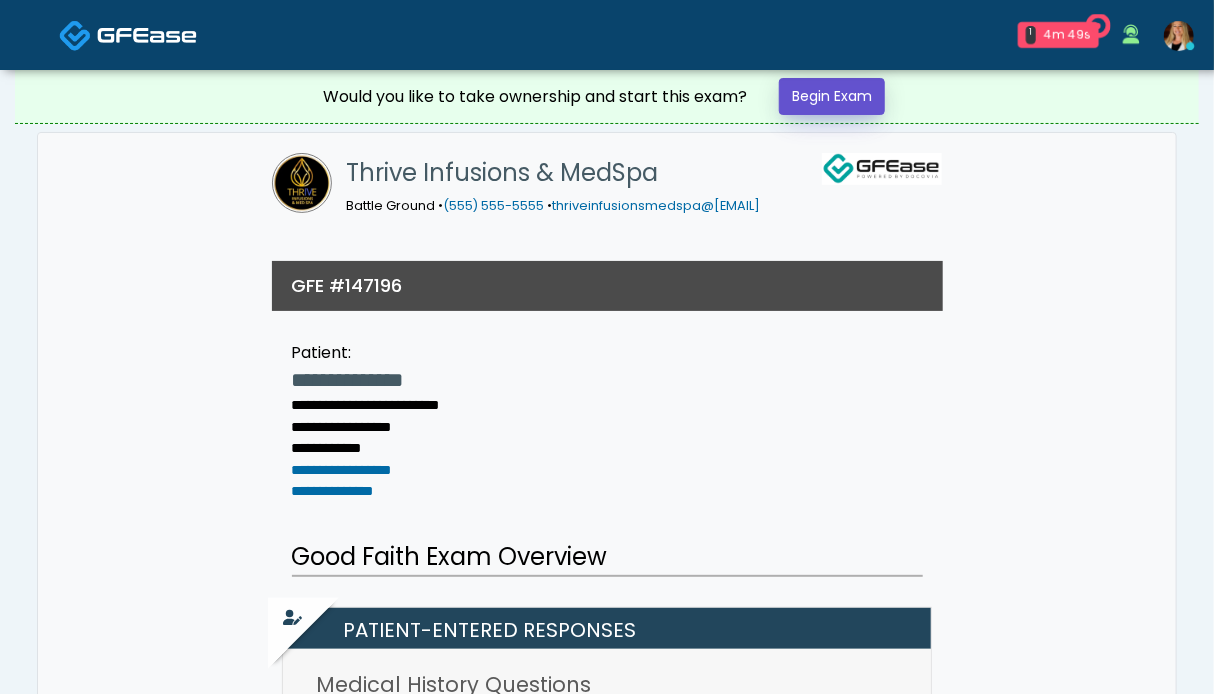 scroll, scrollTop: 0, scrollLeft: 0, axis: both 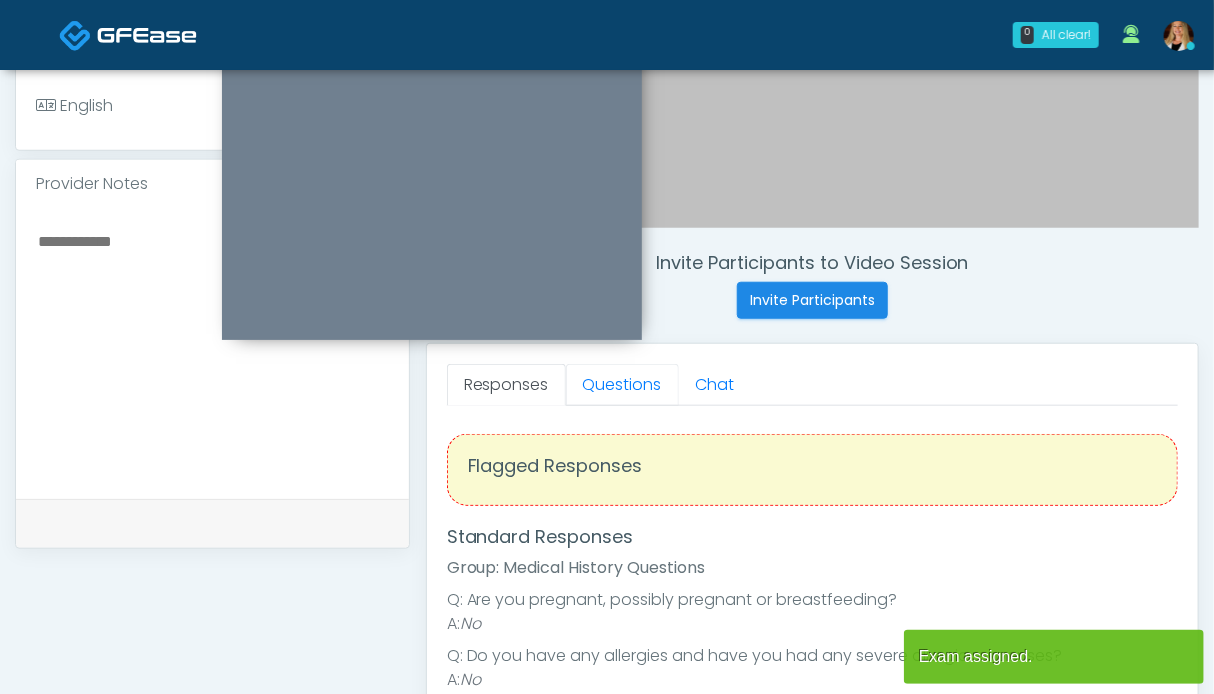 drag, startPoint x: 591, startPoint y: 391, endPoint x: 513, endPoint y: 392, distance: 78.00641 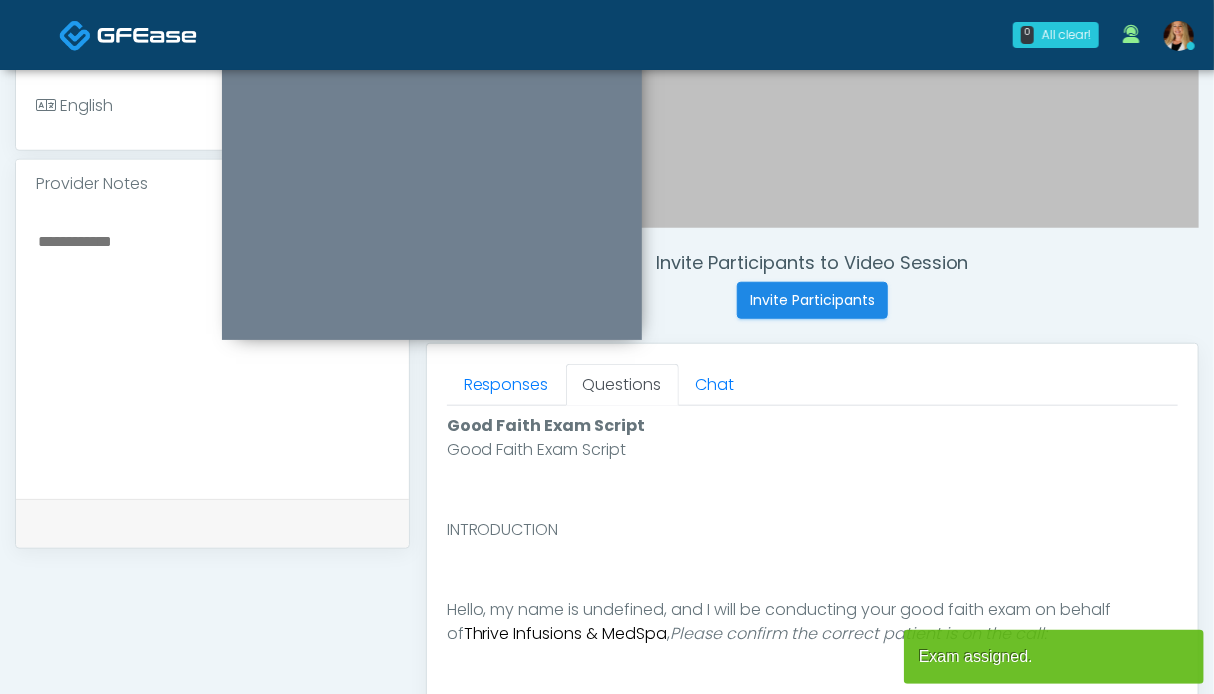 scroll, scrollTop: 1000, scrollLeft: 0, axis: vertical 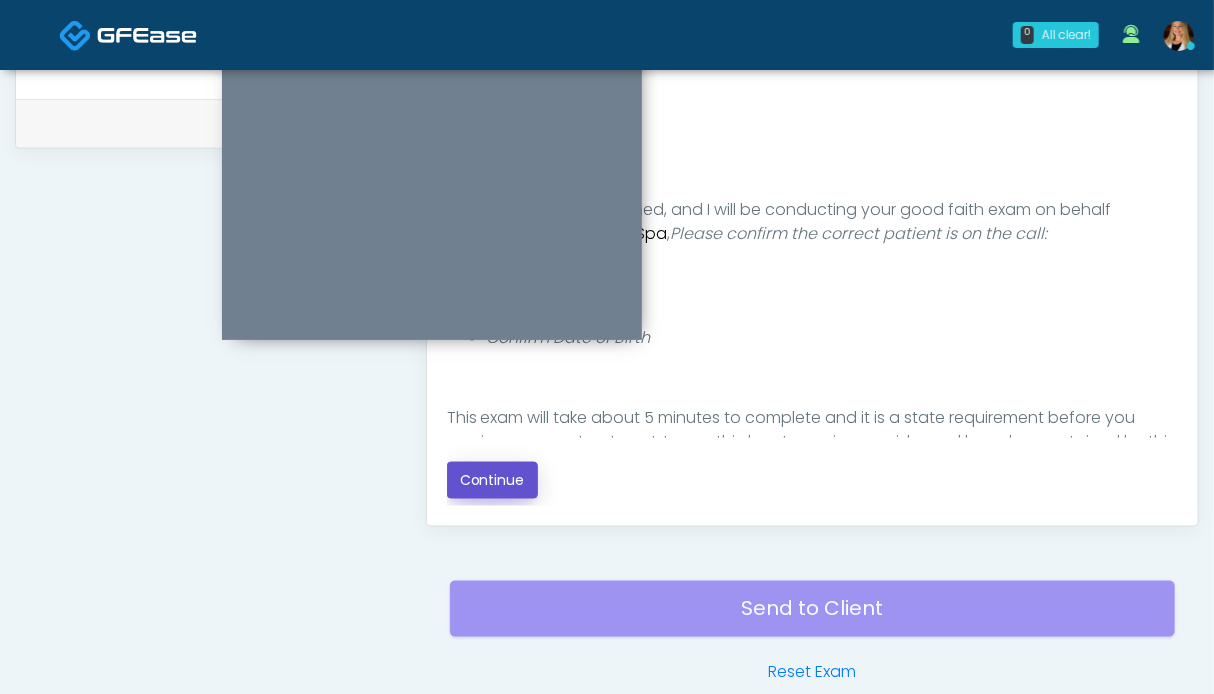 click on "Continue" at bounding box center (492, 480) 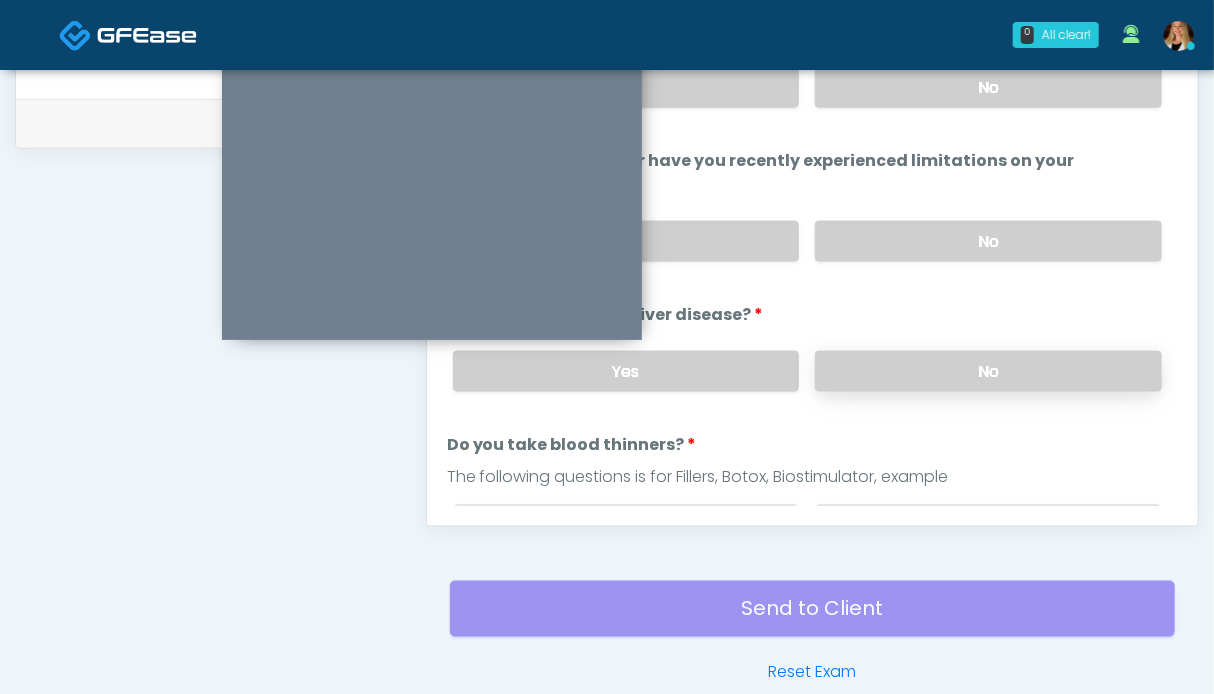 click on "No" at bounding box center [988, 371] 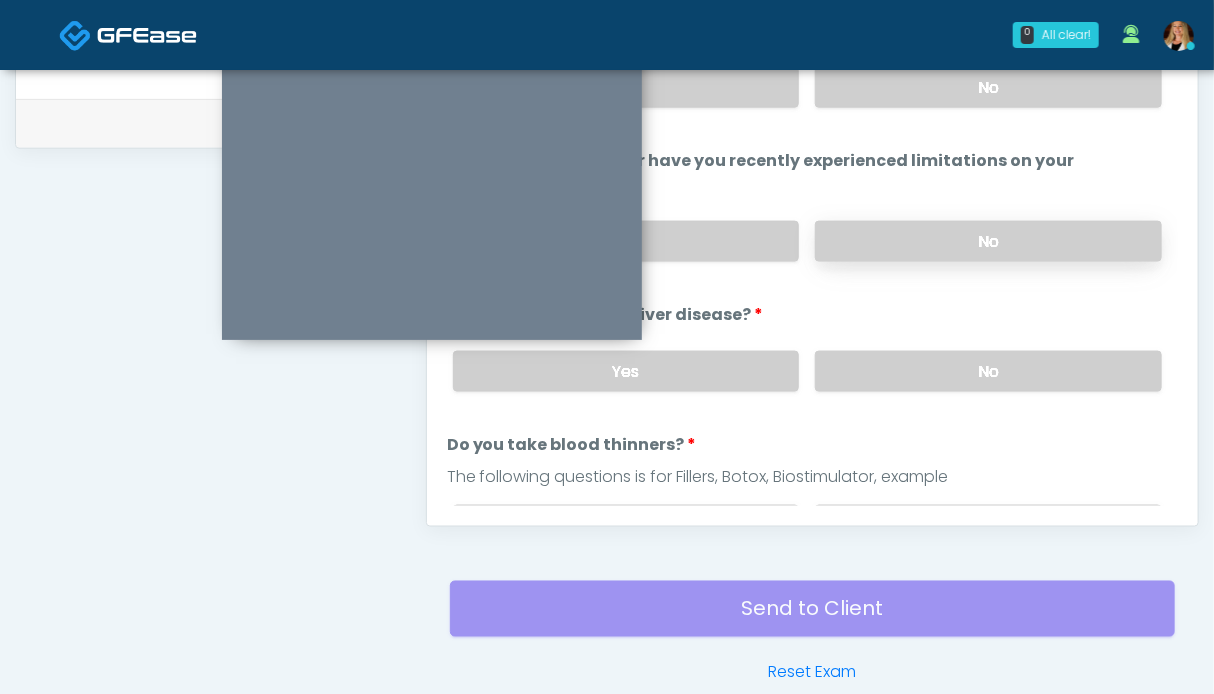 click on "No" at bounding box center [988, 241] 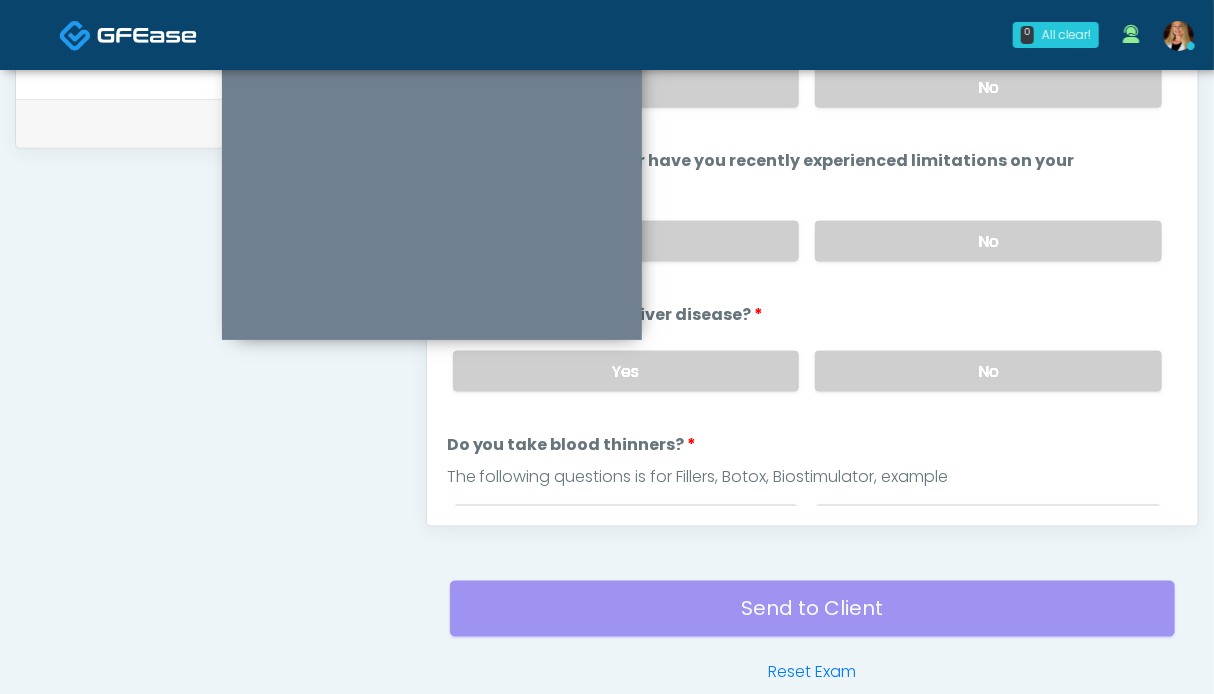 scroll, scrollTop: 800, scrollLeft: 0, axis: vertical 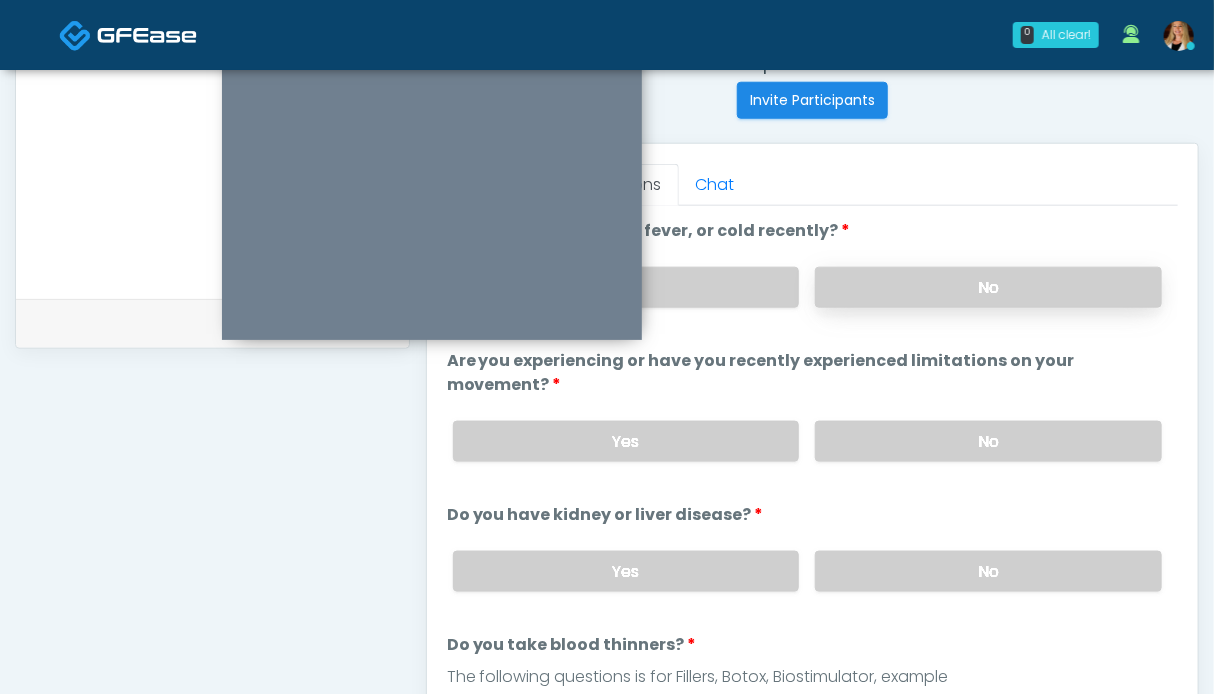 click on "No" at bounding box center (988, 287) 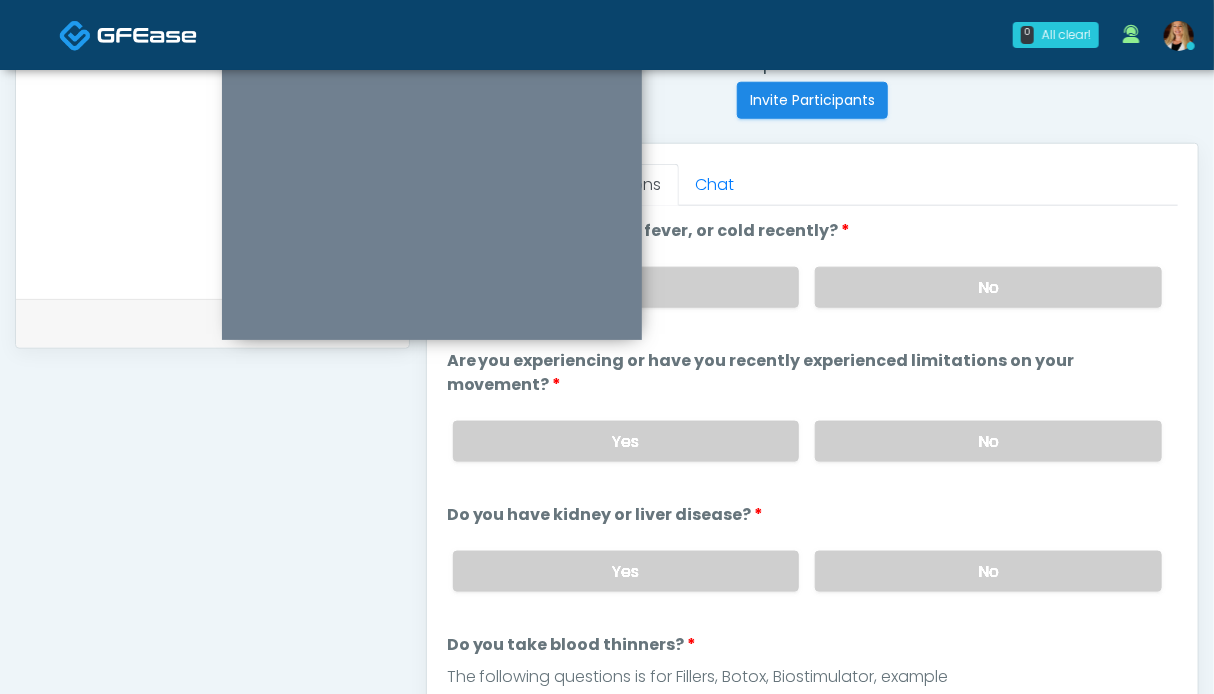 scroll, scrollTop: 300, scrollLeft: 0, axis: vertical 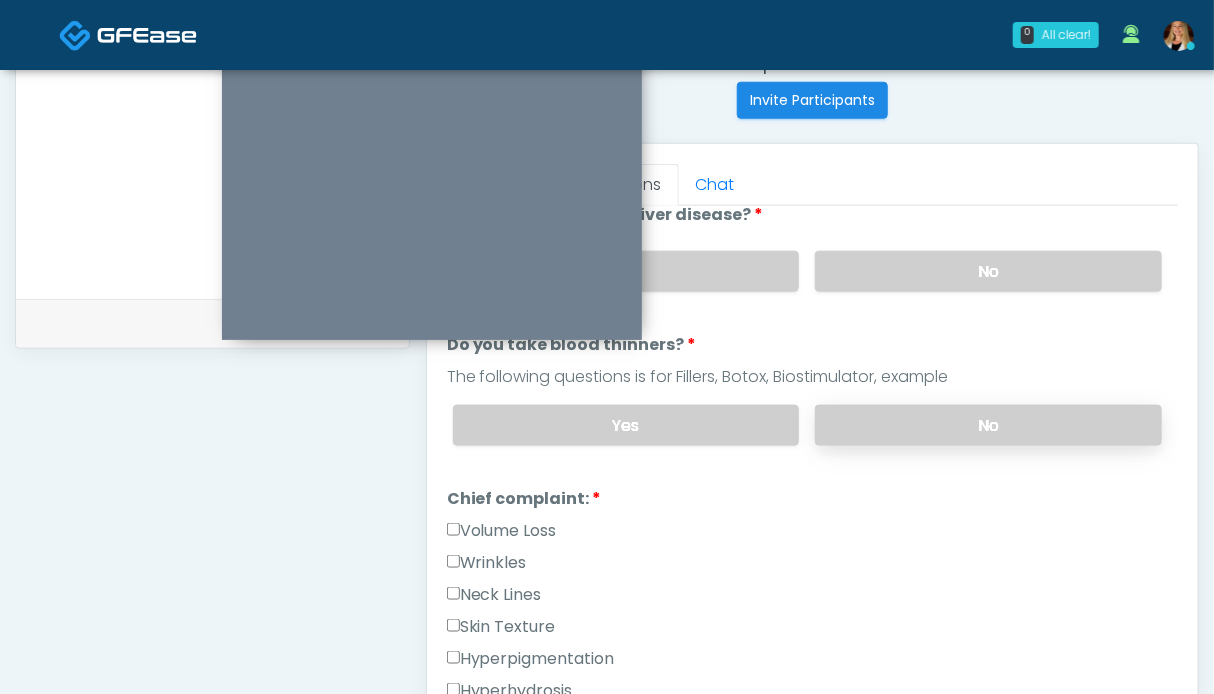 click on "No" at bounding box center (988, 425) 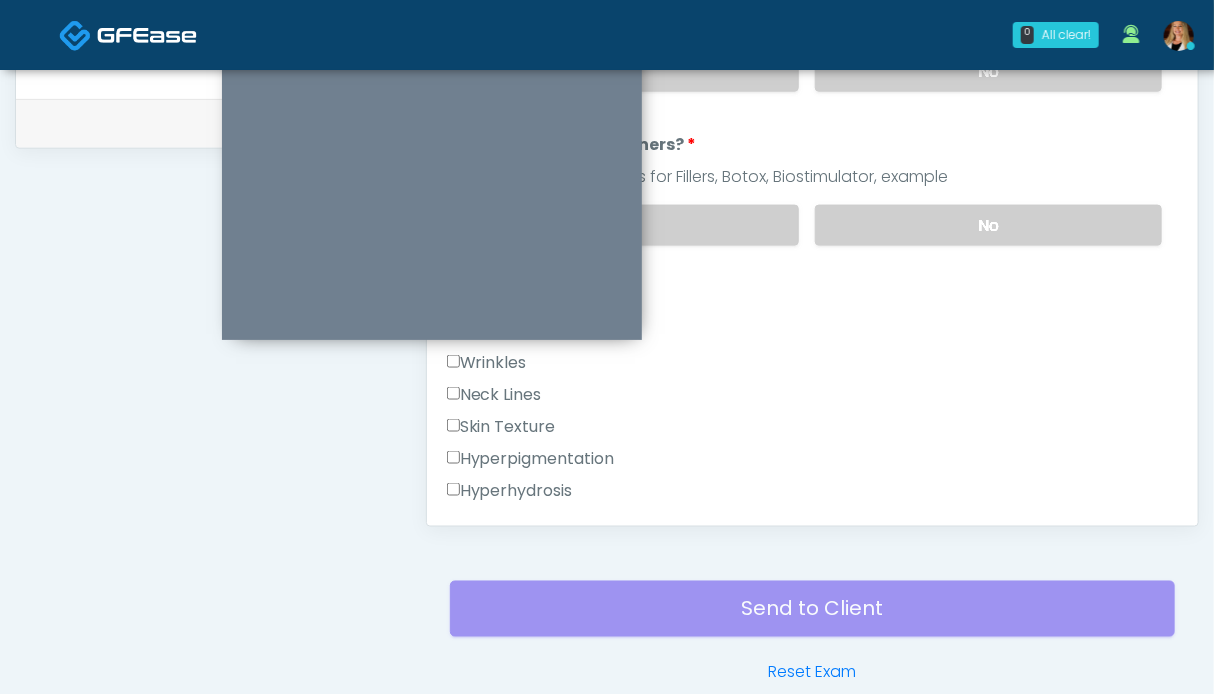 scroll, scrollTop: 1099, scrollLeft: 0, axis: vertical 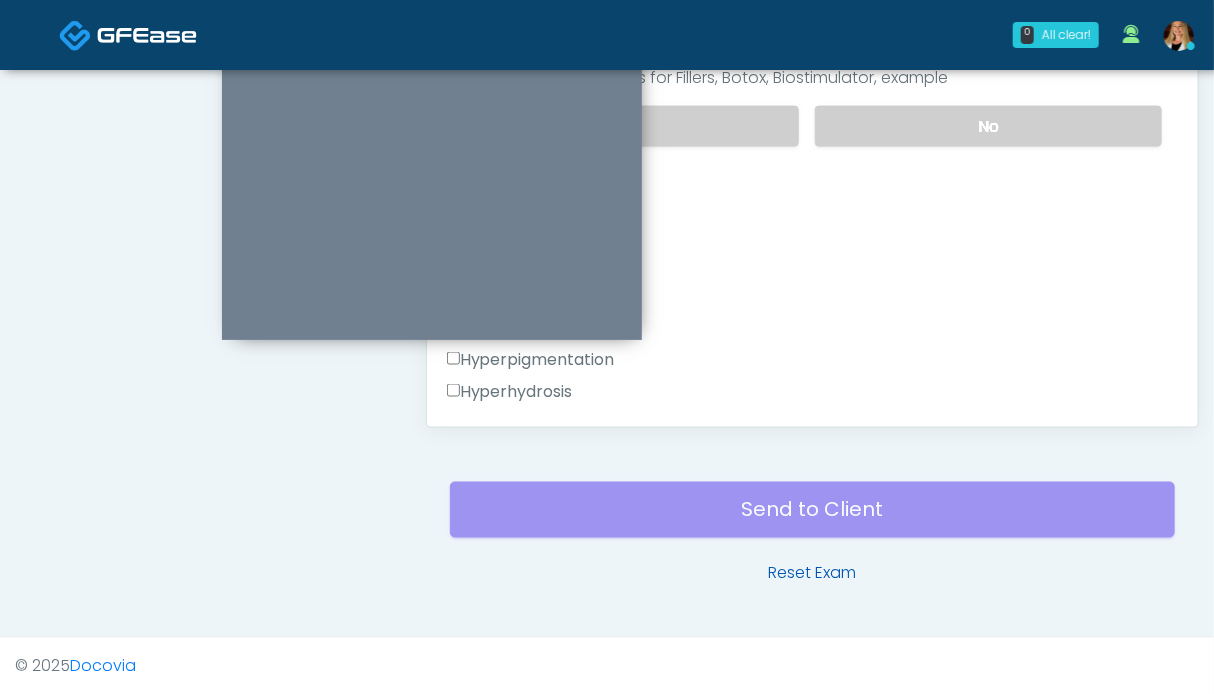 click on "Reset Exam" at bounding box center (812, 574) 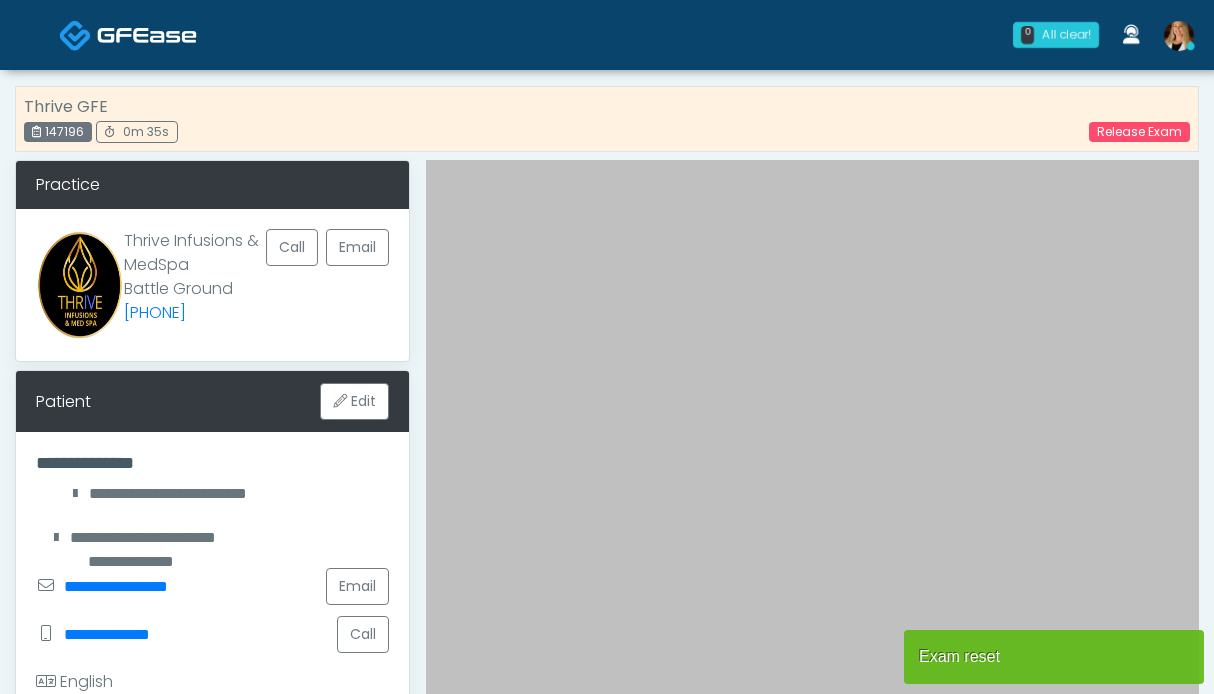 scroll, scrollTop: 0, scrollLeft: 0, axis: both 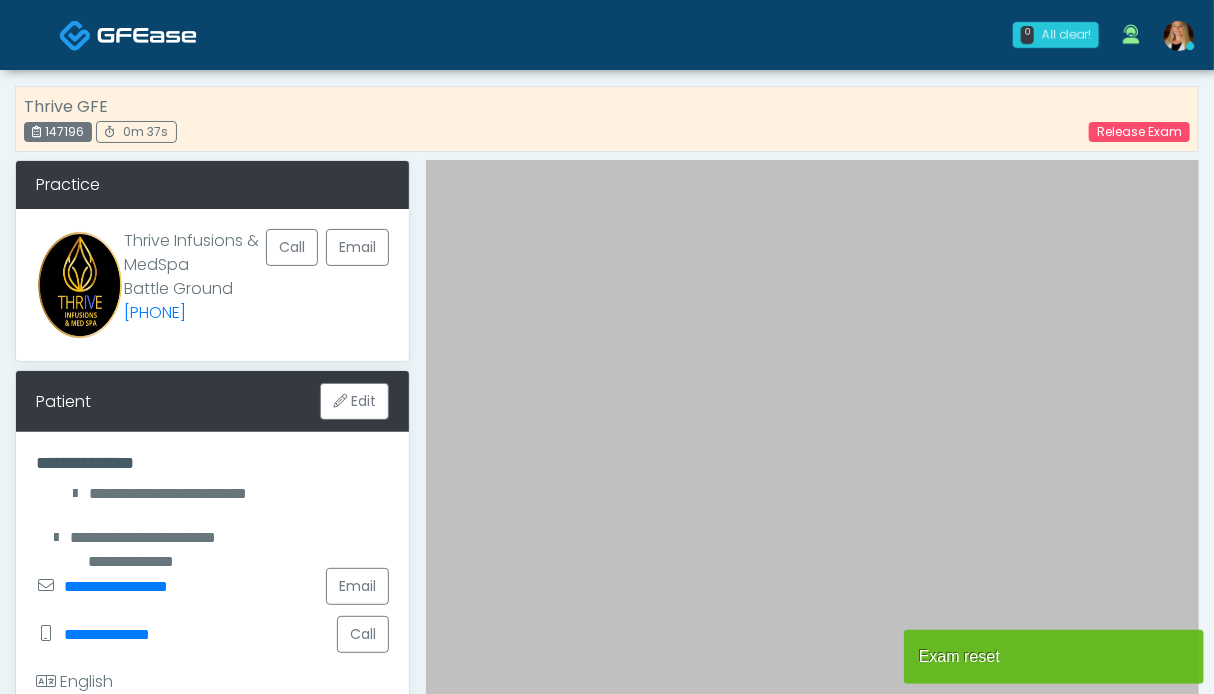 drag, startPoint x: 88, startPoint y: 136, endPoint x: 53, endPoint y: 132, distance: 35.22783 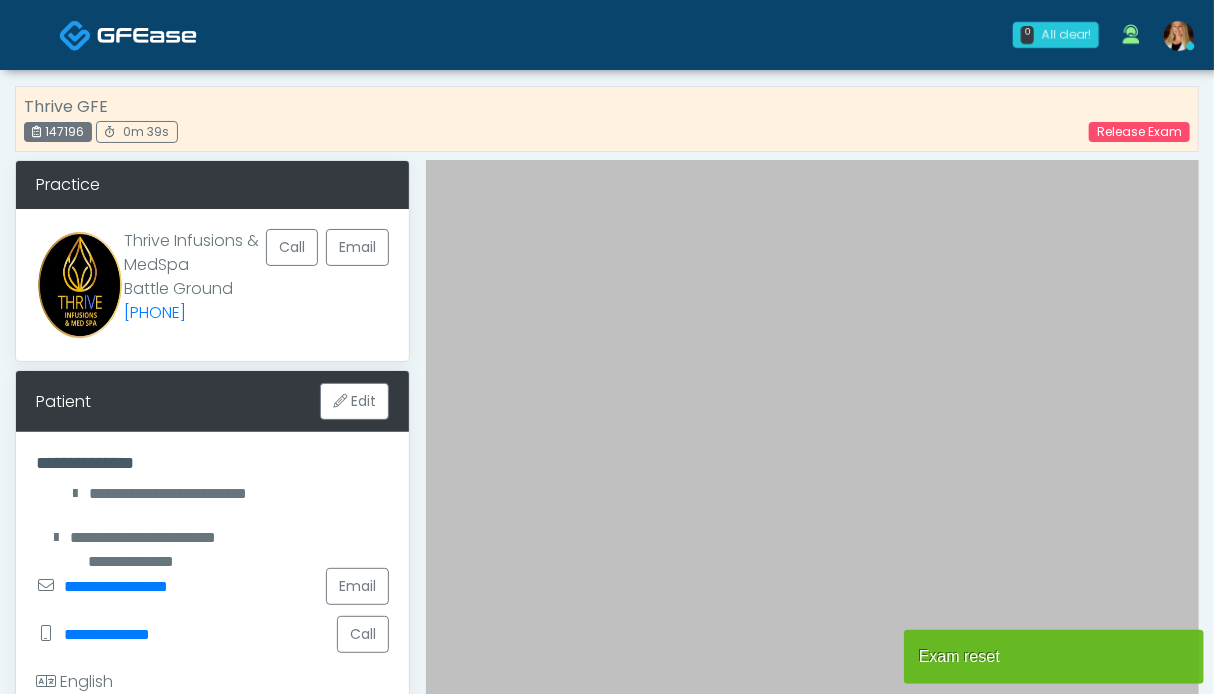 copy on "147196" 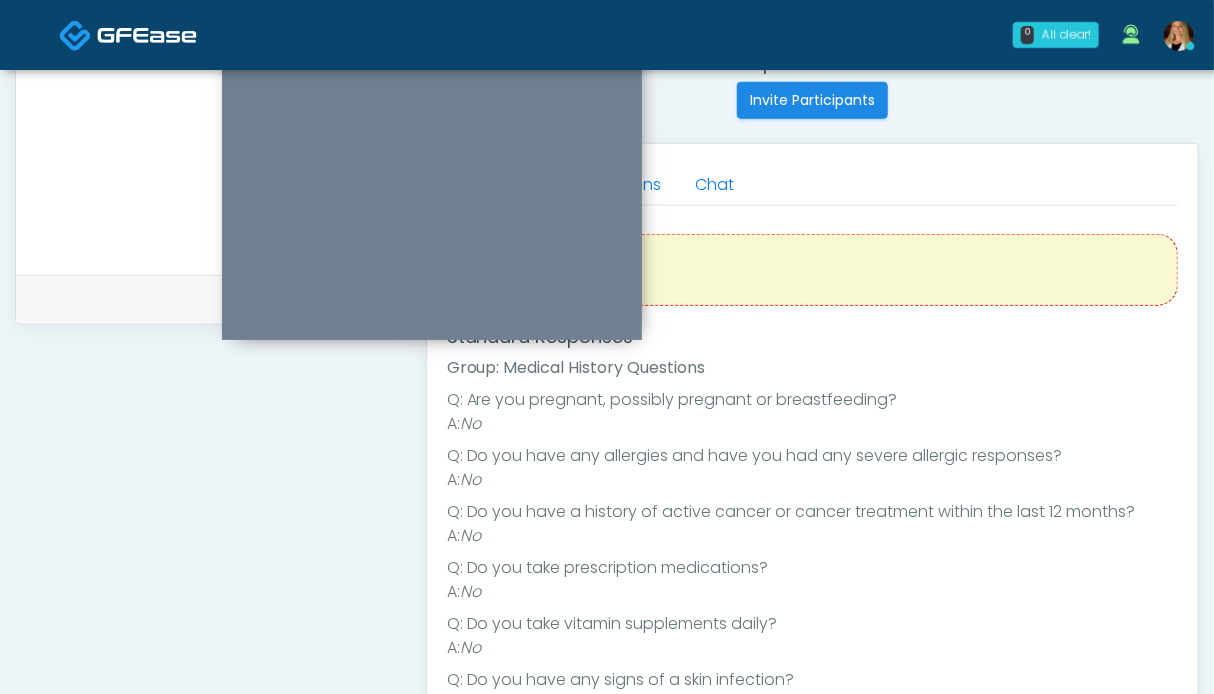 scroll, scrollTop: 1099, scrollLeft: 0, axis: vertical 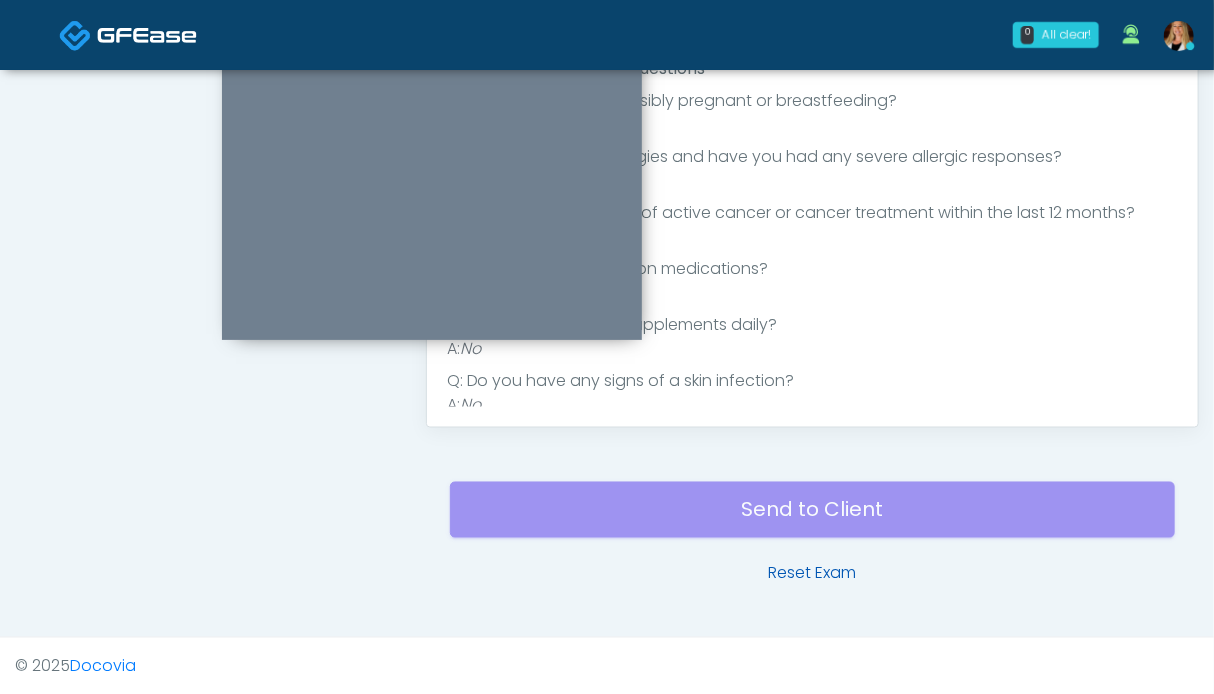 click on "Reset Exam" at bounding box center [812, 574] 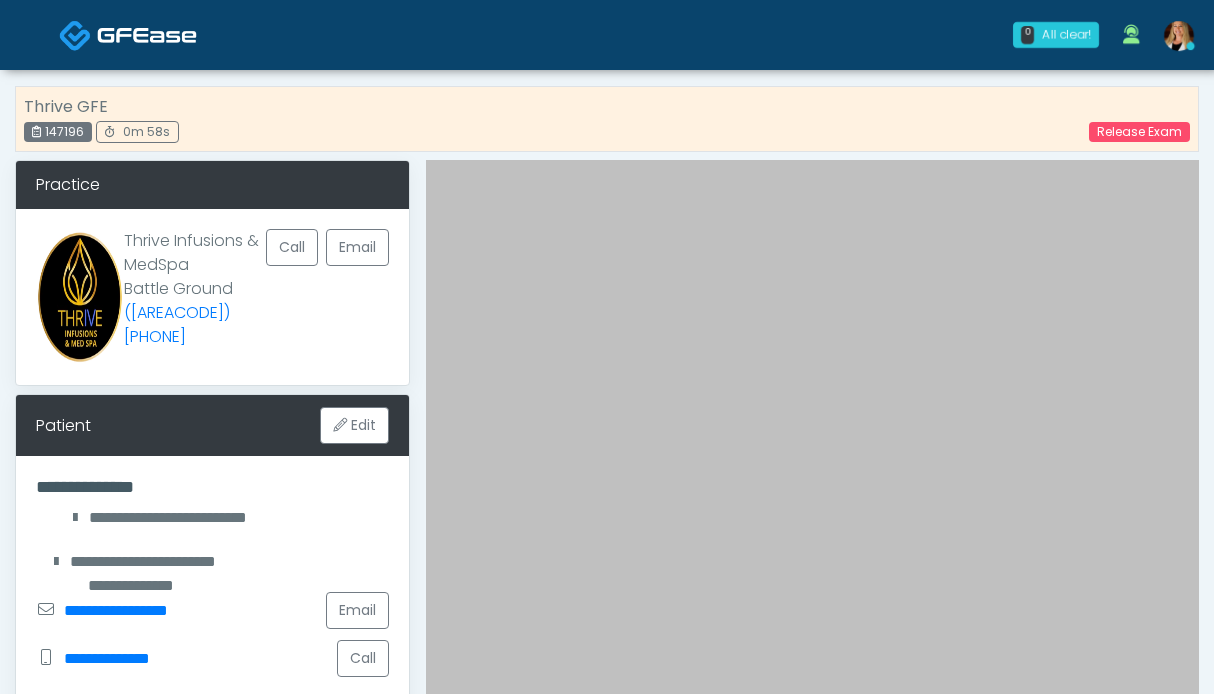 scroll, scrollTop: 0, scrollLeft: 0, axis: both 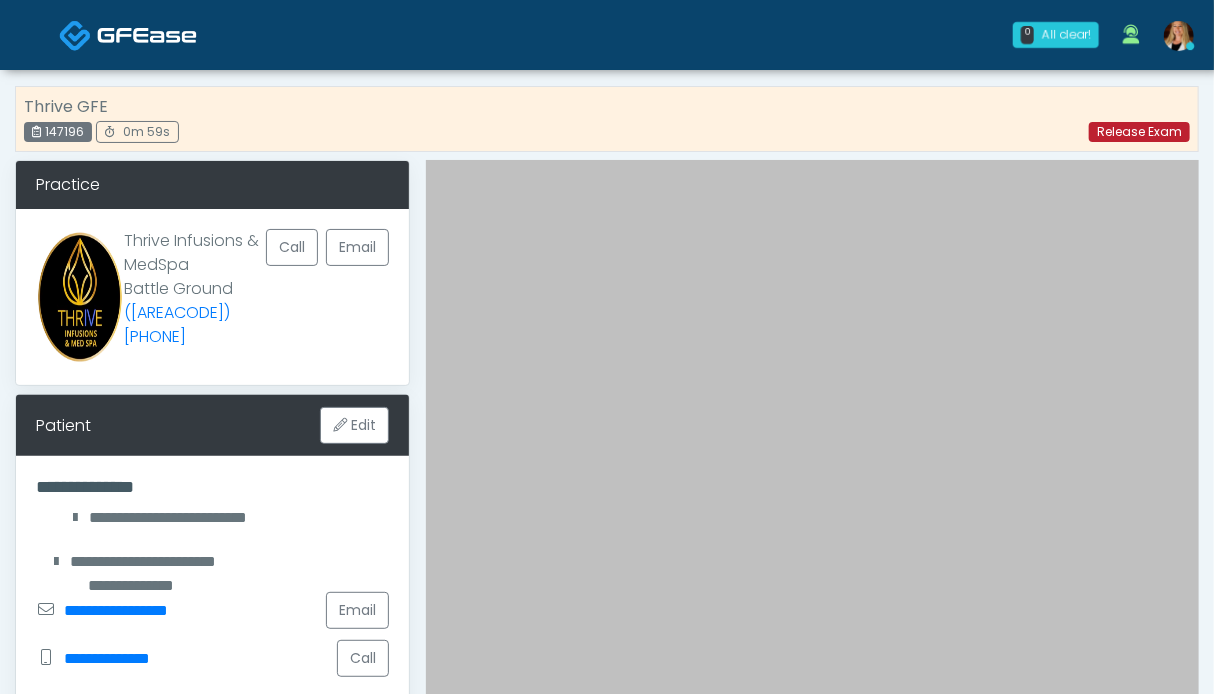 click on "Release Exam" at bounding box center (1139, 132) 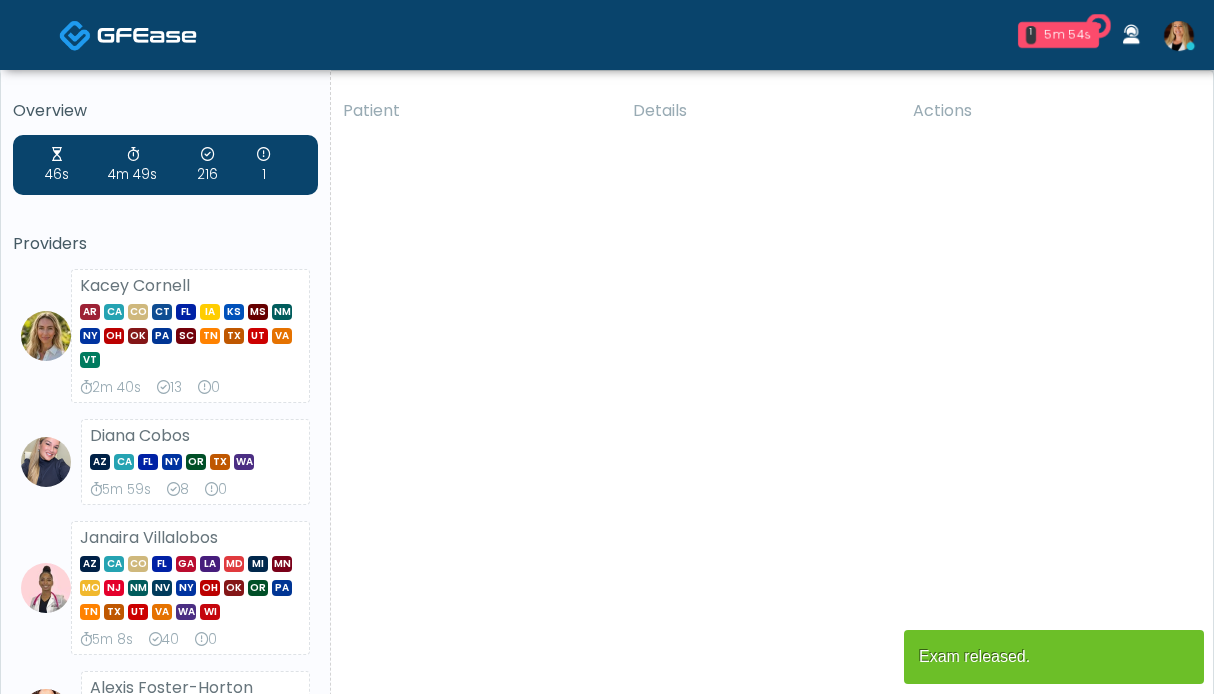 scroll, scrollTop: 0, scrollLeft: 0, axis: both 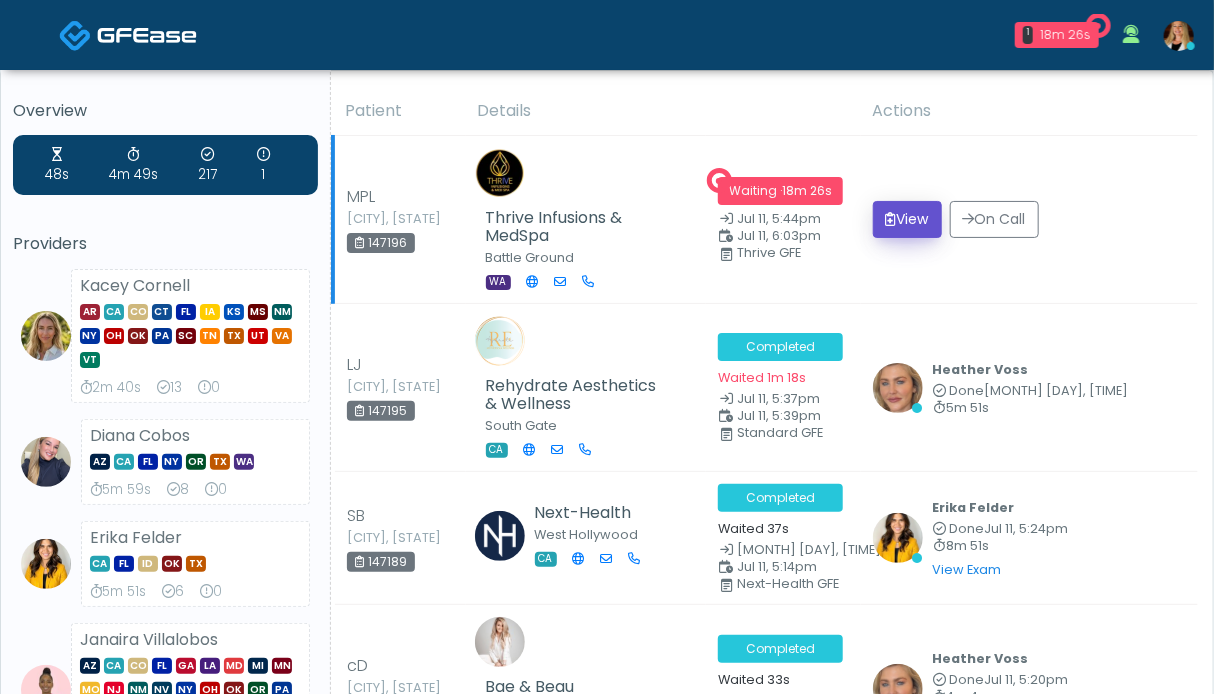 click at bounding box center [891, 219] 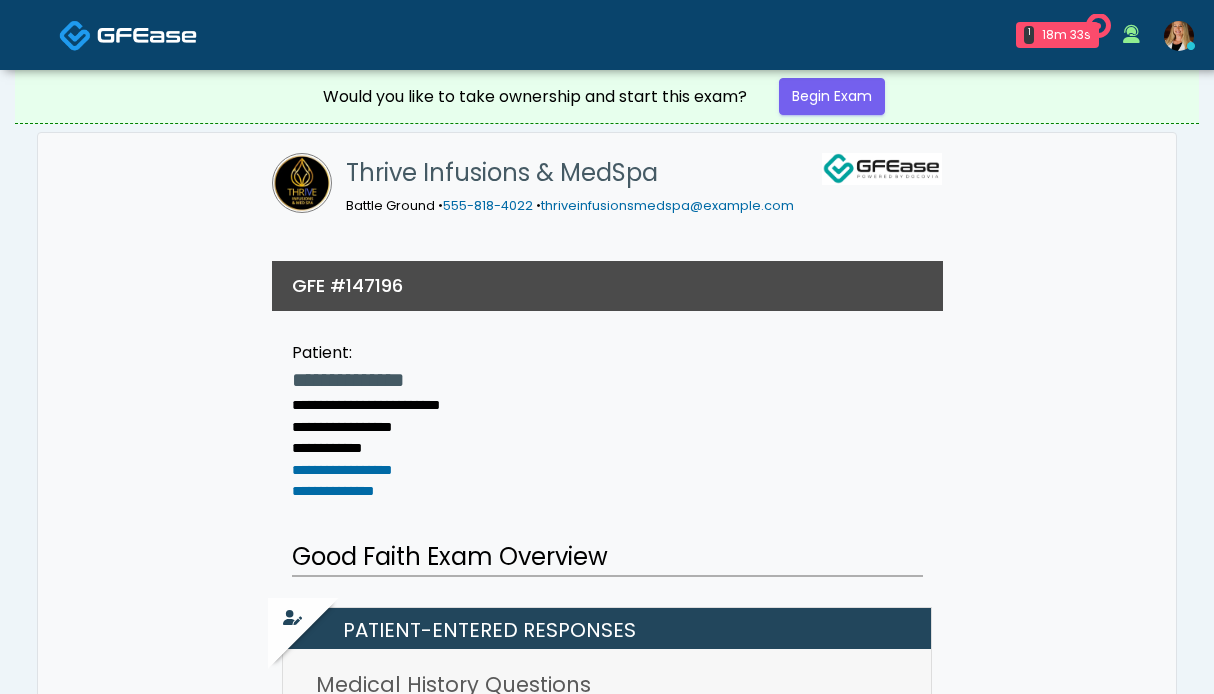 scroll, scrollTop: 0, scrollLeft: 0, axis: both 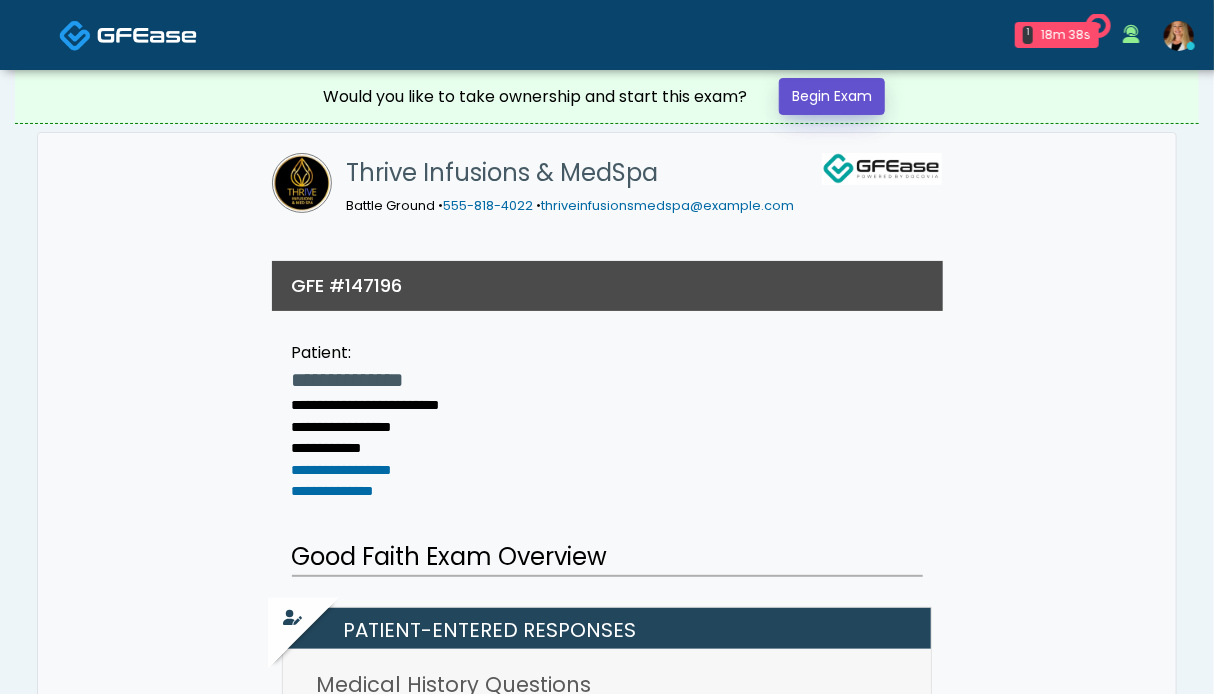 click on "Begin Exam" at bounding box center [832, 96] 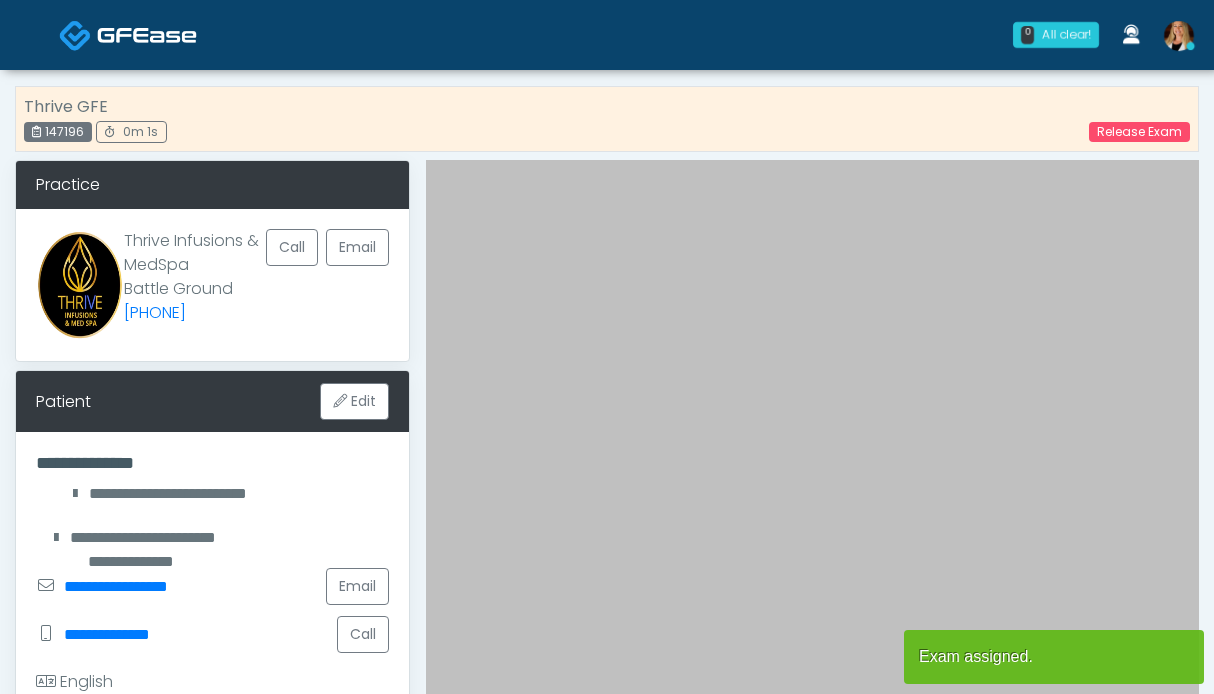 scroll, scrollTop: 400, scrollLeft: 0, axis: vertical 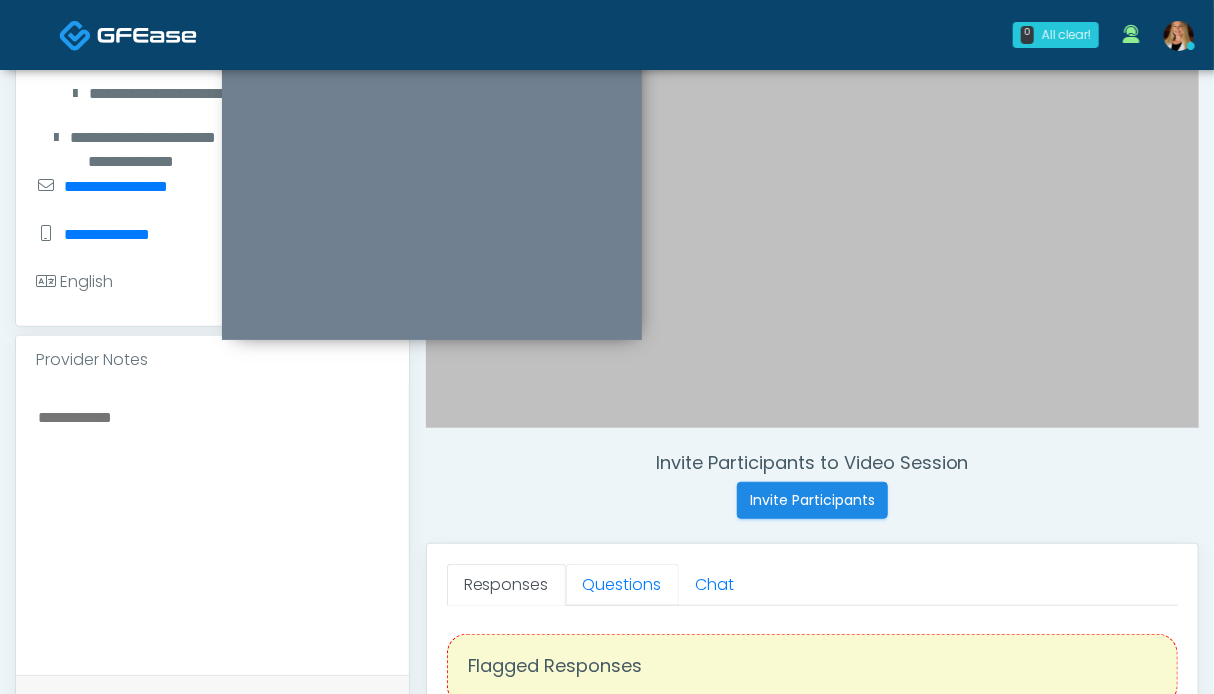 drag, startPoint x: 597, startPoint y: 588, endPoint x: 548, endPoint y: 549, distance: 62.625874 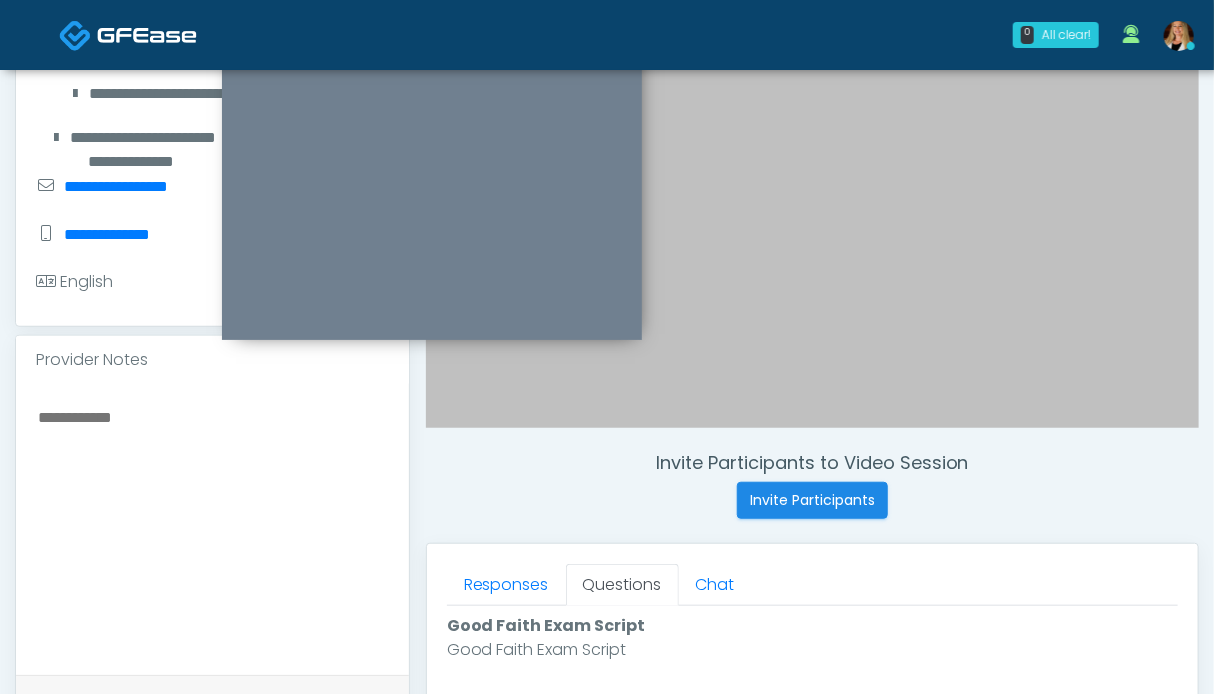 scroll, scrollTop: 900, scrollLeft: 0, axis: vertical 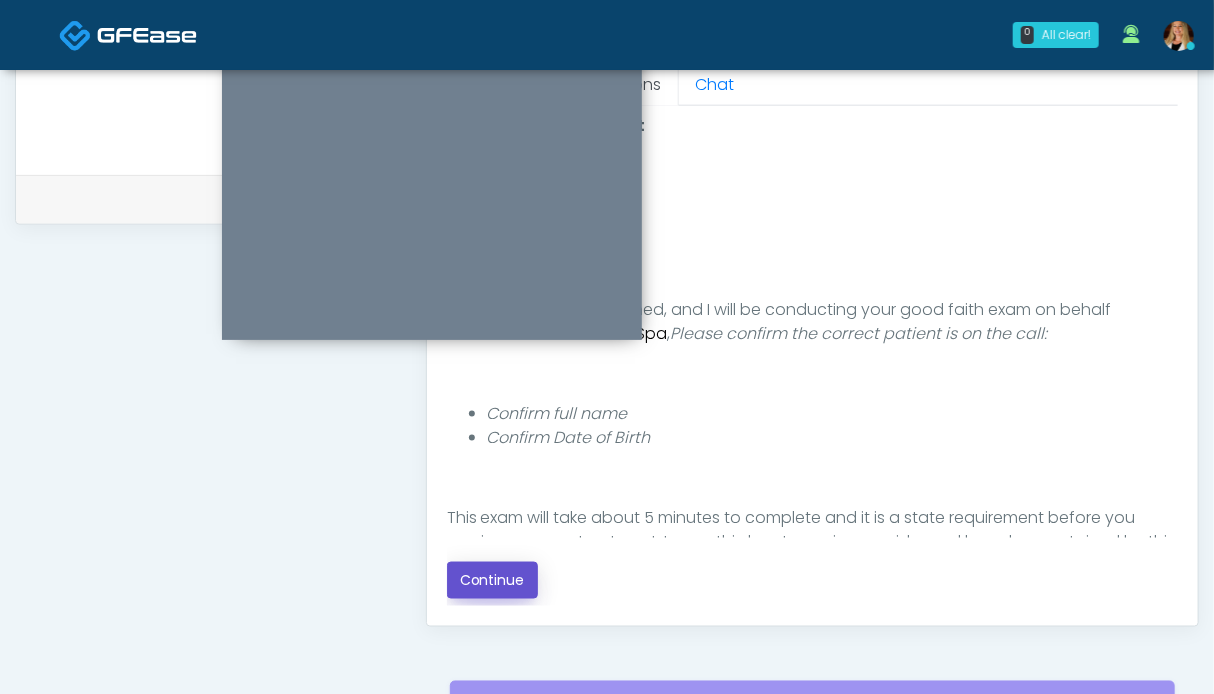 click on "Continue" at bounding box center (492, 580) 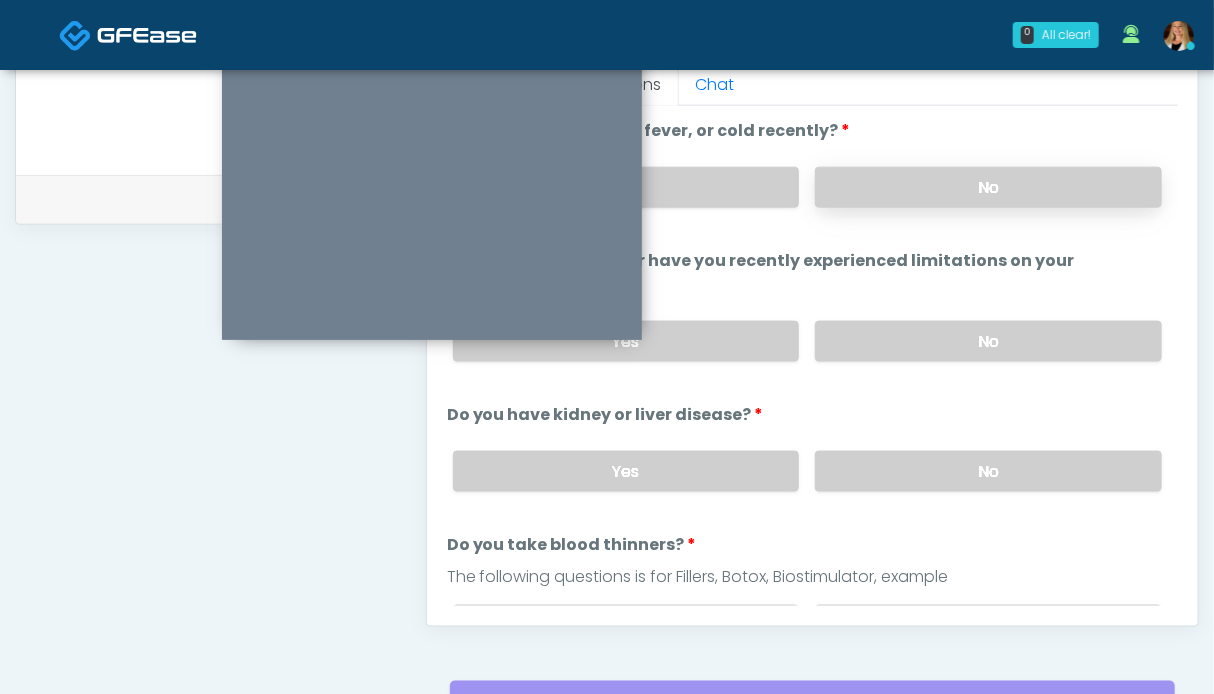 click on "No" at bounding box center [988, 187] 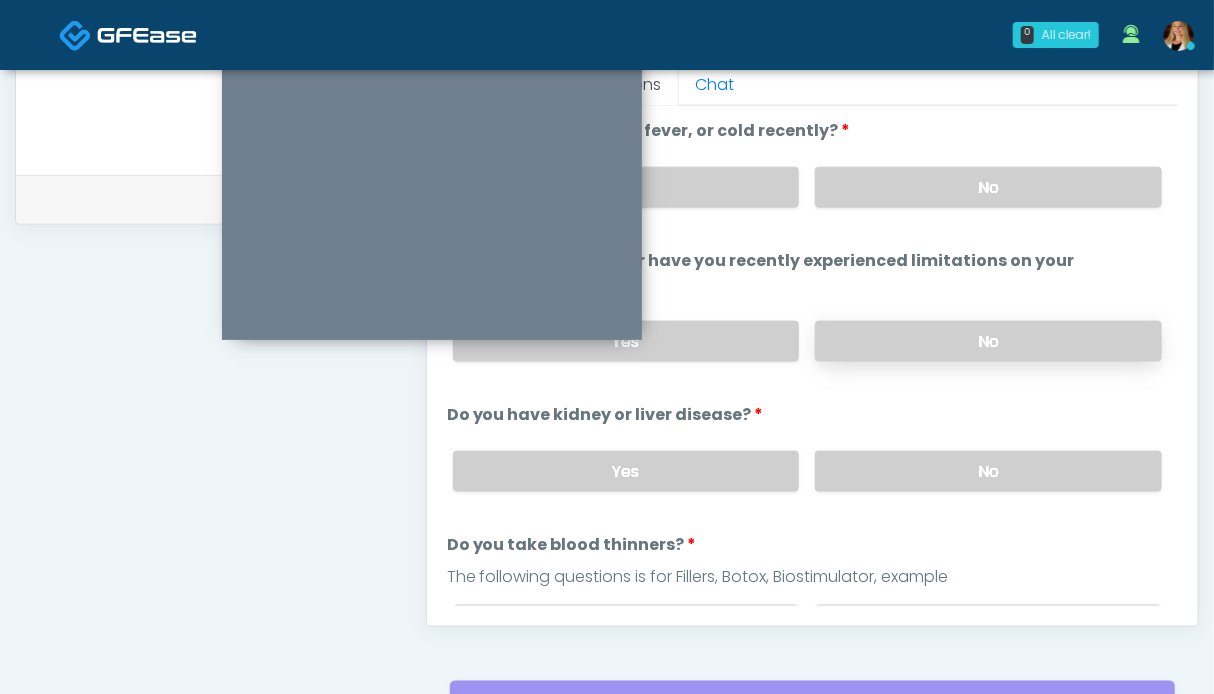 click on "No" at bounding box center (988, 341) 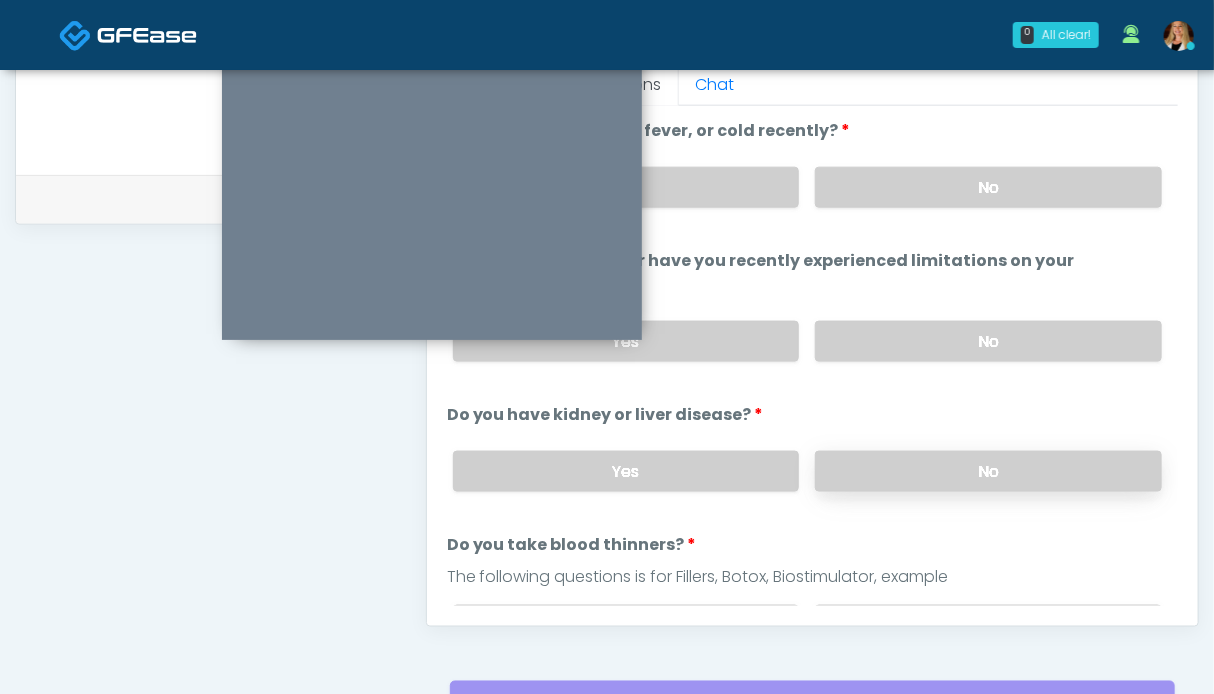 click on "No" at bounding box center [988, 471] 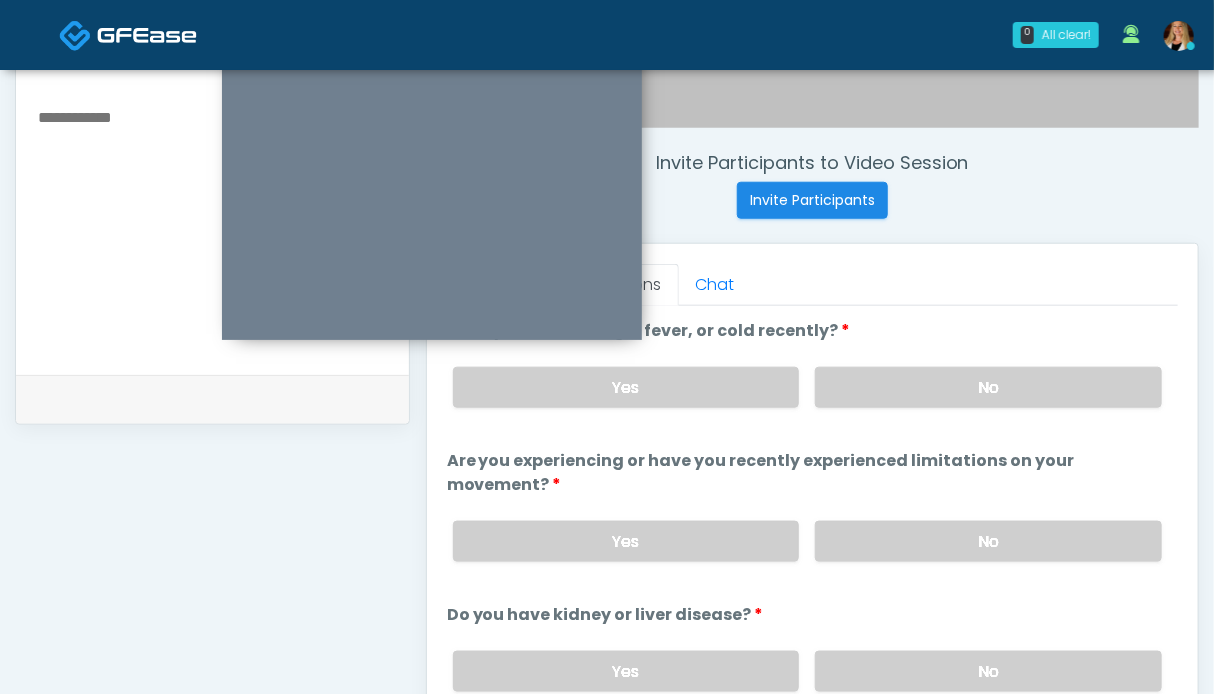 scroll, scrollTop: 900, scrollLeft: 0, axis: vertical 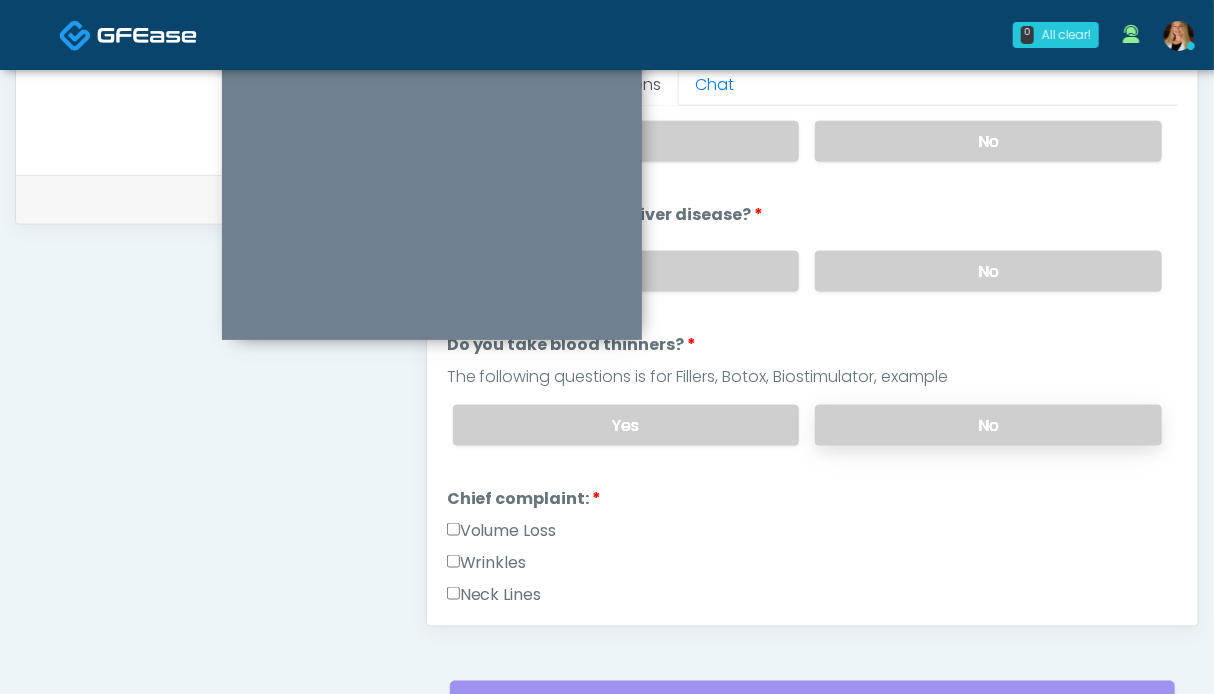 click on "No" at bounding box center [988, 425] 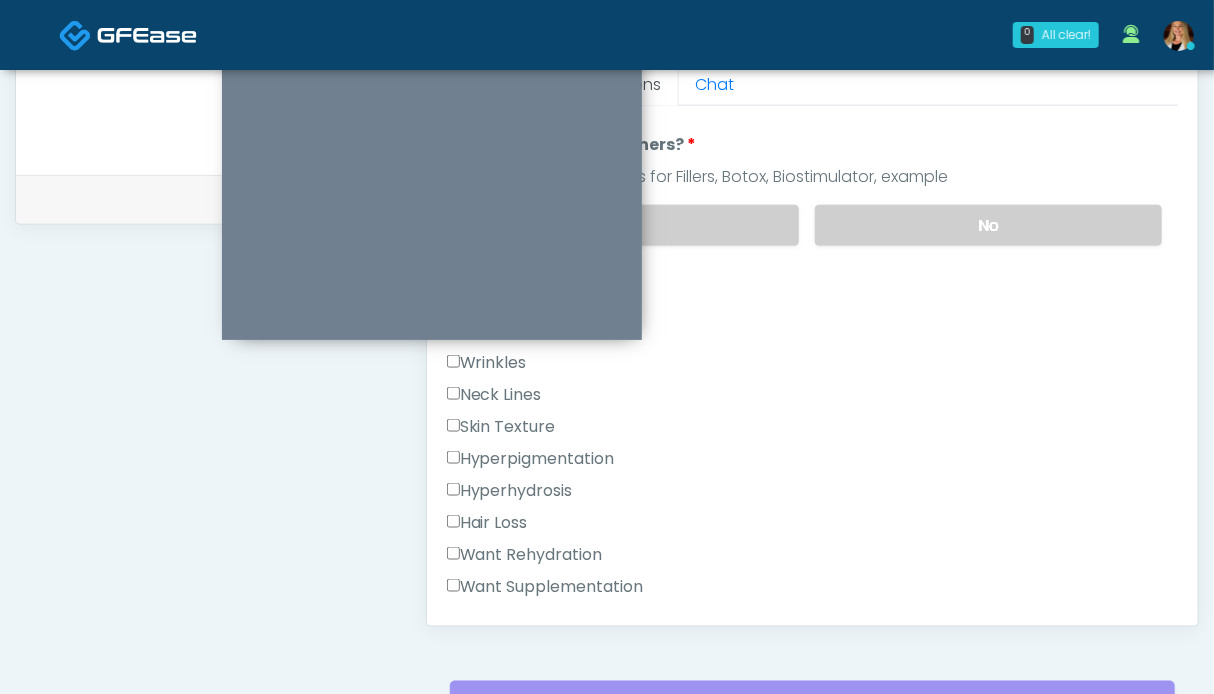 scroll, scrollTop: 500, scrollLeft: 0, axis: vertical 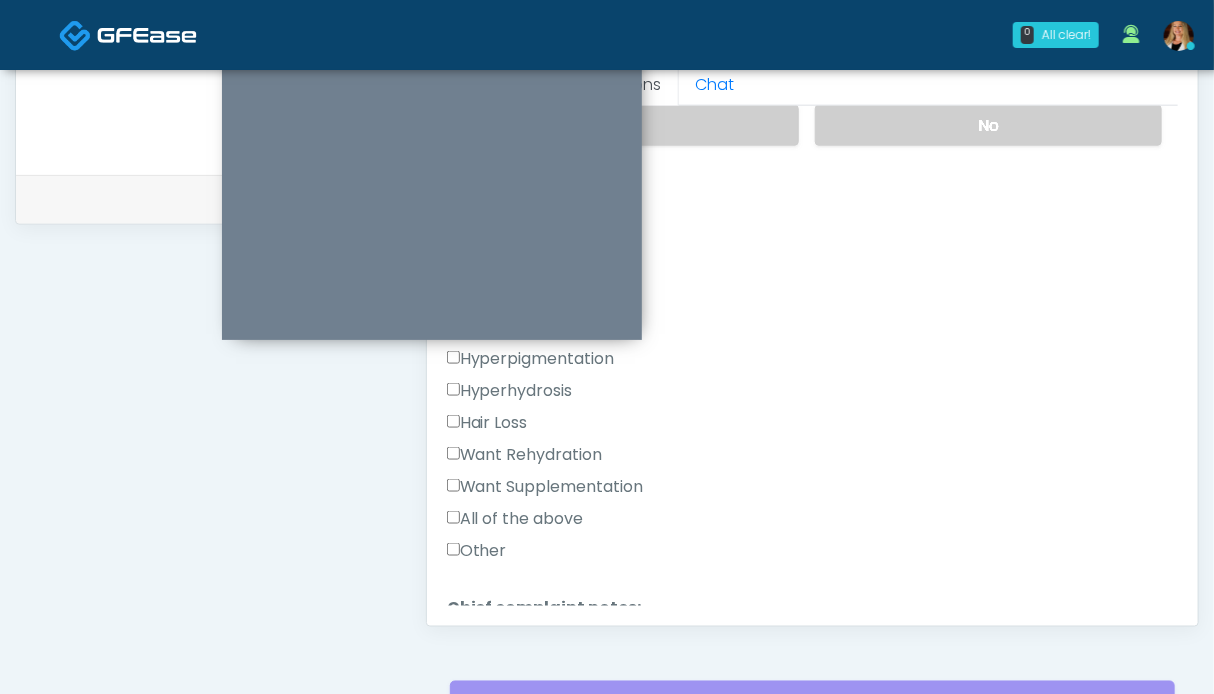 click on "Want Rehydration" at bounding box center [525, 455] 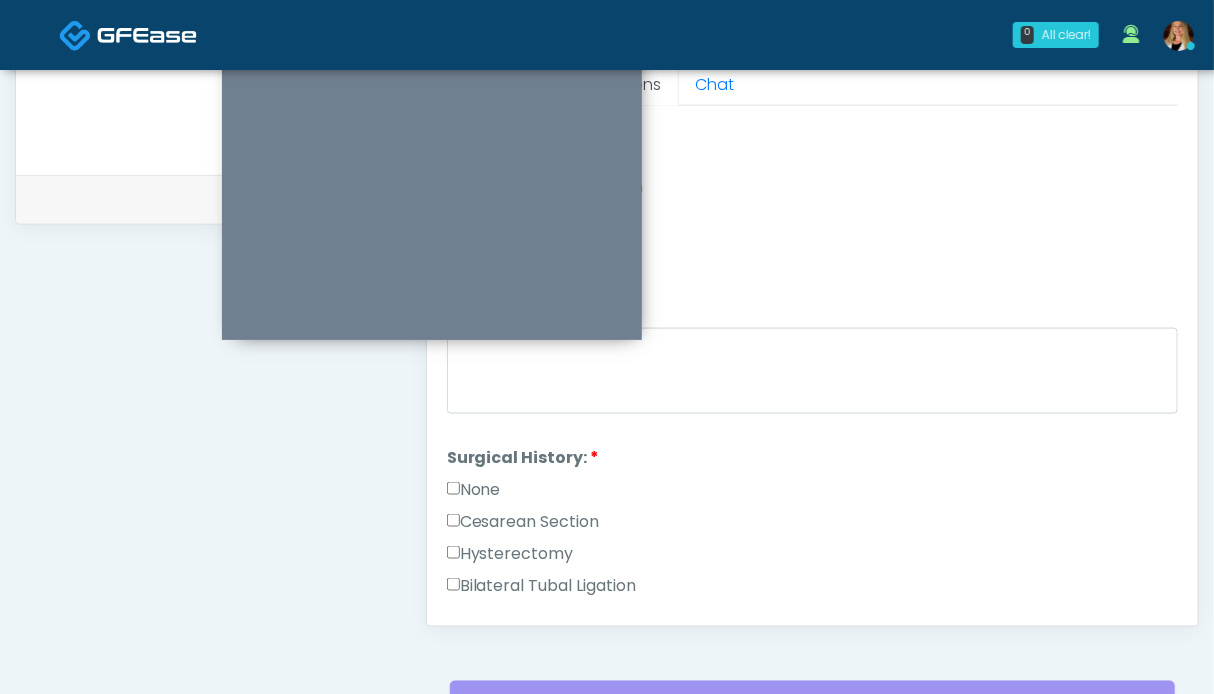 scroll, scrollTop: 900, scrollLeft: 0, axis: vertical 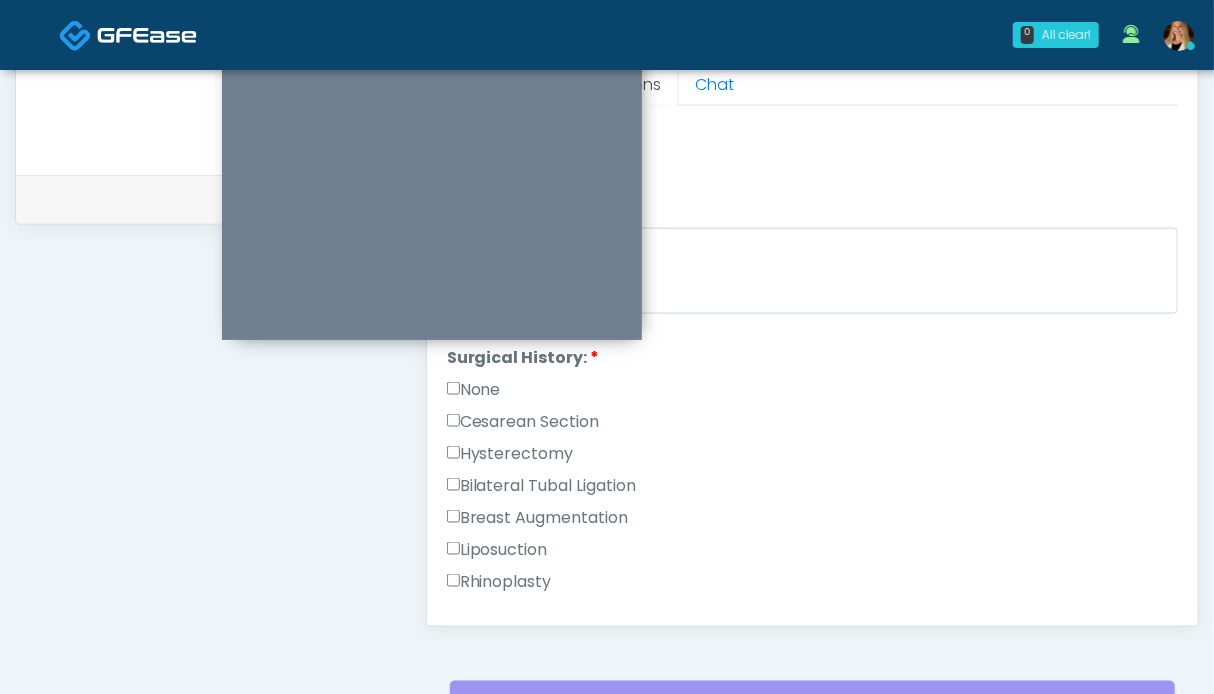 click on "None" at bounding box center [474, 390] 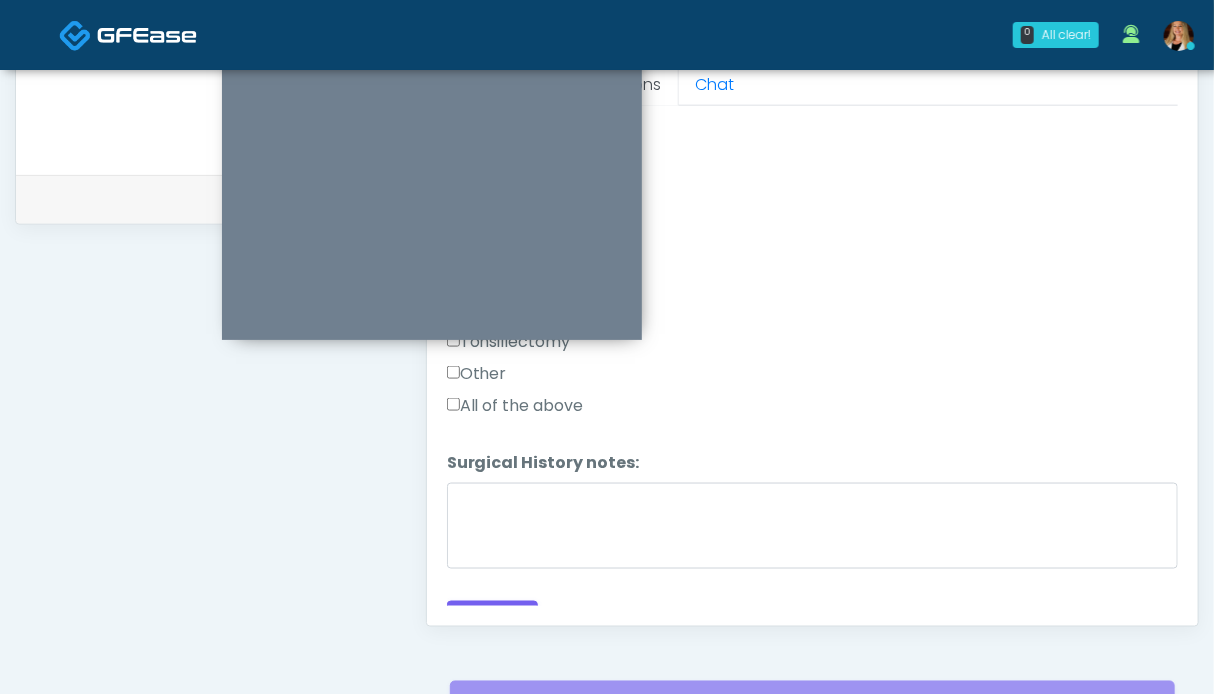 scroll, scrollTop: 1324, scrollLeft: 0, axis: vertical 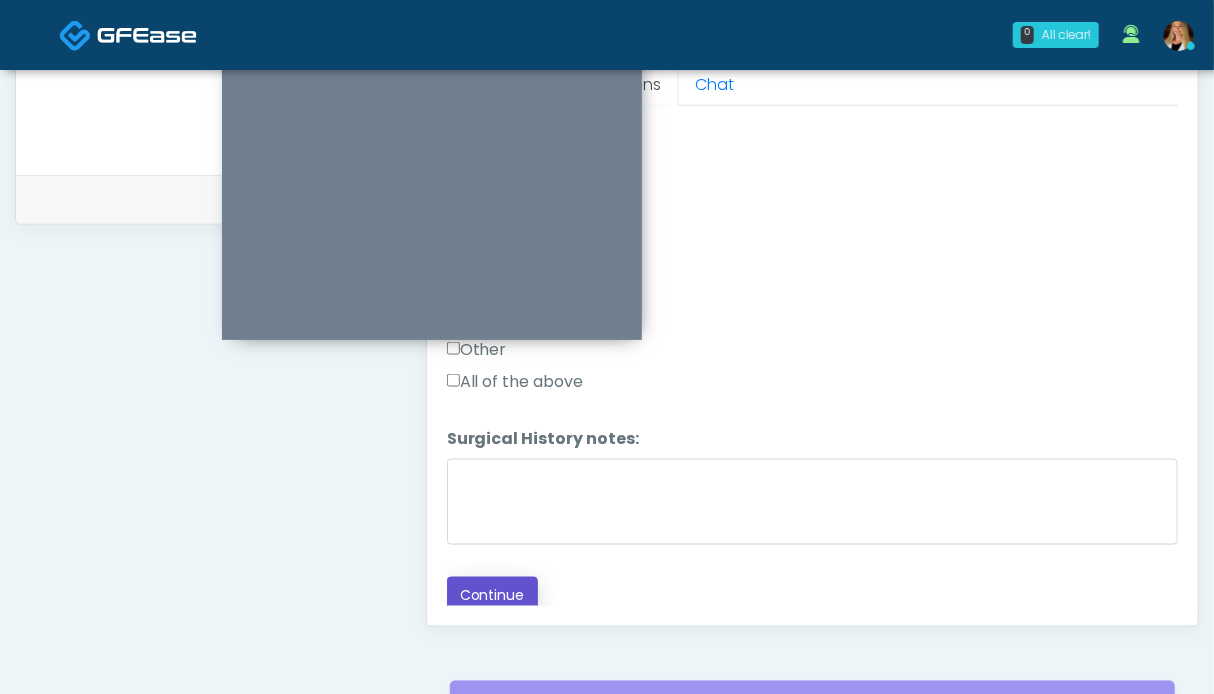 click on "Continue" at bounding box center (492, 595) 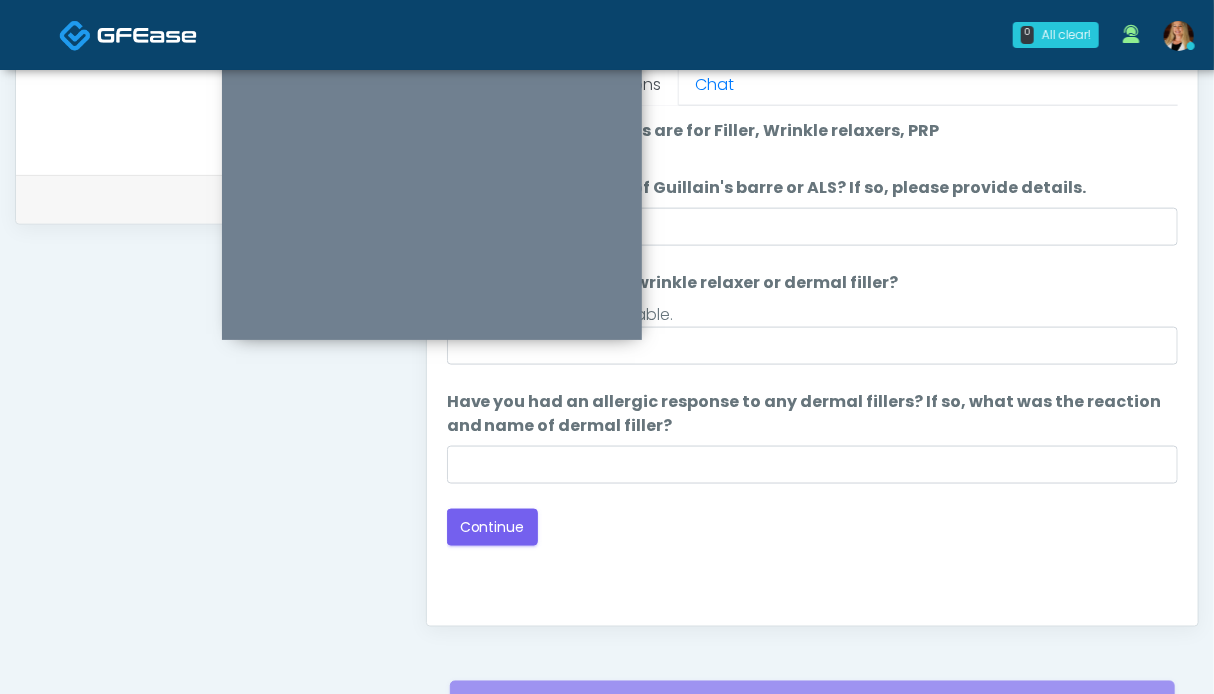 scroll, scrollTop: 0, scrollLeft: 0, axis: both 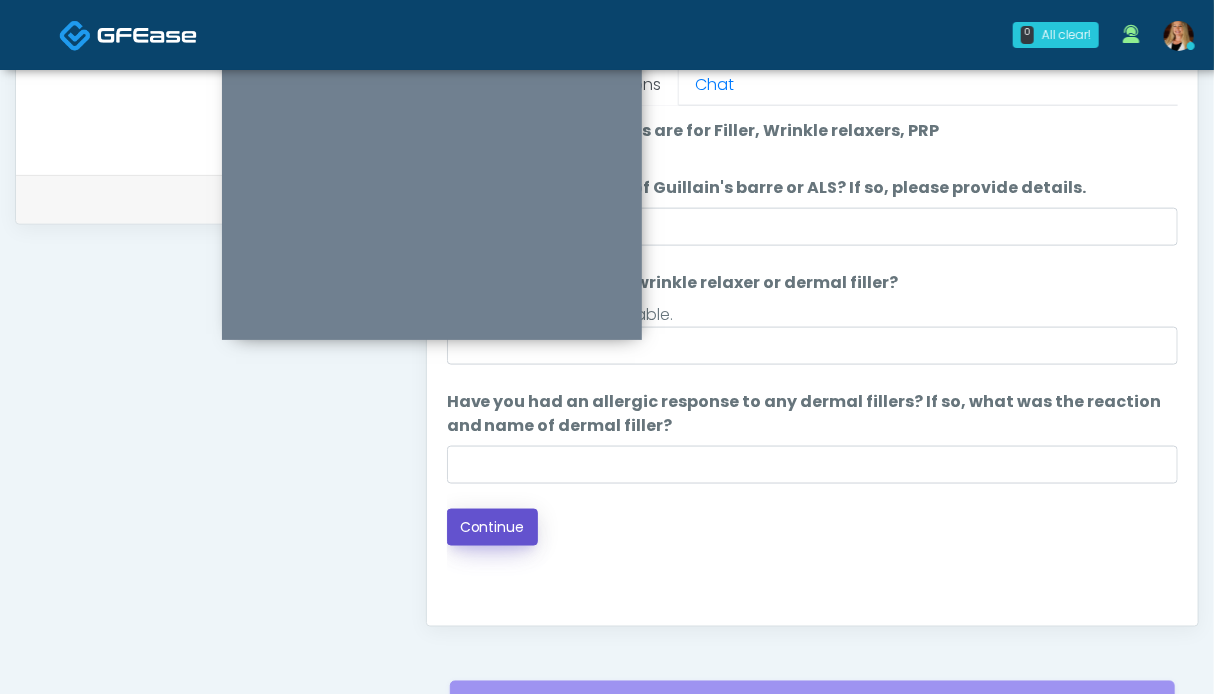 click on "Continue" at bounding box center (492, 527) 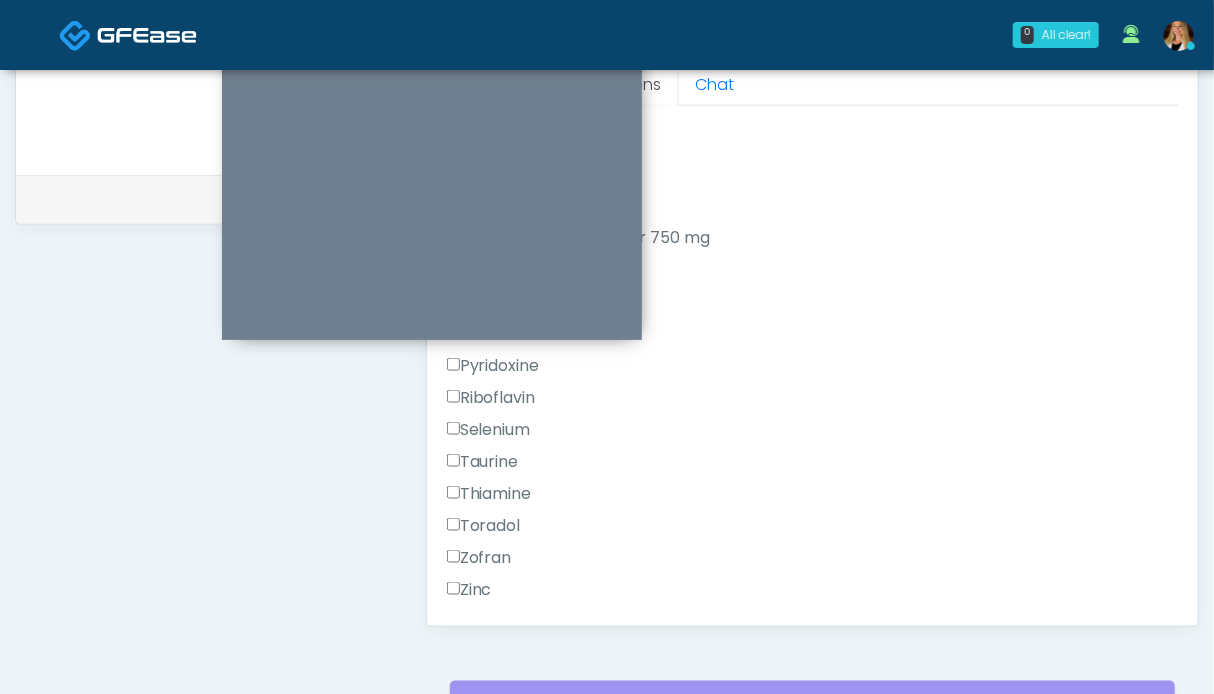 scroll, scrollTop: 900, scrollLeft: 0, axis: vertical 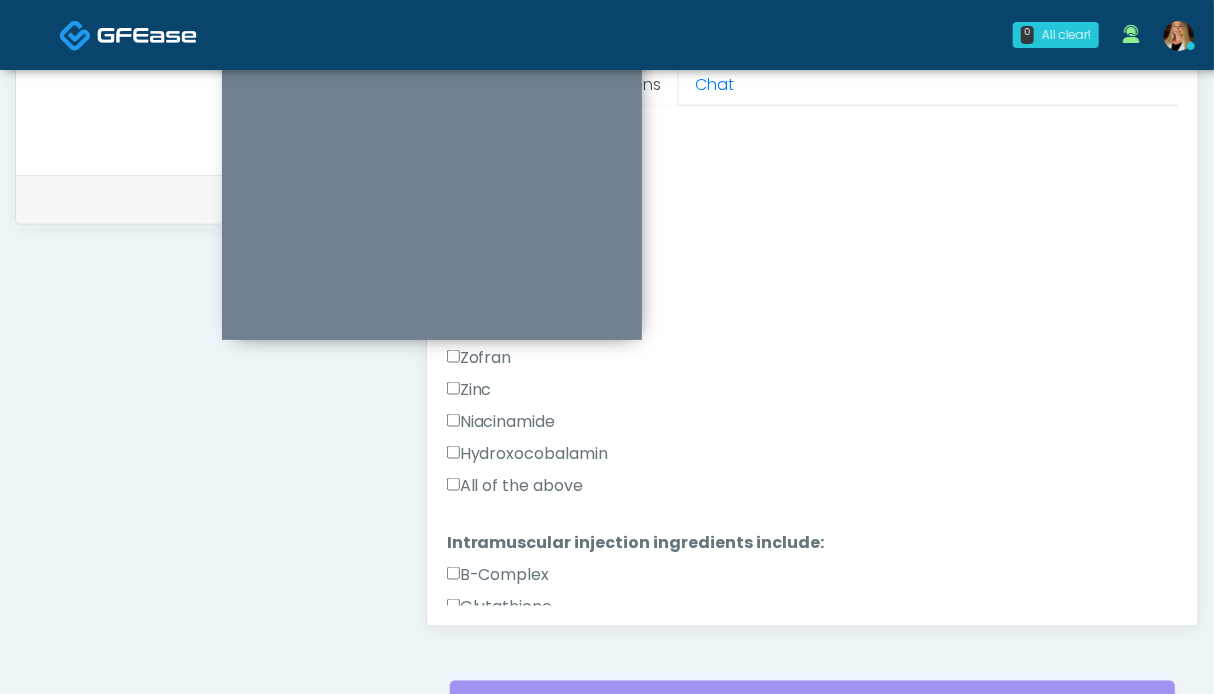 click on "All of the above" at bounding box center [515, 486] 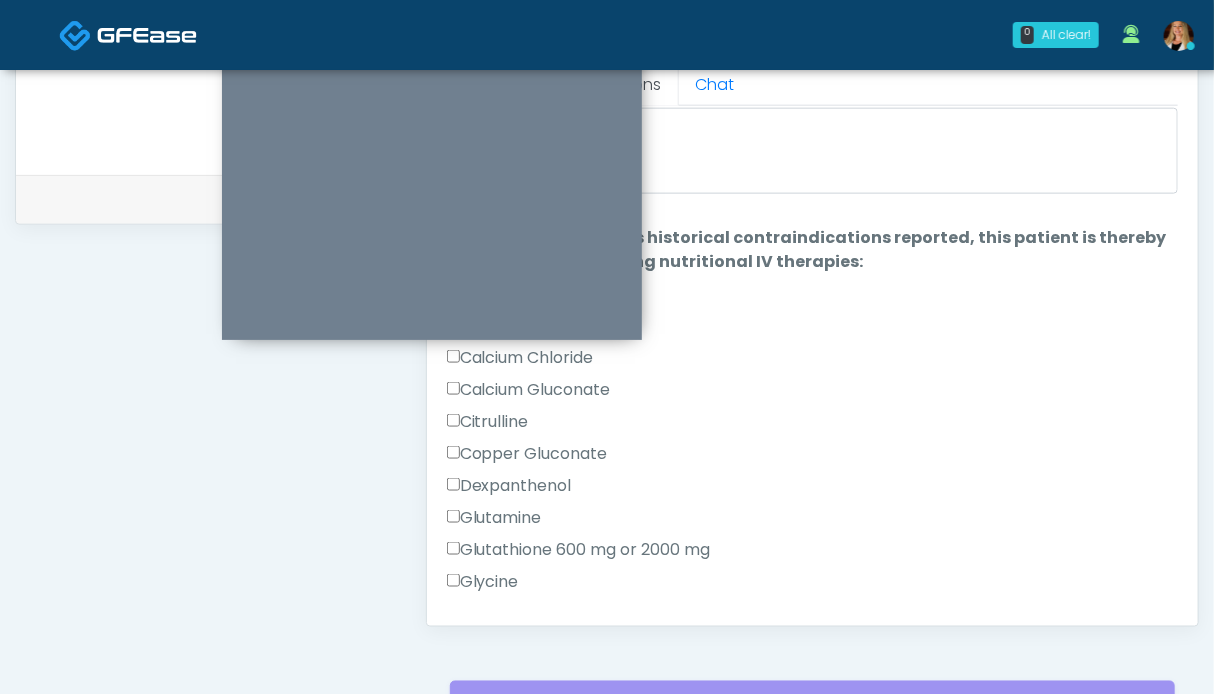 scroll, scrollTop: 0, scrollLeft: 0, axis: both 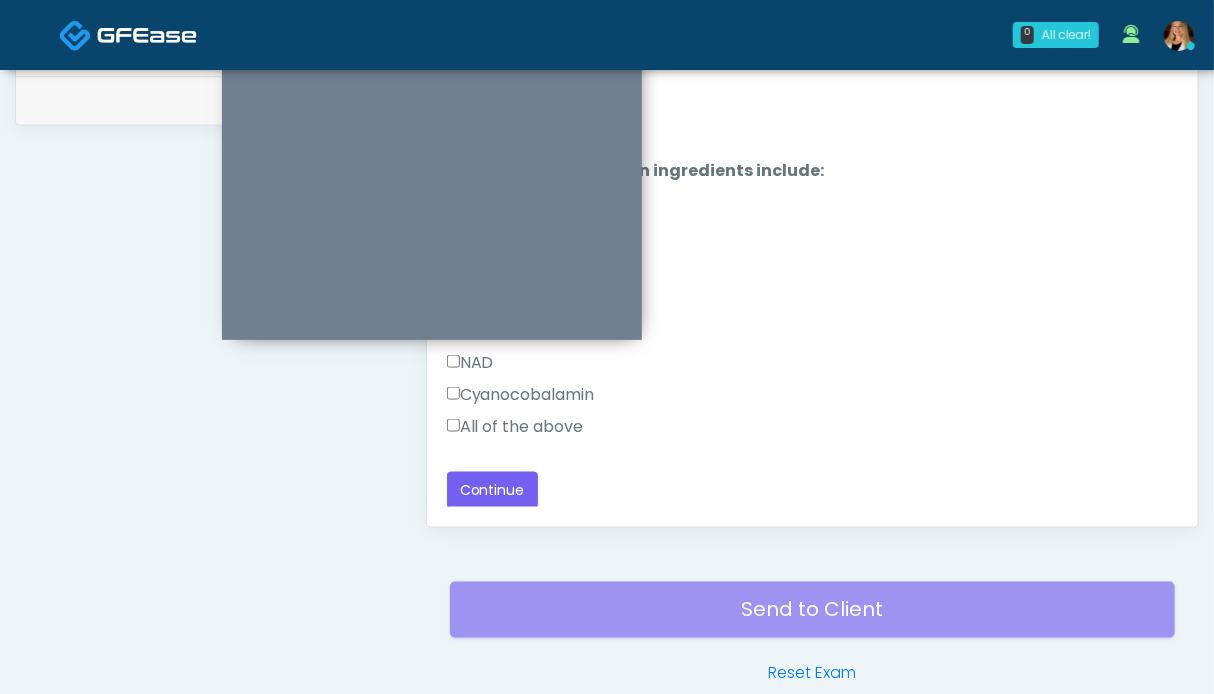 click on "All of the above" at bounding box center [515, 427] 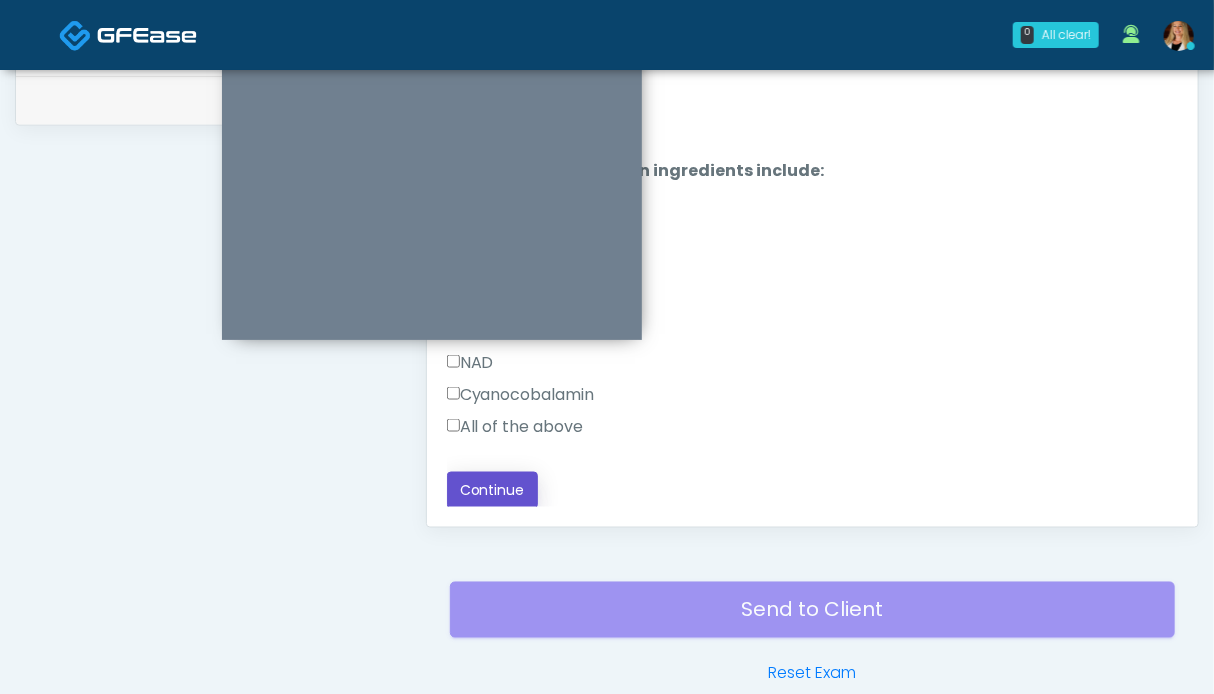 click on "Continue" at bounding box center [492, 490] 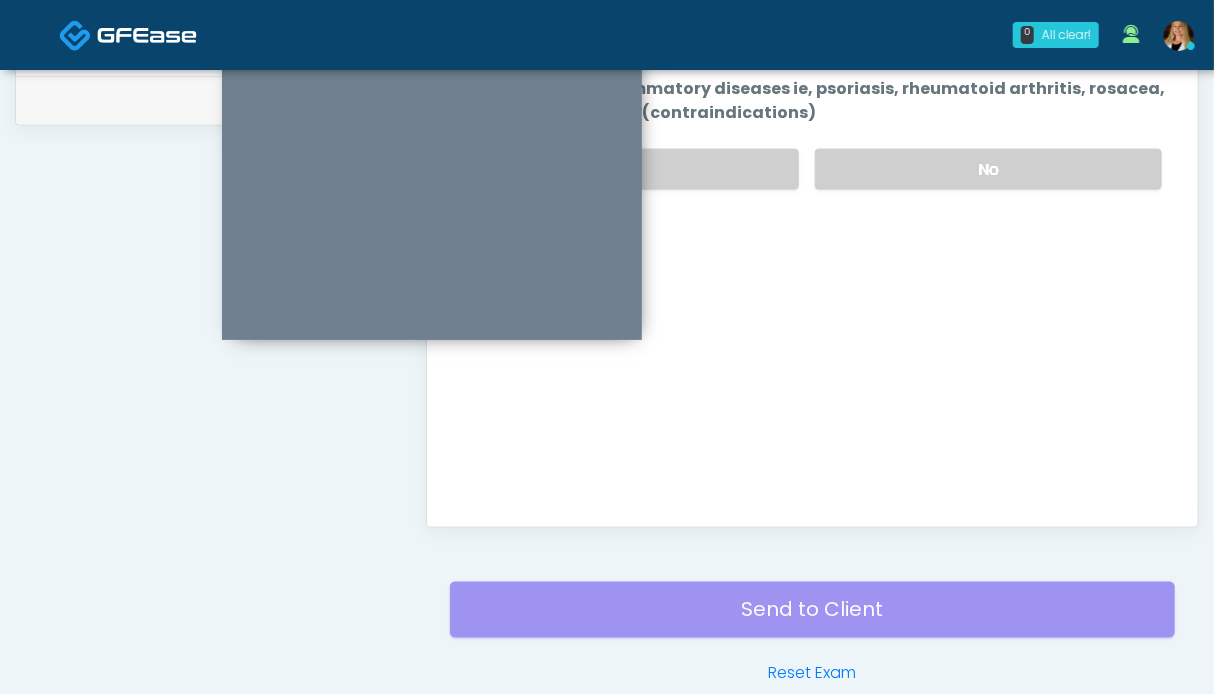 scroll, scrollTop: 0, scrollLeft: 0, axis: both 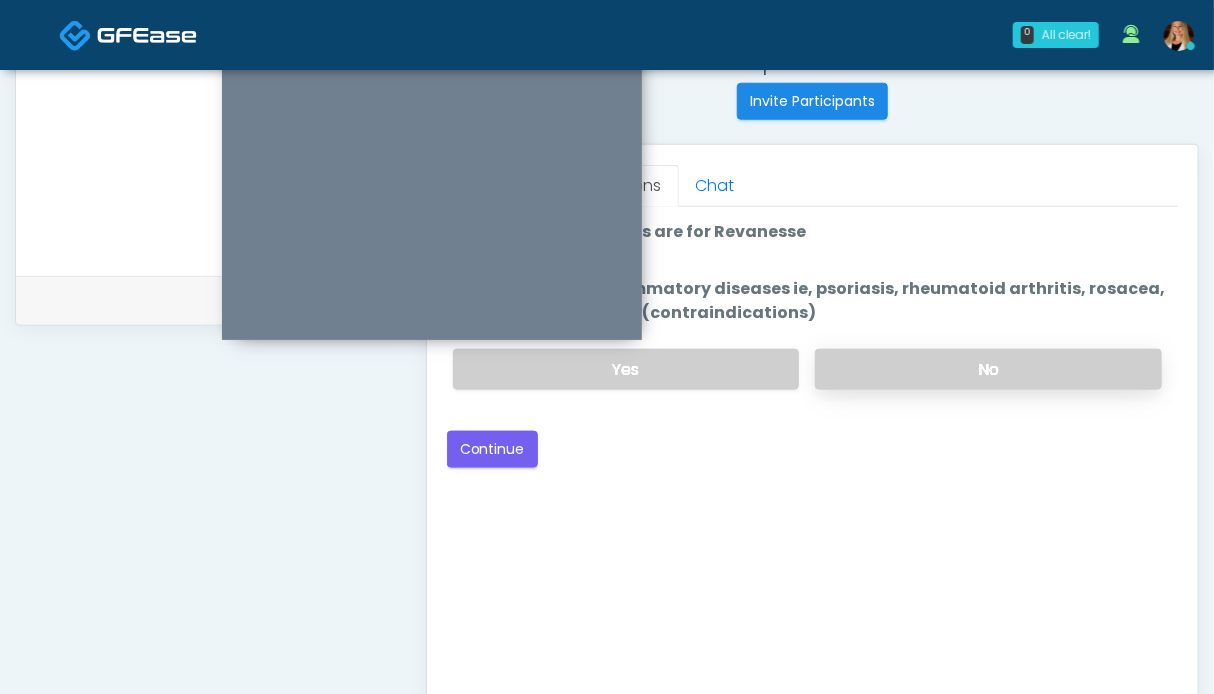 click on "No" at bounding box center [988, 369] 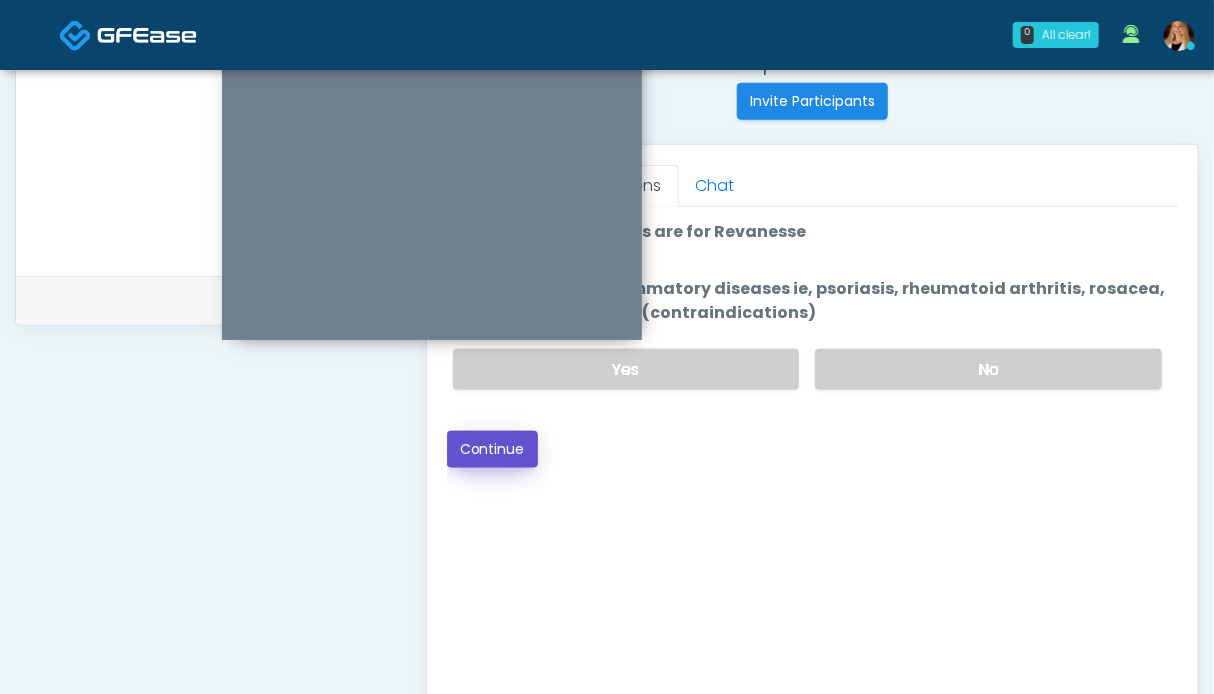 click on "Continue" at bounding box center [492, 449] 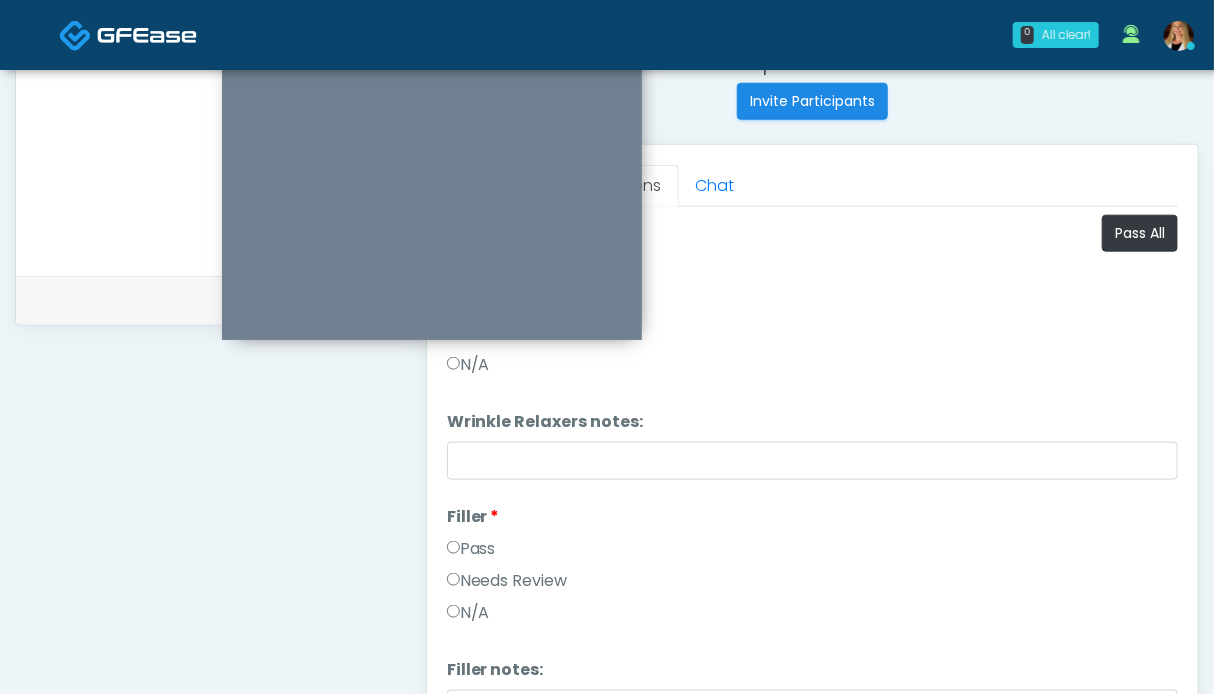 scroll, scrollTop: 699, scrollLeft: 0, axis: vertical 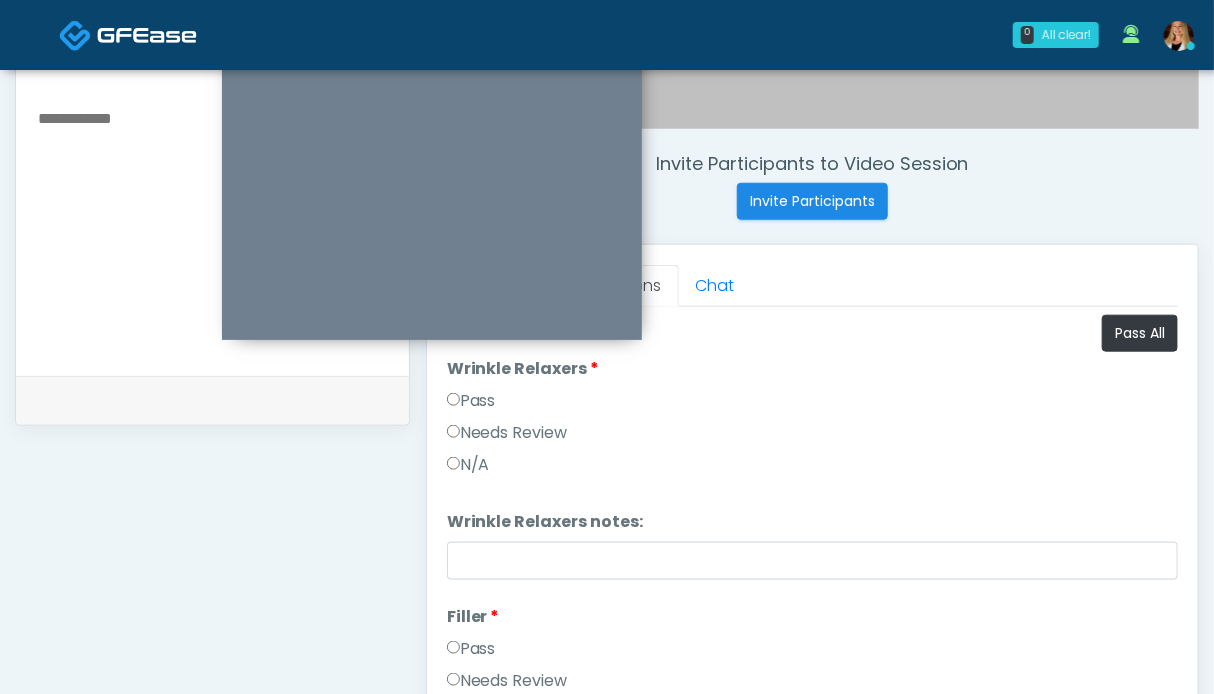 click on "Pass" at bounding box center [471, 401] 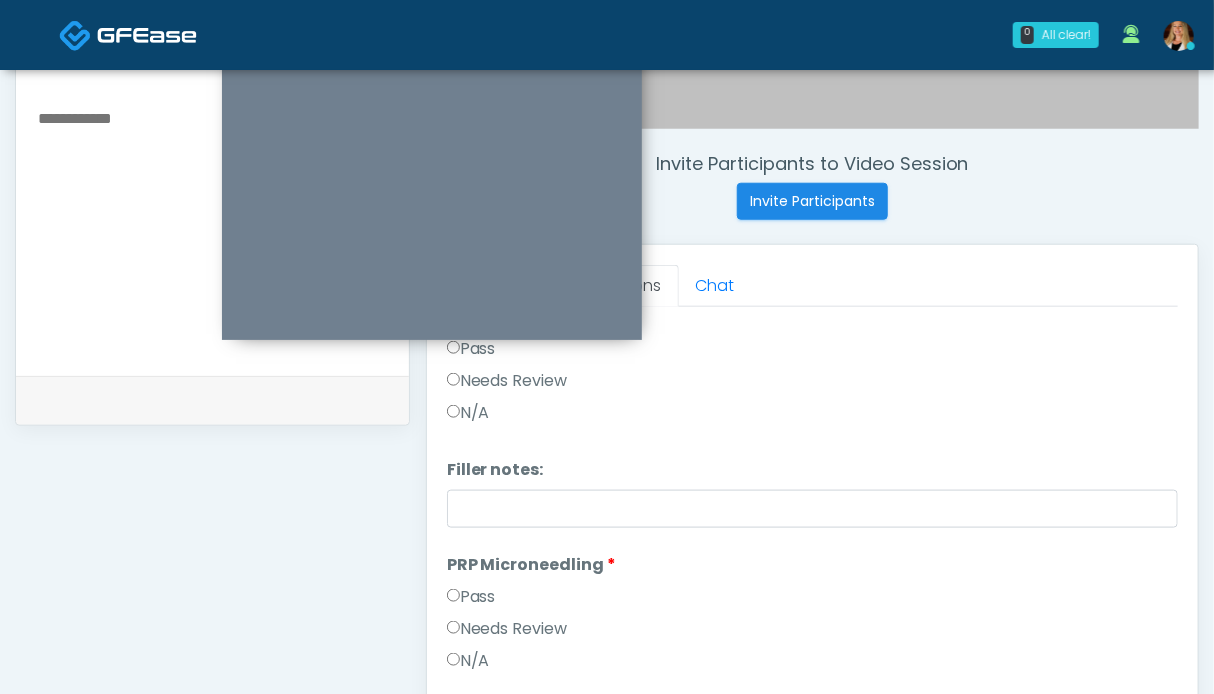 click on "Pass" at bounding box center [471, 597] 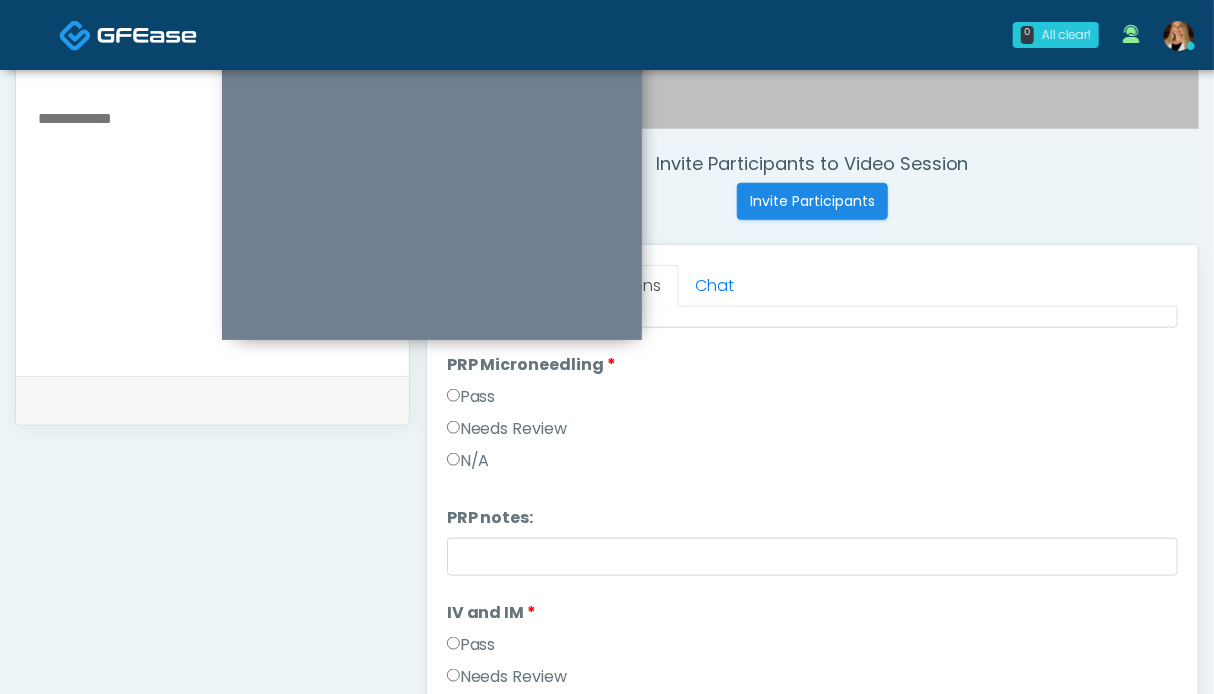 scroll, scrollTop: 600, scrollLeft: 0, axis: vertical 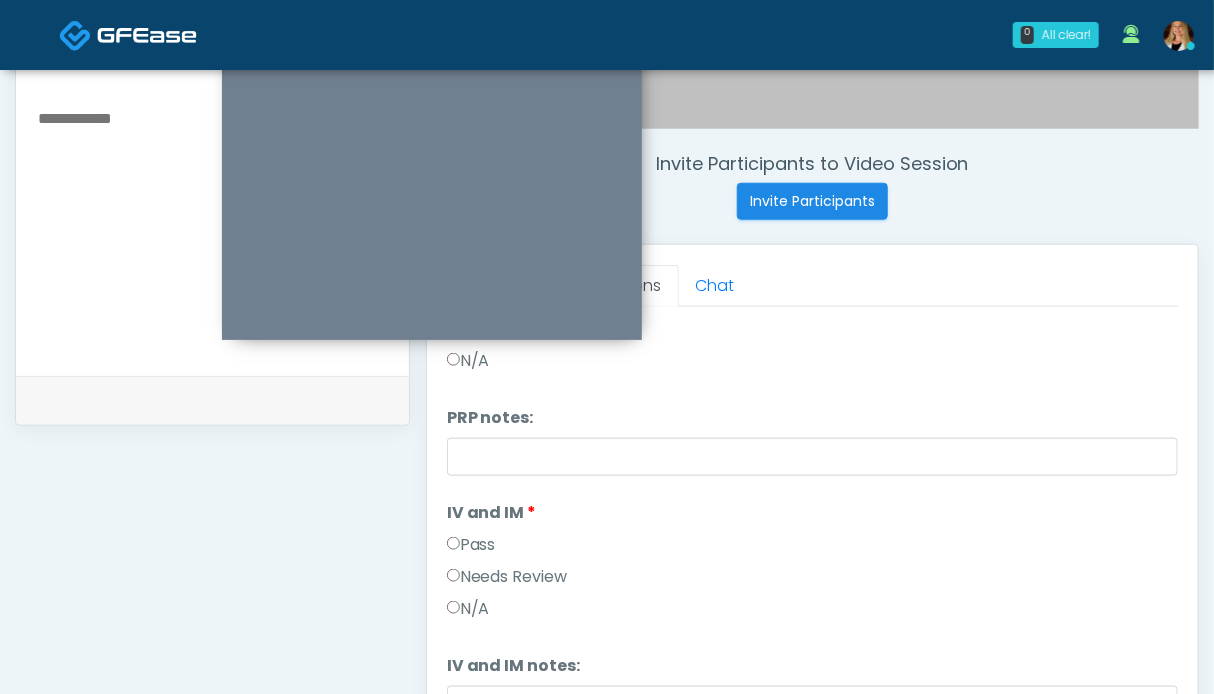 click on "Pass" at bounding box center [471, 545] 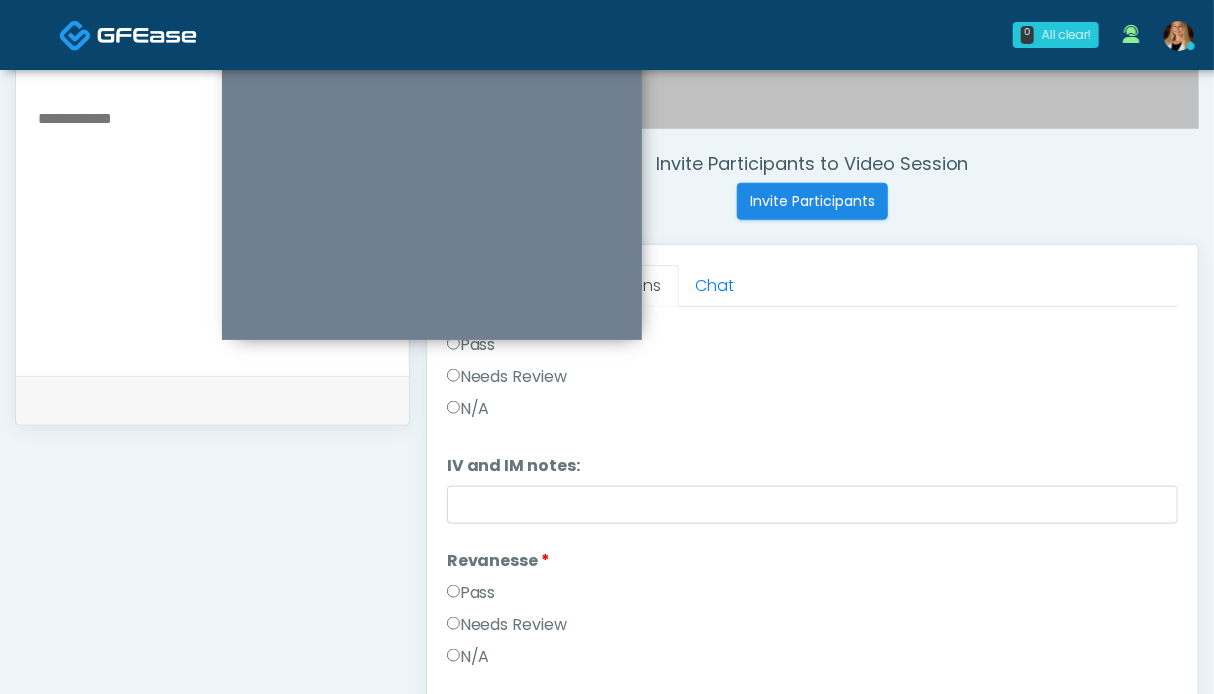 click on "Pass" at bounding box center (471, 593) 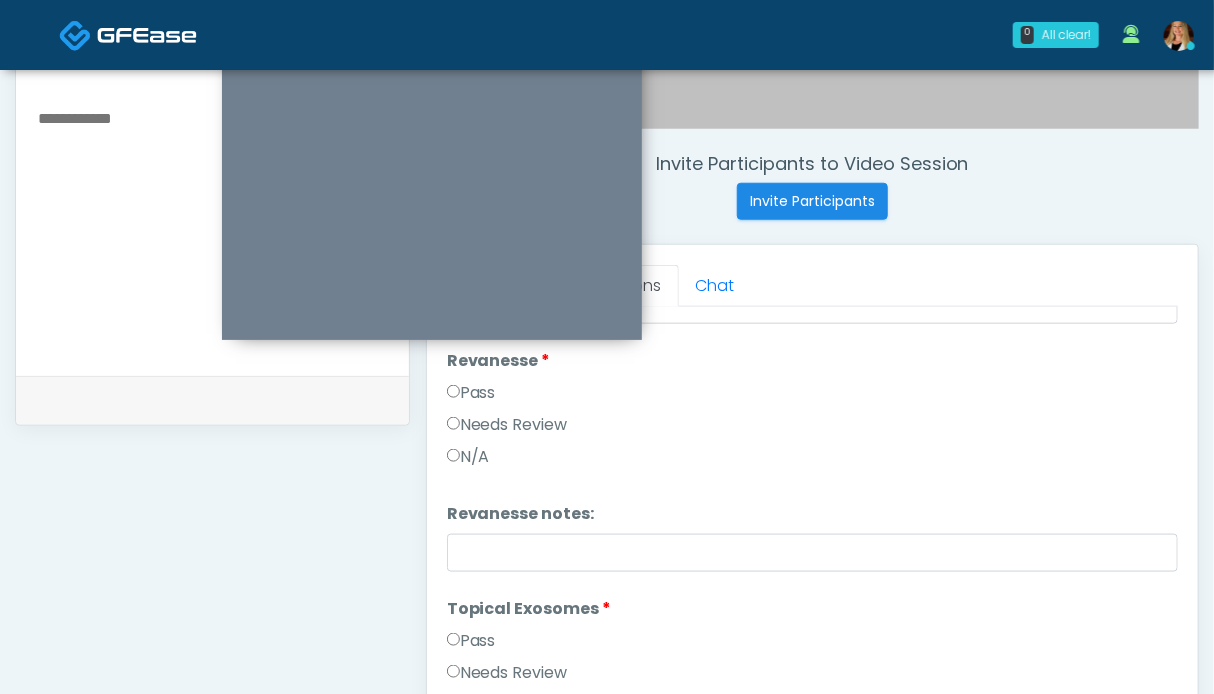 click on "Pass" at bounding box center (471, 641) 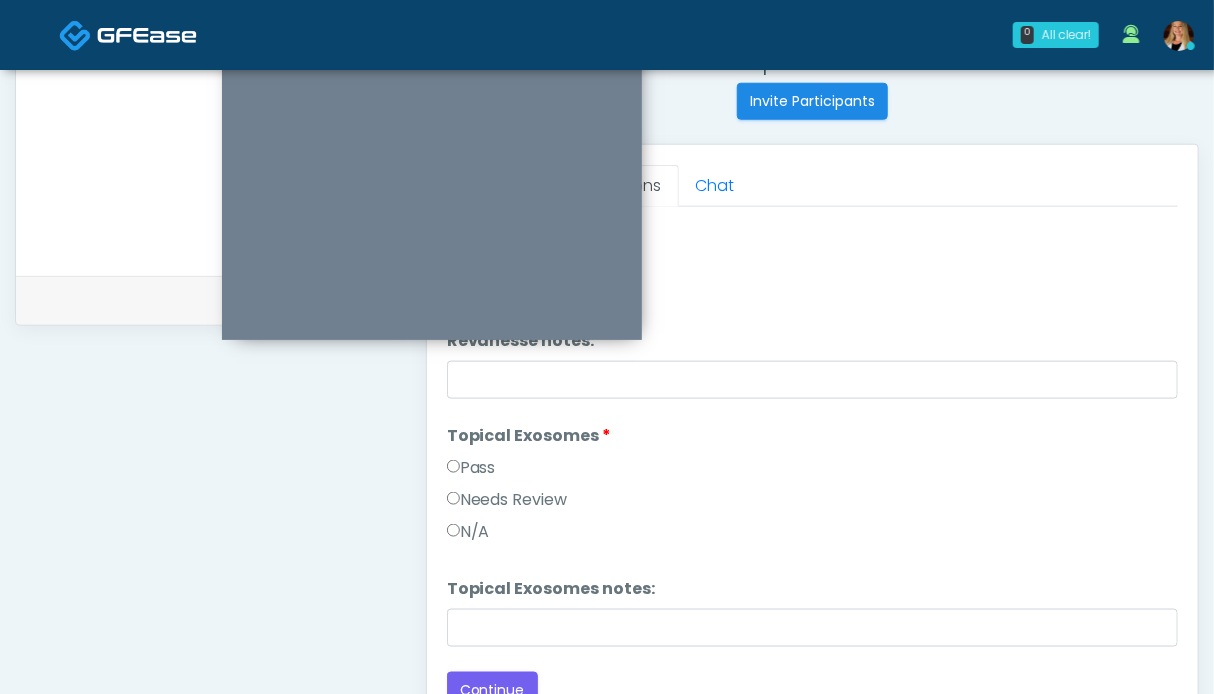 scroll, scrollTop: 899, scrollLeft: 0, axis: vertical 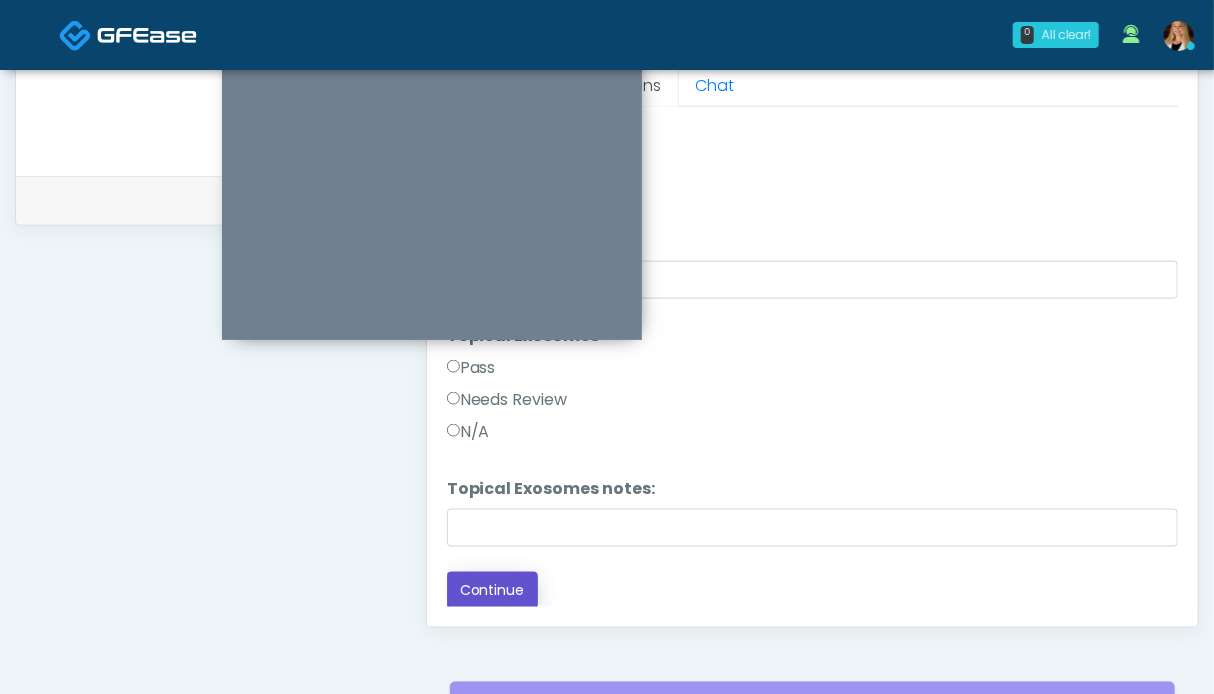 click on "Continue" at bounding box center [492, 590] 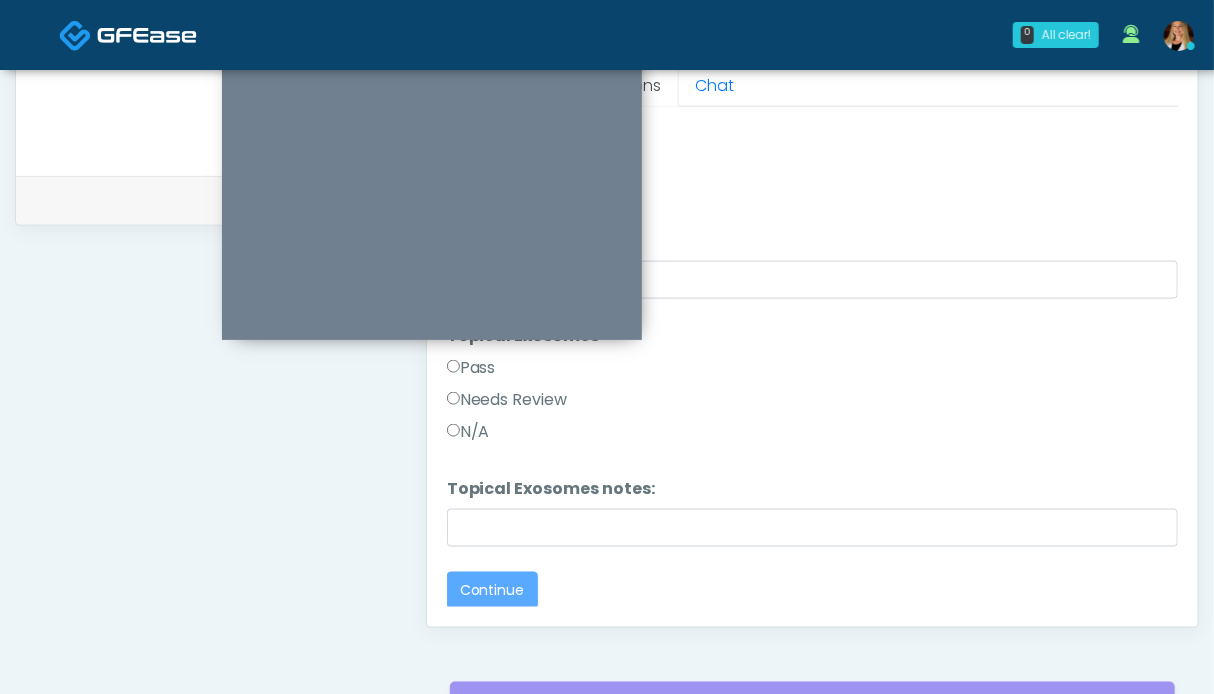 scroll, scrollTop: 0, scrollLeft: 0, axis: both 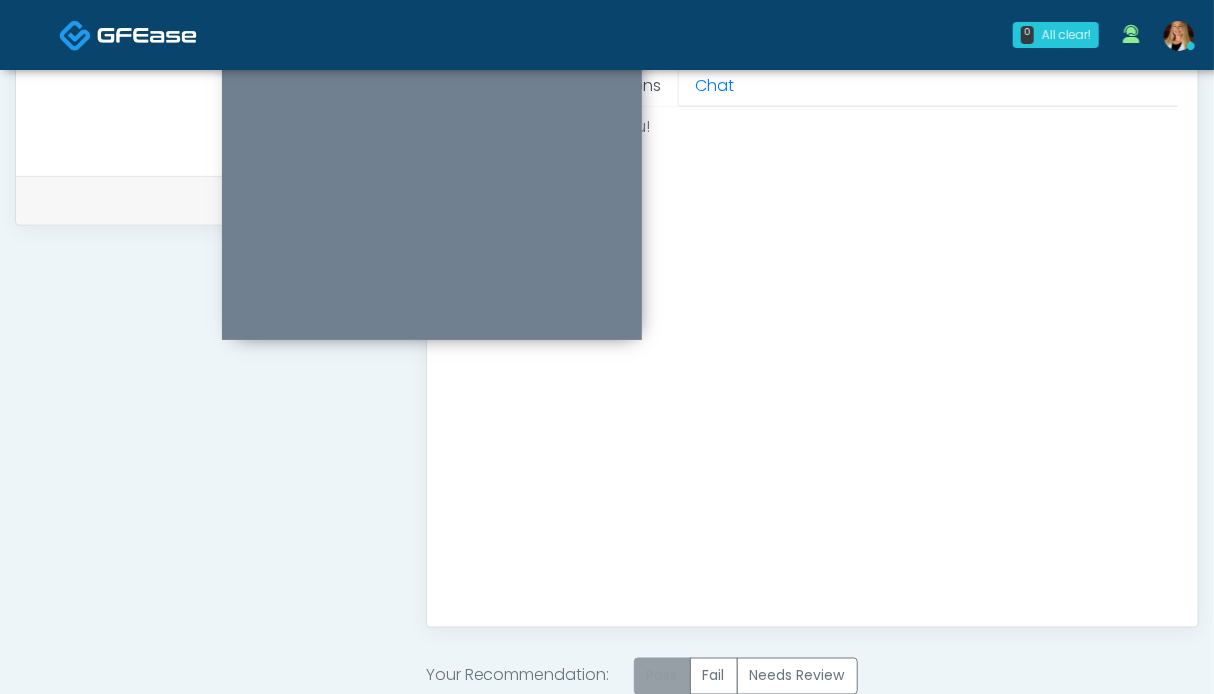 click on "Pass" at bounding box center [662, 676] 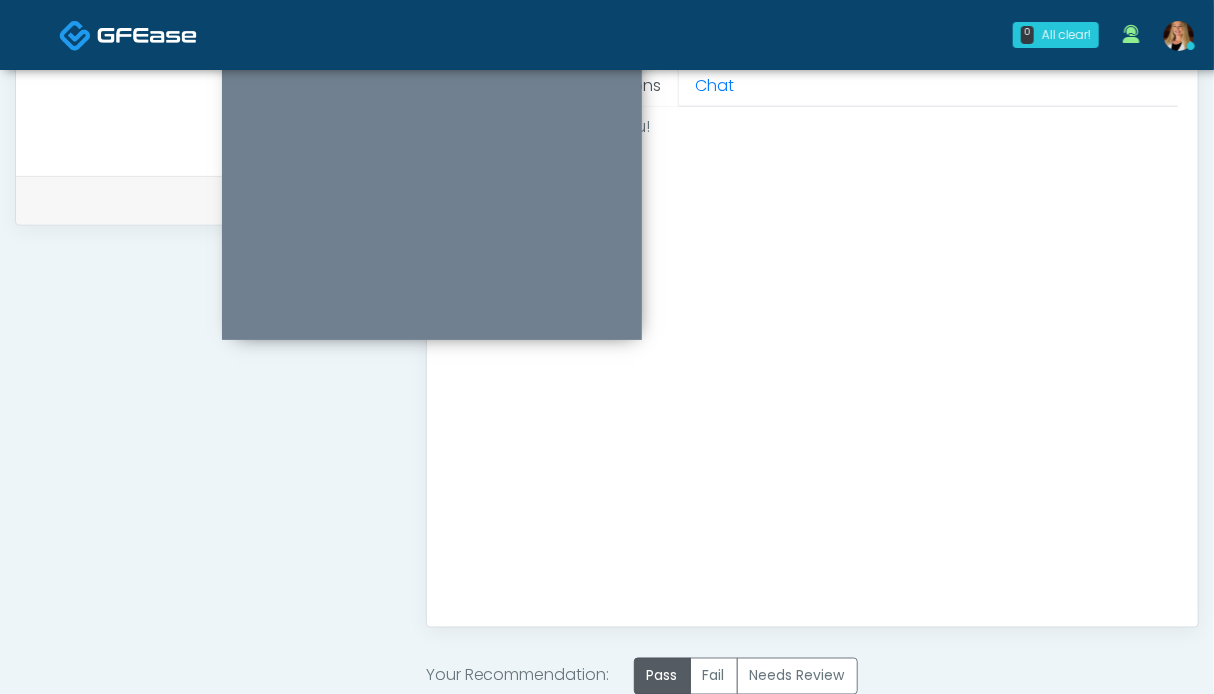 scroll, scrollTop: 1136, scrollLeft: 0, axis: vertical 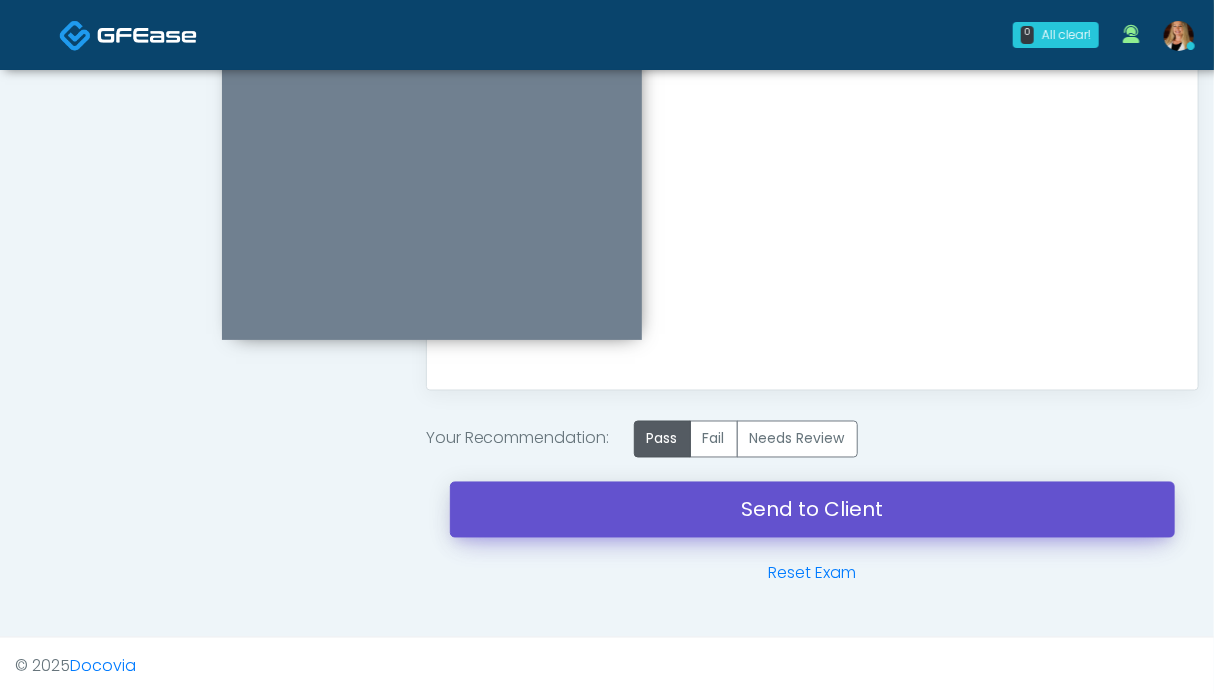click on "Send to Client" at bounding box center (812, 510) 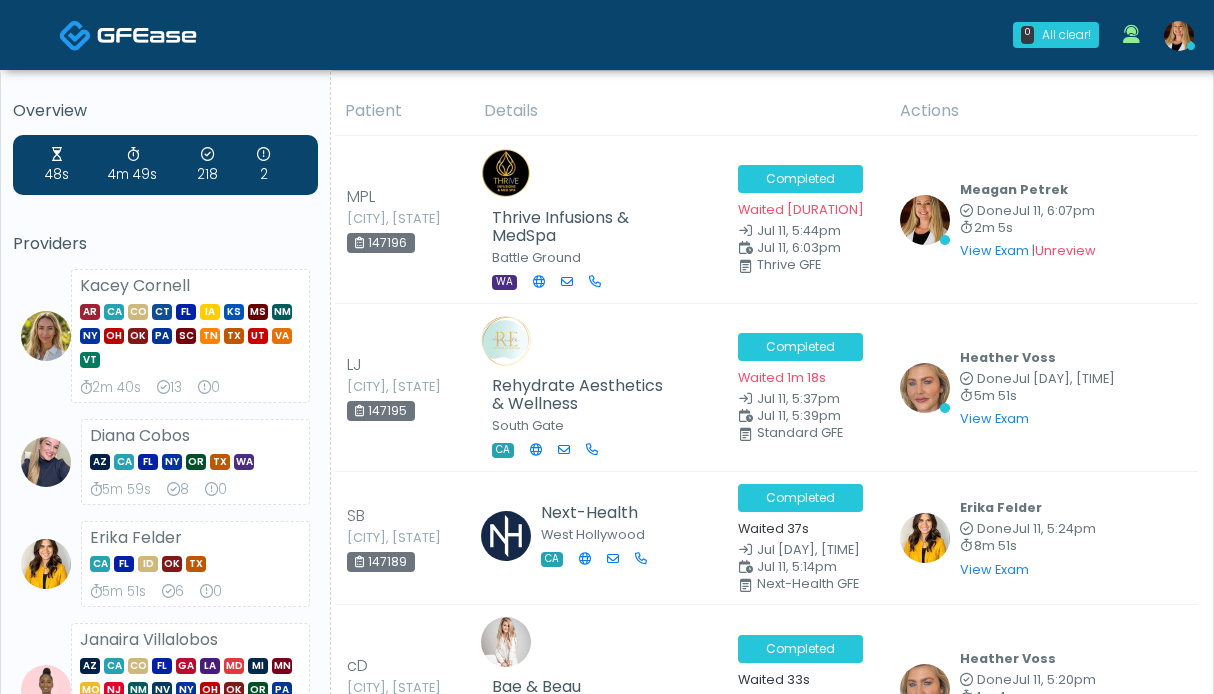 scroll, scrollTop: 0, scrollLeft: 0, axis: both 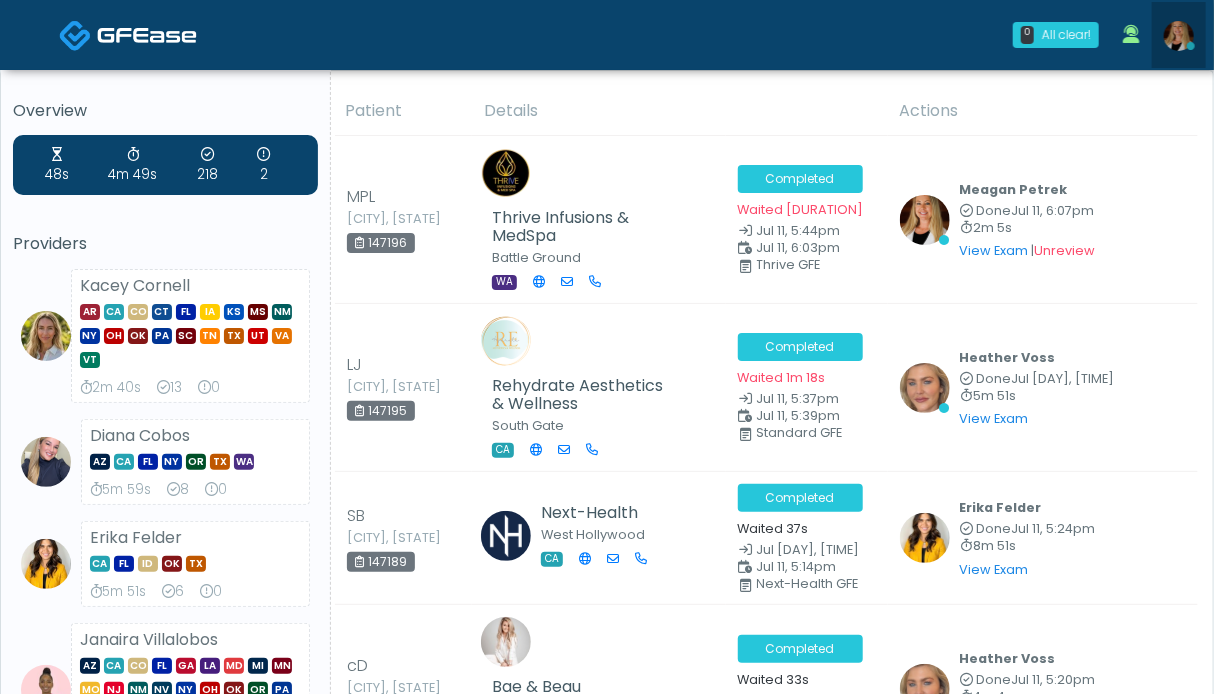 click at bounding box center [1179, 36] 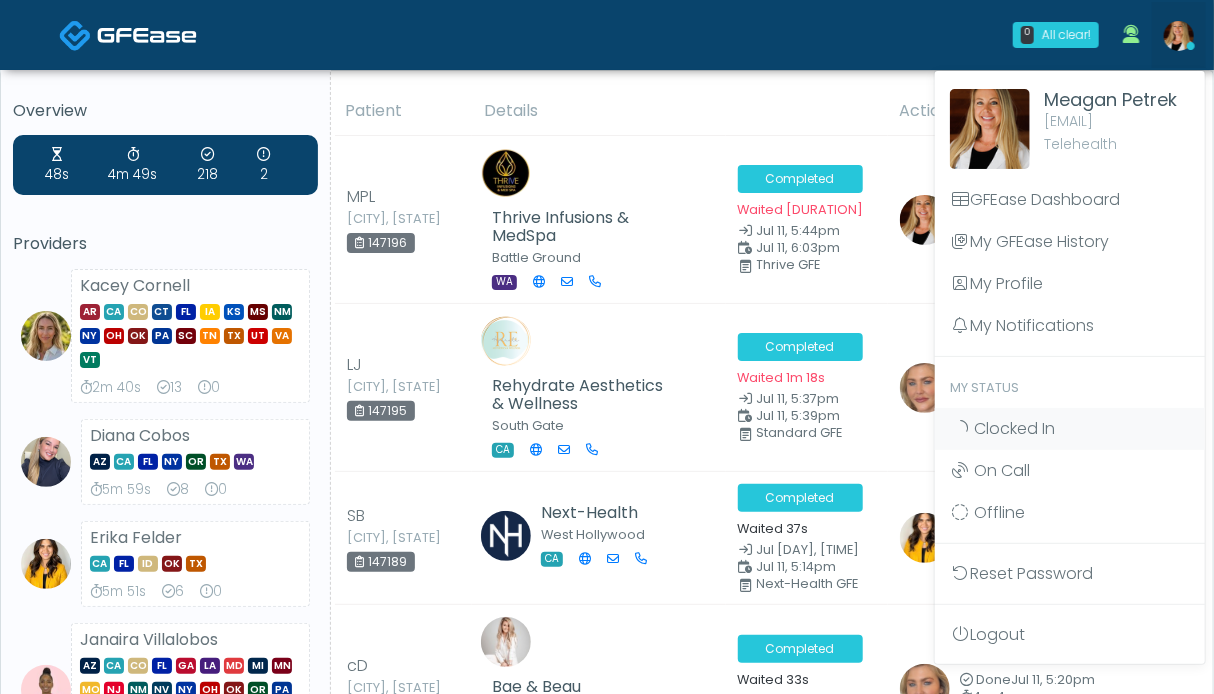click at bounding box center [147, 35] 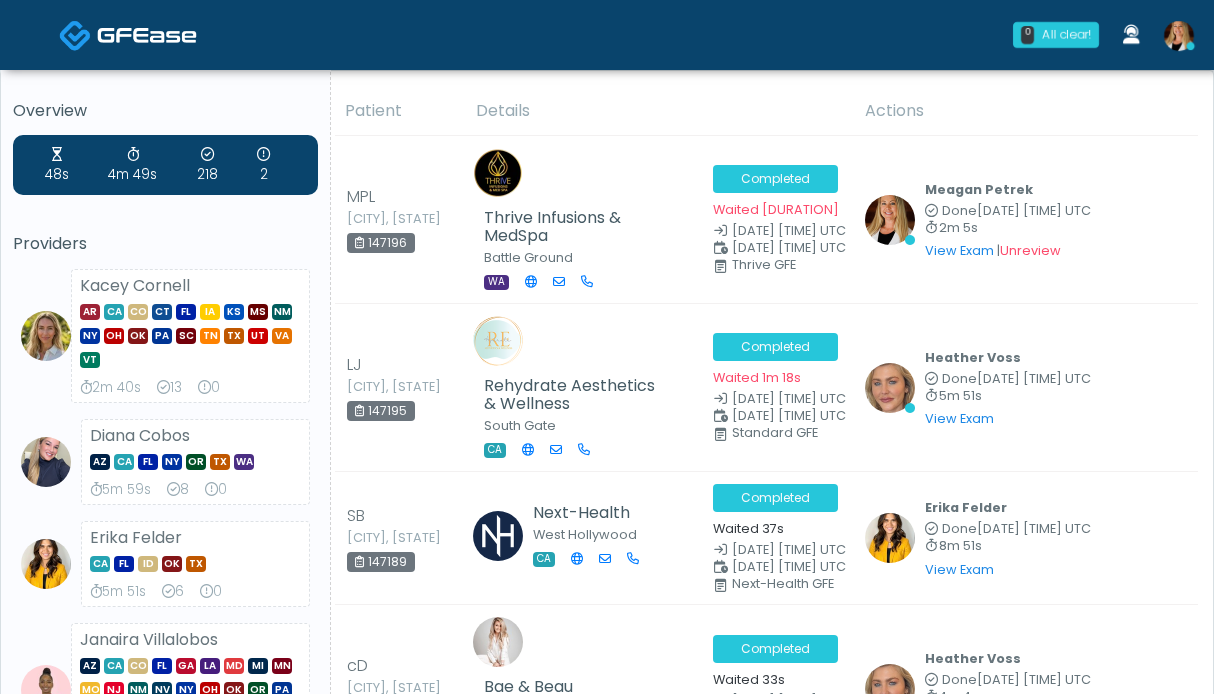 scroll, scrollTop: 0, scrollLeft: 0, axis: both 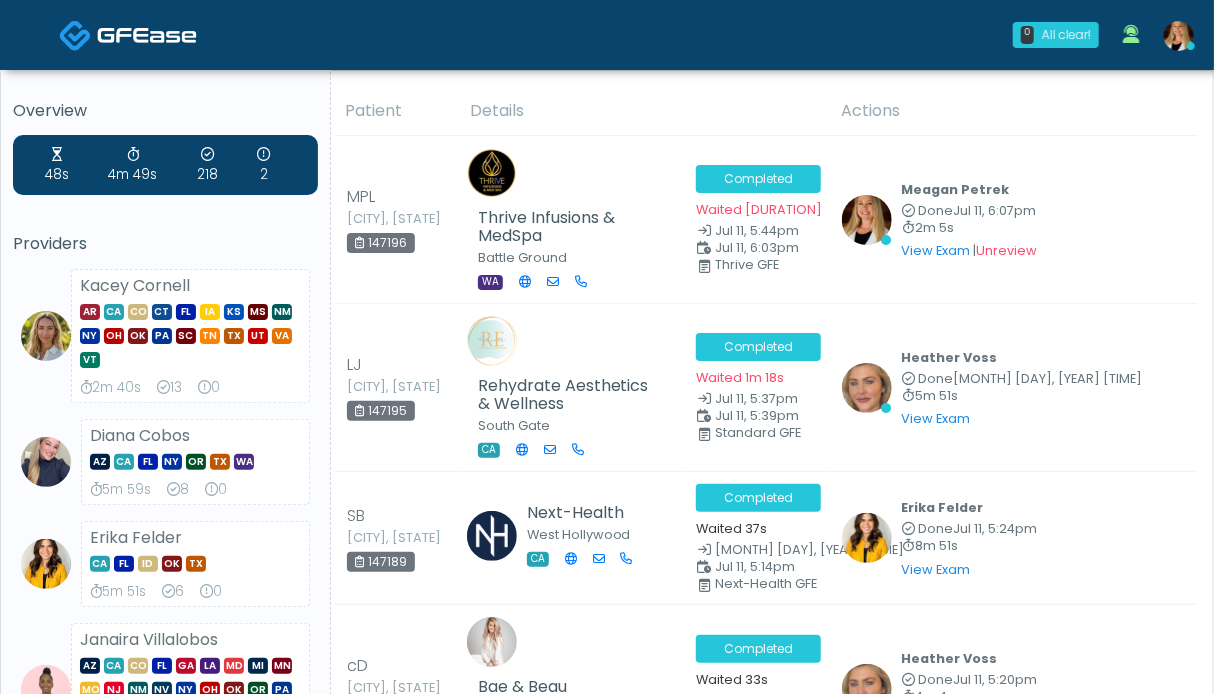click at bounding box center (1179, 36) 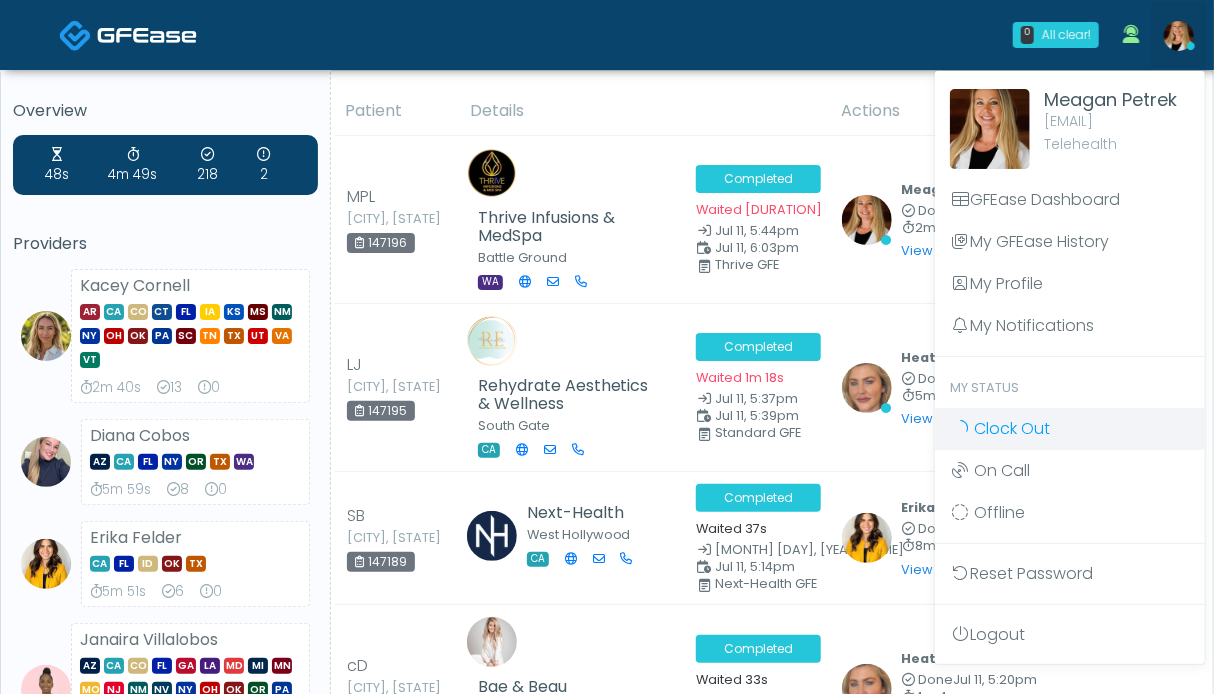 click on "Clock Out" at bounding box center (1012, 428) 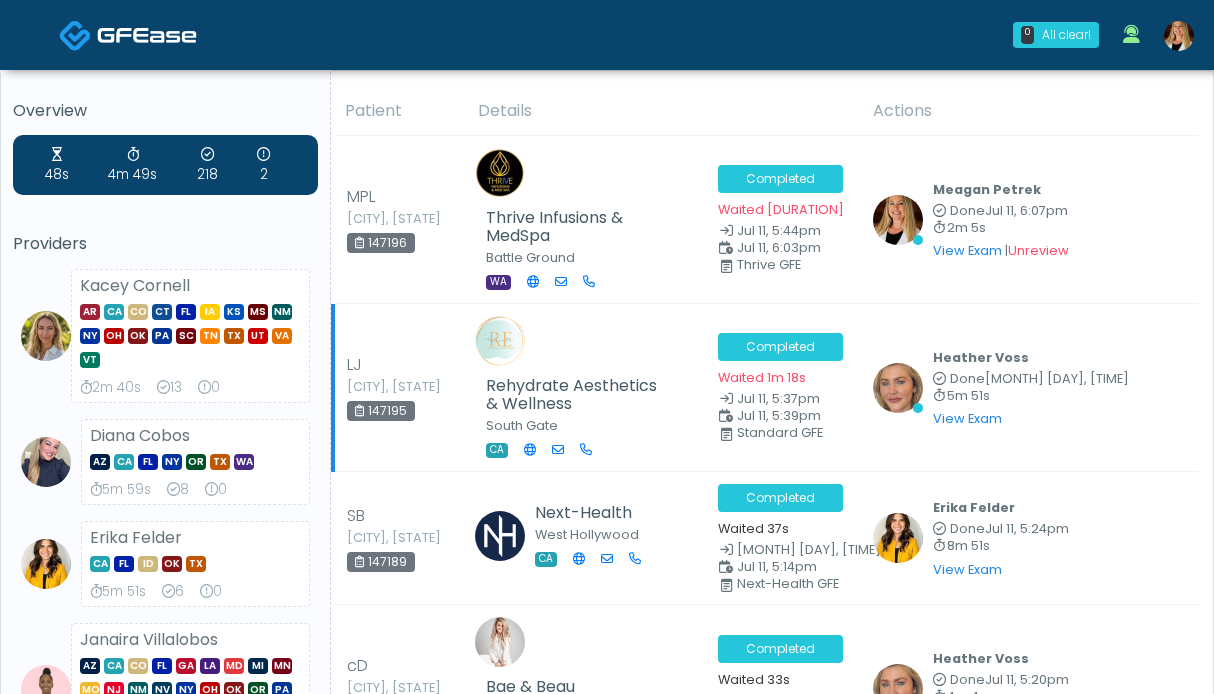 scroll, scrollTop: 0, scrollLeft: 0, axis: both 